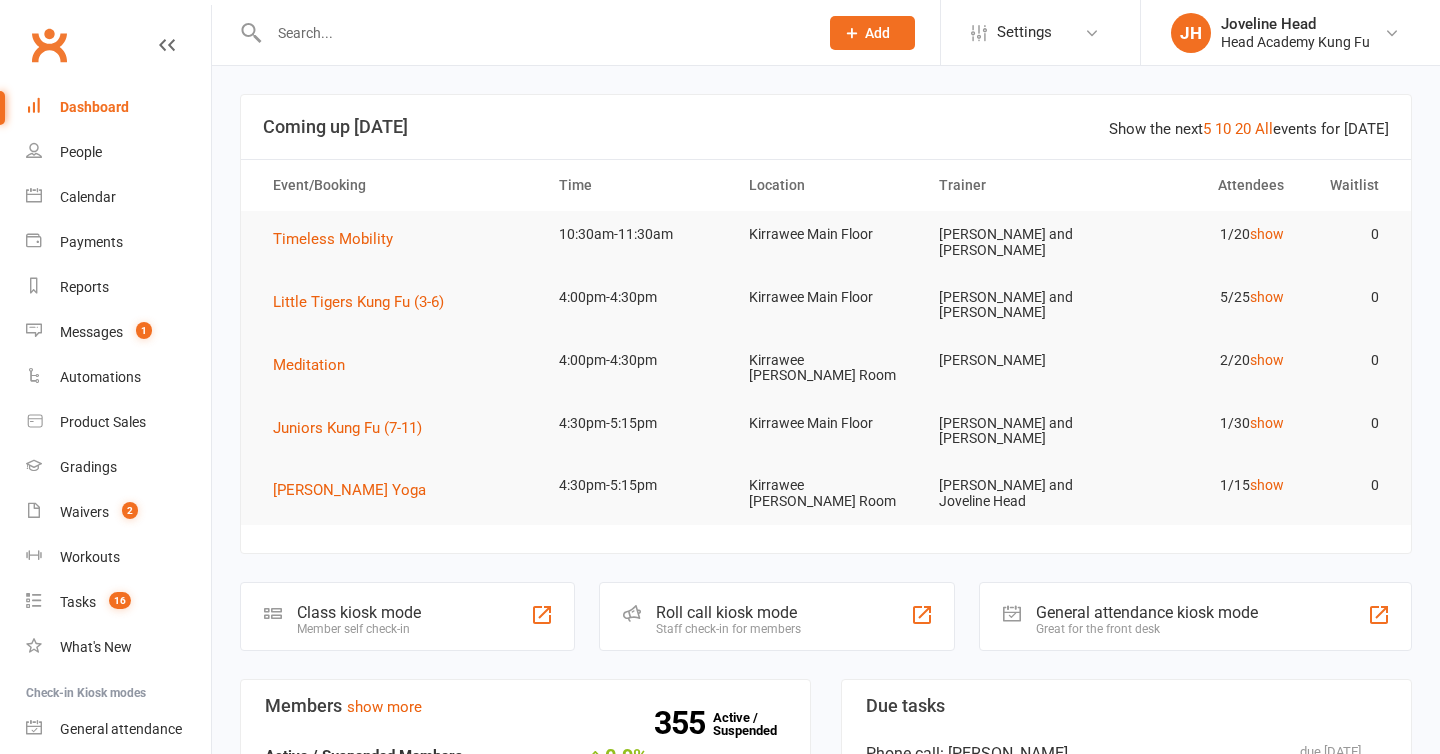 scroll, scrollTop: 0, scrollLeft: 0, axis: both 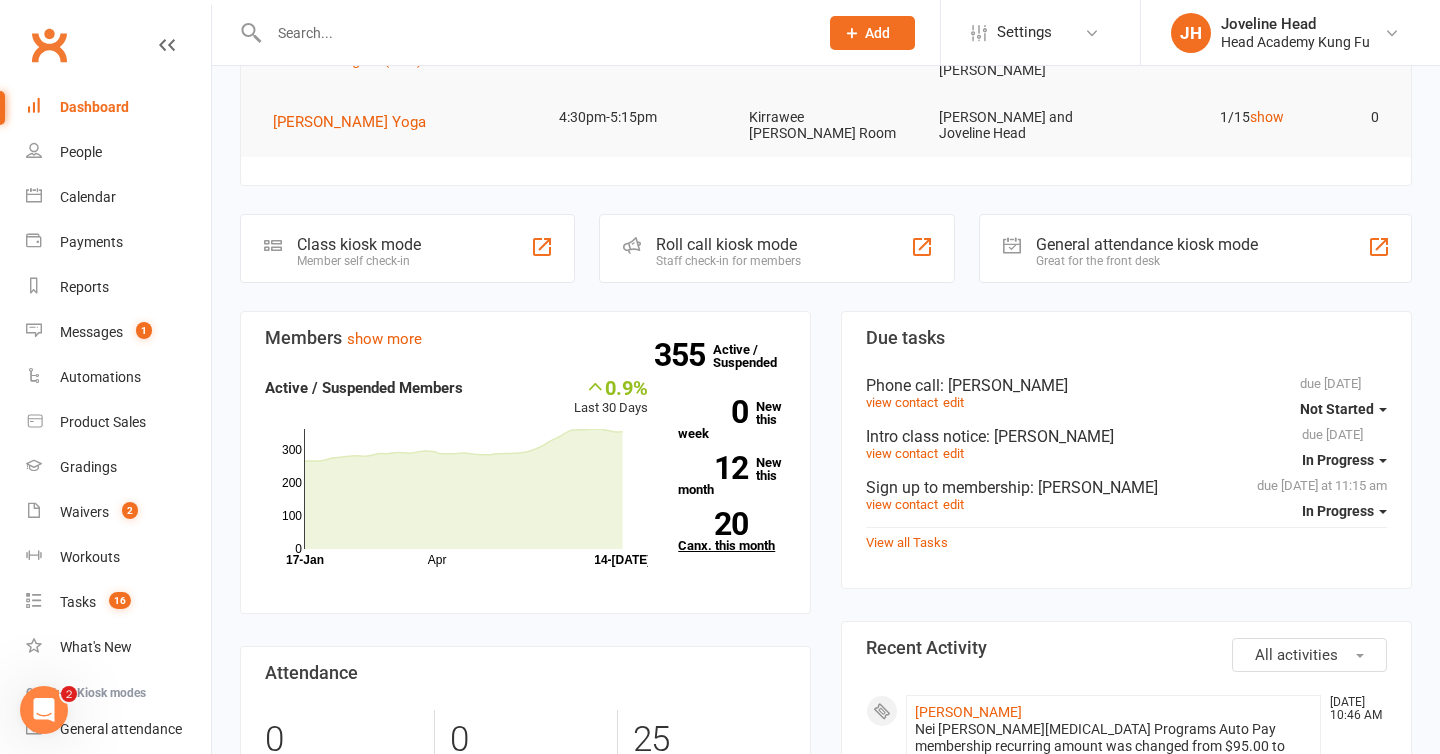click on "20" at bounding box center (713, 524) 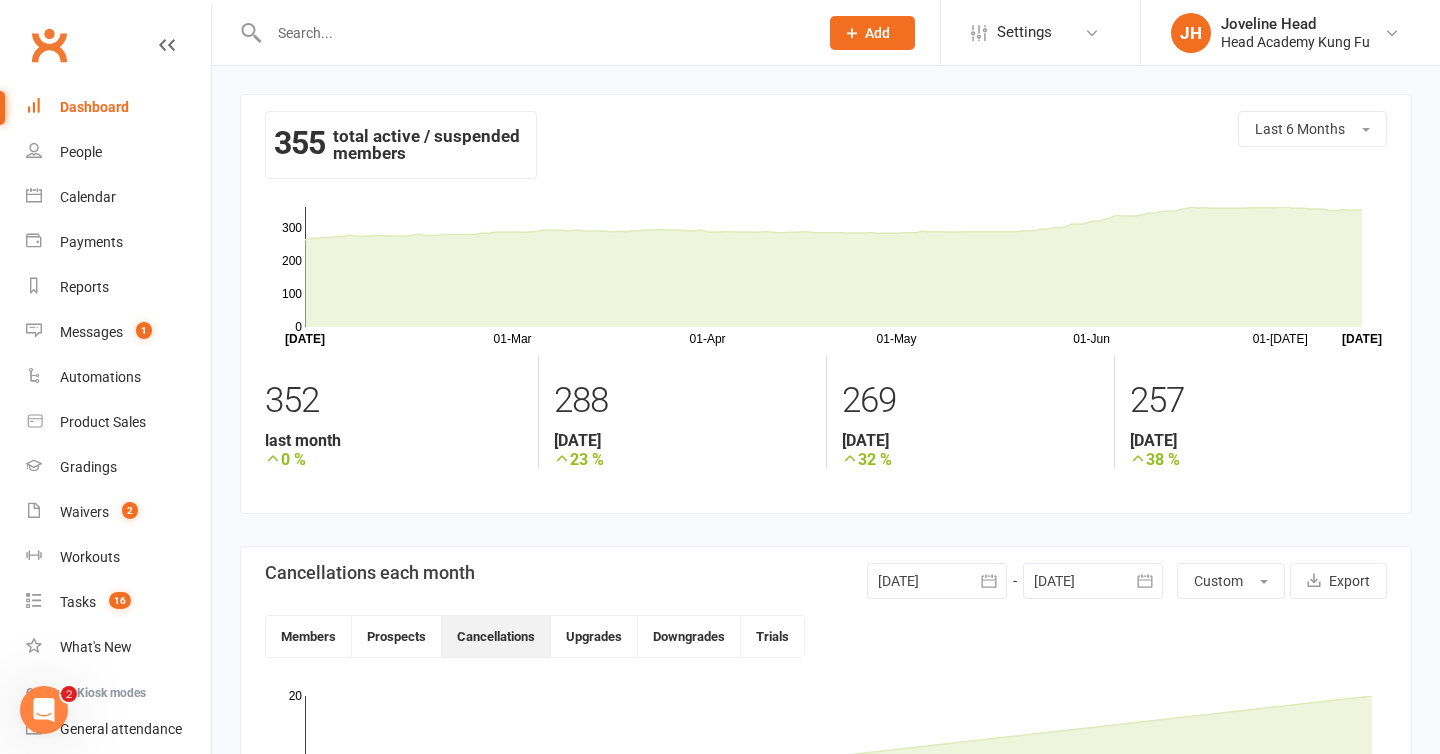 scroll, scrollTop: 14, scrollLeft: 0, axis: vertical 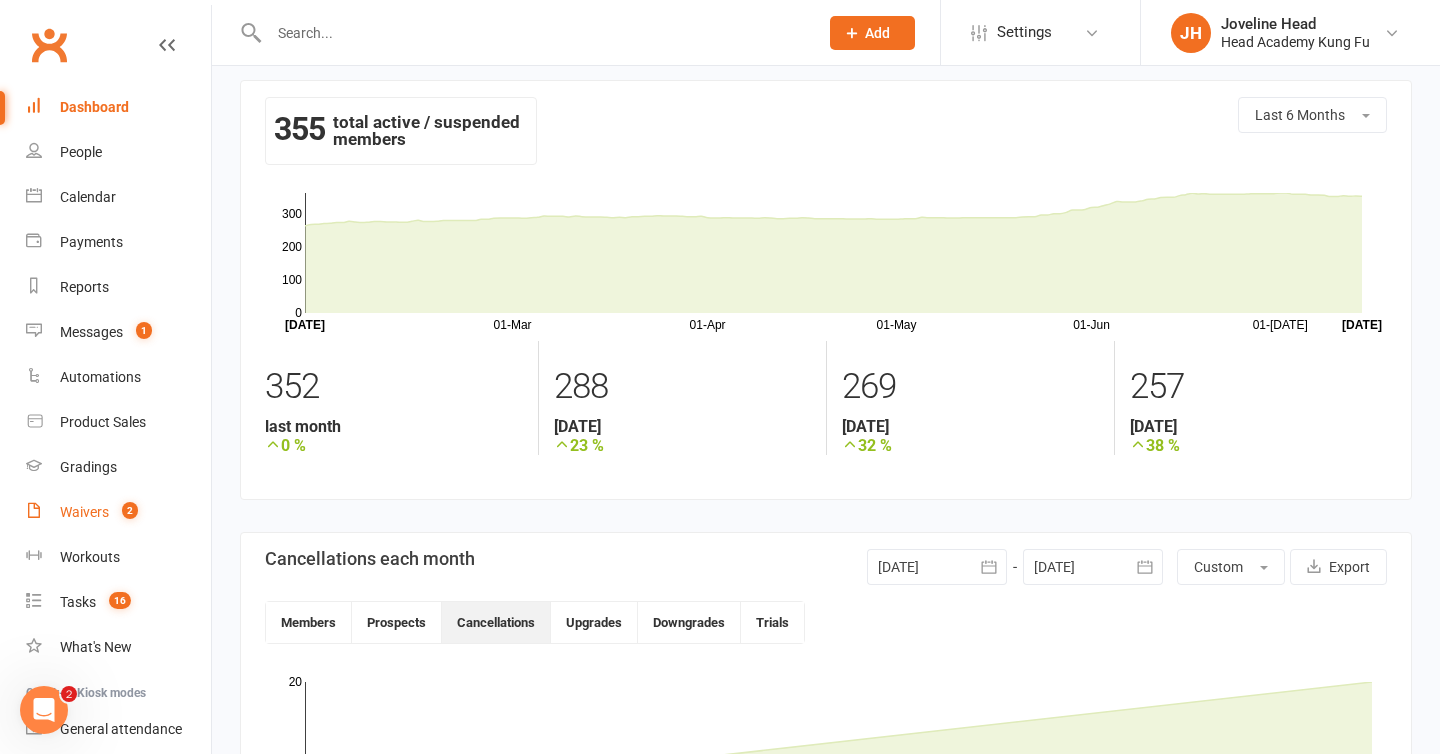 click on "Waivers" at bounding box center (84, 512) 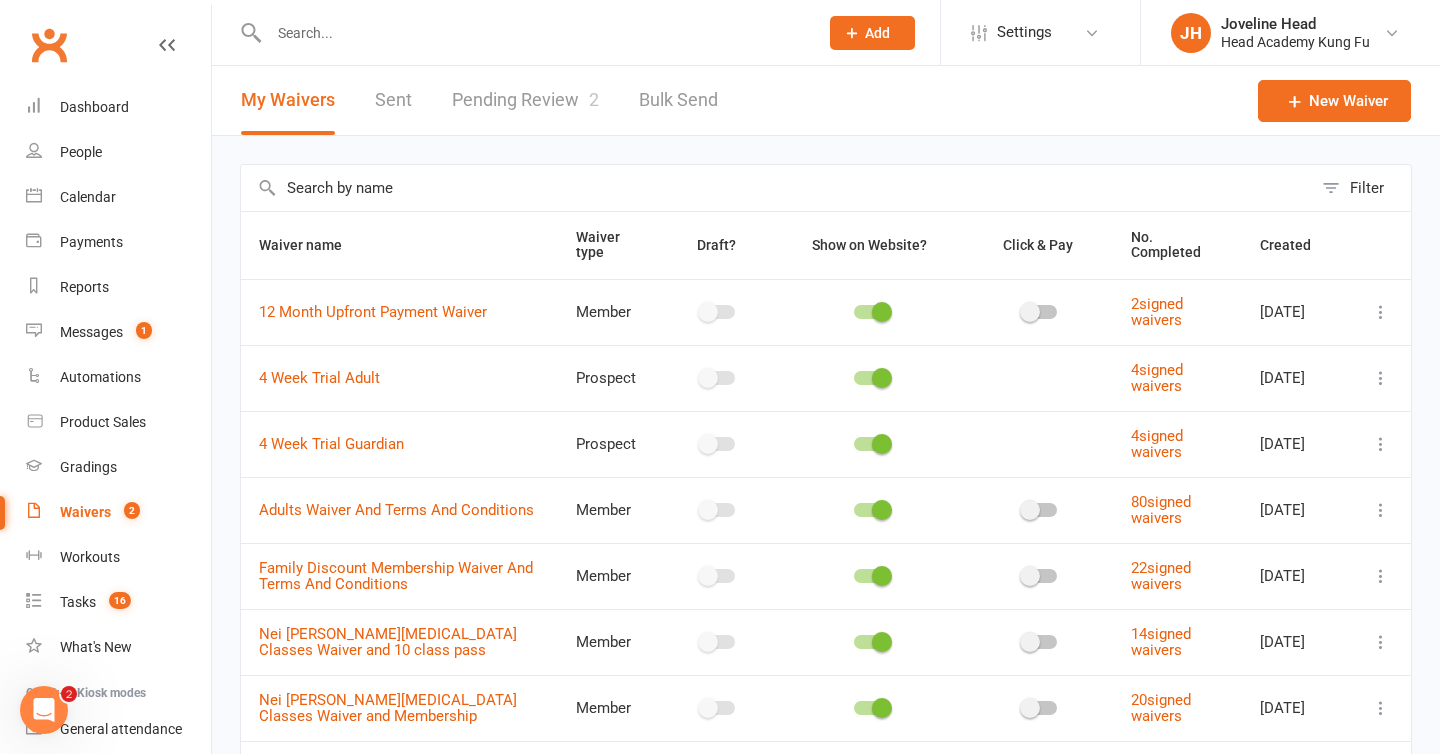 click on "Pending Review 2" at bounding box center (525, 100) 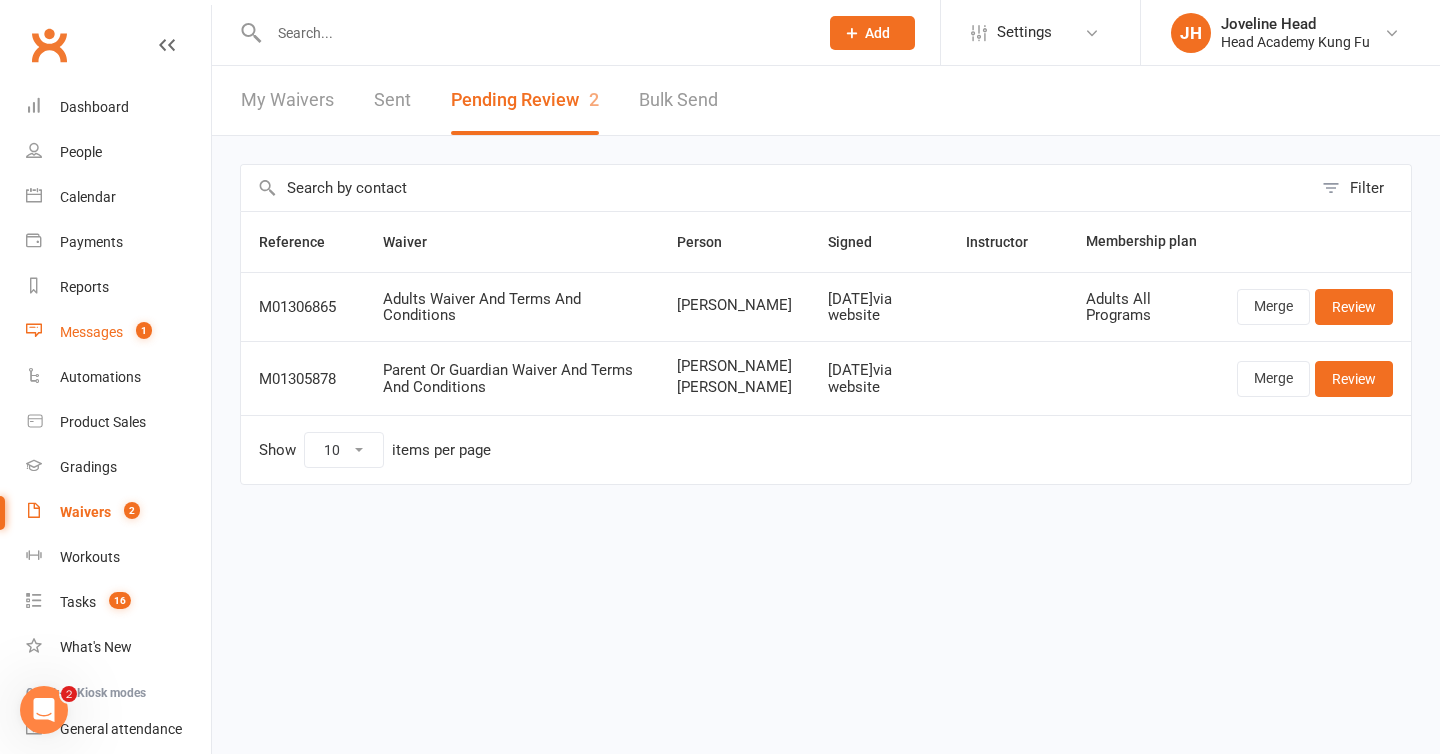click on "Messages   1" at bounding box center (118, 332) 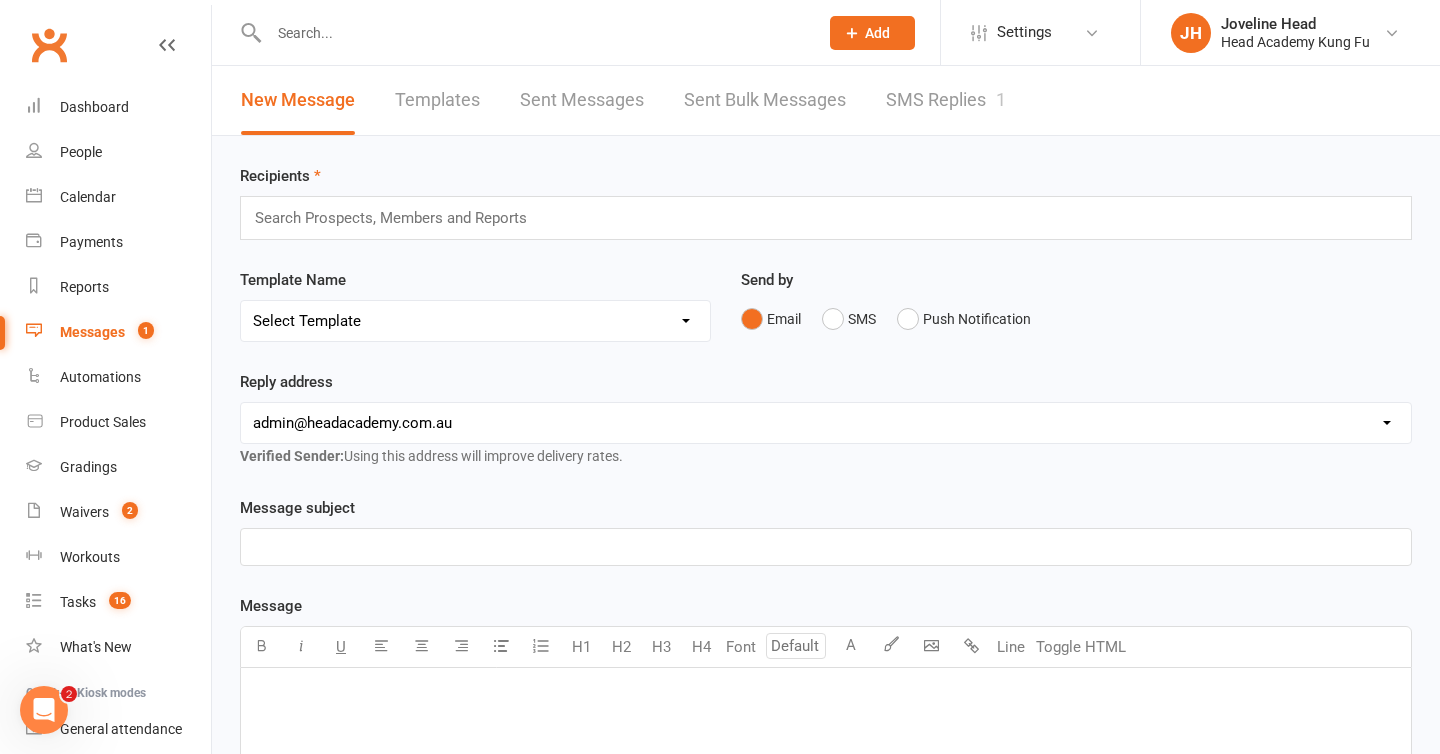 click on "SMS Replies  1" at bounding box center (946, 100) 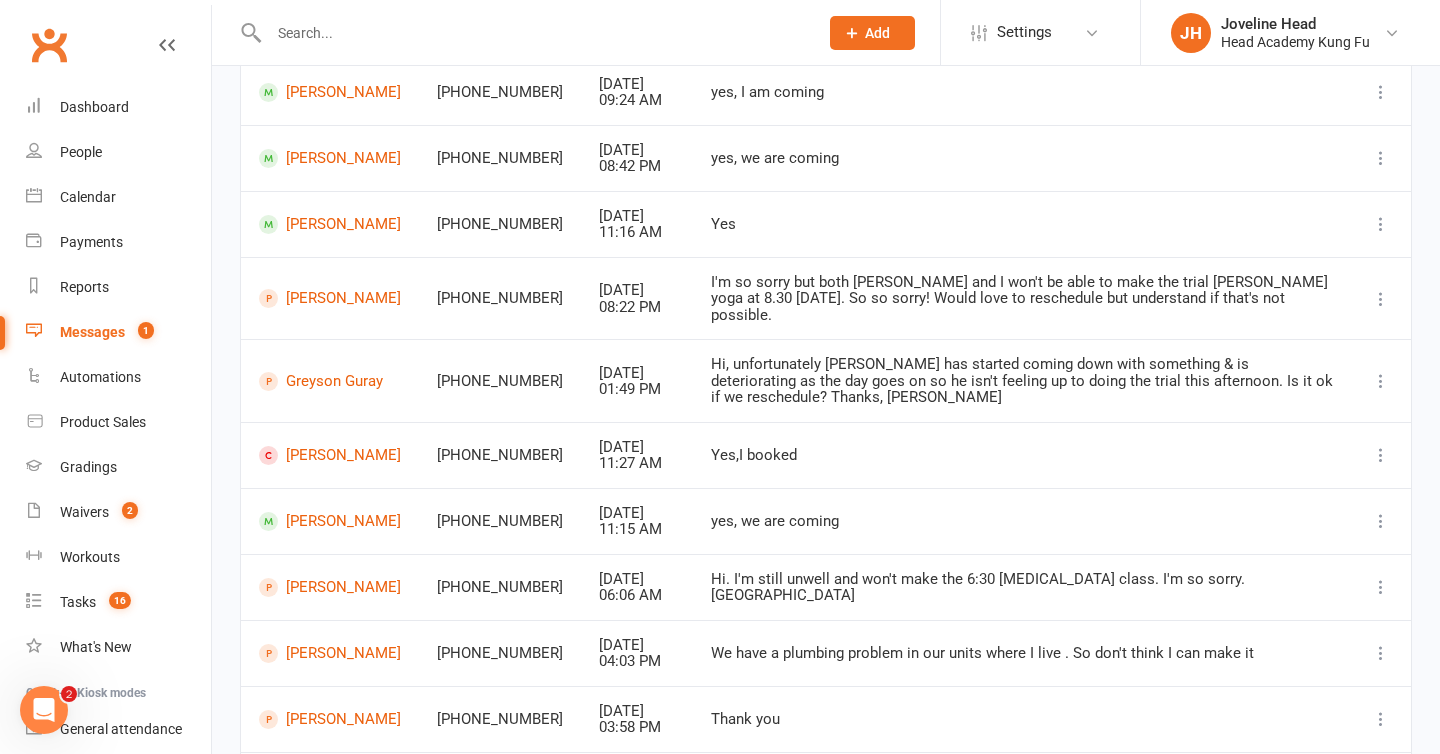 scroll, scrollTop: 267, scrollLeft: 0, axis: vertical 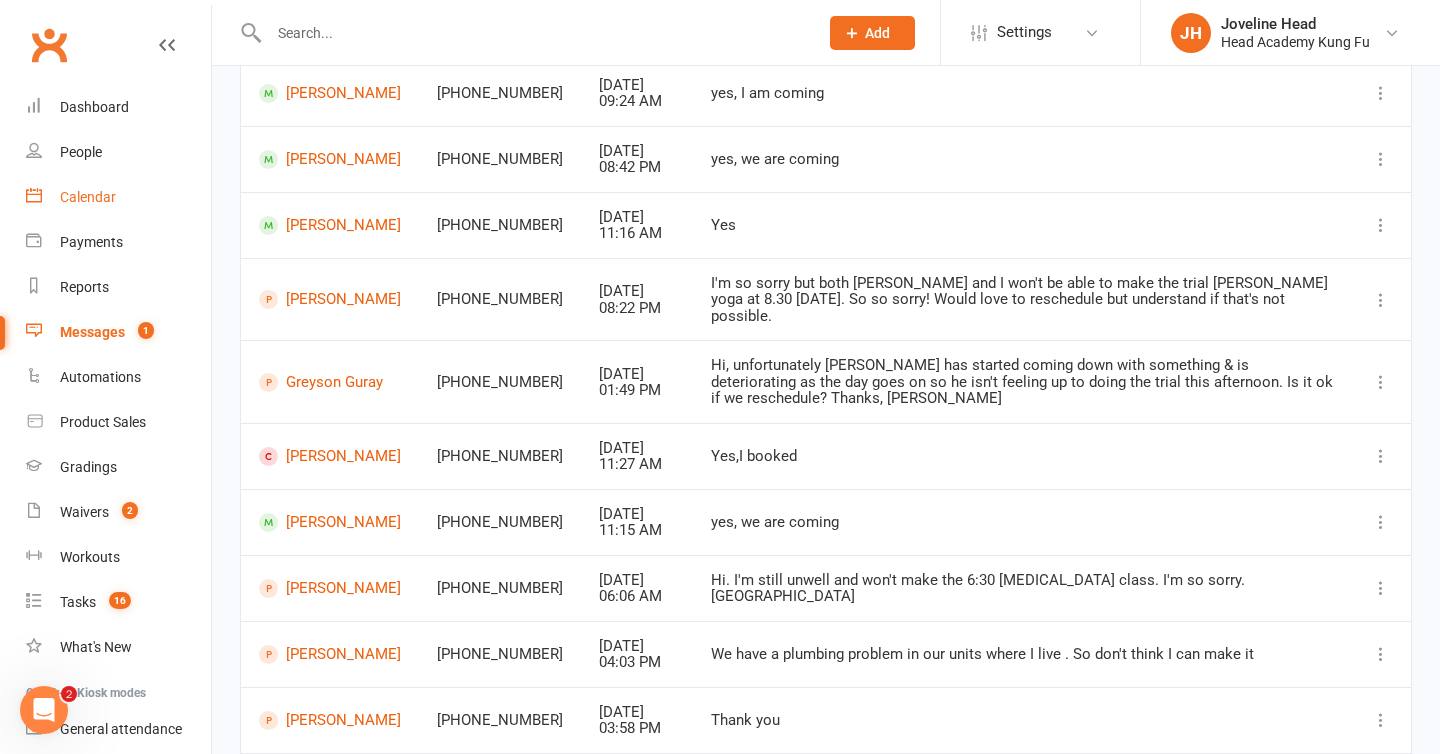 click on "Calendar" at bounding box center [88, 197] 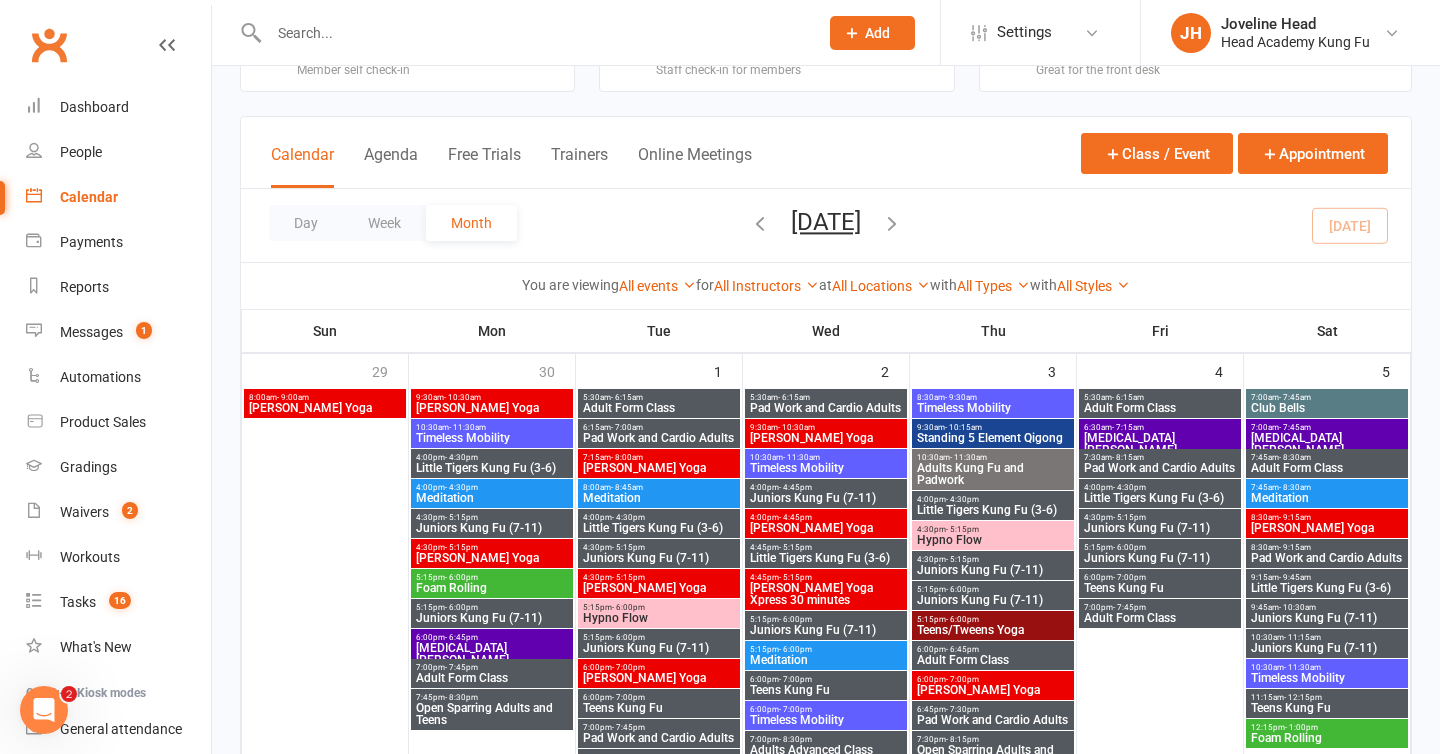 scroll, scrollTop: 68, scrollLeft: 0, axis: vertical 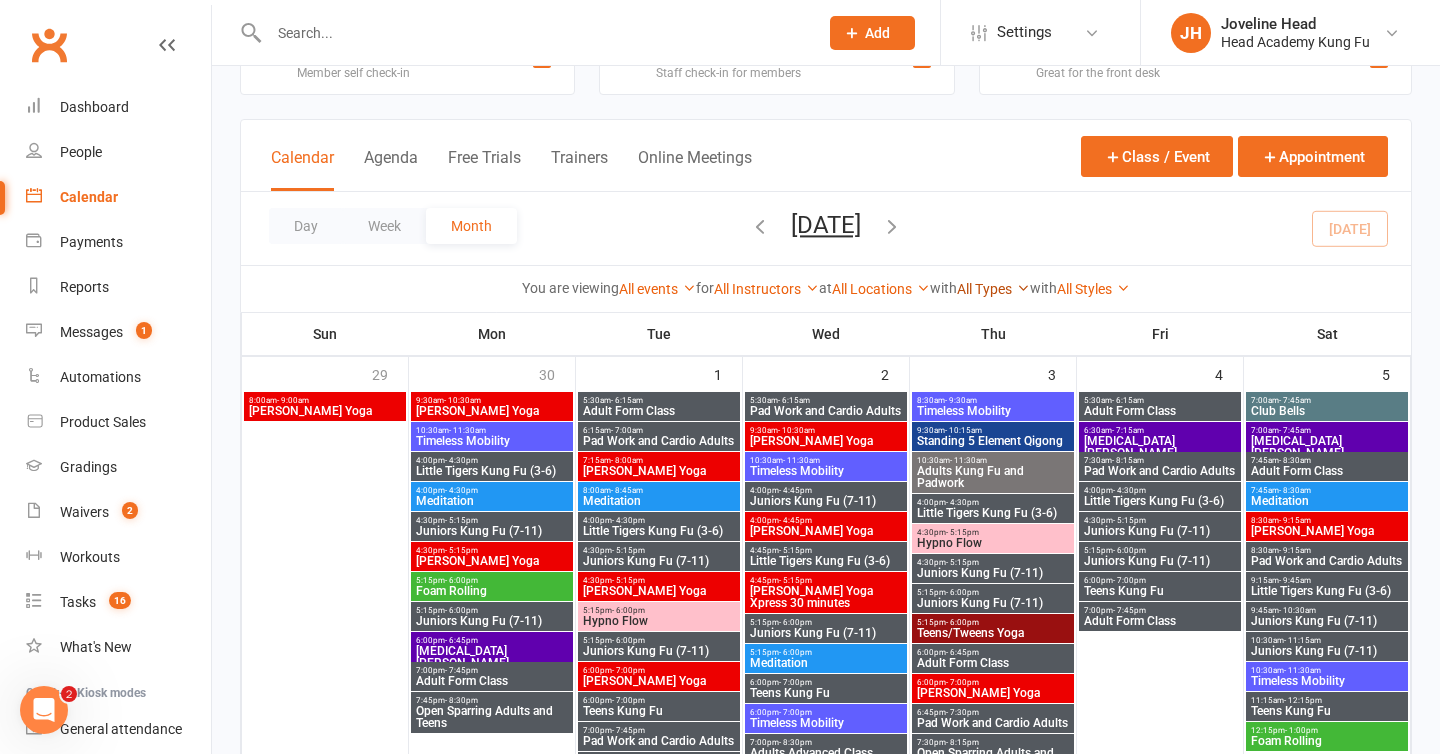 click on "All Types" at bounding box center (993, 289) 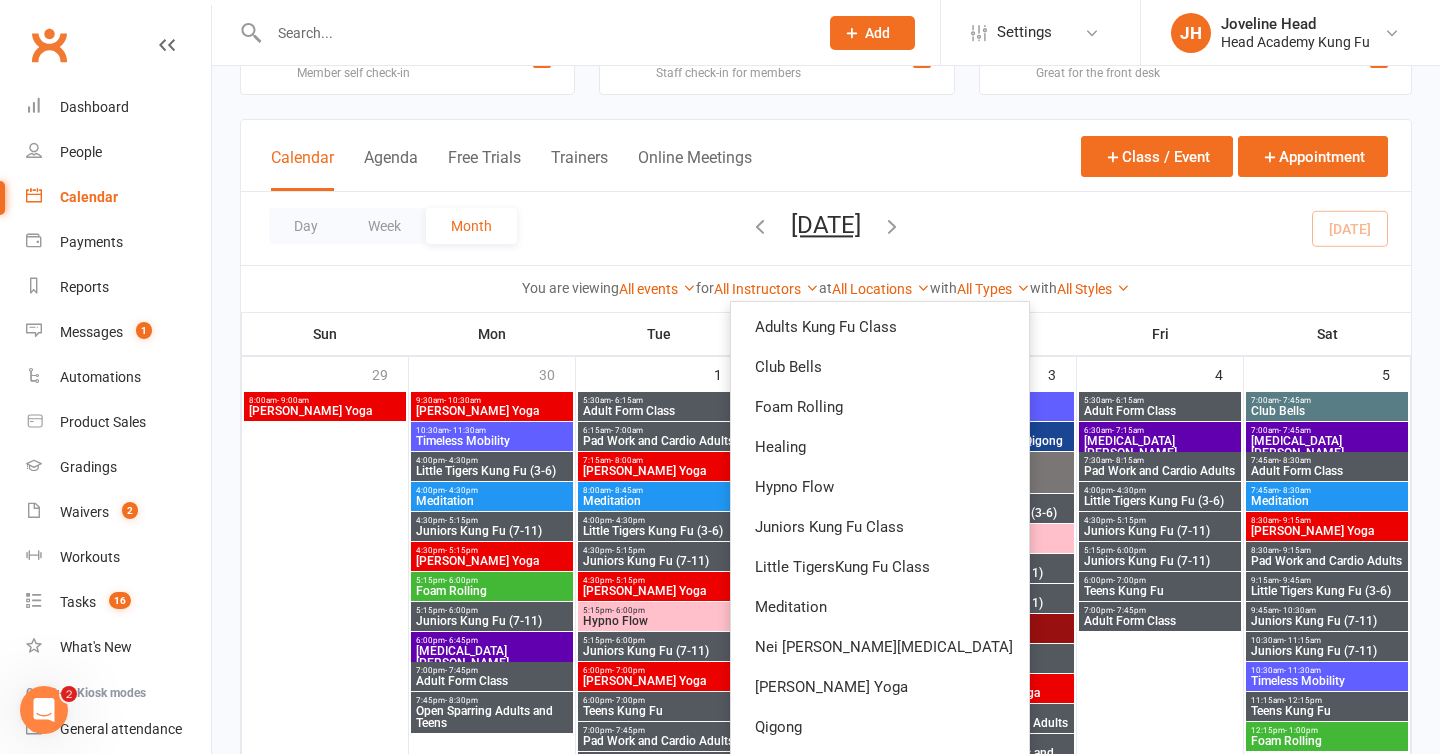 click on "Day Week Month [DATE]
[DATE]
Sun Mon Tue Wed Thu Fri Sat
29
30
01
02
03
04
05
06
07
08
09
10
11
12
13
14
15
16
17
18
19
20
21
22
23
24
25
26
27
28
29
30
31
01
02
03" at bounding box center [826, 228] 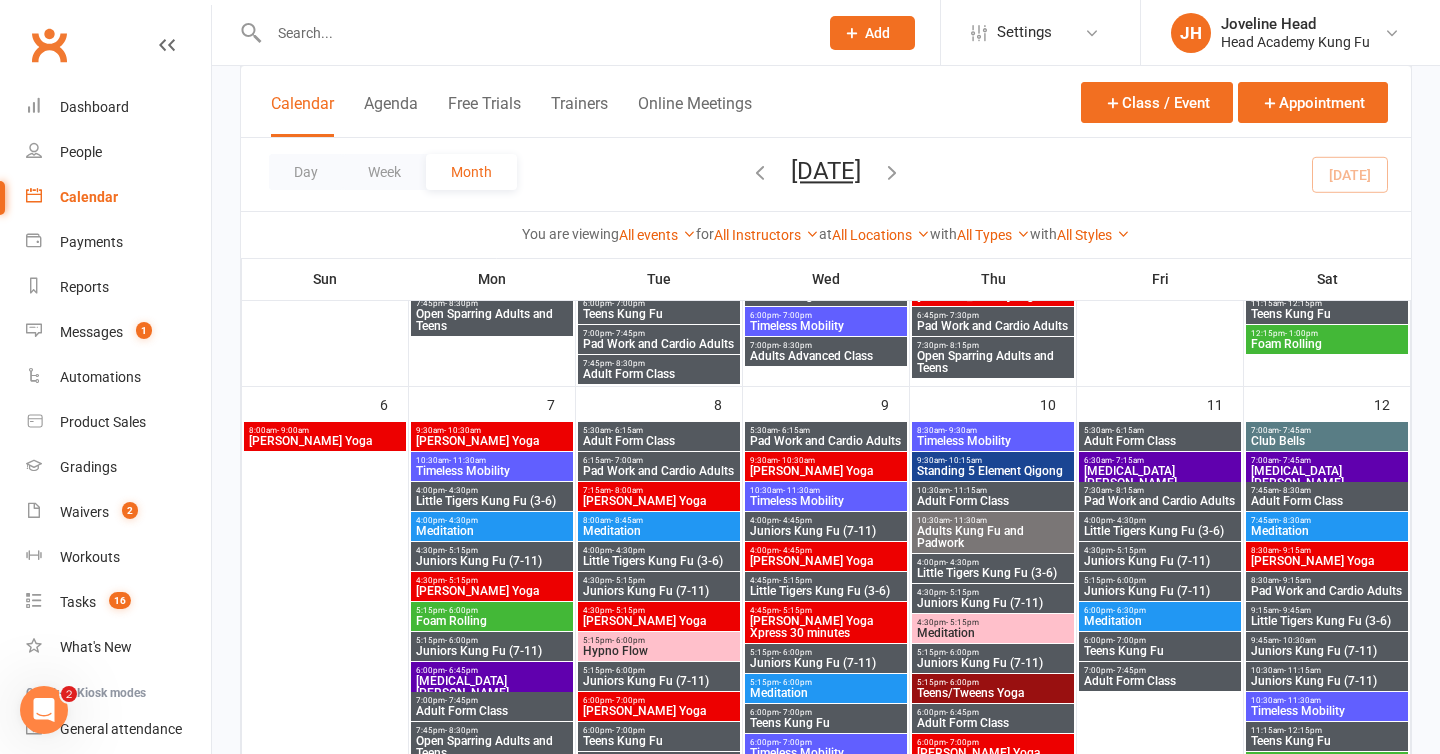 scroll, scrollTop: 469, scrollLeft: 0, axis: vertical 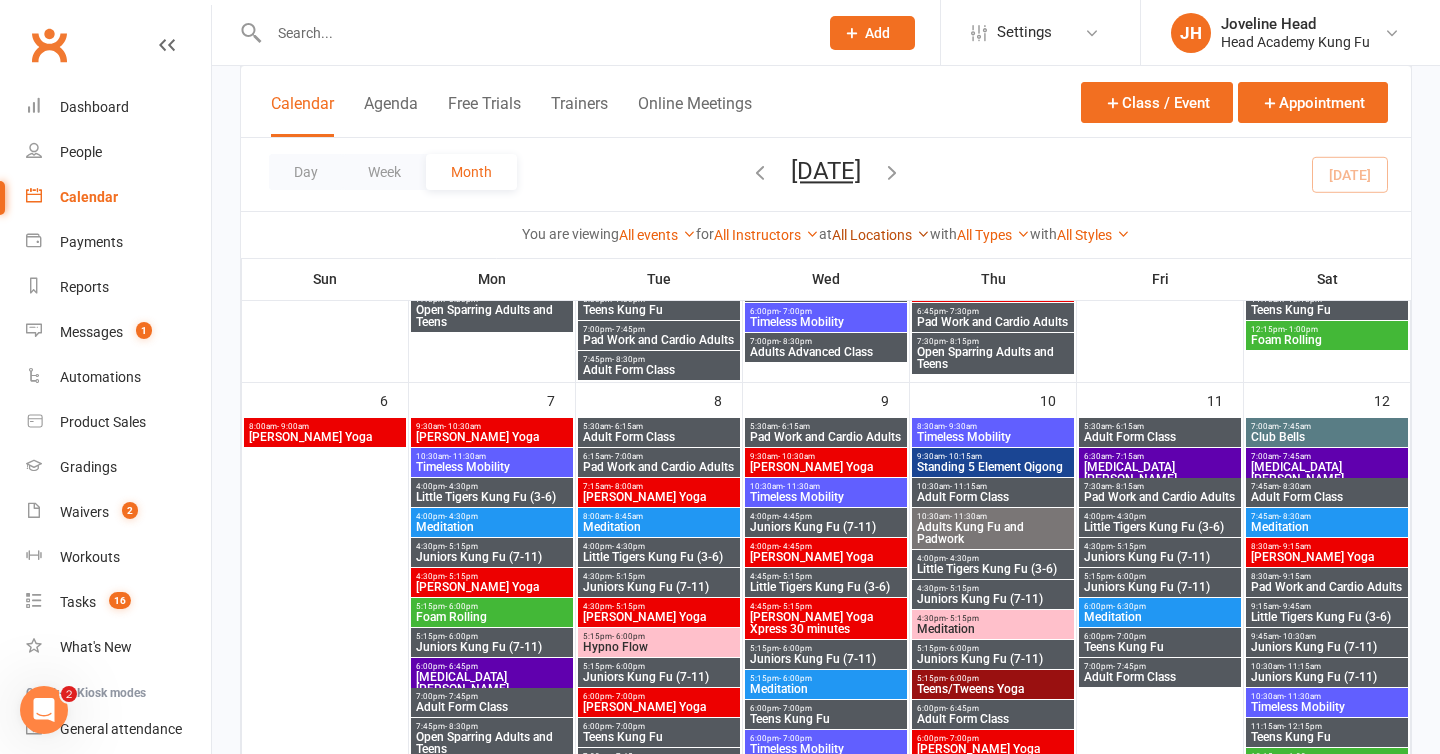 click on "All Locations" at bounding box center (881, 235) 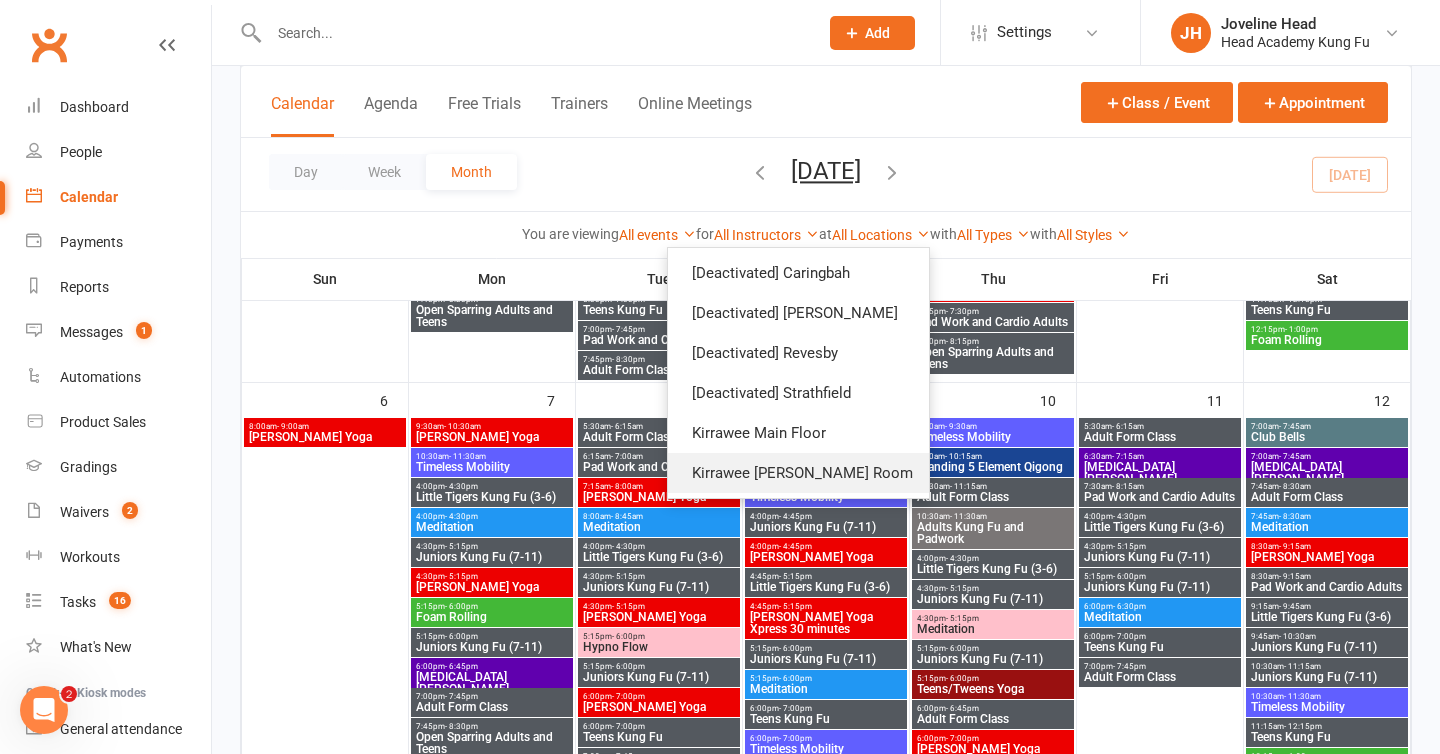 click on "Kirrawee [PERSON_NAME] Room" at bounding box center [798, 473] 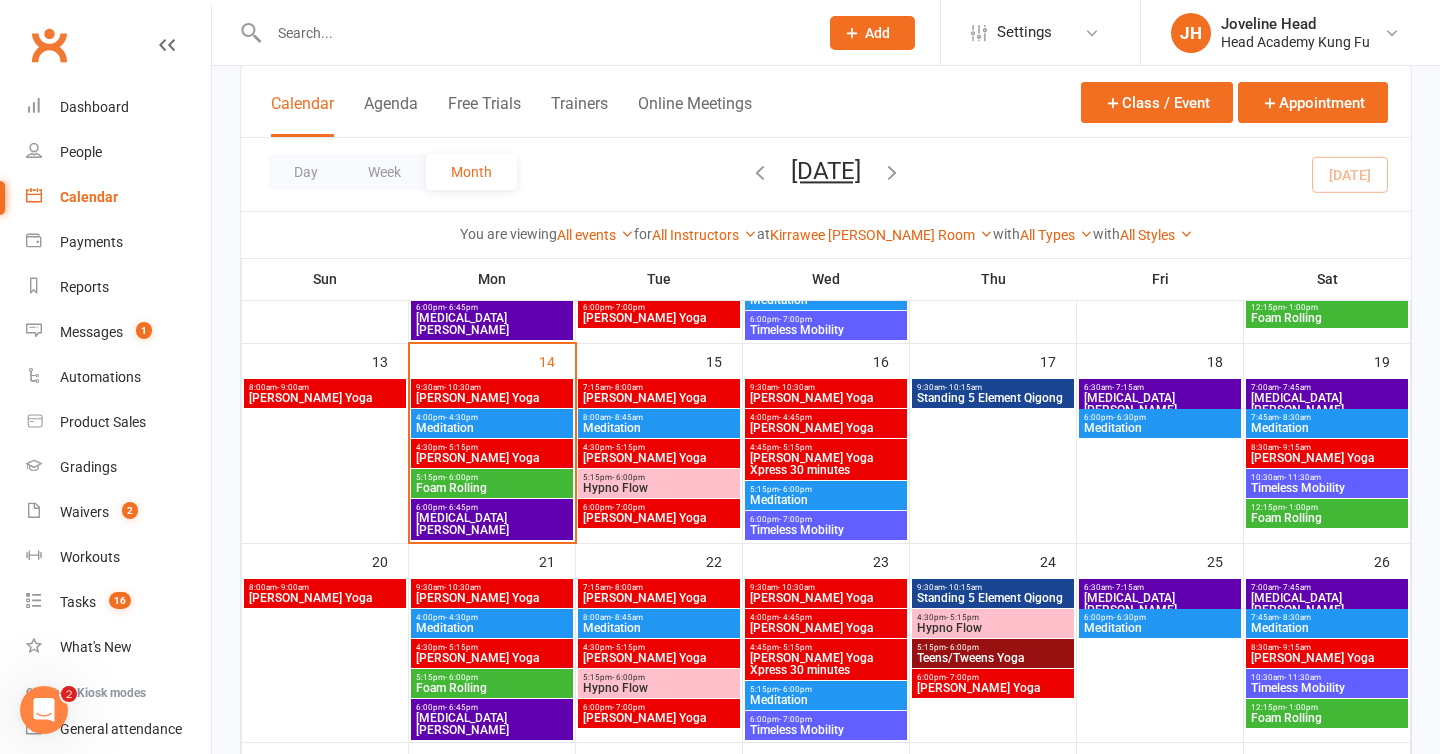 scroll, scrollTop: 481, scrollLeft: 0, axis: vertical 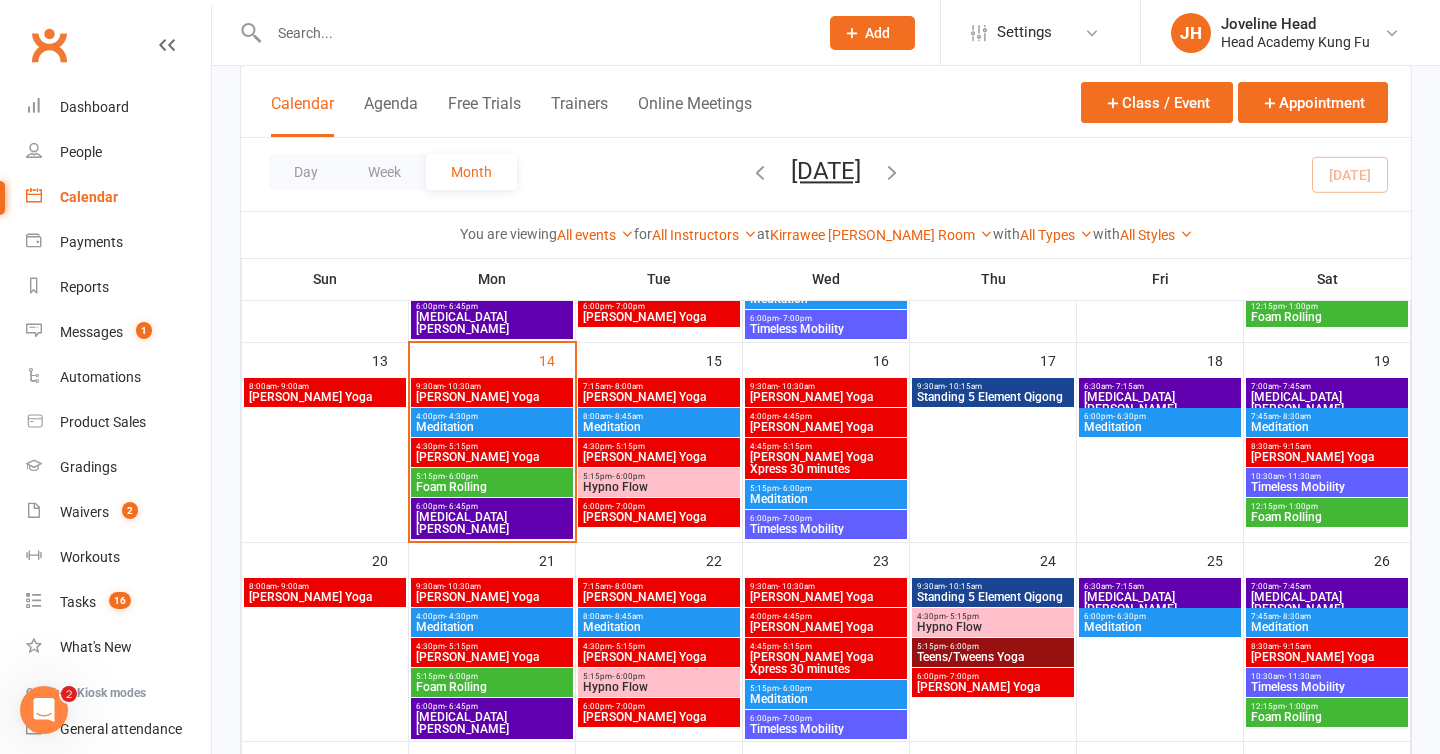 click on "6:00pm  - 6:45pm" at bounding box center [492, 506] 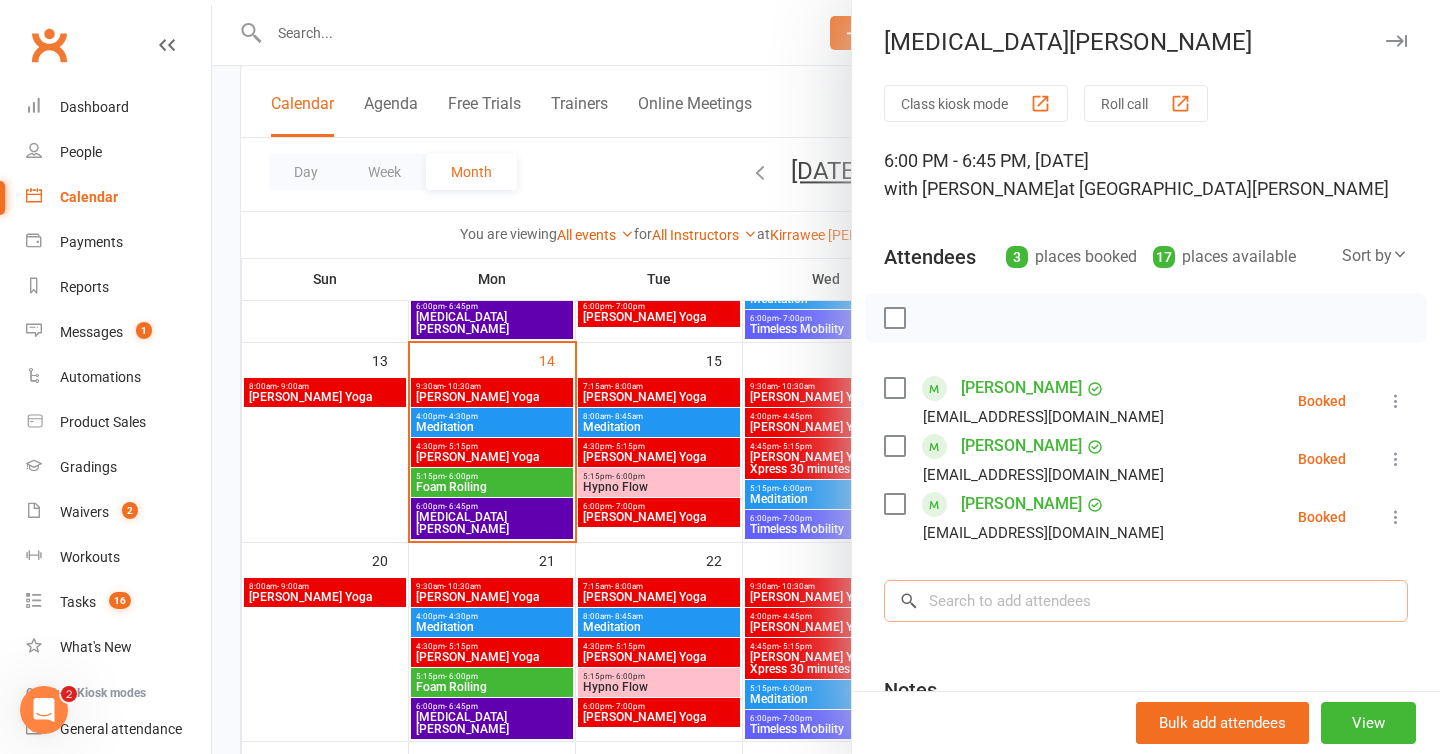 click at bounding box center (1146, 601) 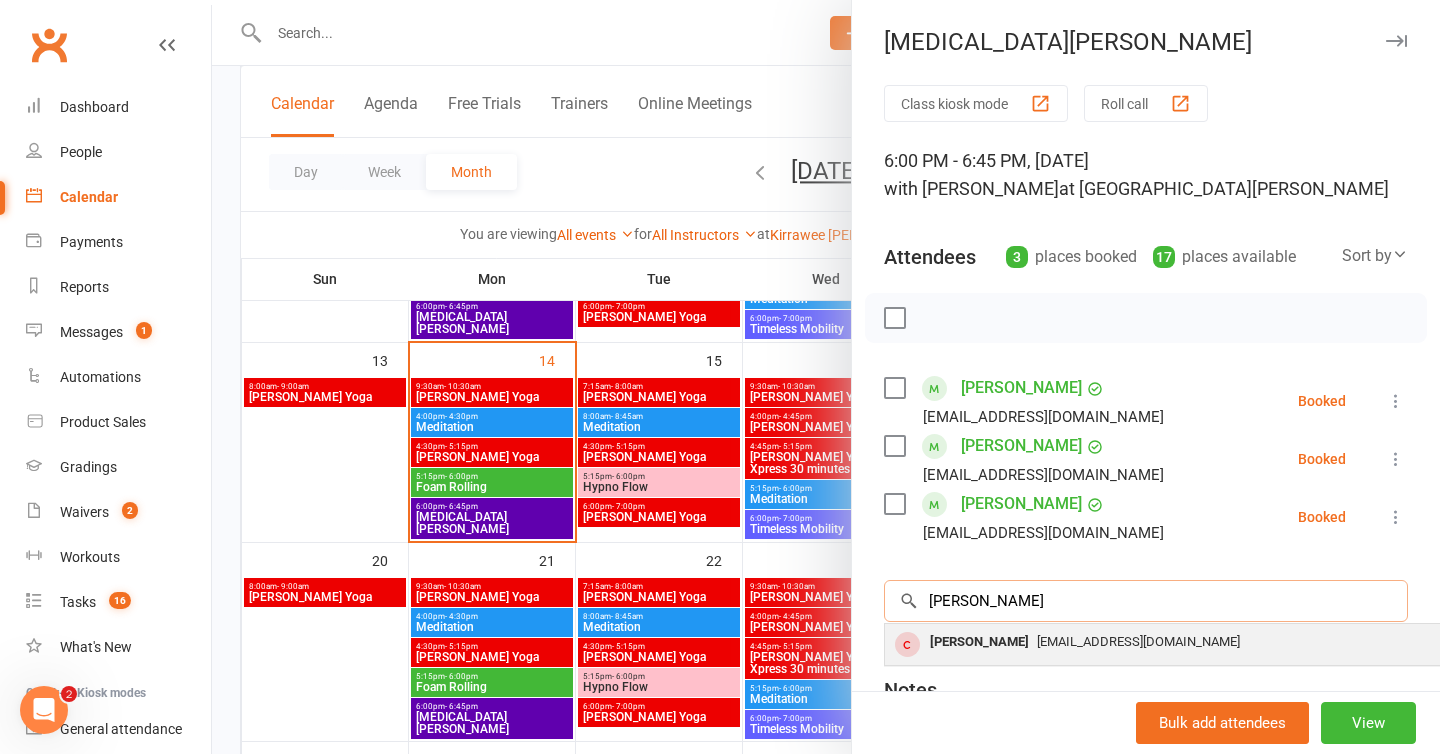 type on "[PERSON_NAME]" 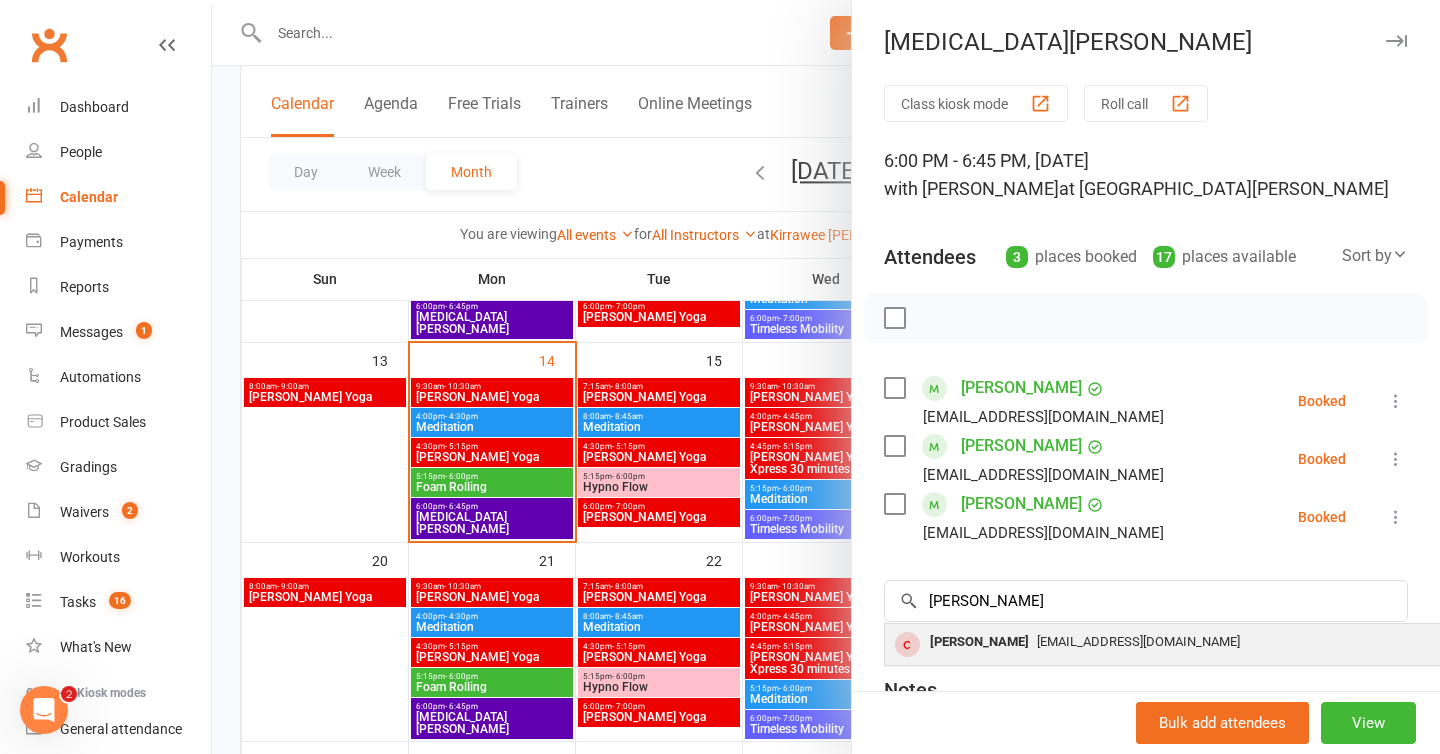 click on "[PERSON_NAME]" at bounding box center (979, 642) 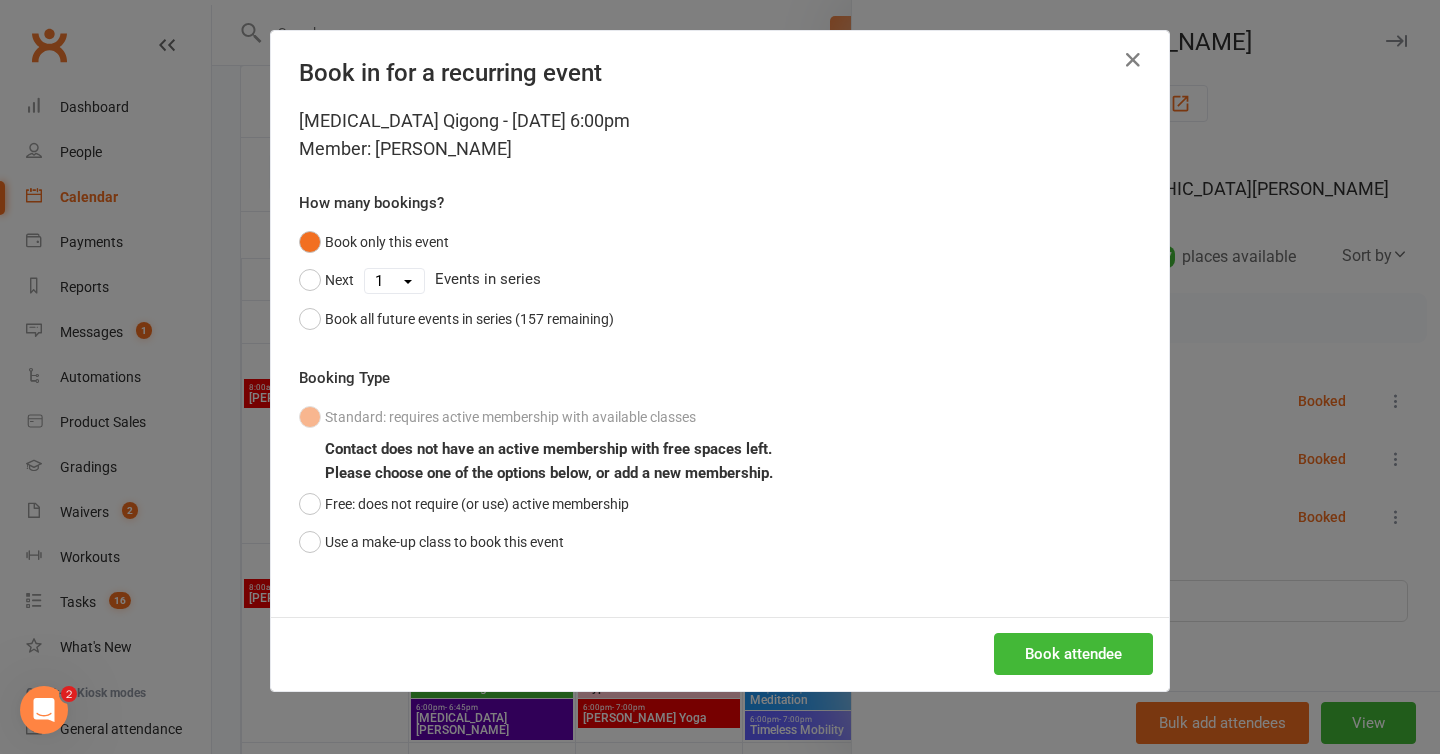 scroll, scrollTop: 479, scrollLeft: 0, axis: vertical 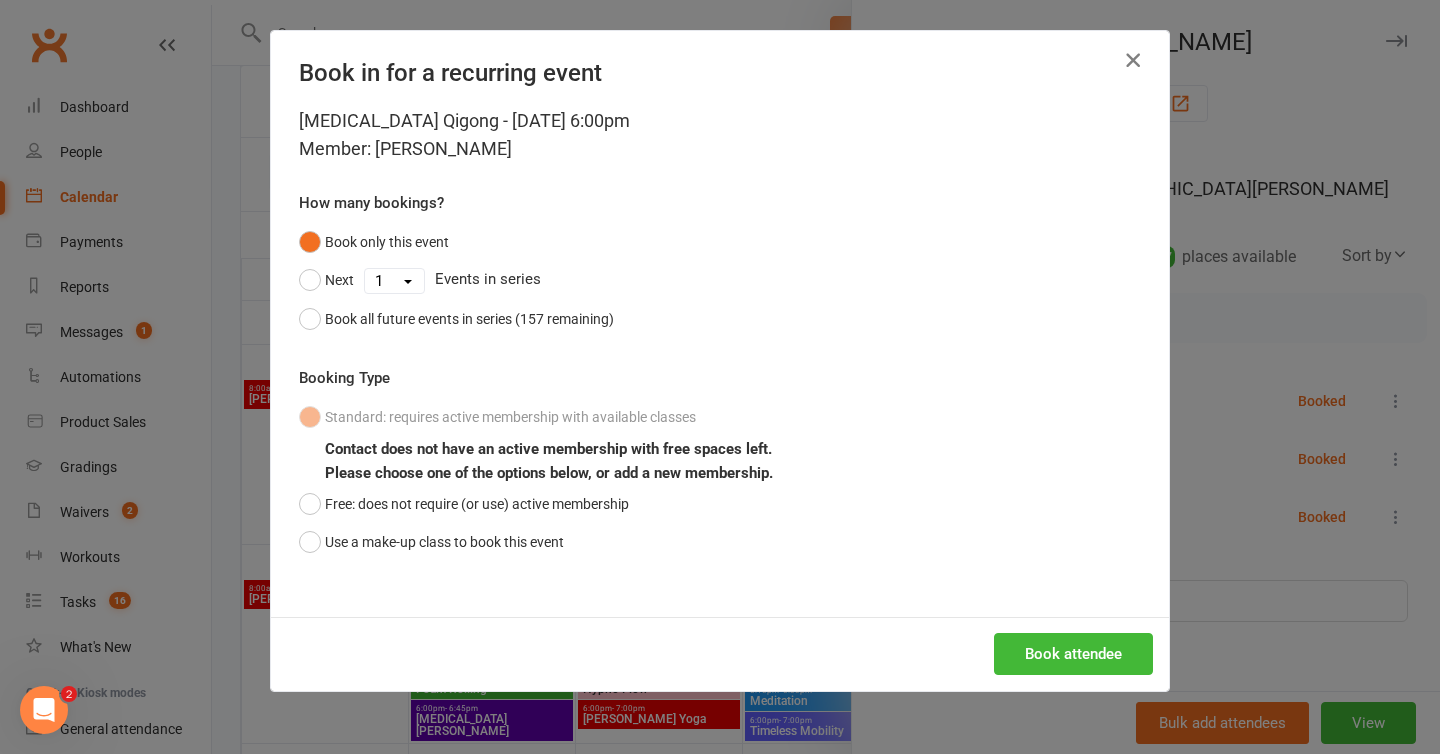 click at bounding box center (1133, 60) 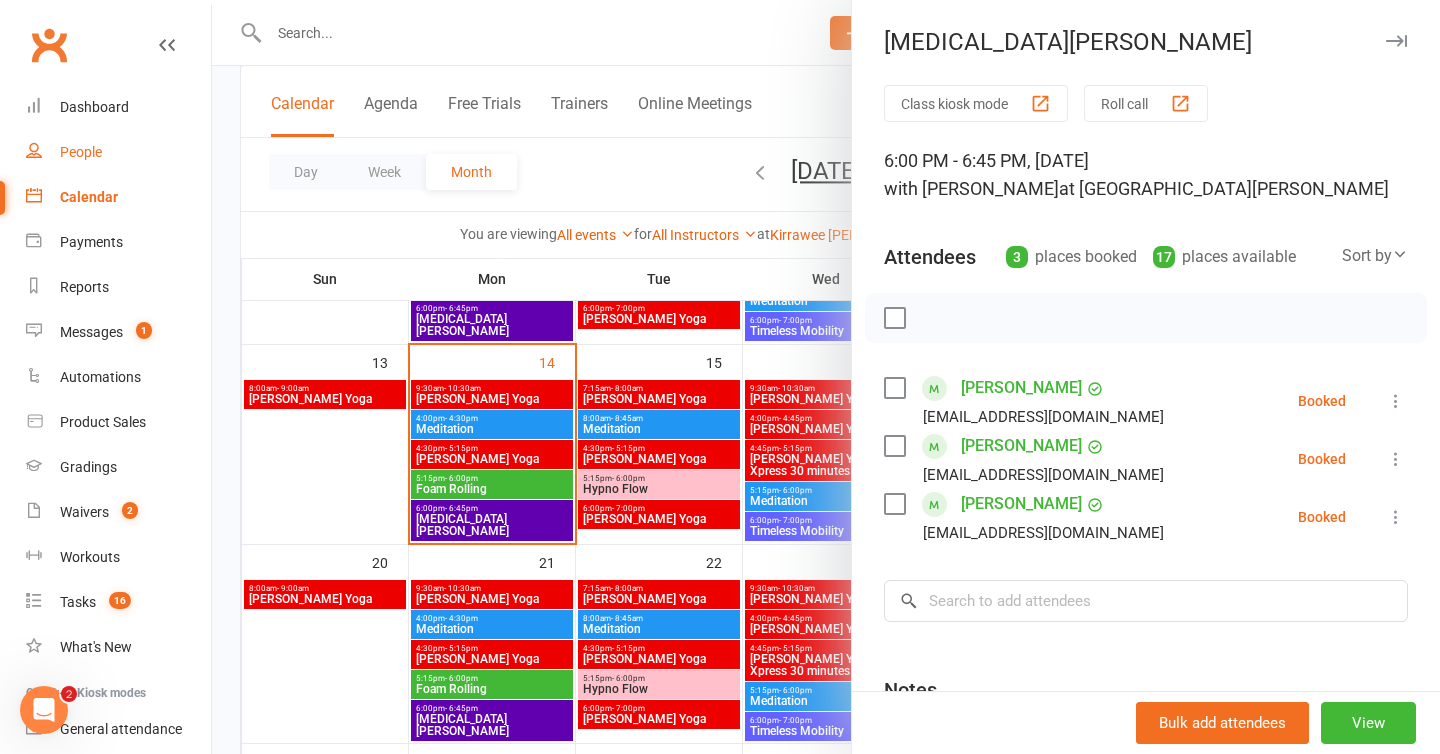 click on "People" at bounding box center (81, 152) 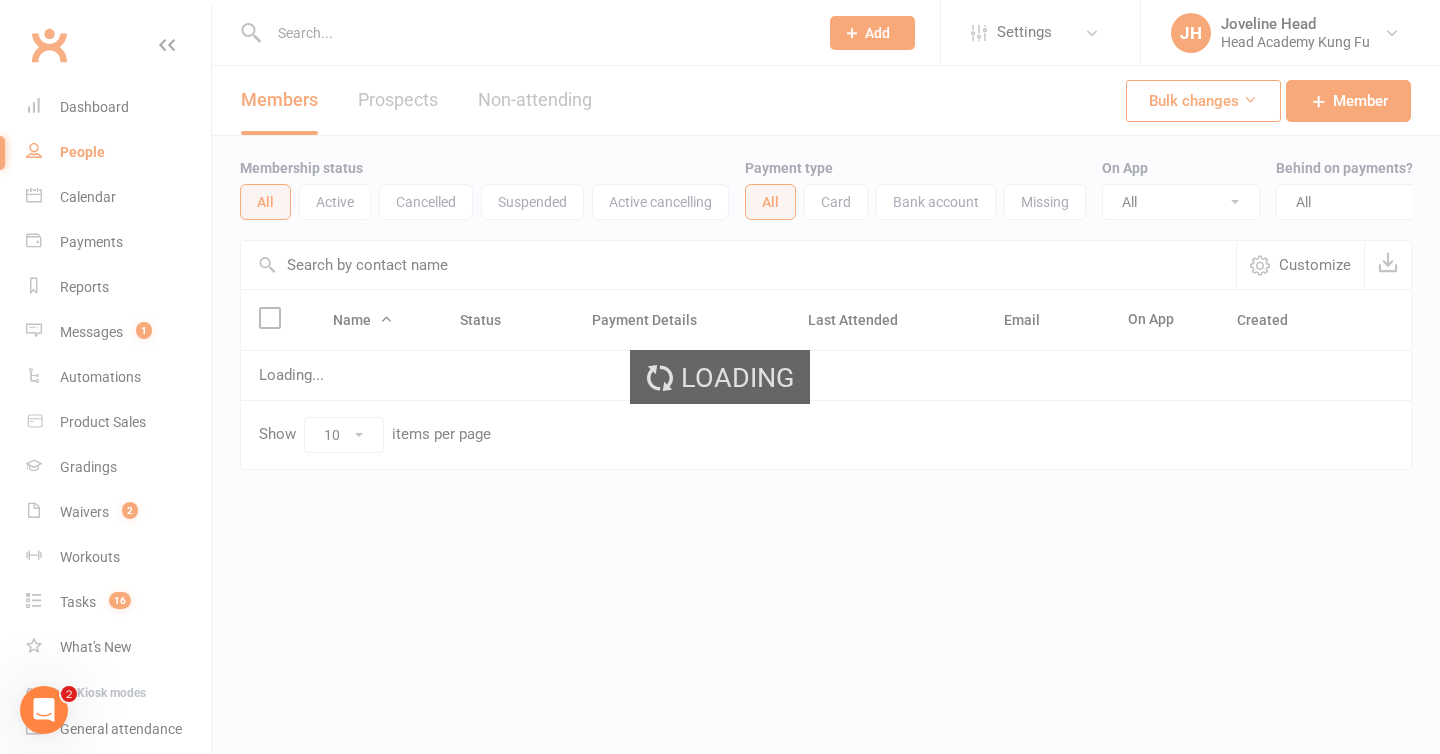 scroll, scrollTop: 0, scrollLeft: 0, axis: both 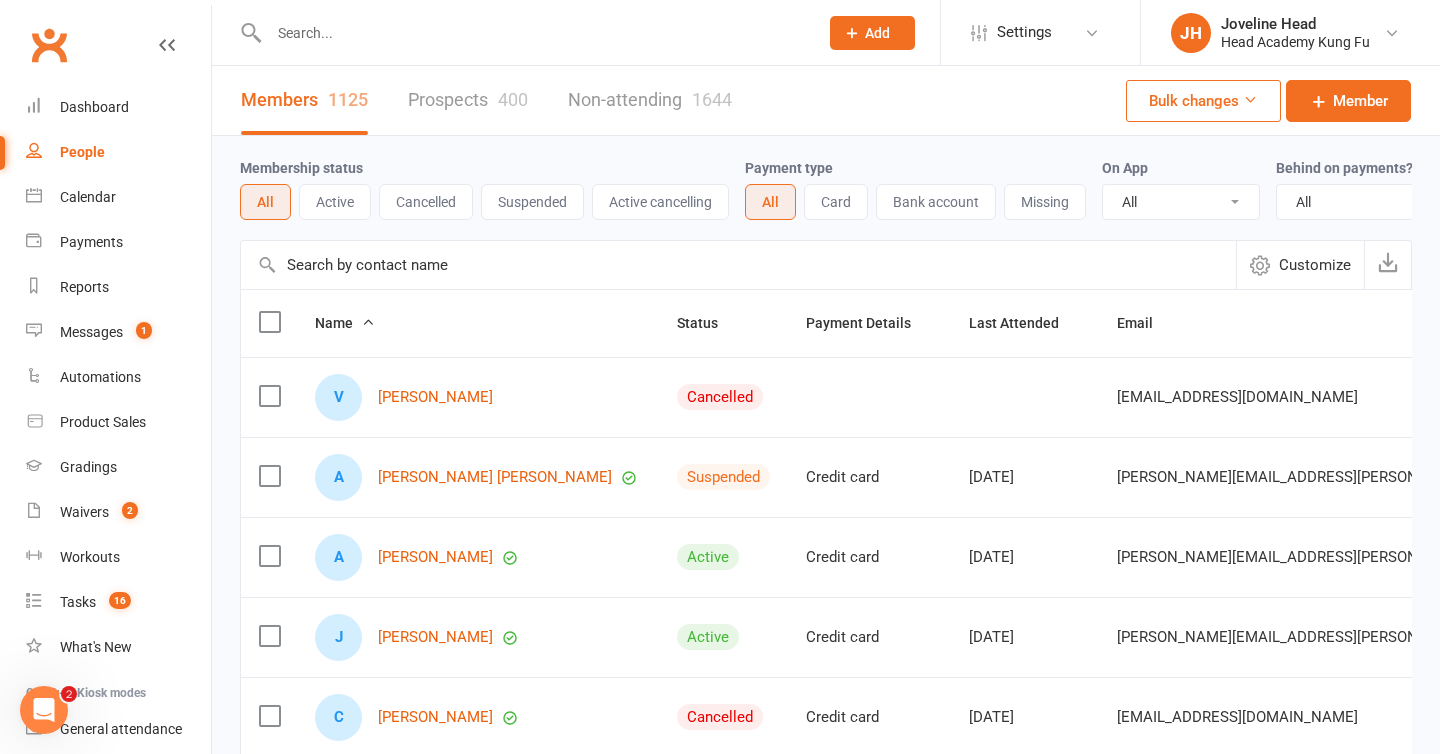 click at bounding box center [533, 33] 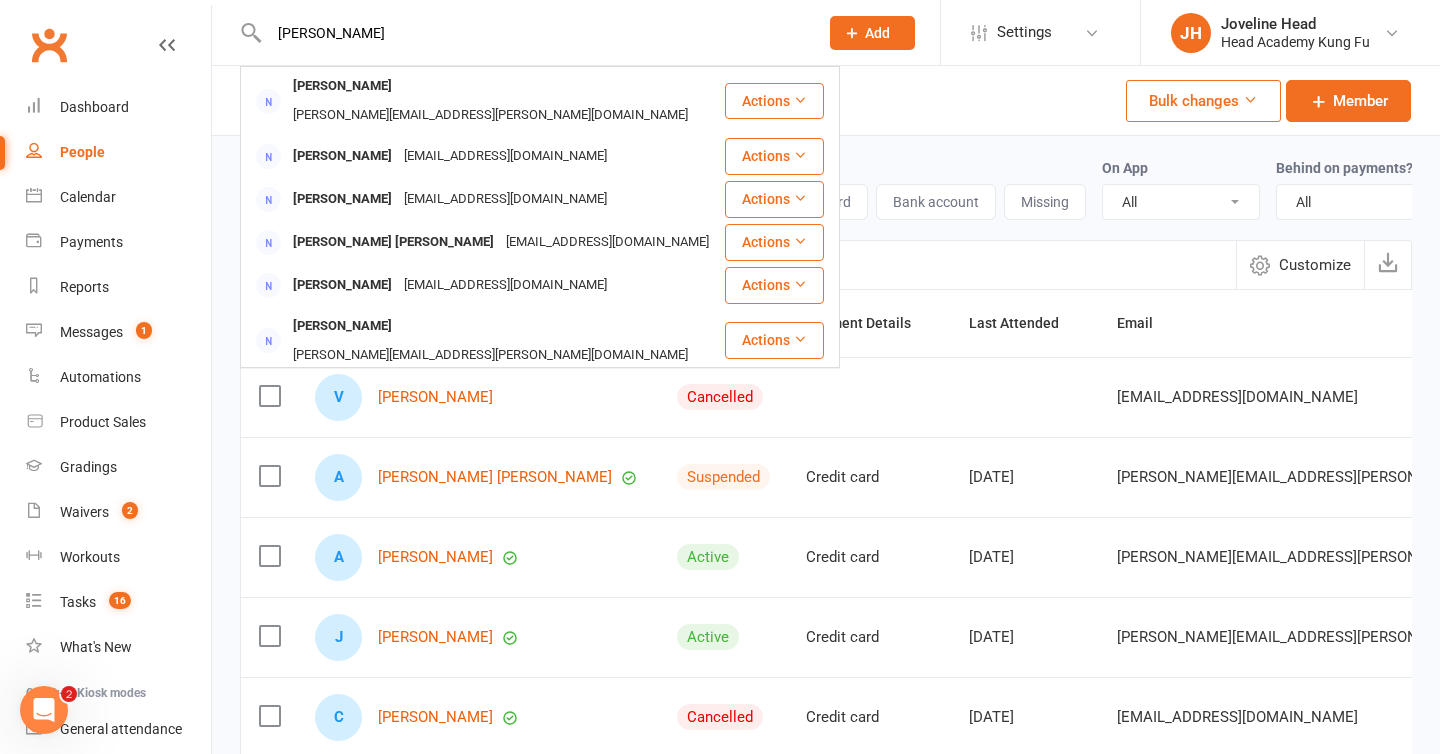 drag, startPoint x: 356, startPoint y: 30, endPoint x: 175, endPoint y: 66, distance: 184.5454 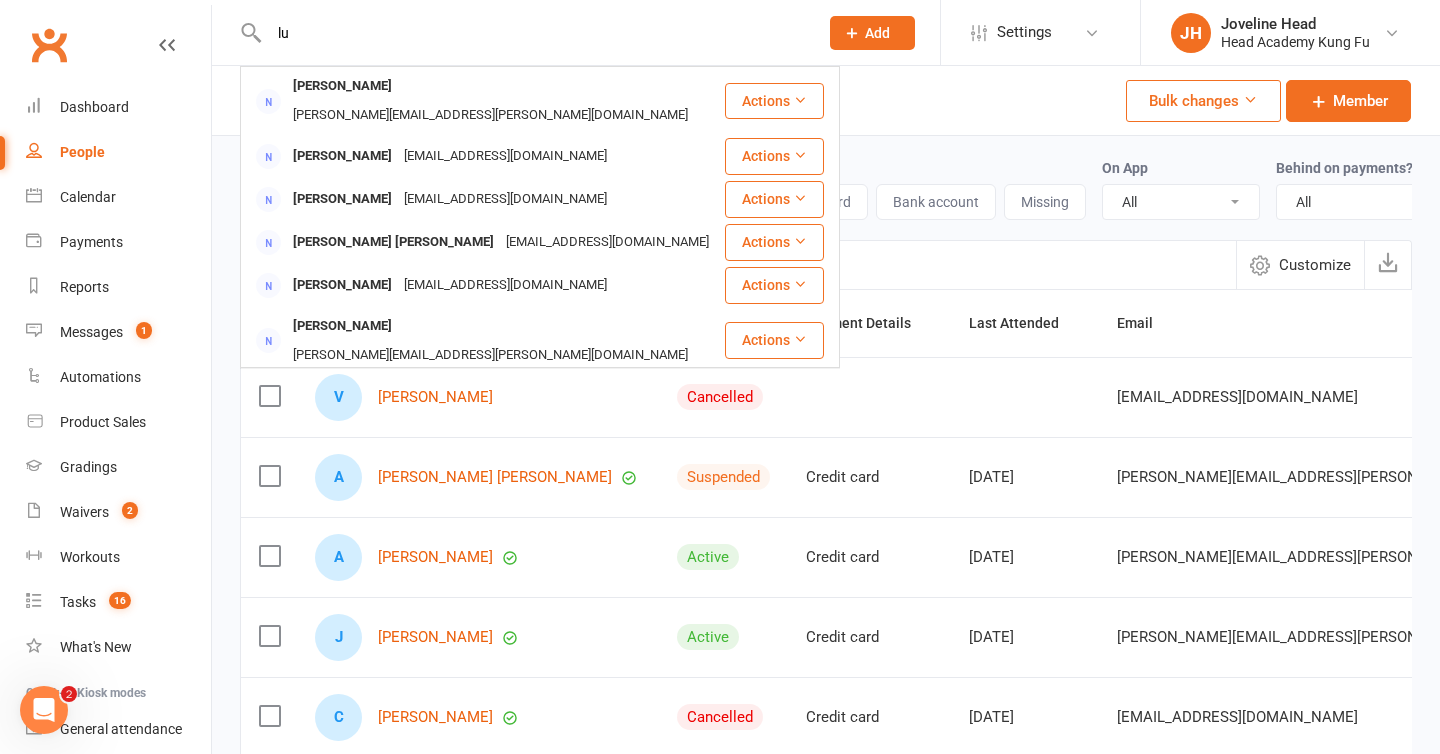 type on "l" 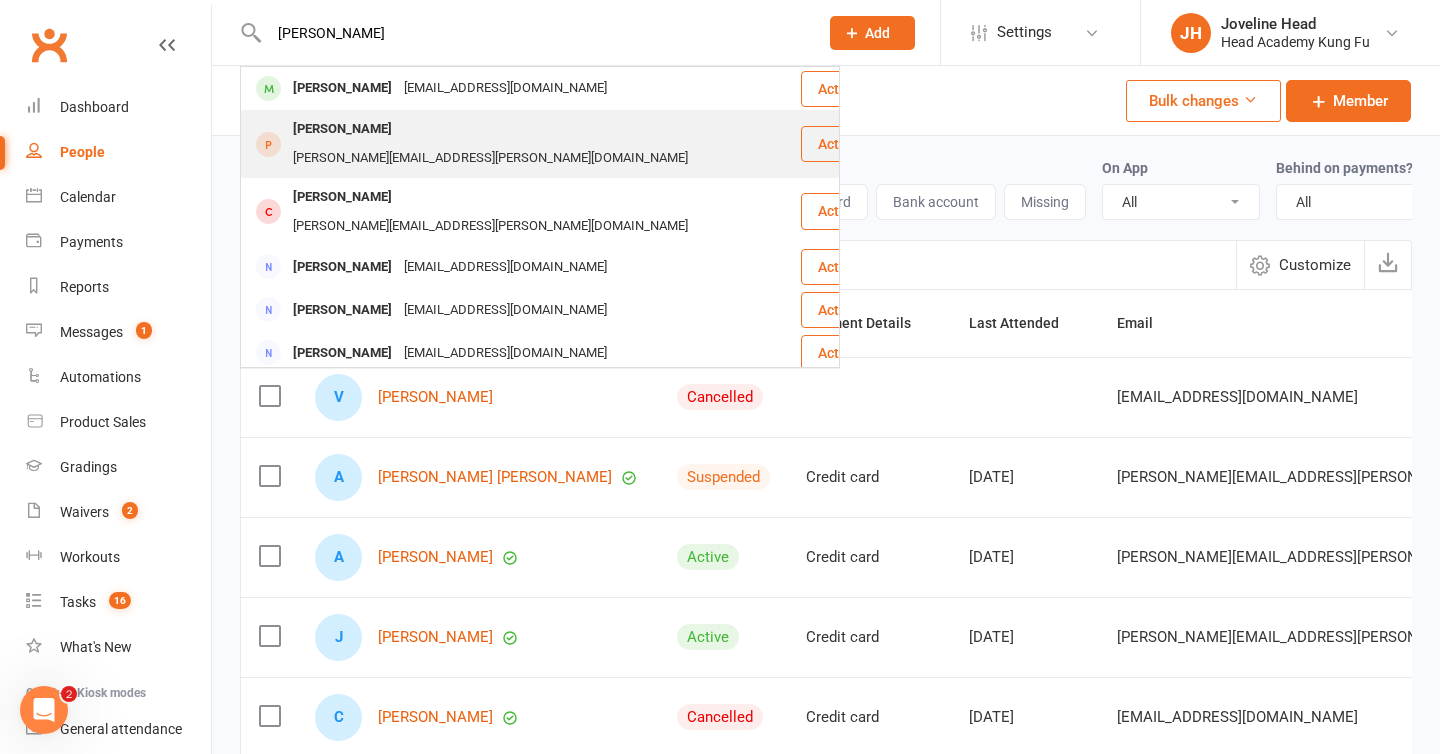 type on "[PERSON_NAME]" 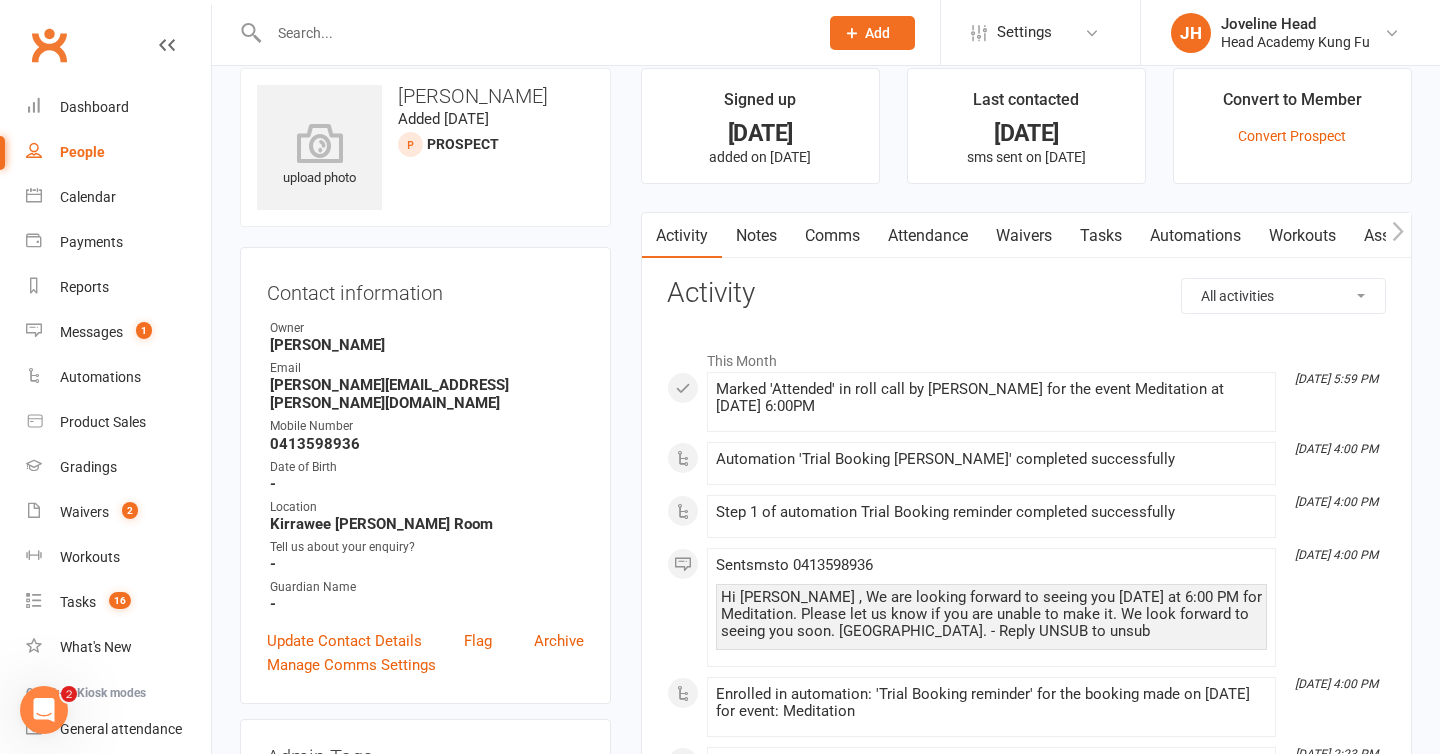 scroll, scrollTop: 30, scrollLeft: 0, axis: vertical 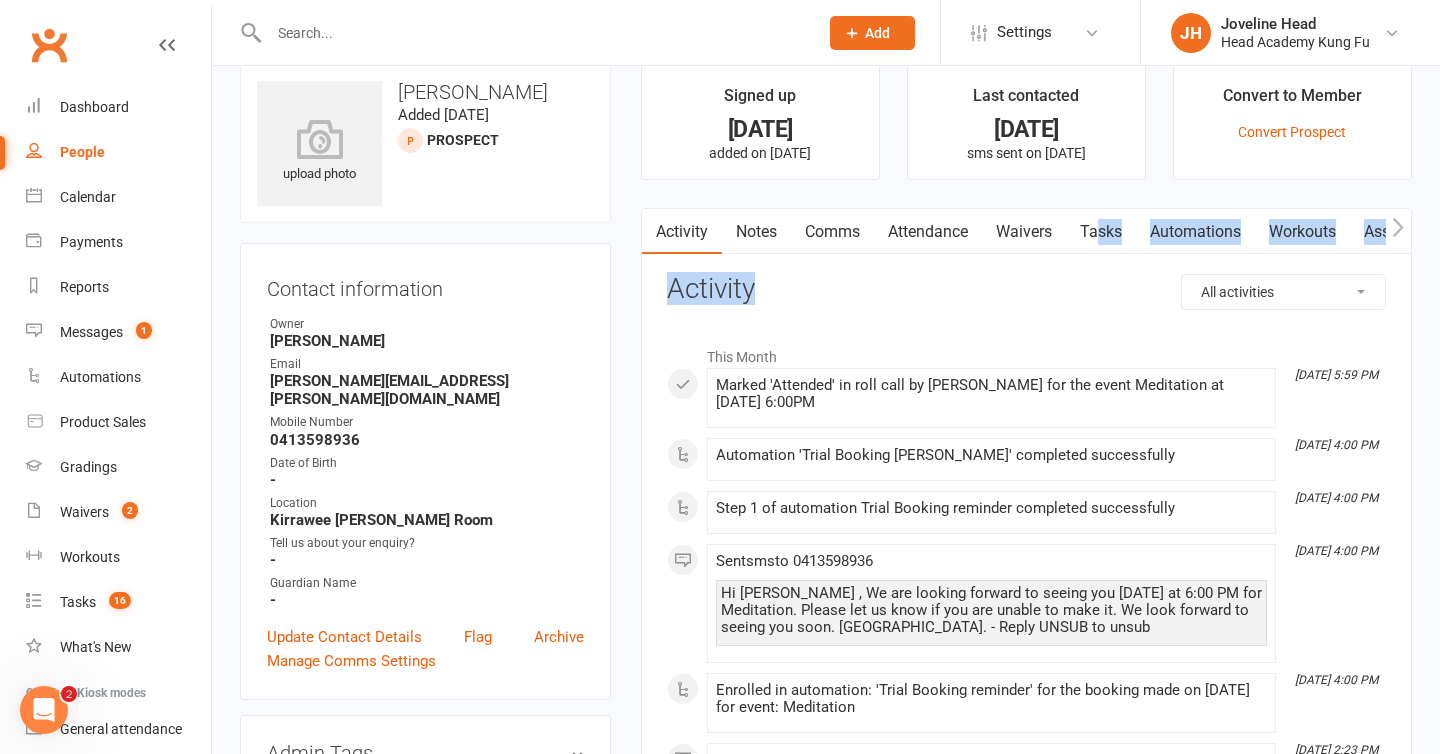 drag, startPoint x: 1133, startPoint y: 282, endPoint x: 1011, endPoint y: 144, distance: 184.19554 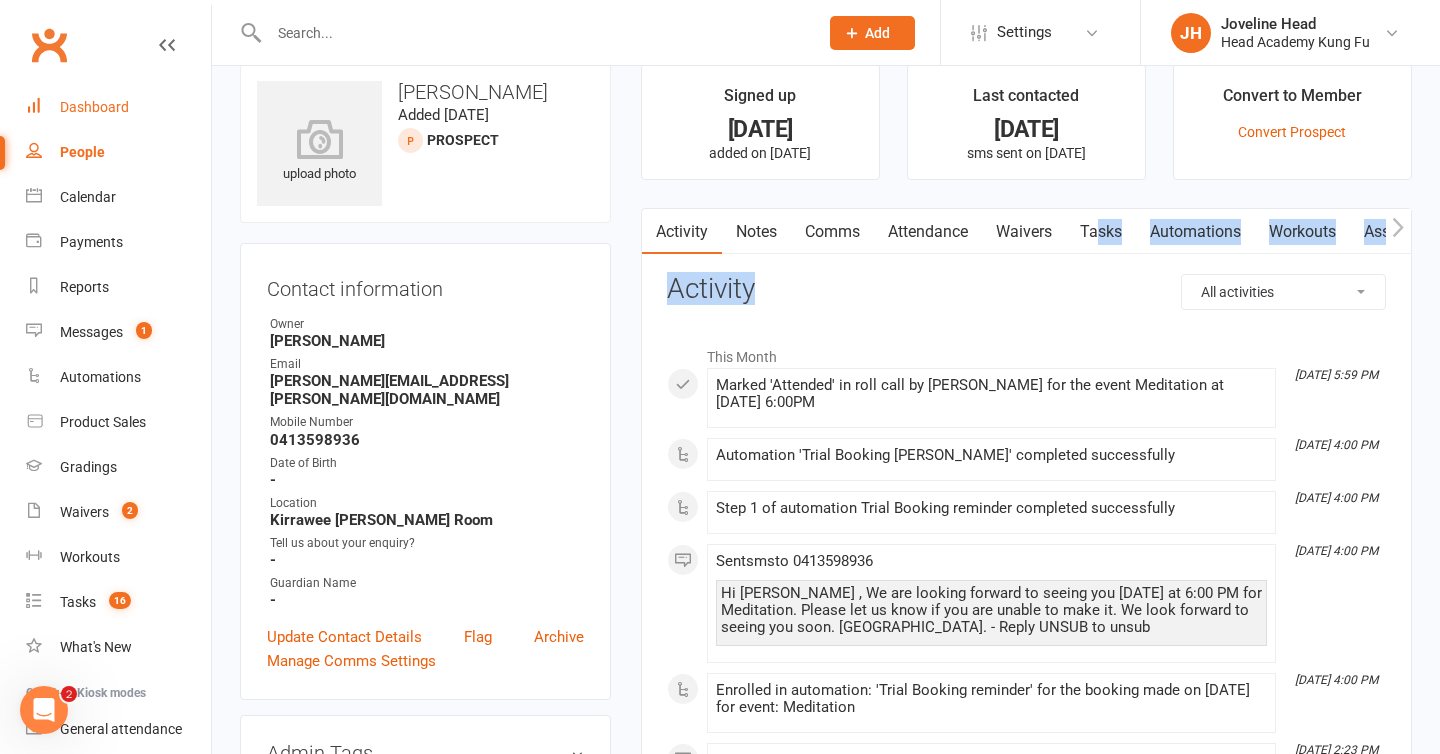 click on "Dashboard" at bounding box center (94, 107) 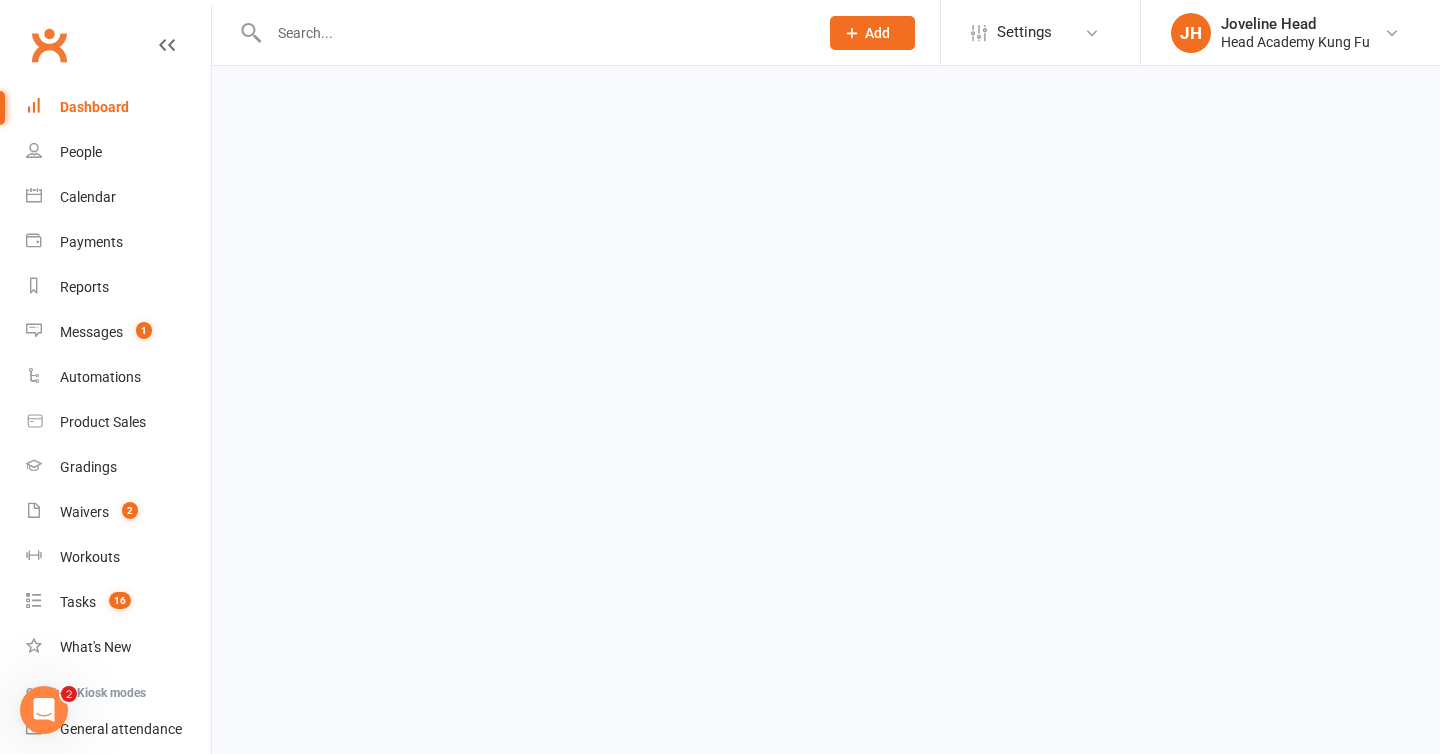 scroll, scrollTop: 0, scrollLeft: 0, axis: both 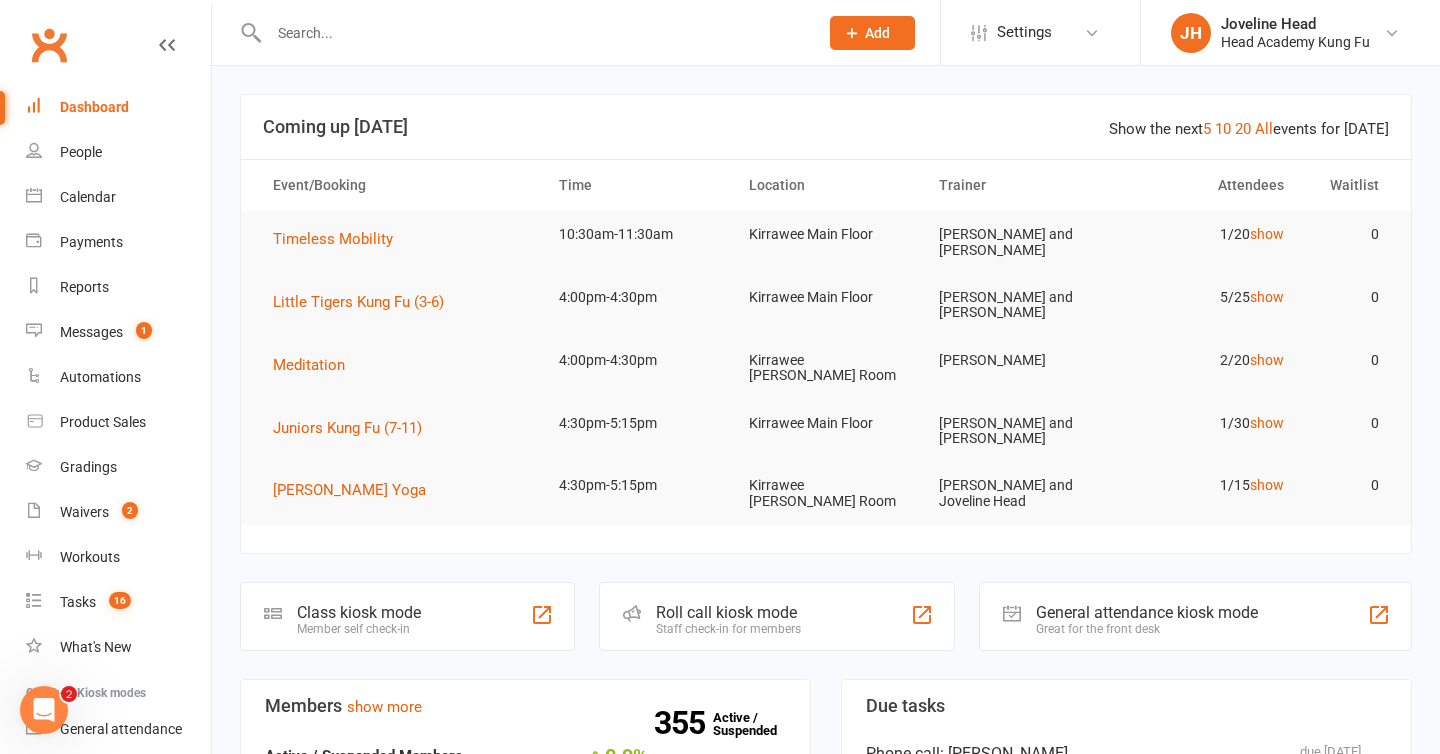 click on "Show the next  5   10   20   All  events for [DATE] Coming up [DATE]" at bounding box center (826, 127) 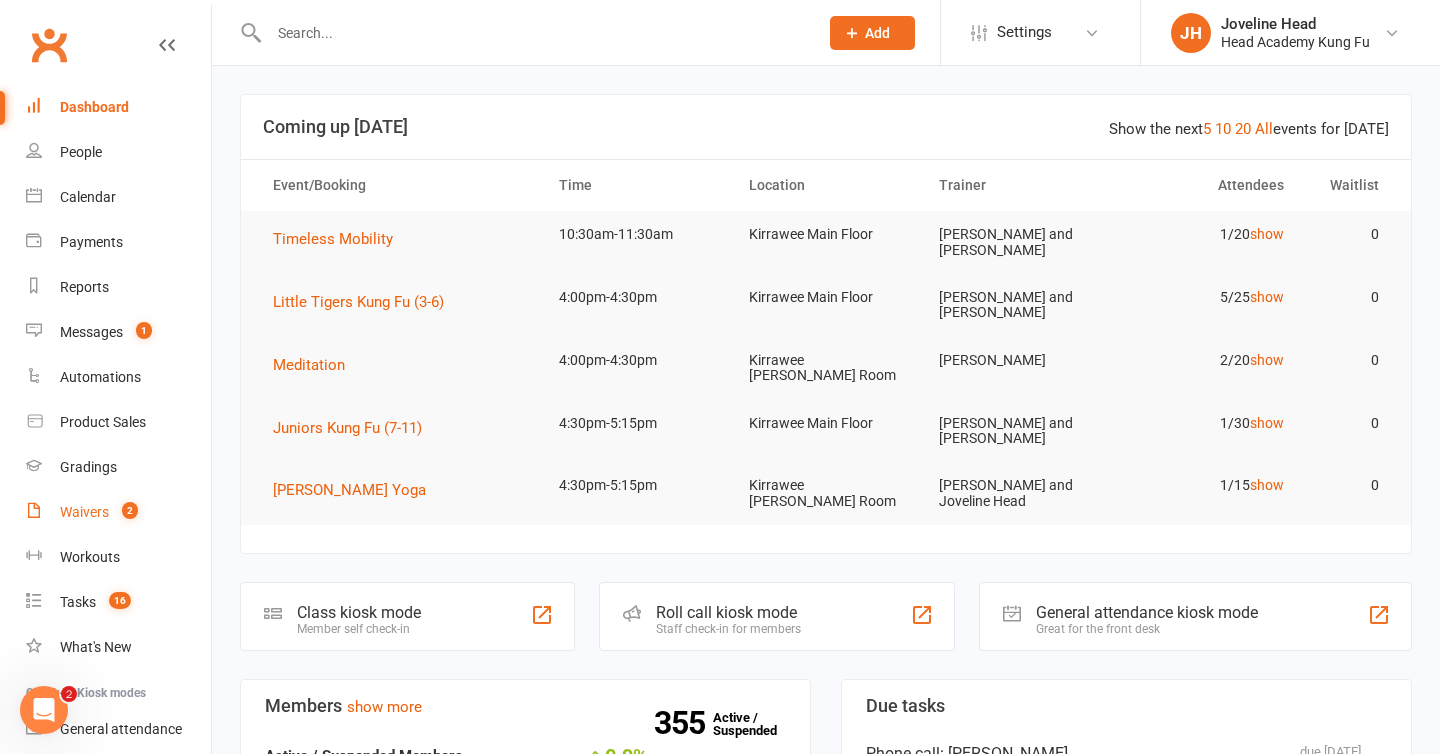 click on "Waivers" at bounding box center (84, 512) 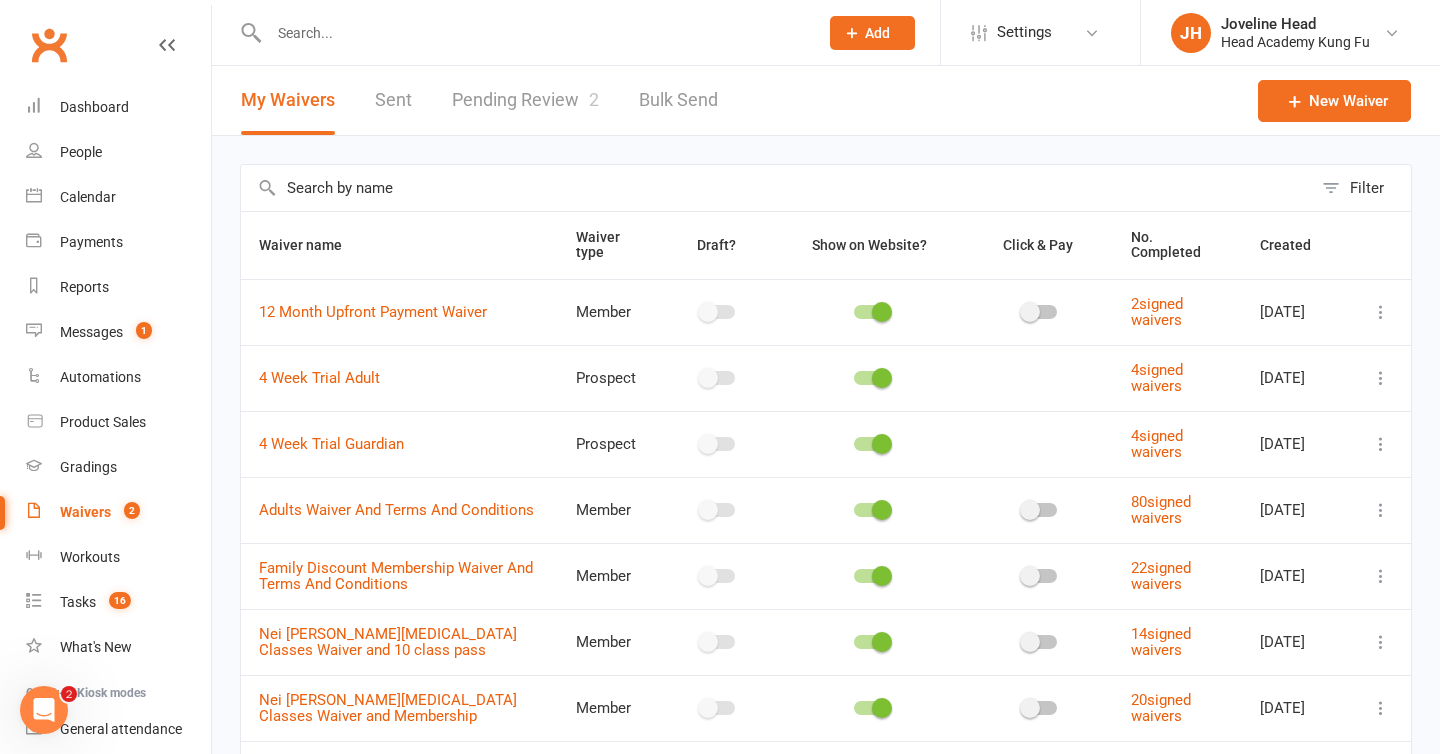 click on "Pending Review 2" at bounding box center (525, 100) 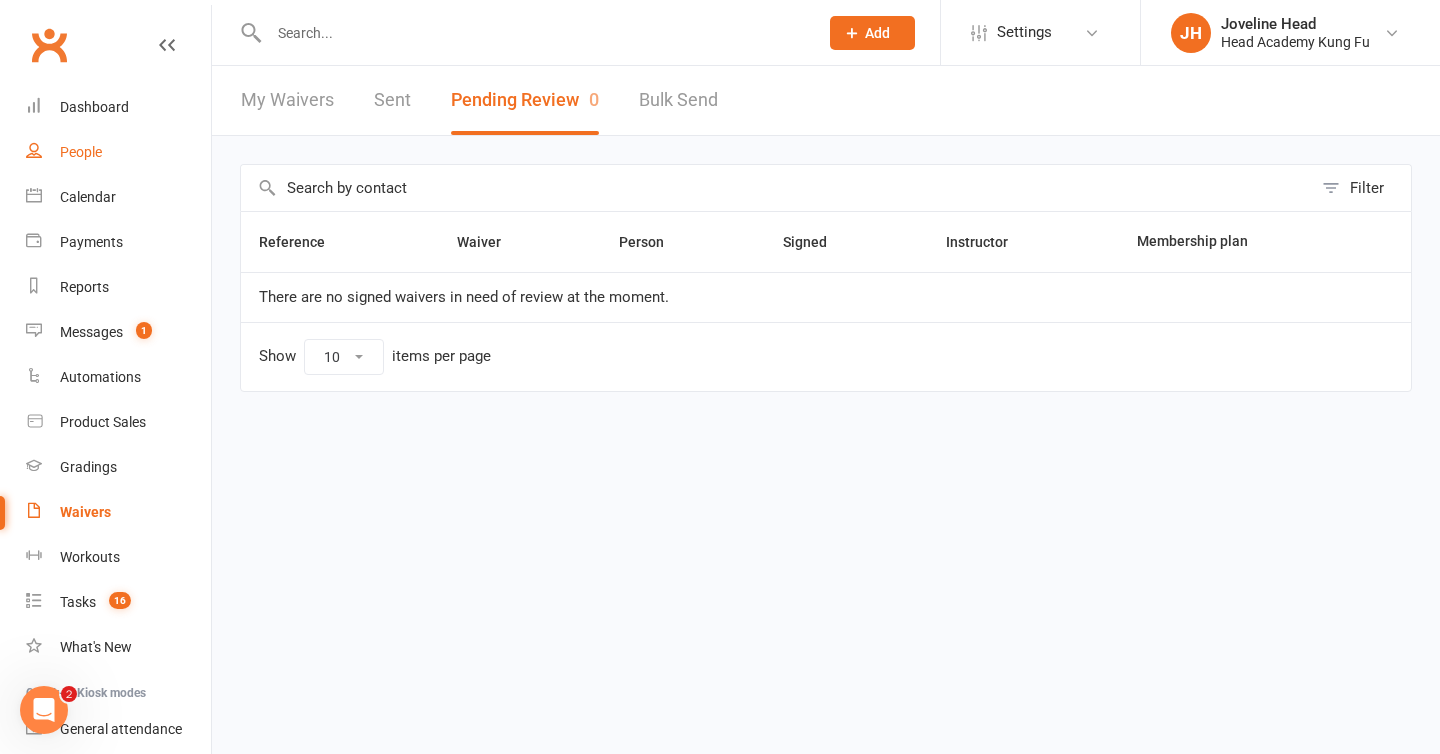 click on "People" at bounding box center [81, 152] 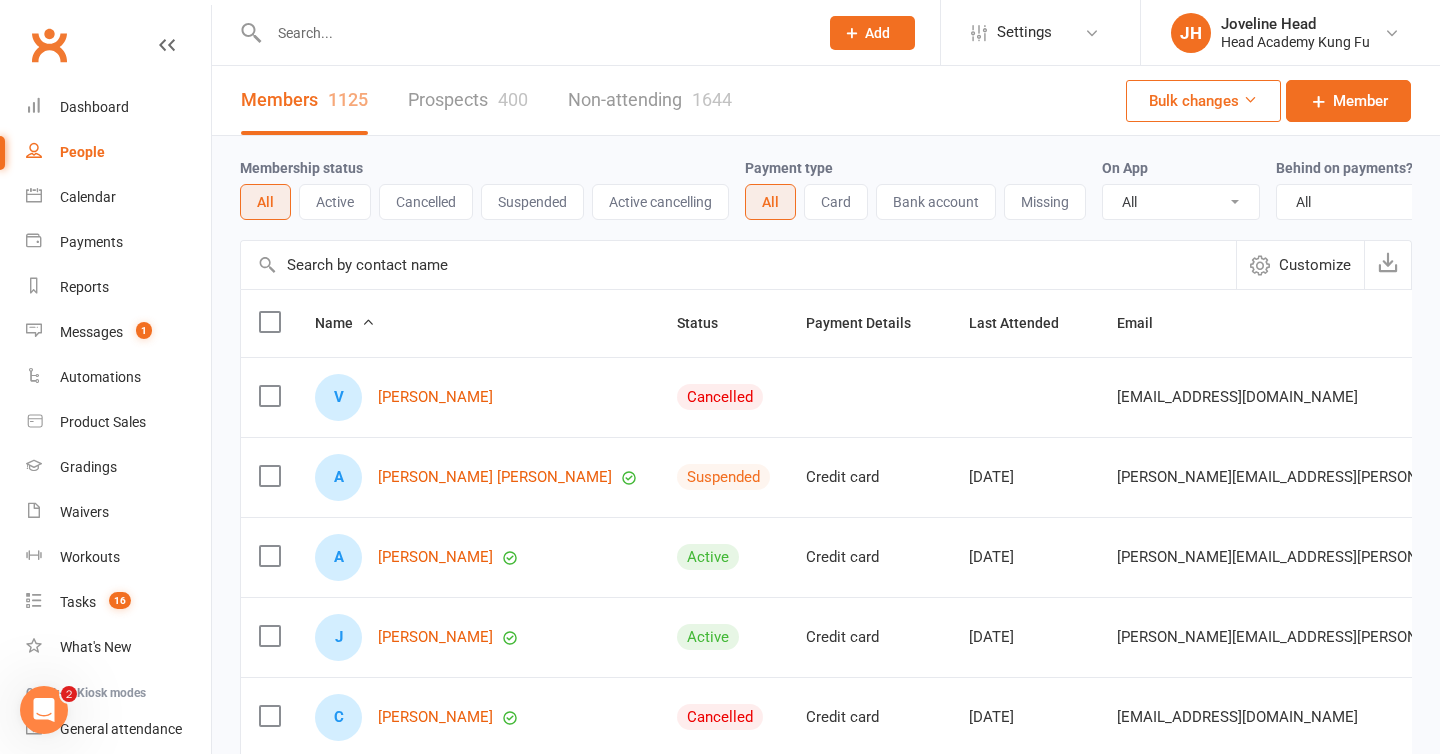 click at bounding box center (533, 33) 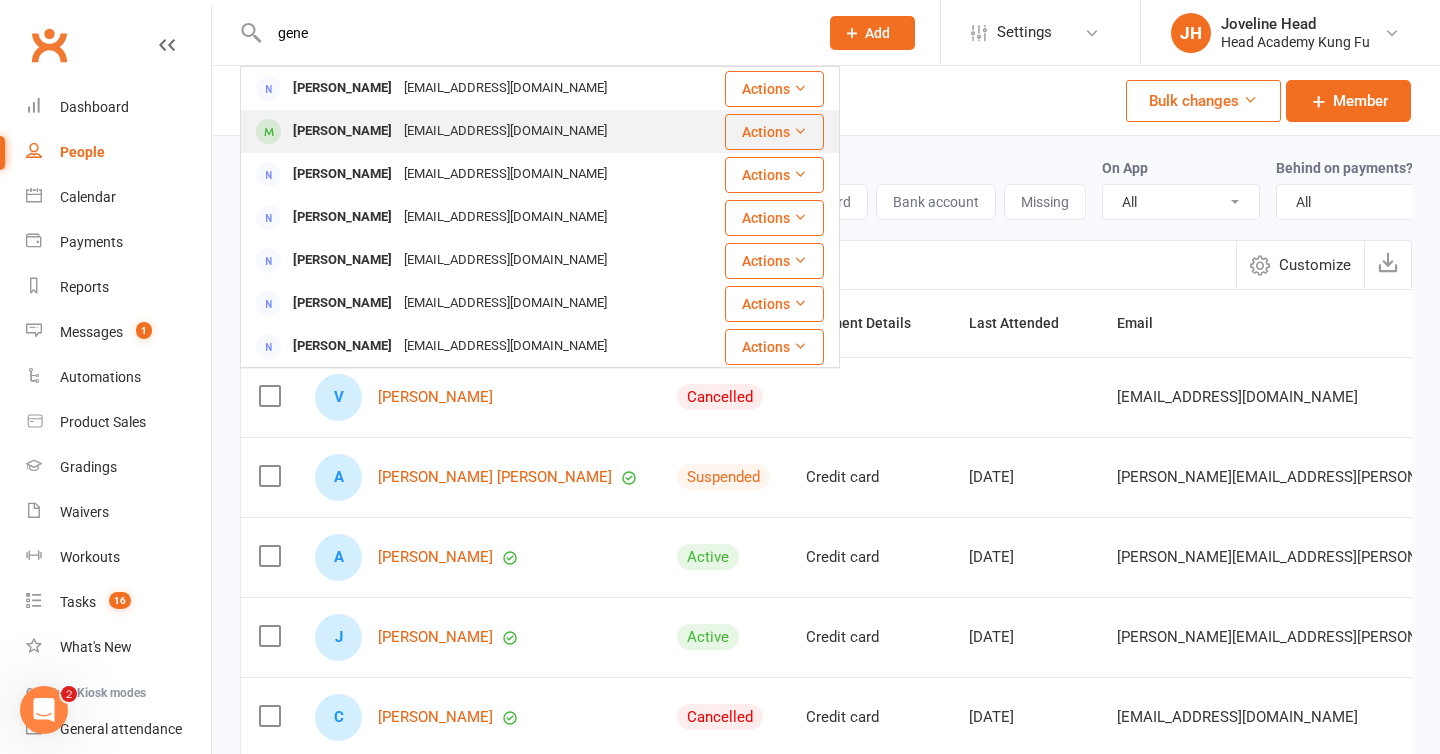type on "gene" 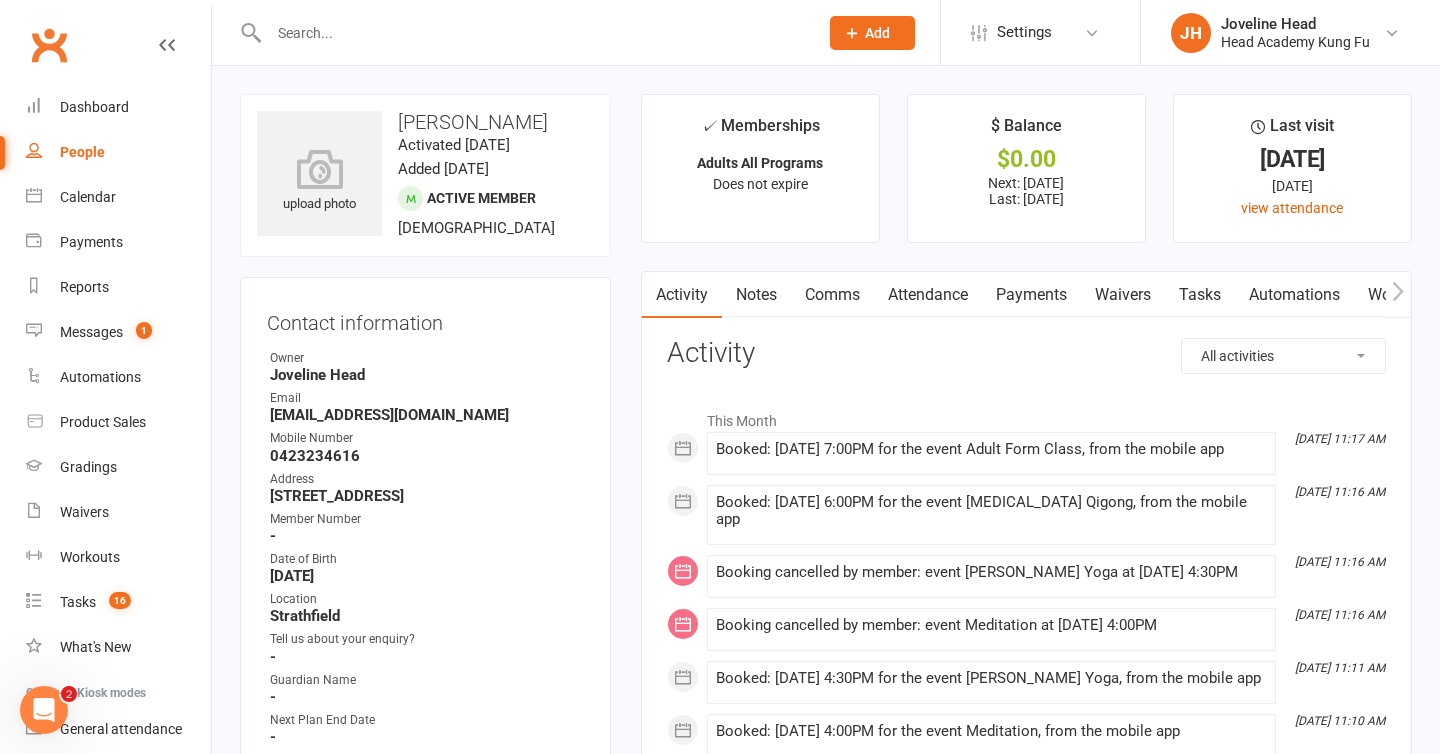 click on "People" at bounding box center [82, 152] 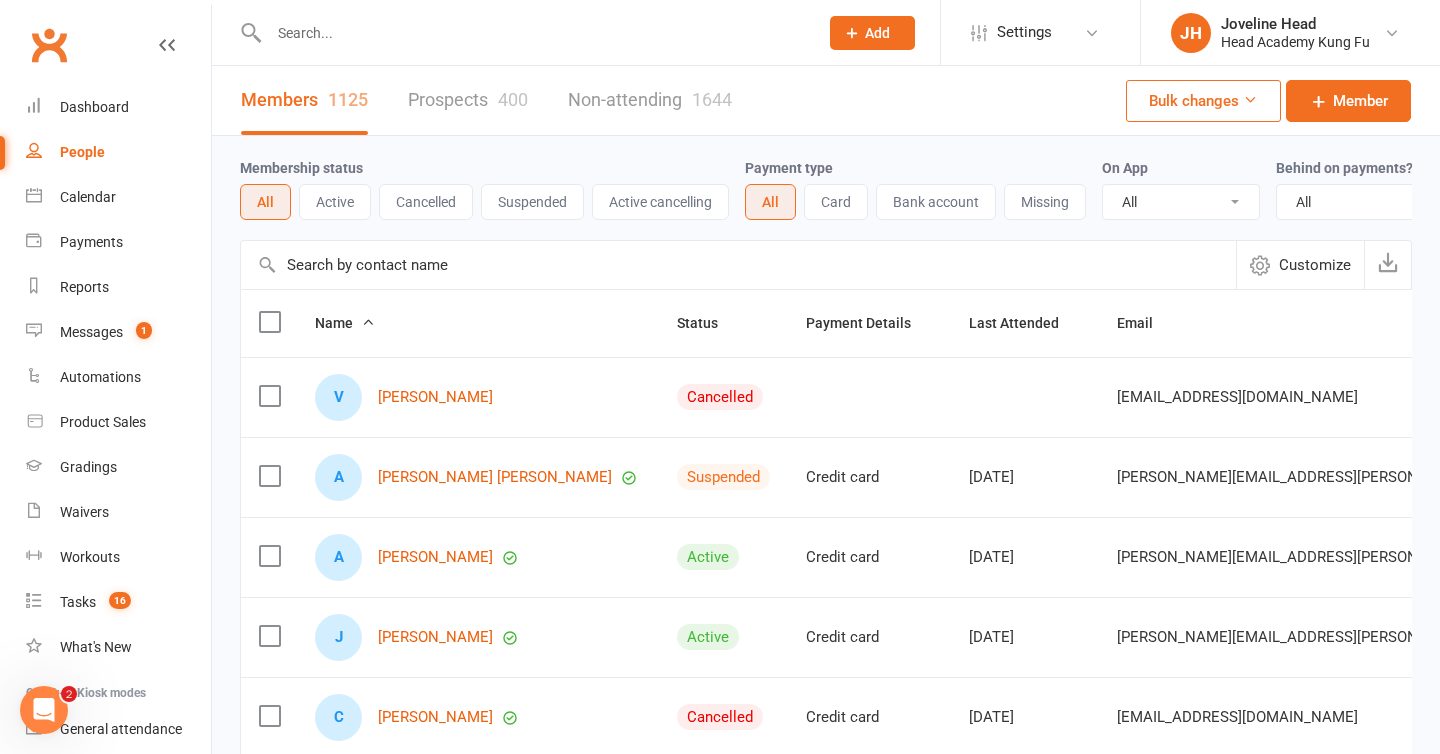 click at bounding box center [533, 33] 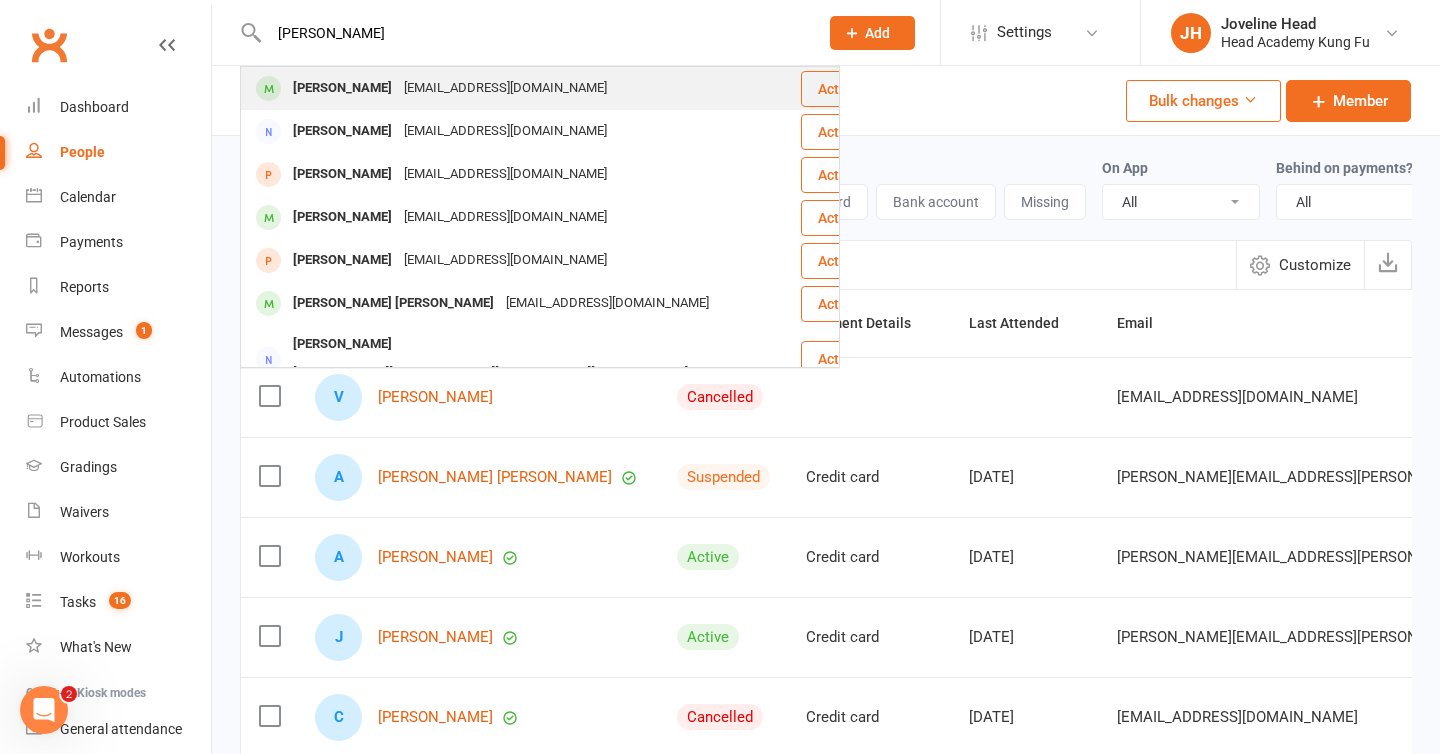 type on "[PERSON_NAME]" 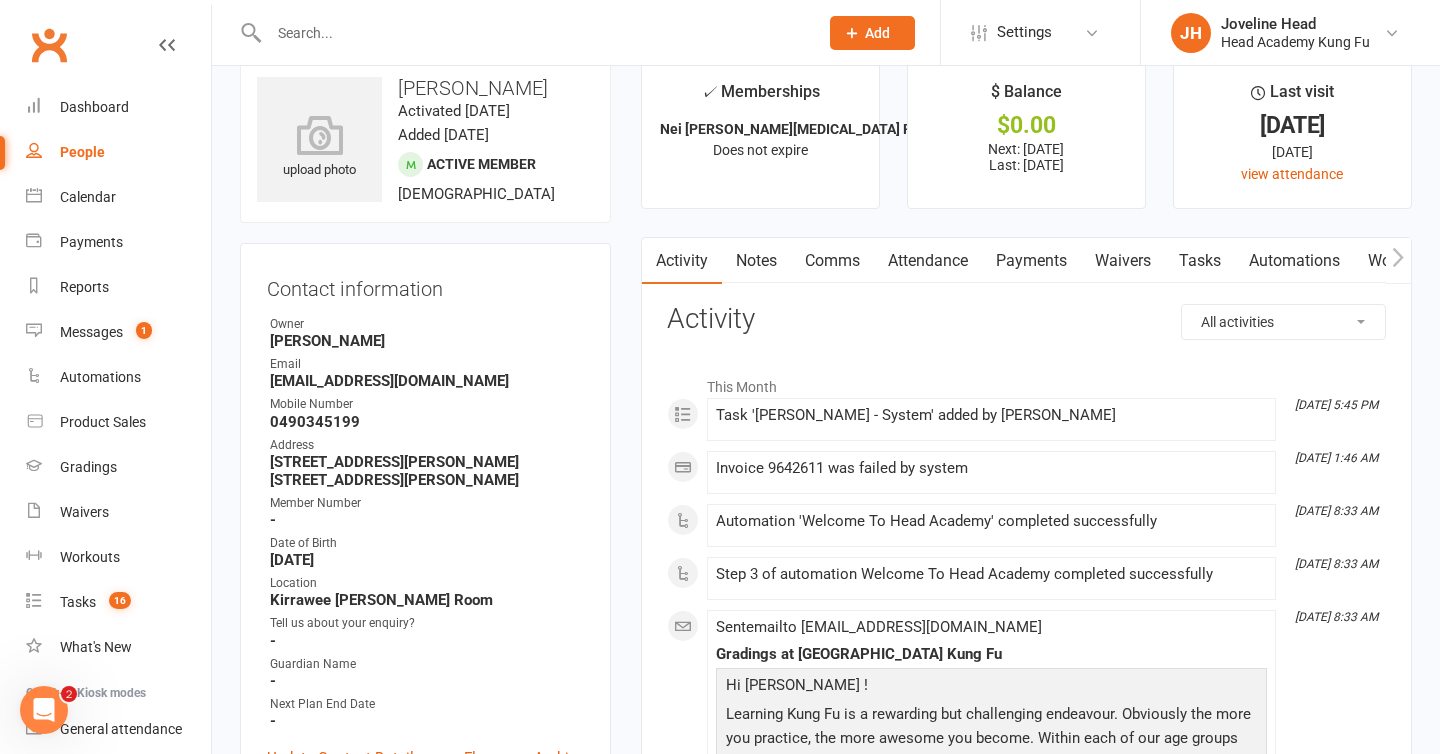 scroll, scrollTop: 35, scrollLeft: 0, axis: vertical 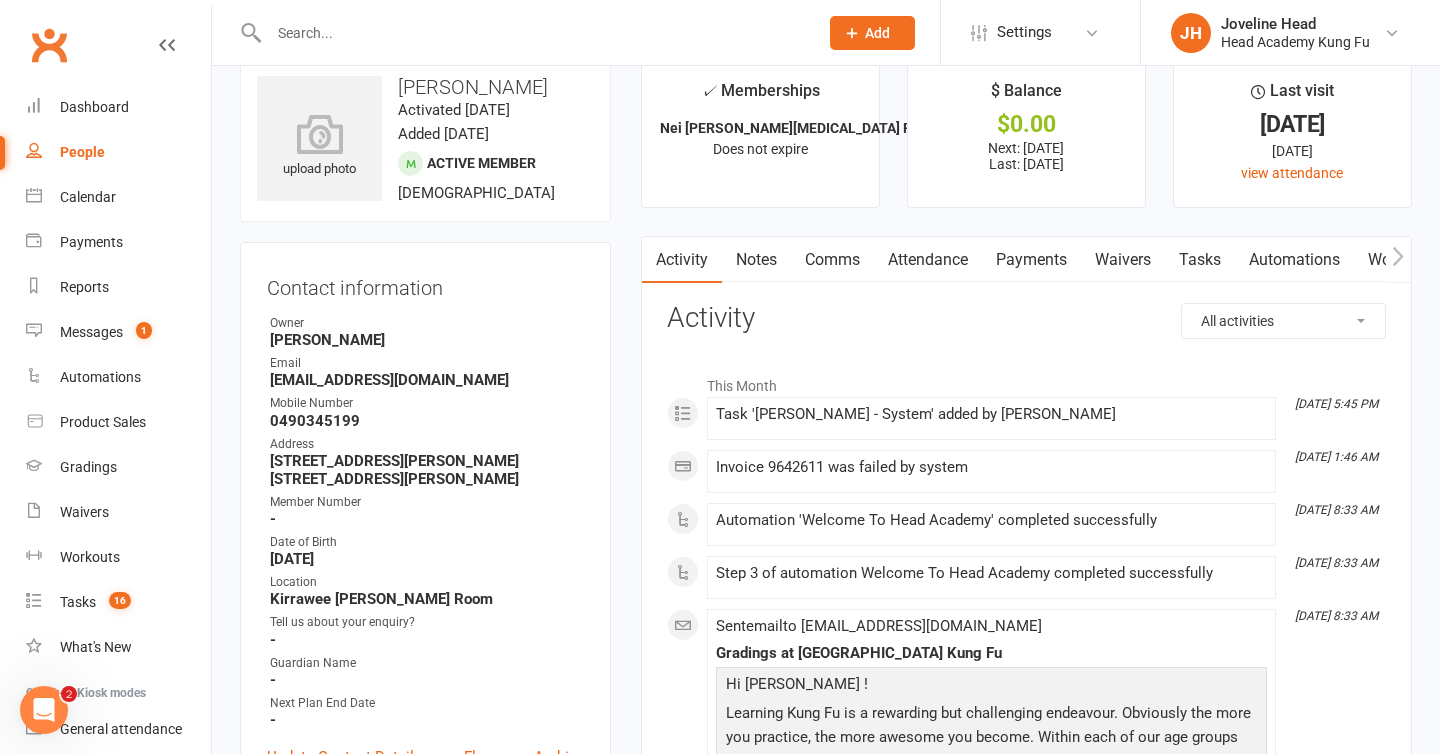 click on "Payments" at bounding box center (1031, 260) 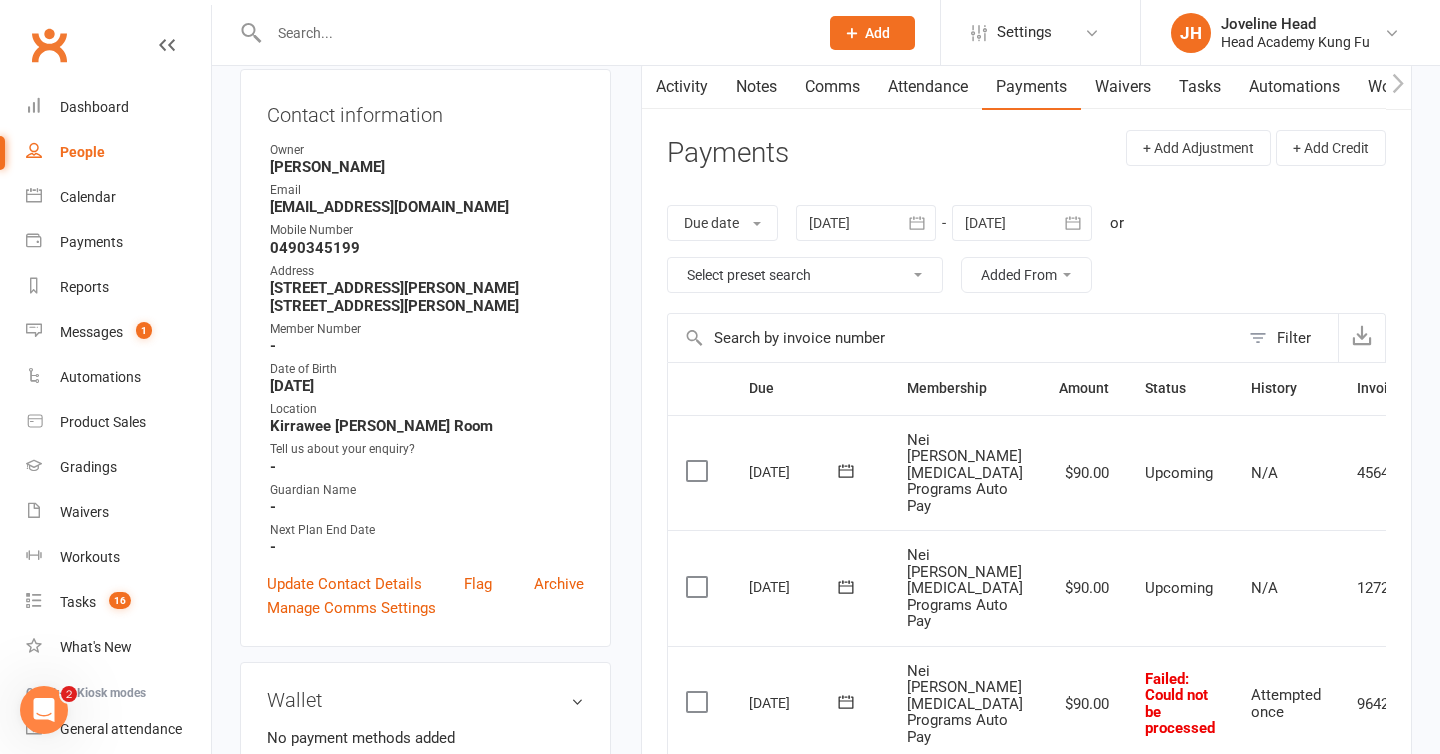 scroll, scrollTop: 0, scrollLeft: 0, axis: both 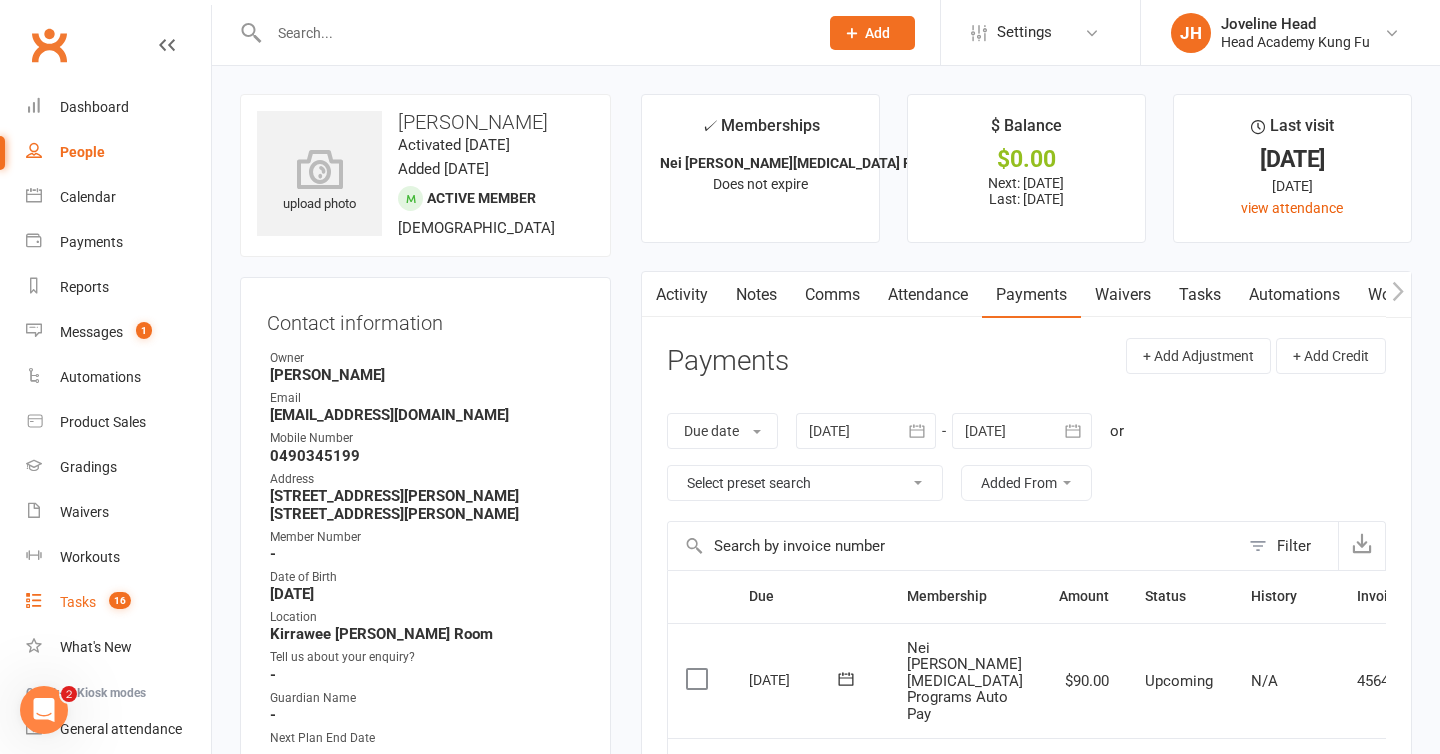 click on "16" at bounding box center (115, 602) 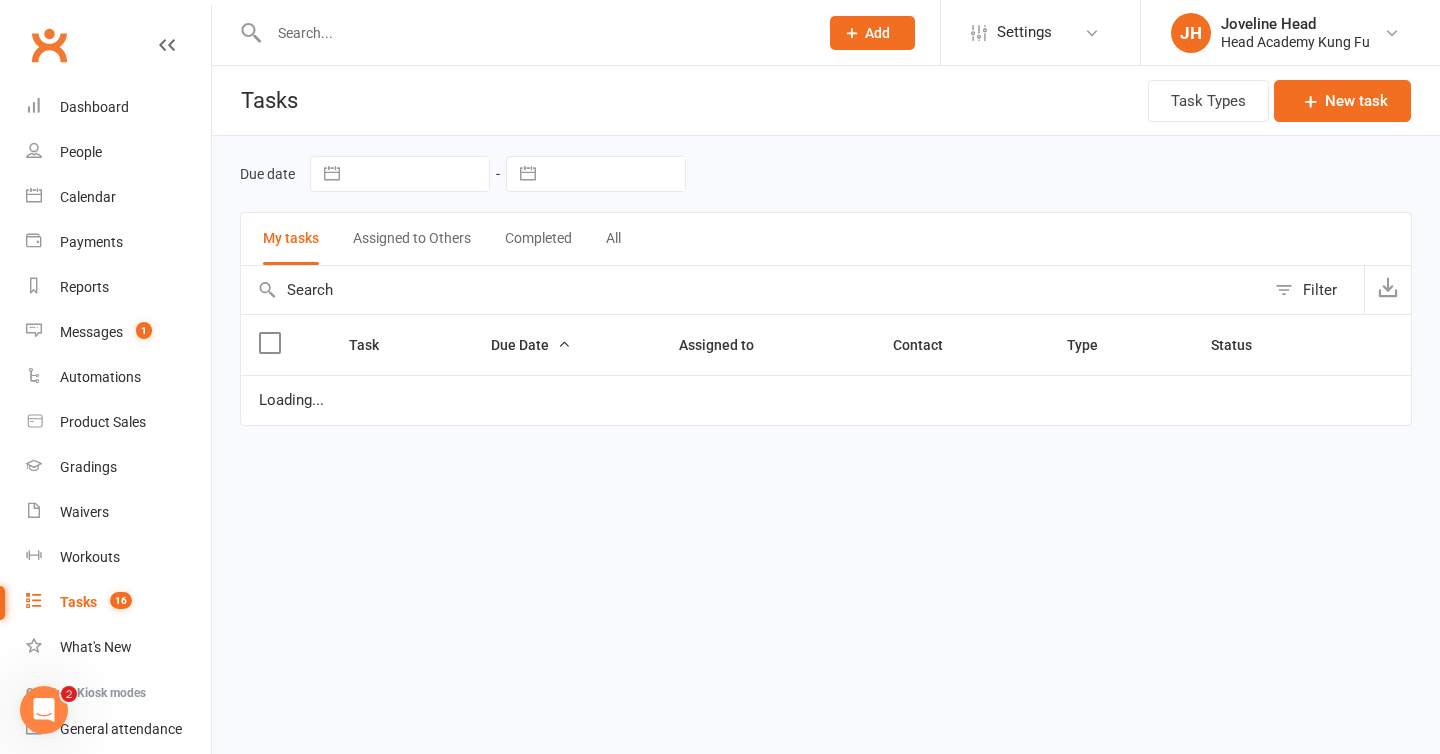 select on "started" 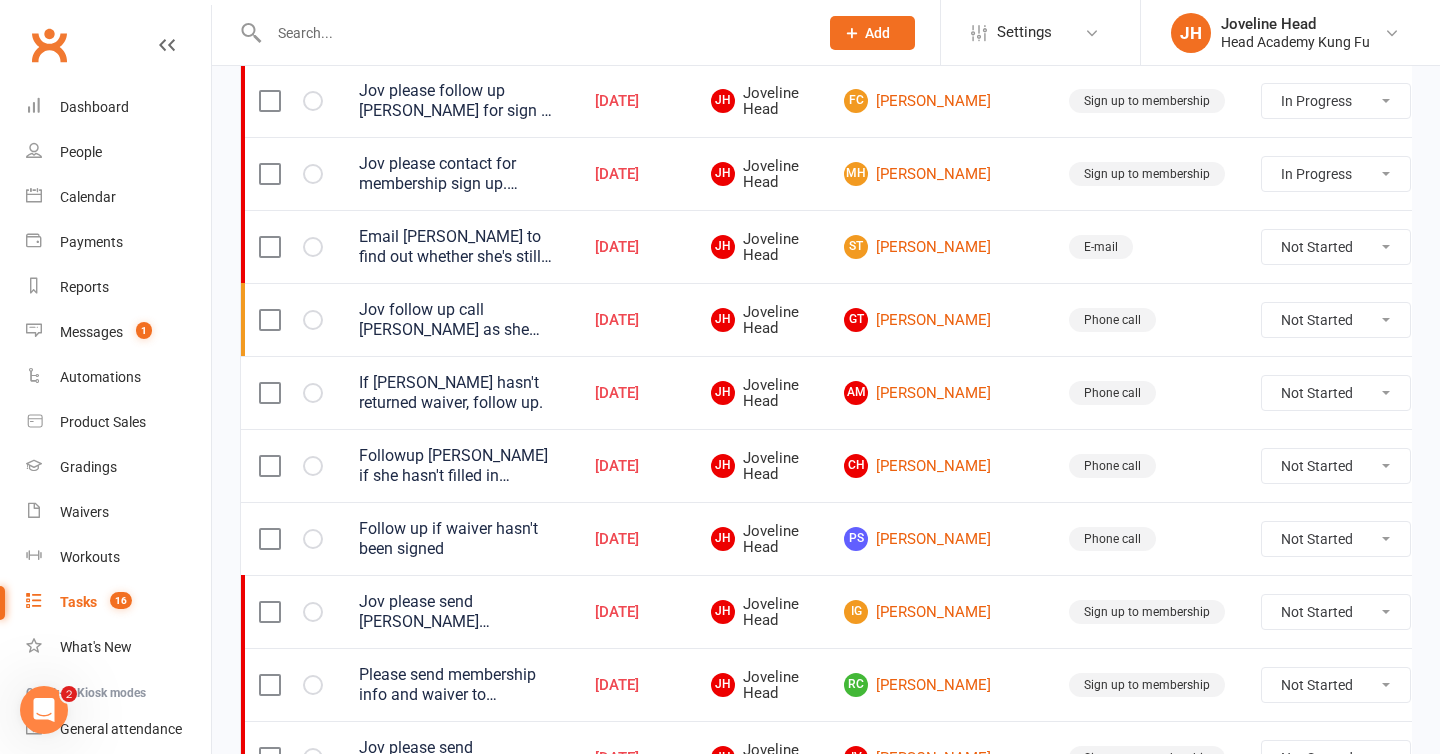 scroll, scrollTop: 429, scrollLeft: 0, axis: vertical 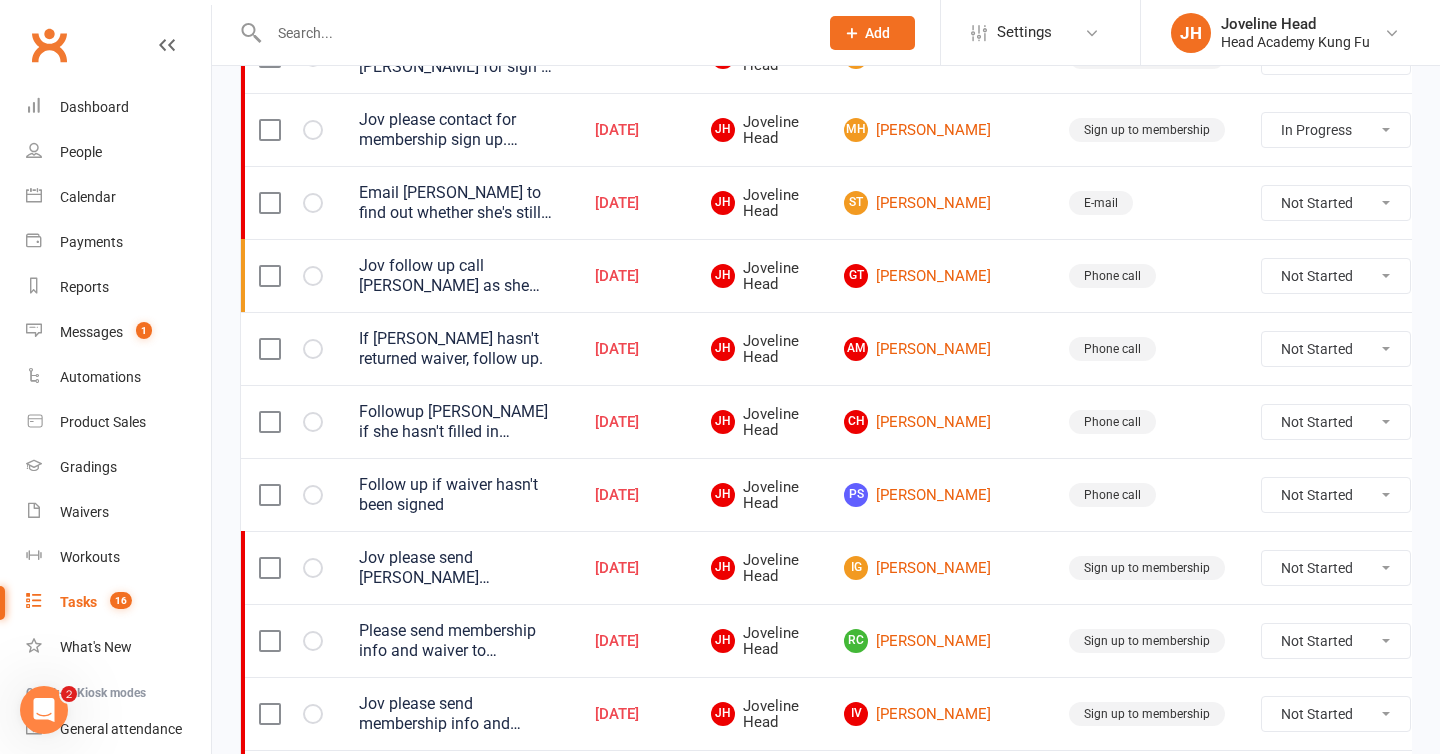 click on "Not Started In Progress Waiting Complete" at bounding box center (1336, 495) 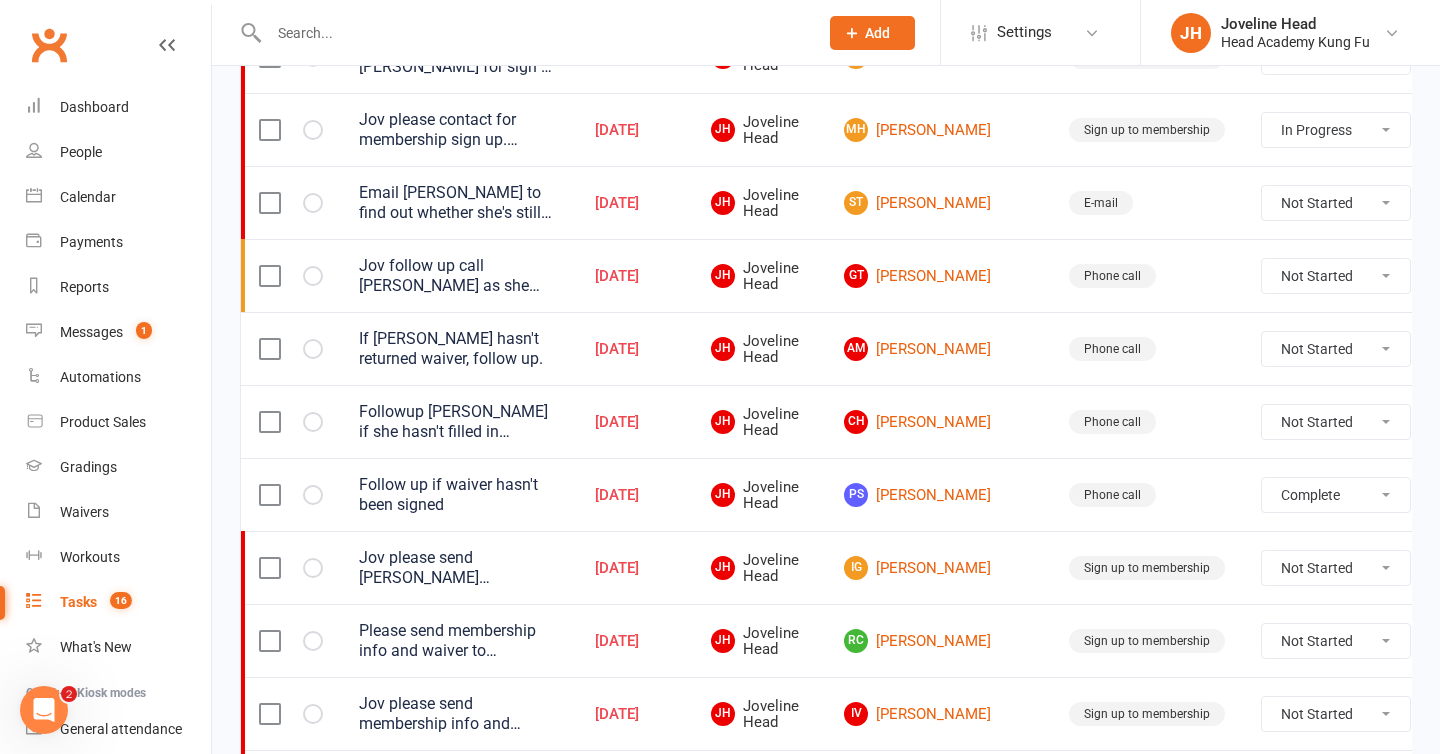 select on "unstarted" 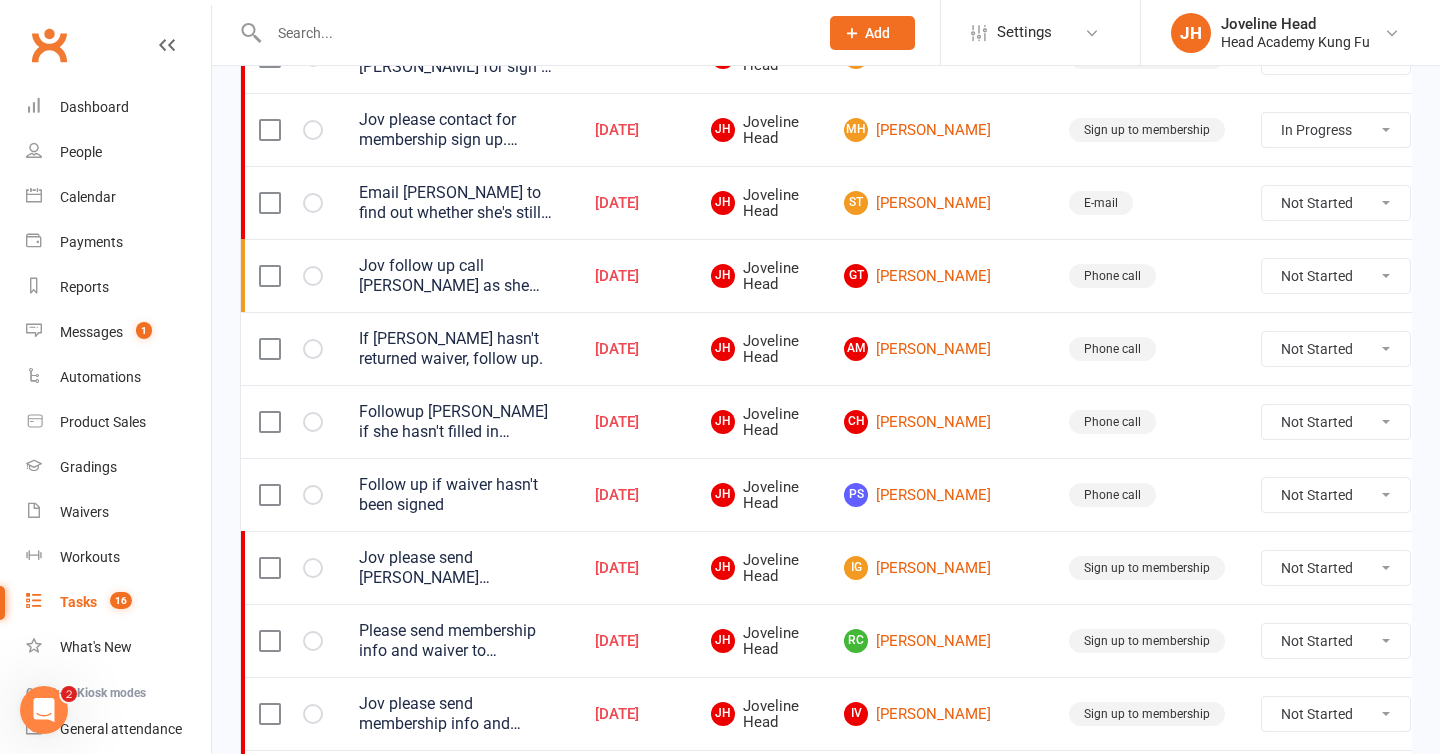 select on "started" 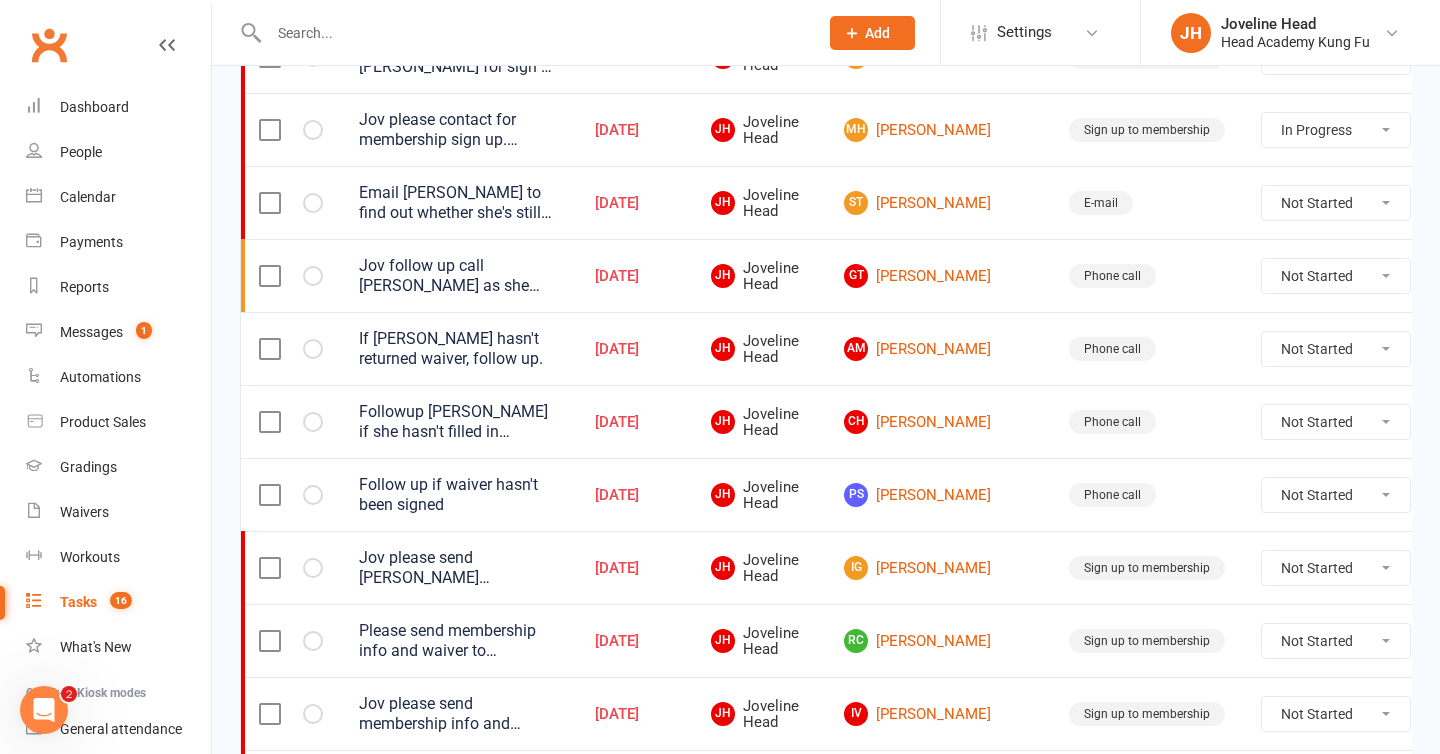 select on "started" 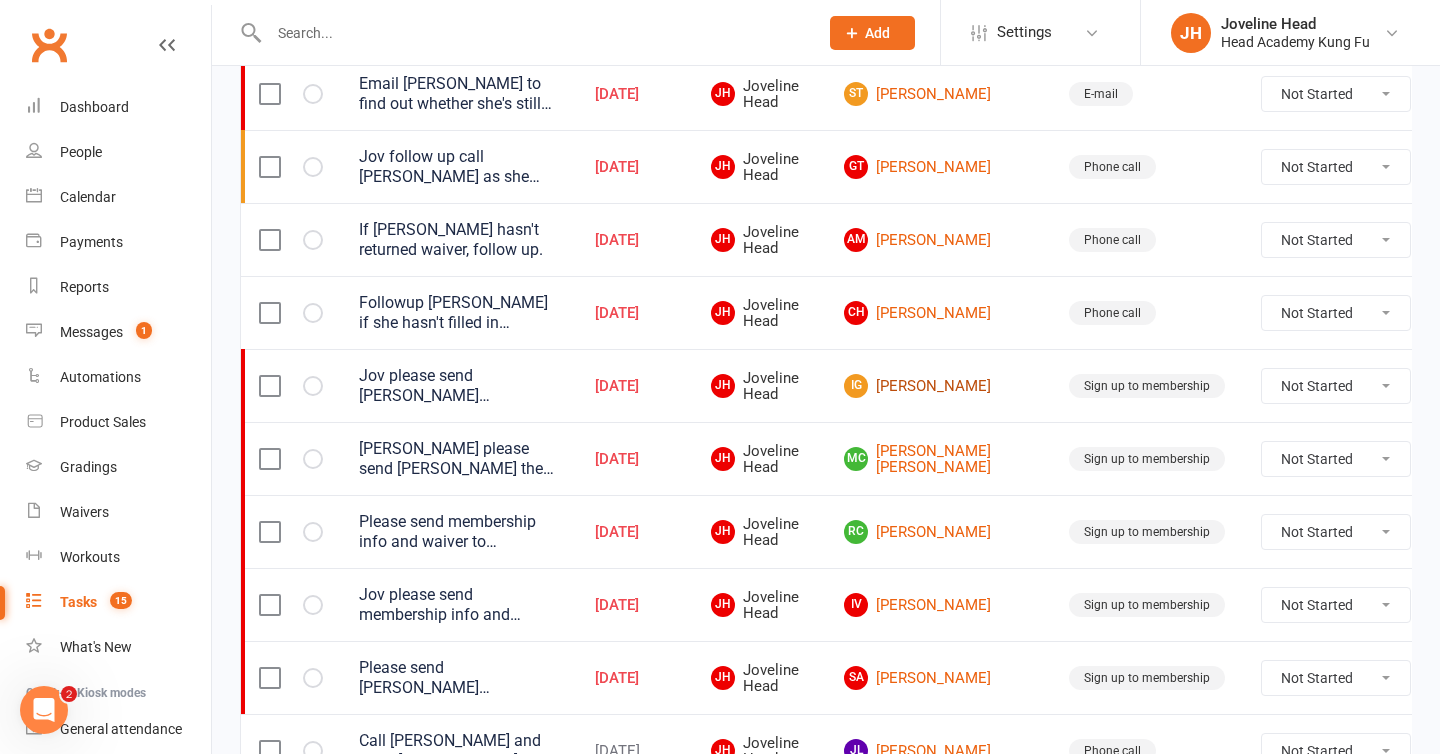scroll, scrollTop: 539, scrollLeft: 0, axis: vertical 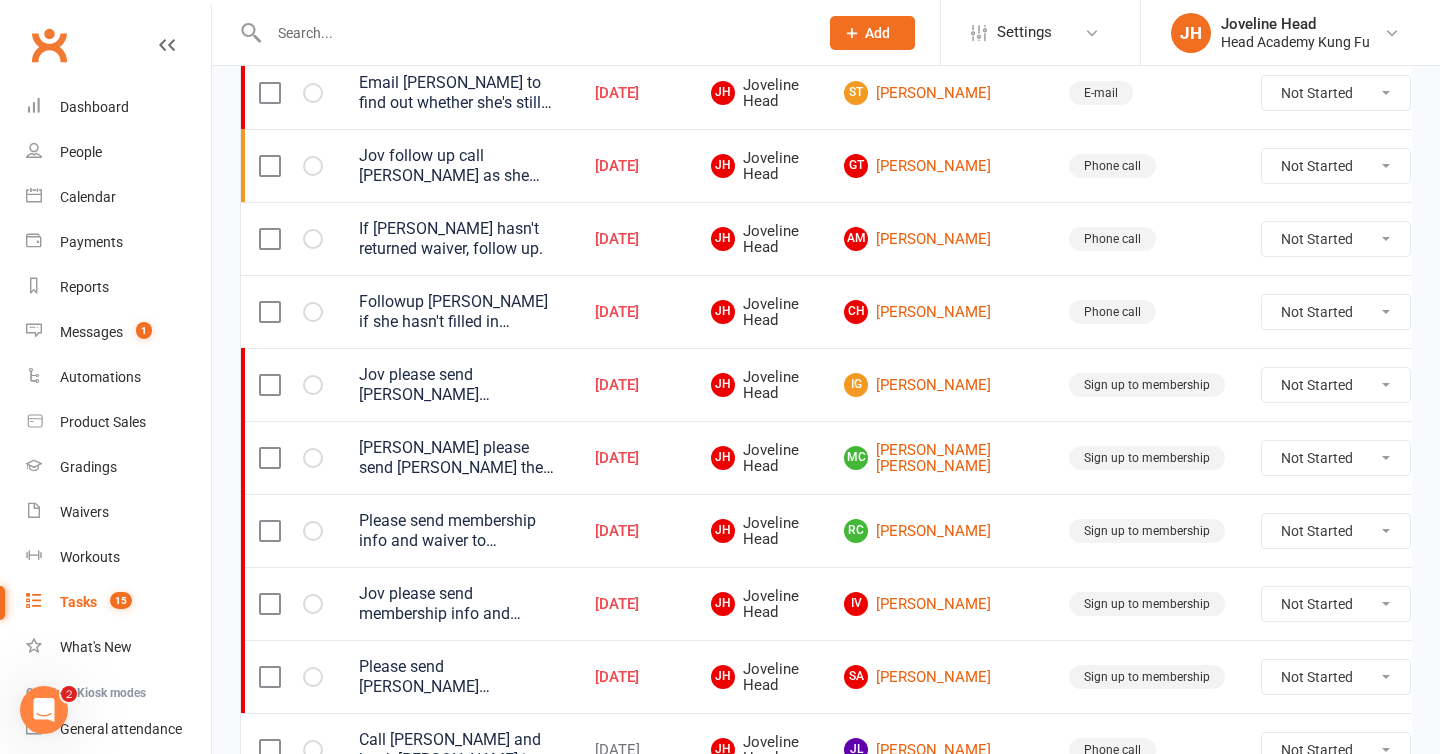 click on "Not Started In Progress Waiting Complete" at bounding box center (1336, 531) 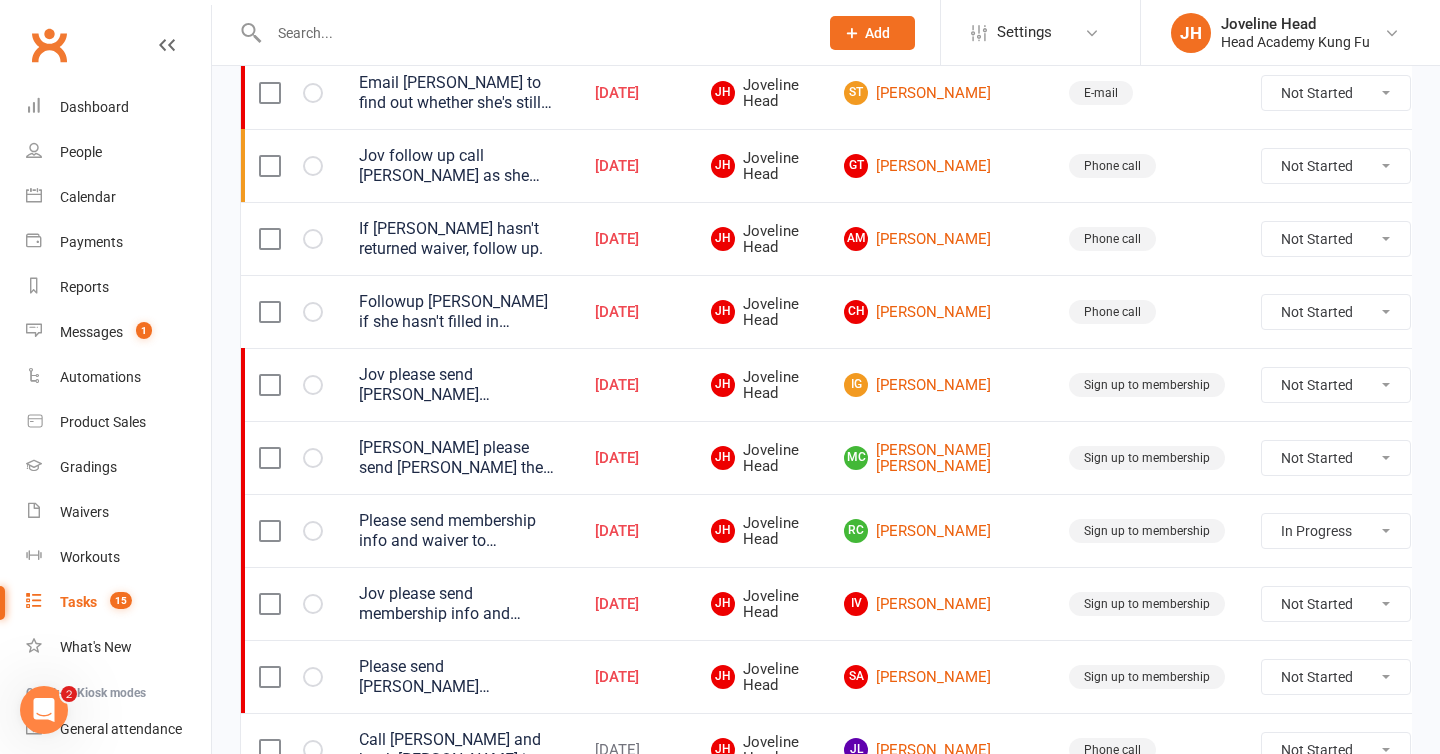 select on "unstarted" 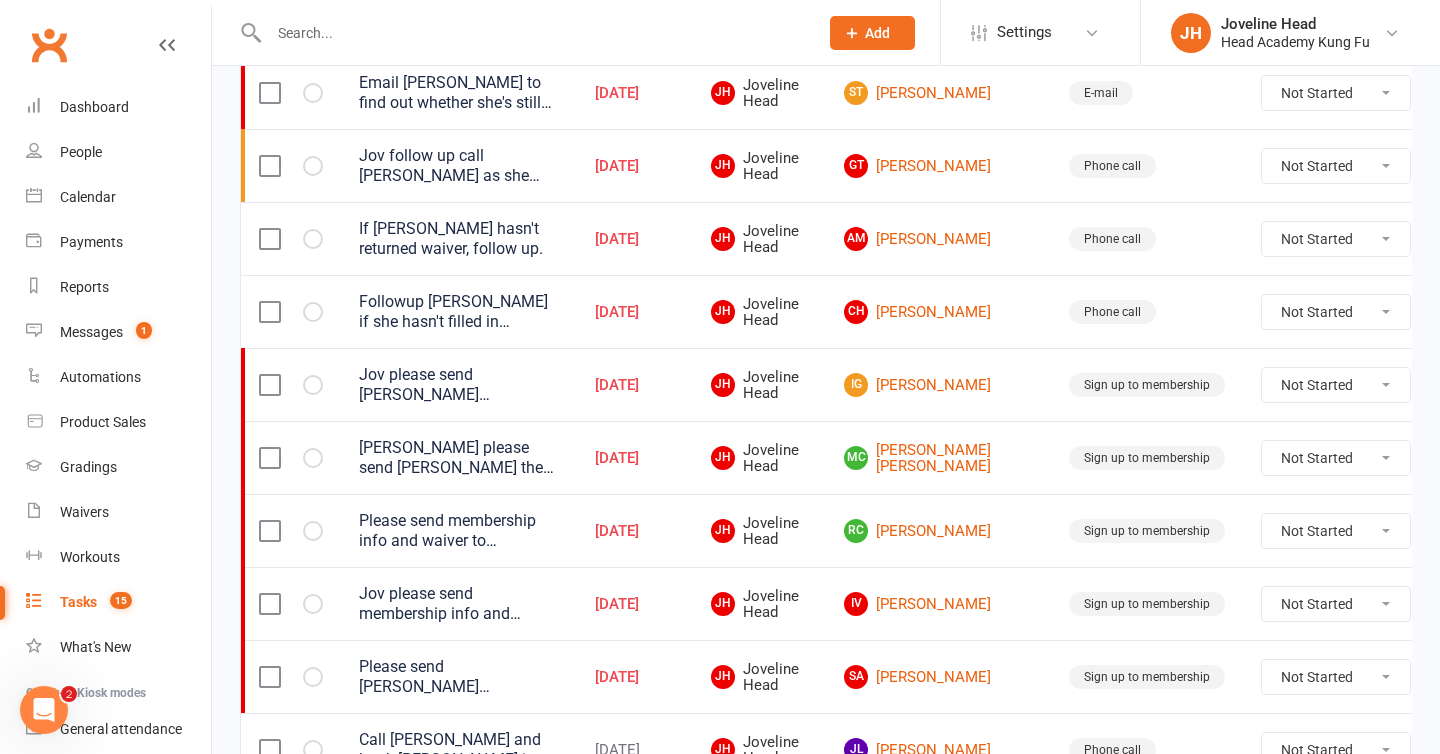 select on "started" 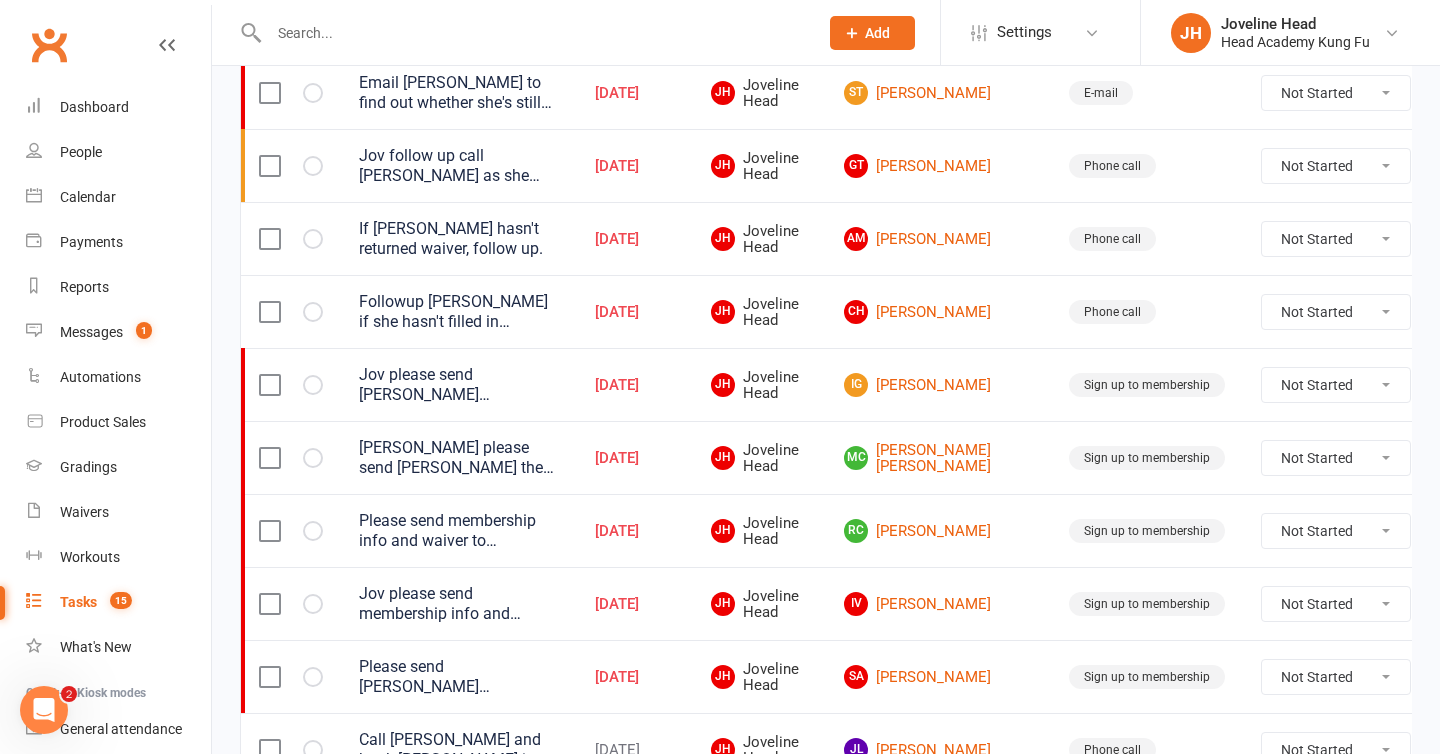 select on "started" 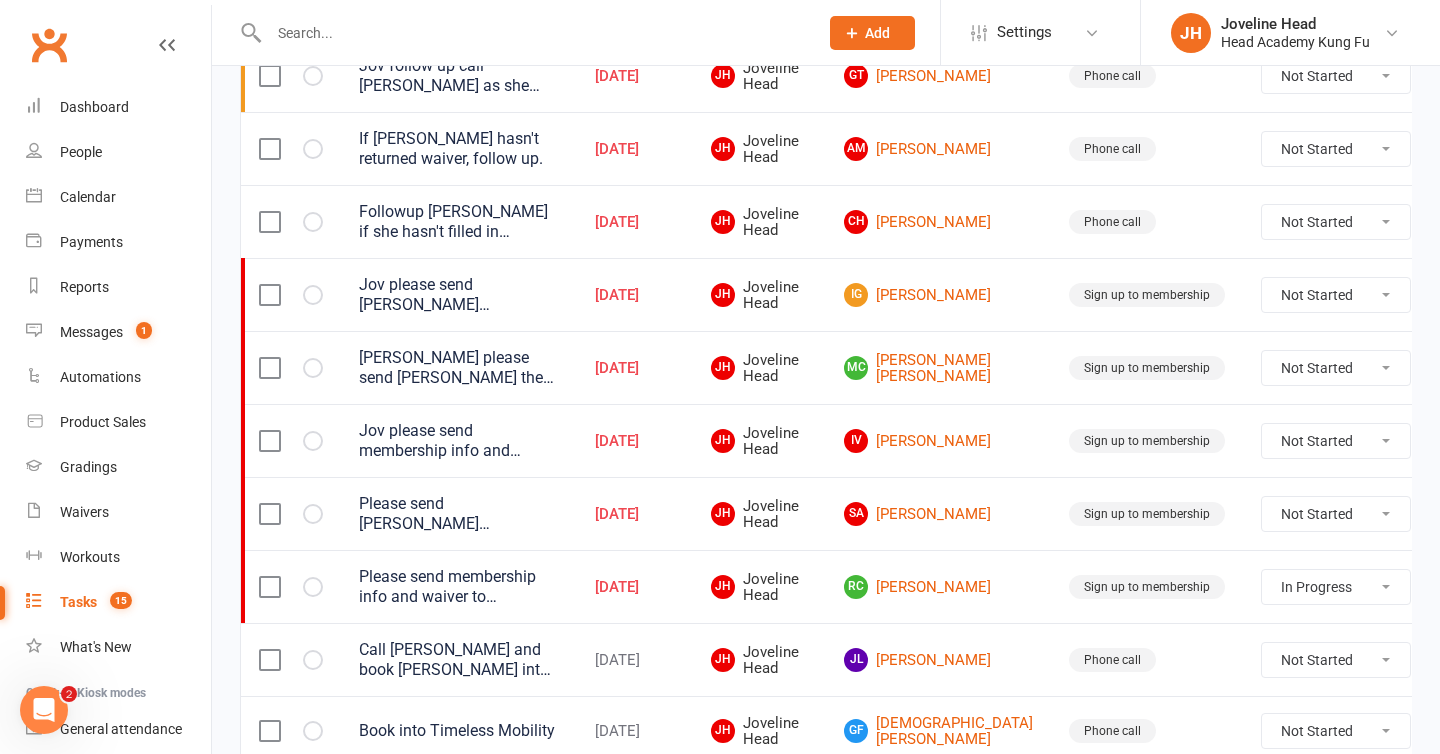 scroll, scrollTop: 631, scrollLeft: 0, axis: vertical 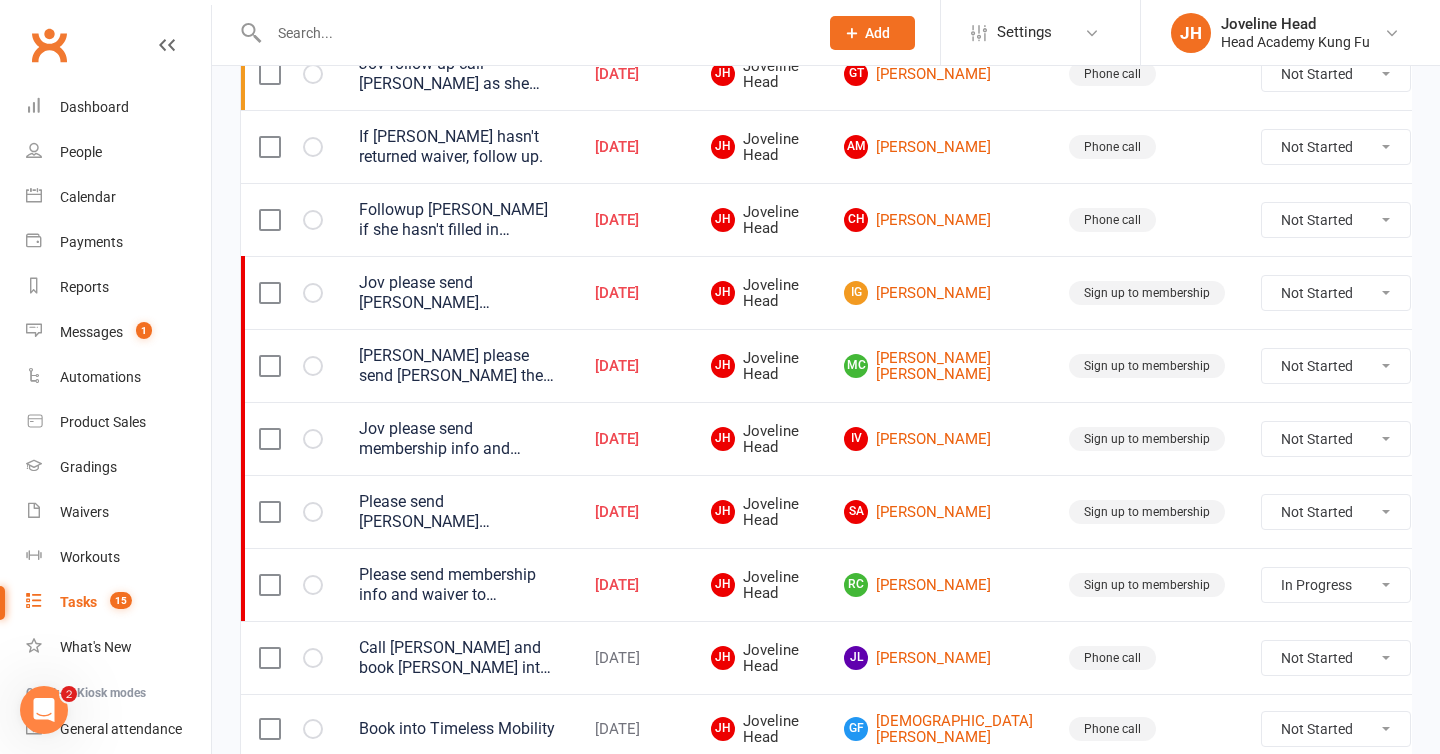 click on "Please send [PERSON_NAME] membership info and waiver for Adults Kung Fu" at bounding box center [459, 512] 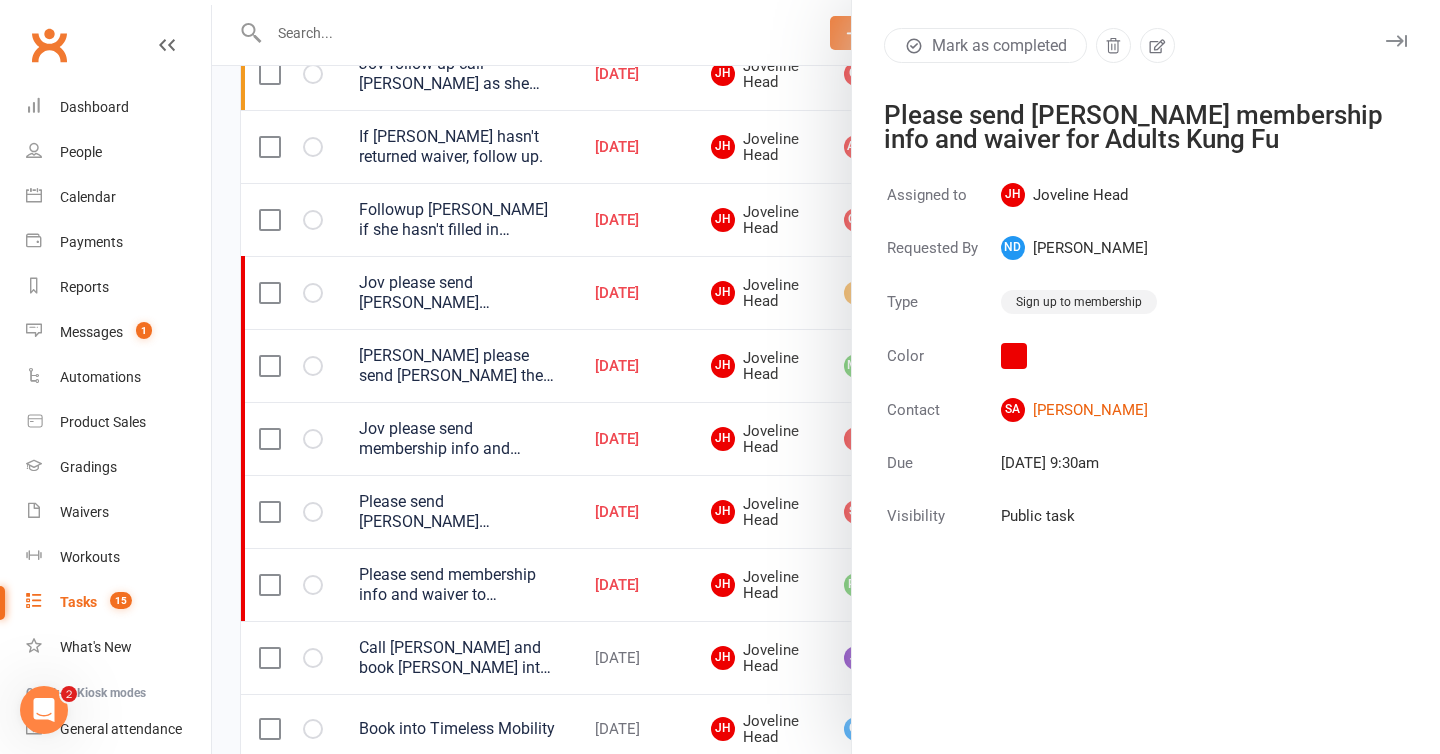 click at bounding box center [826, 377] 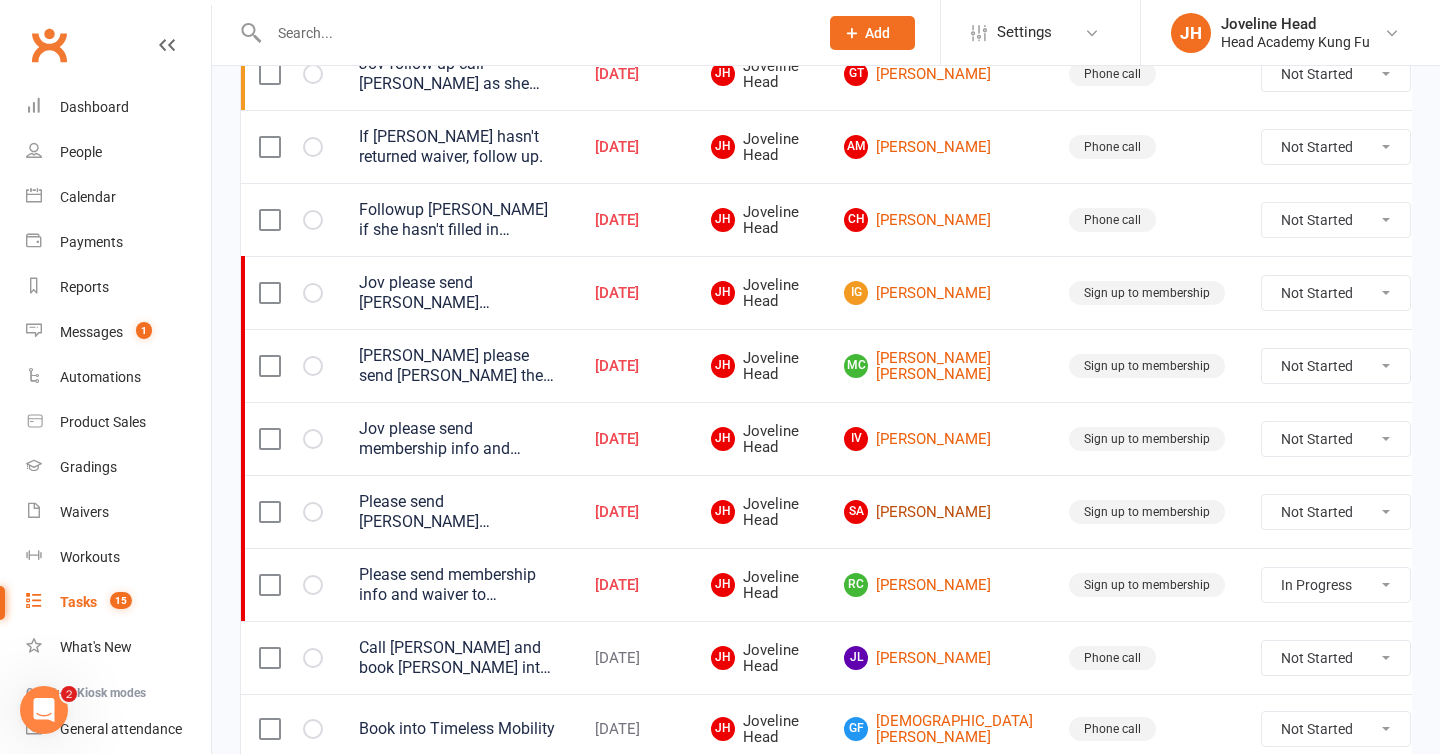 click on "SA [PERSON_NAME]" at bounding box center [938, 512] 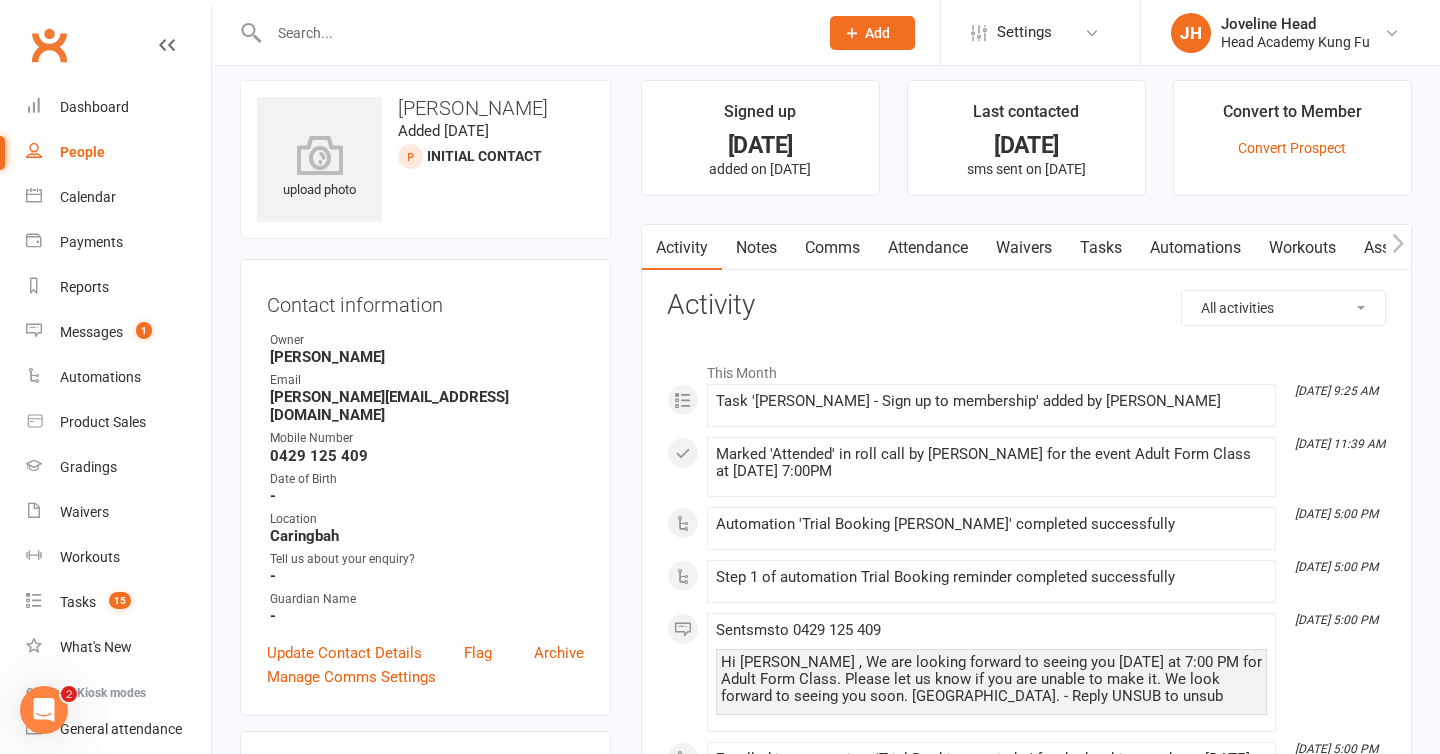 scroll, scrollTop: 15, scrollLeft: 0, axis: vertical 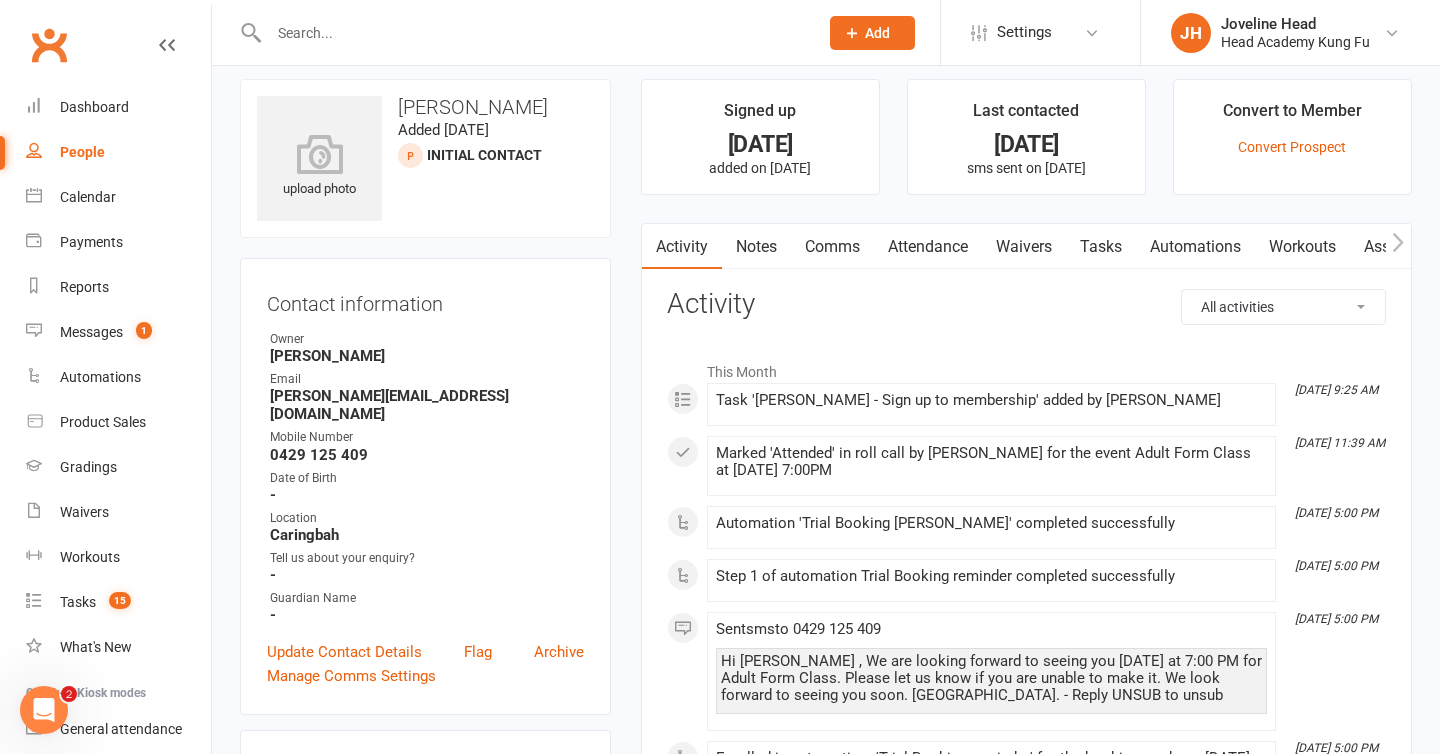 click on "All activities Bookings / Attendances Communications Notes Failed SMSes Gradings Members Memberships Mobile App POS Sales Payments Credit Vouchers Prospects Reports Automations Tasks Waivers Workouts Kiosk Mode Consent Assessments Contact Flags Family Relationships Activity This Month [DATE] 9:25 AM Task '[PERSON_NAME] - Sign up to membership' added by [PERSON_NAME]   [DATE] 11:39 AM Marked 'Attended' in roll call by [PERSON_NAME] for the event Adult Form Class at [DATE] 7:00PM   [DATE] 5:00 PM Automation 'Trial Booking reminder' completed successfully   [DATE] 5:00 PM Step 1 of automation Trial Booking reminder completed successfully   [DATE] 5:00 PM   Sent  sms  to   [PHONE_NUMBER]   Hi [PERSON_NAME] , We are looking forward to seeing you [DATE] at  7:00 PM for Adult Form Class. Please let us know if you are unable to make it. We look forward to seeing you soon. [GEOGRAPHIC_DATA]. - Reply UNSUB to unsub [DATE] 5:00 PM   [DATE] 9:25 AM Automation 'Free Trial Booked' completed successfully   [DATE] 9:25 AM" at bounding box center (1026, 1504) 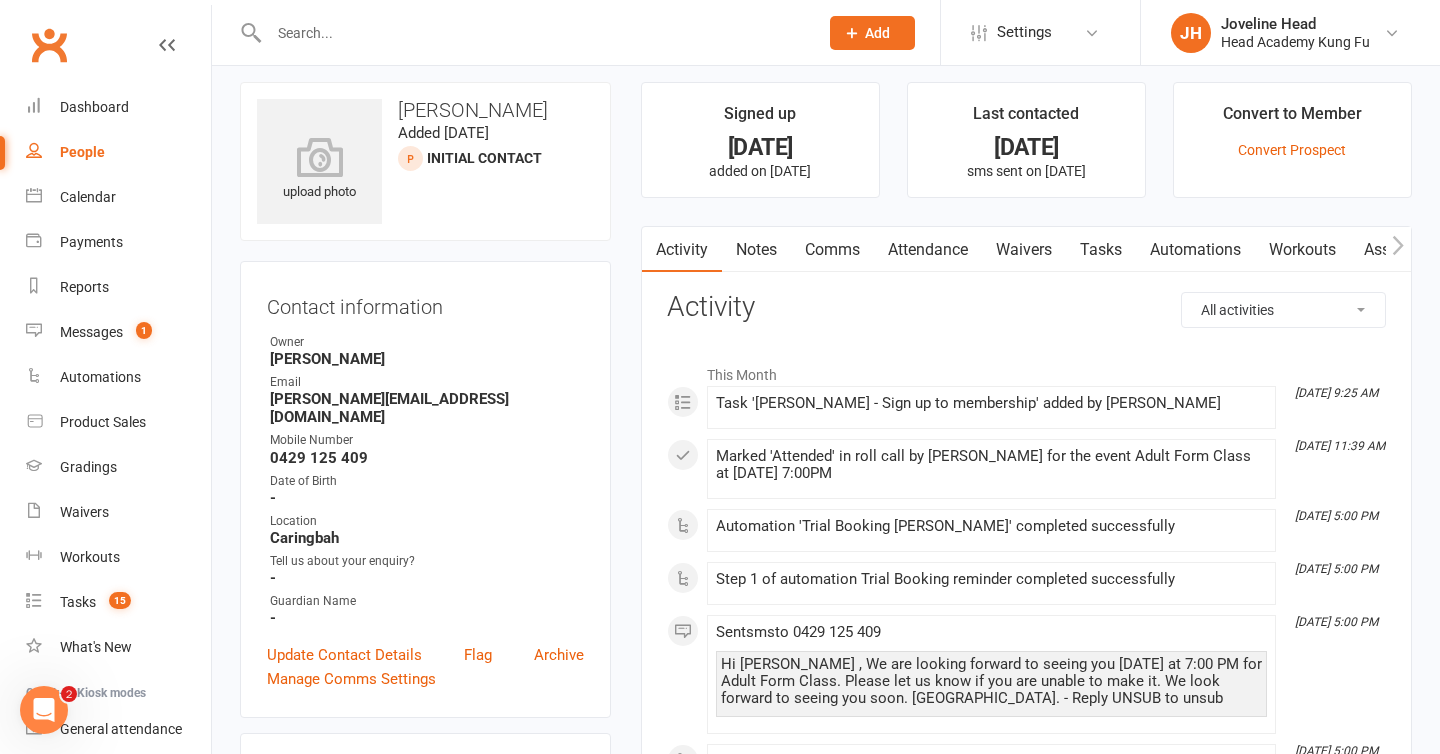 scroll, scrollTop: 19, scrollLeft: 0, axis: vertical 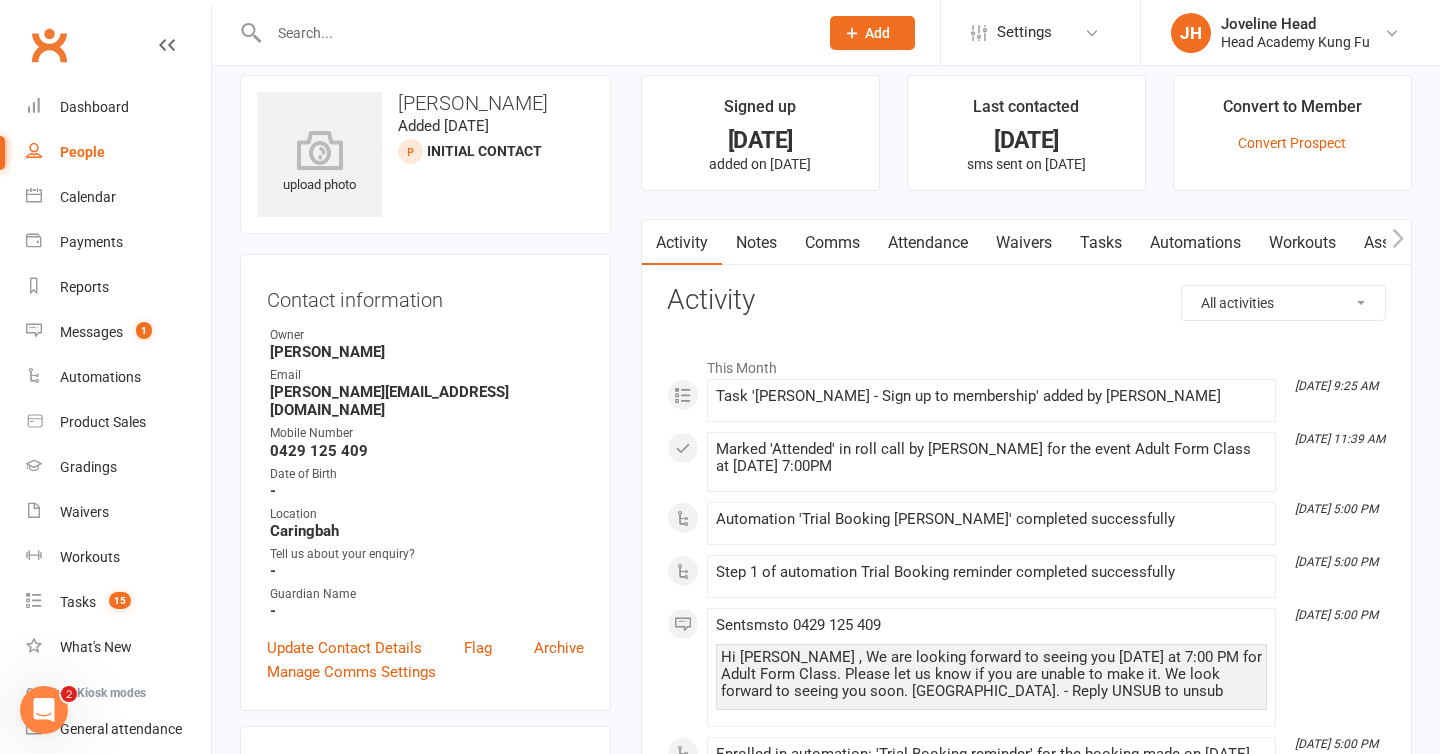 click at bounding box center [533, 33] 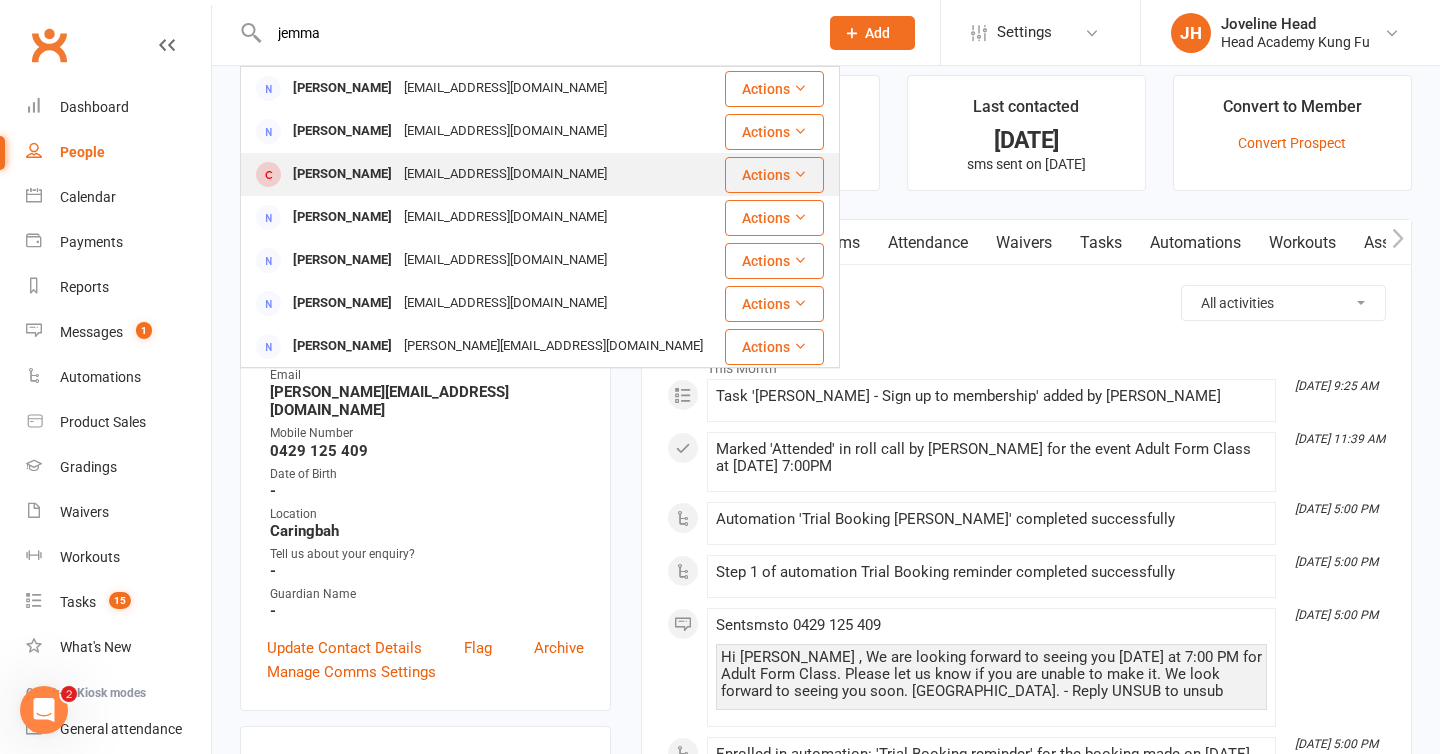 type on "jemma" 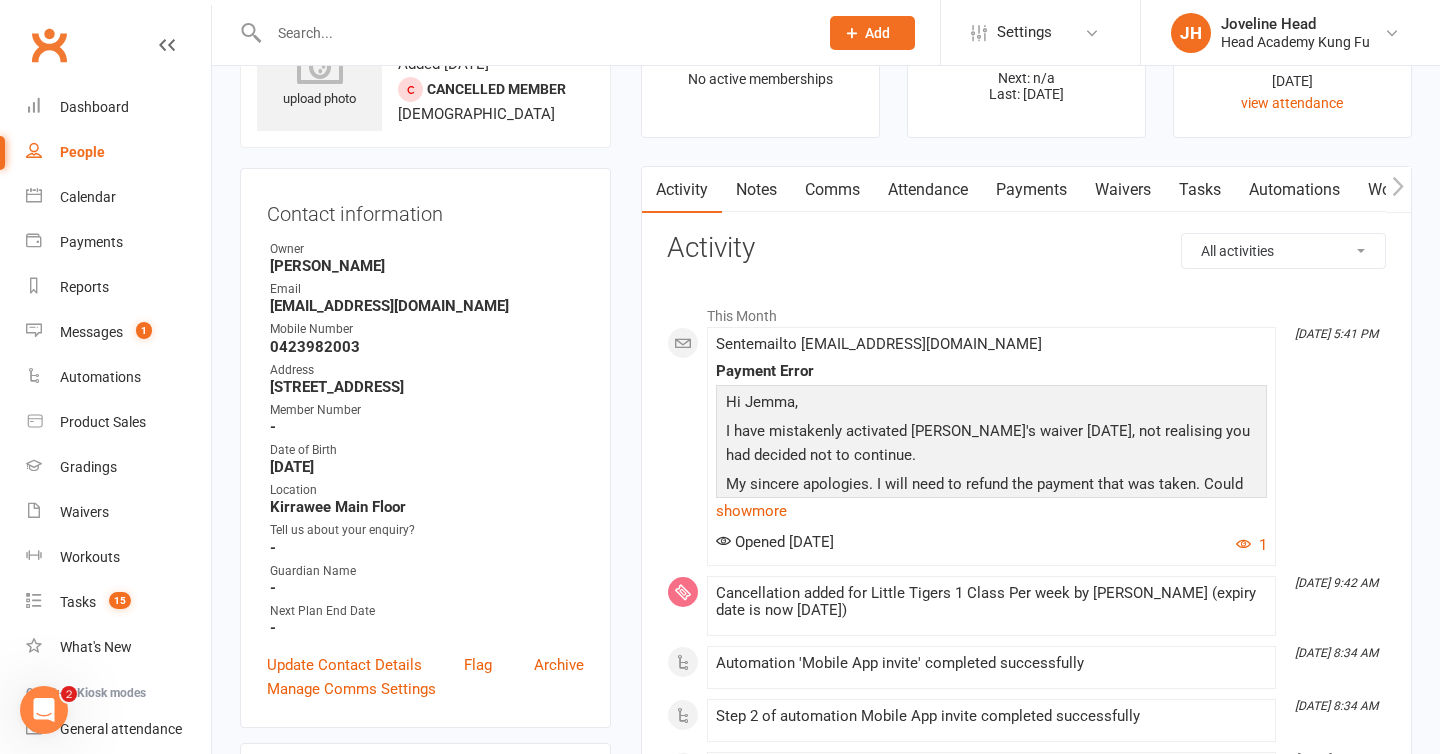 scroll, scrollTop: 104, scrollLeft: 0, axis: vertical 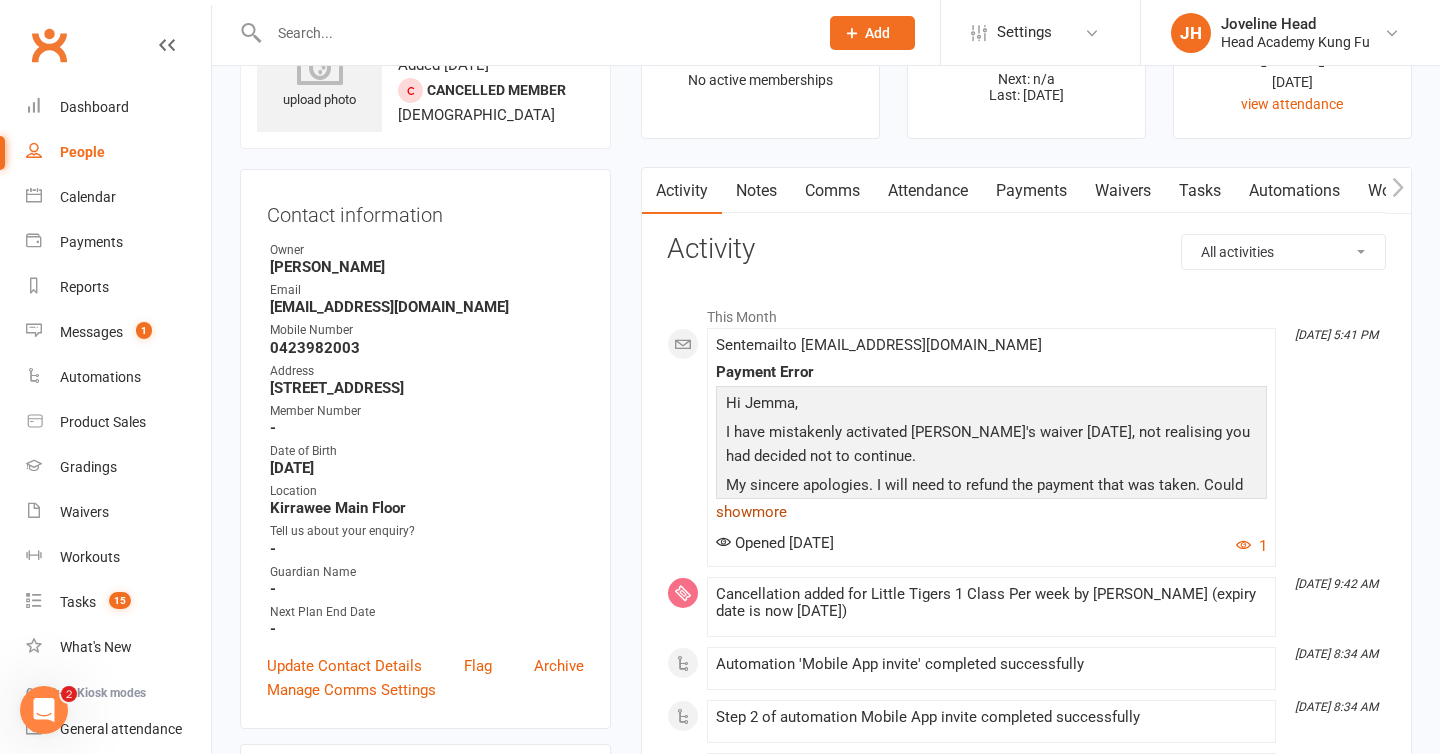 click on "show  more" at bounding box center [991, 512] 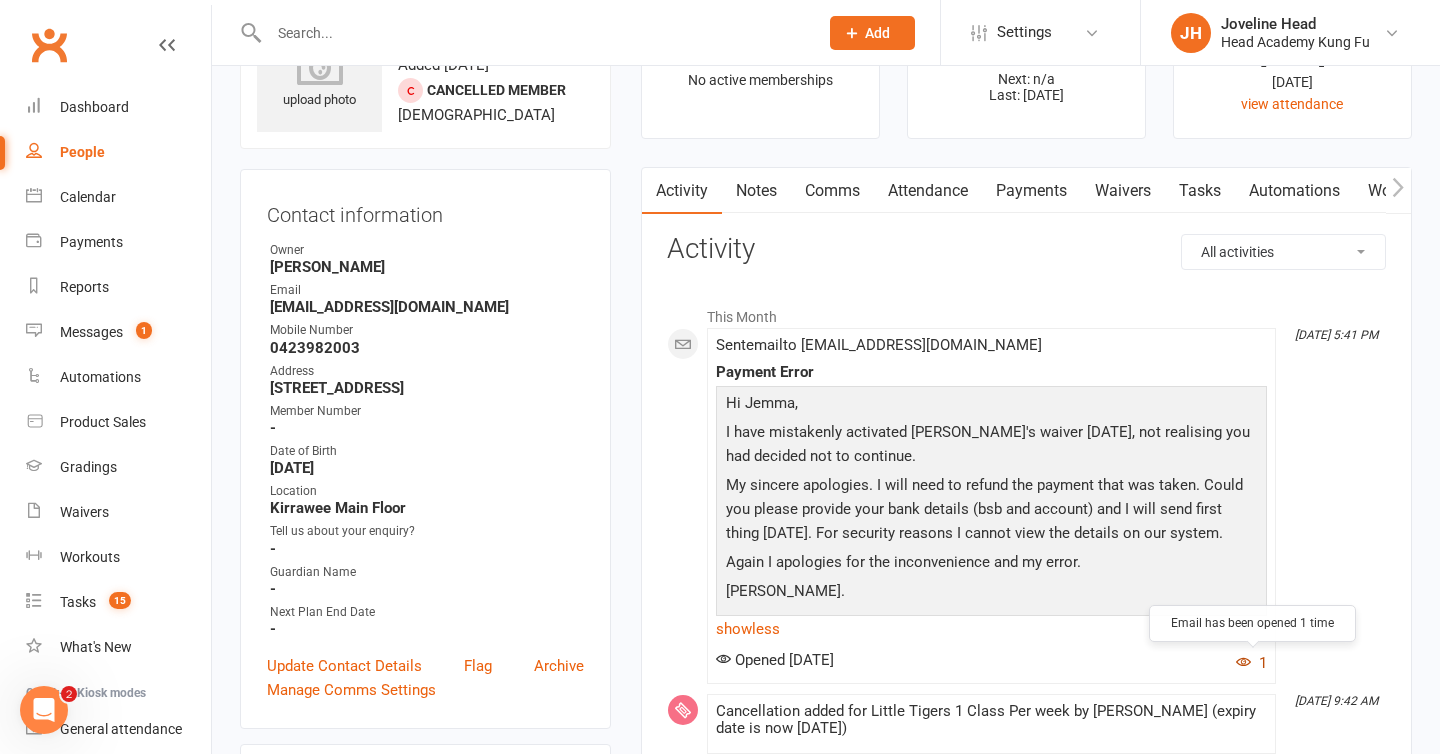 click at bounding box center [1243, 661] 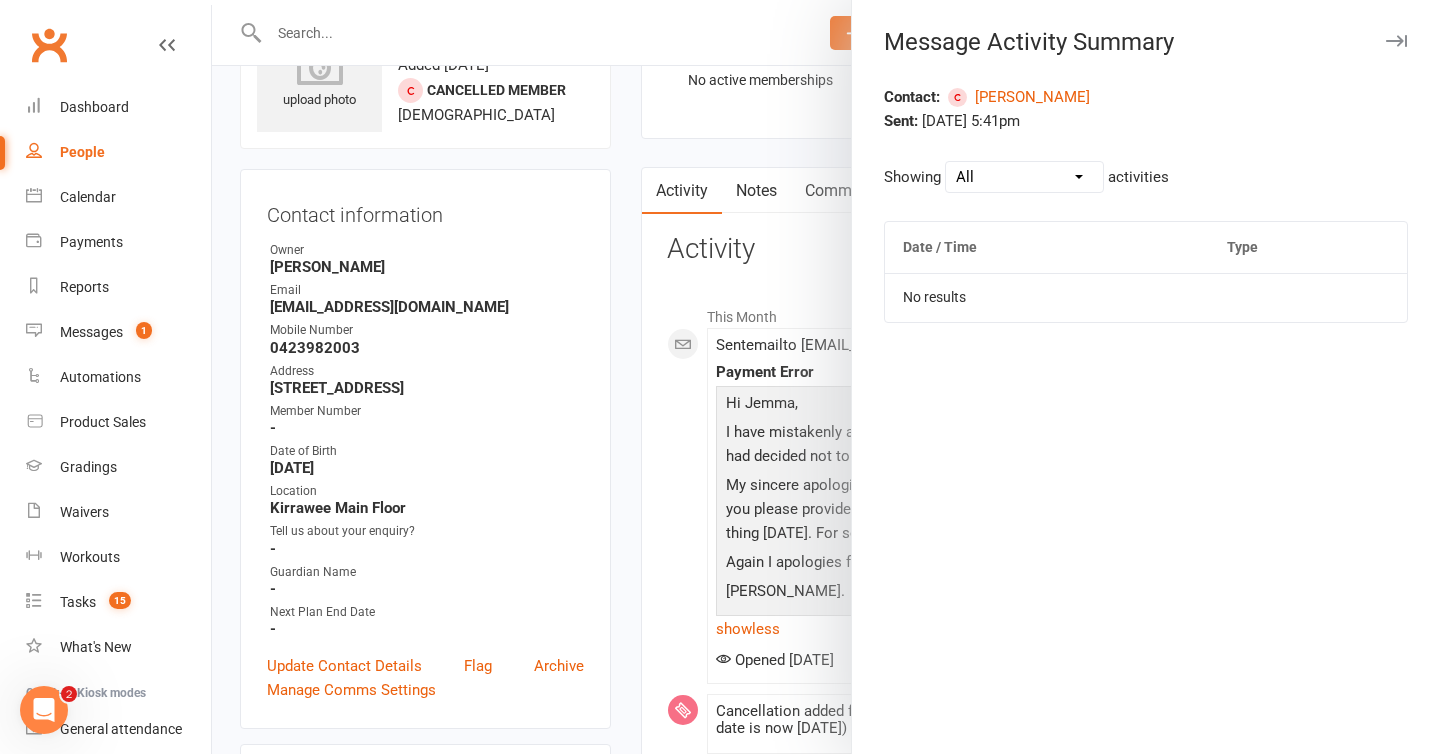 click at bounding box center (826, 377) 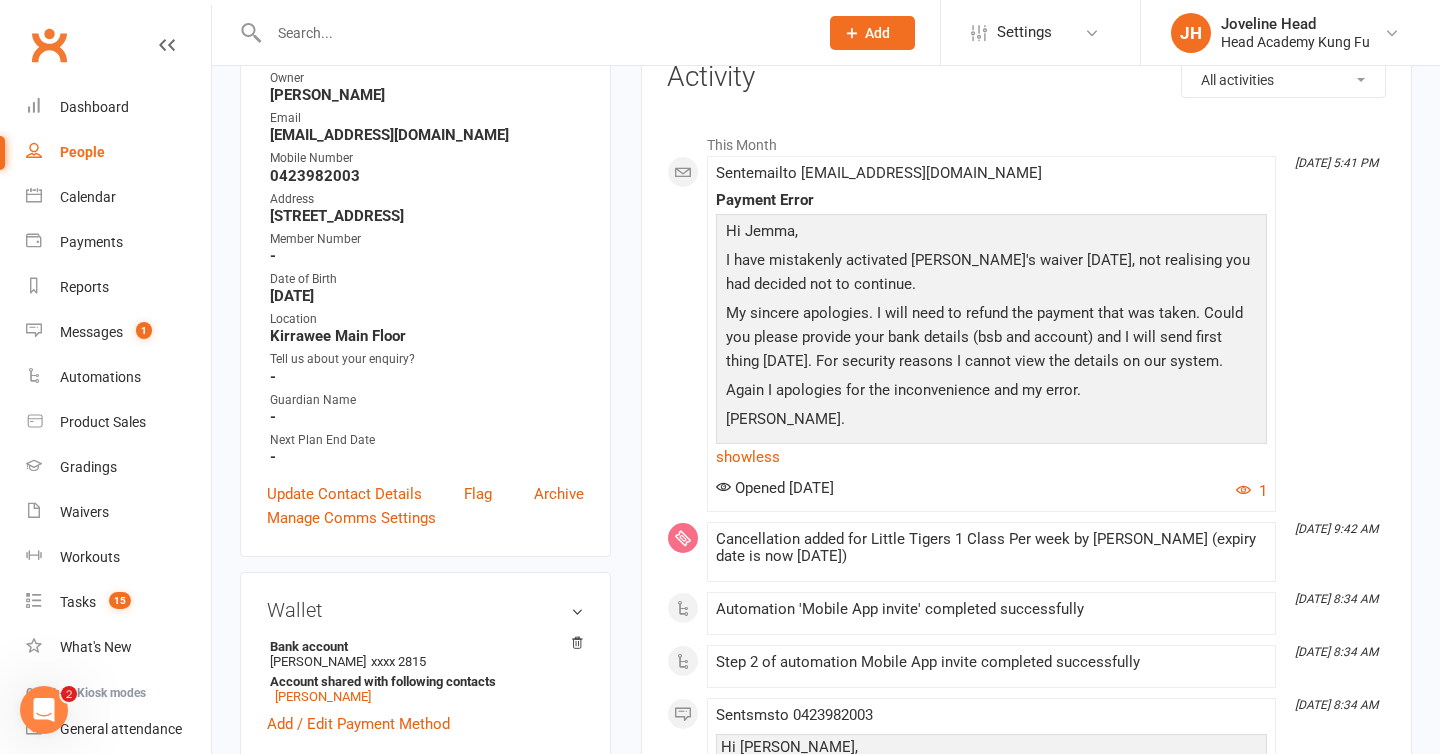scroll, scrollTop: 278, scrollLeft: 0, axis: vertical 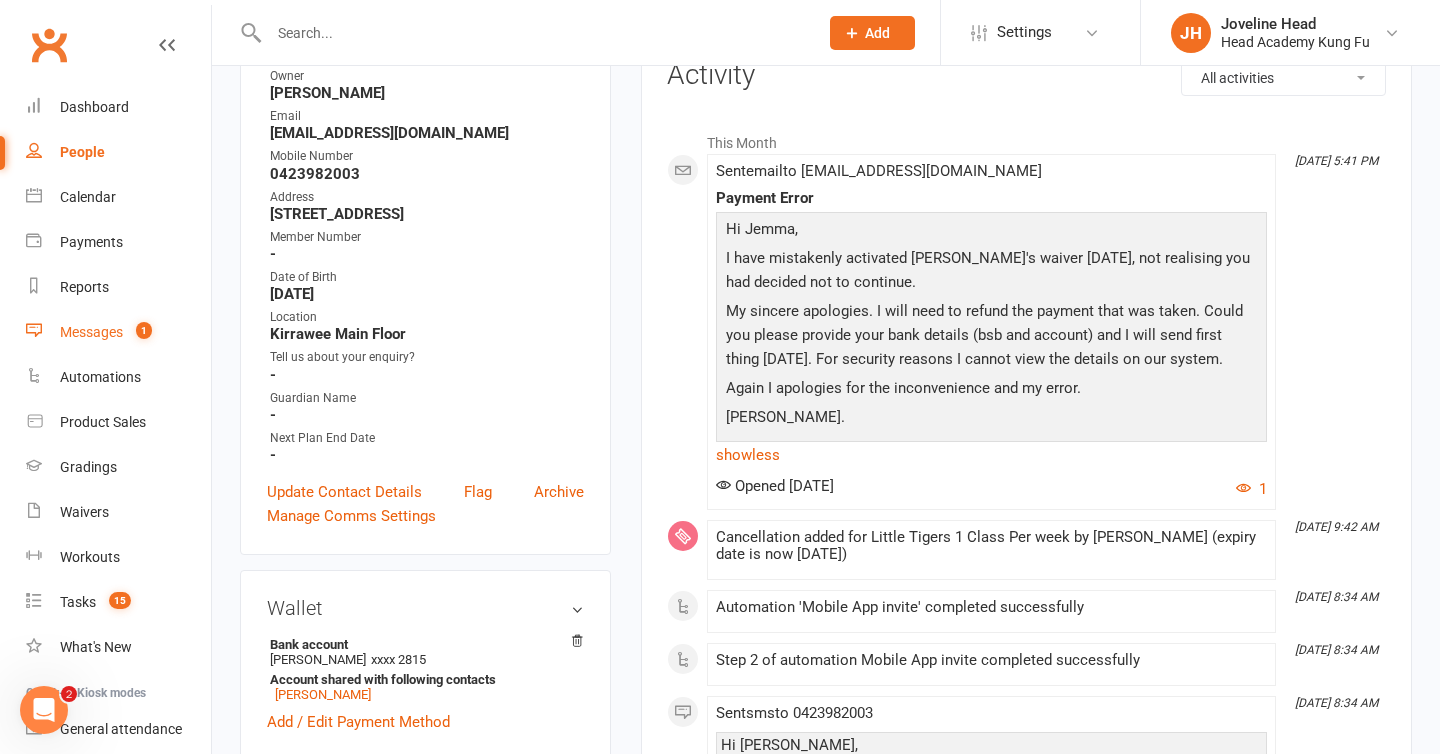 click on "Messages" at bounding box center (91, 332) 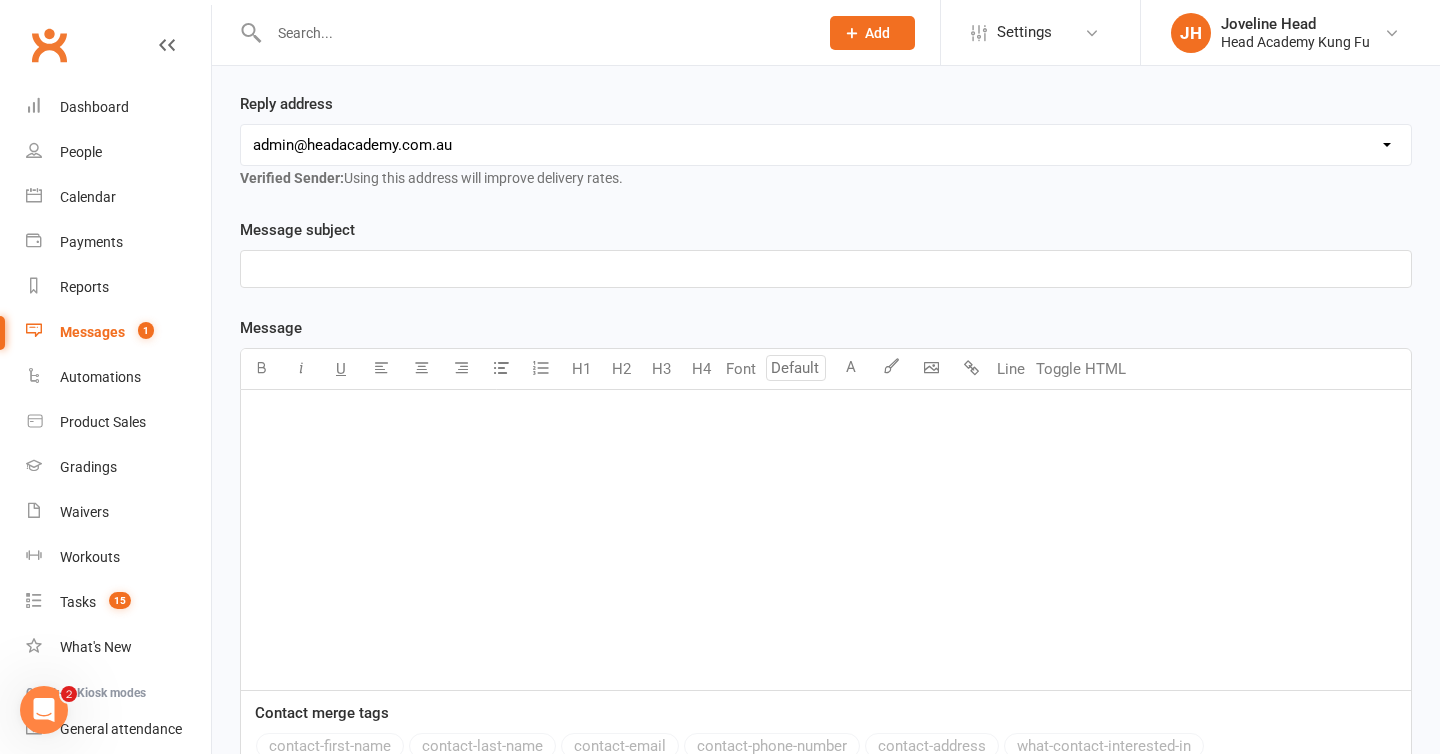 scroll, scrollTop: 0, scrollLeft: 0, axis: both 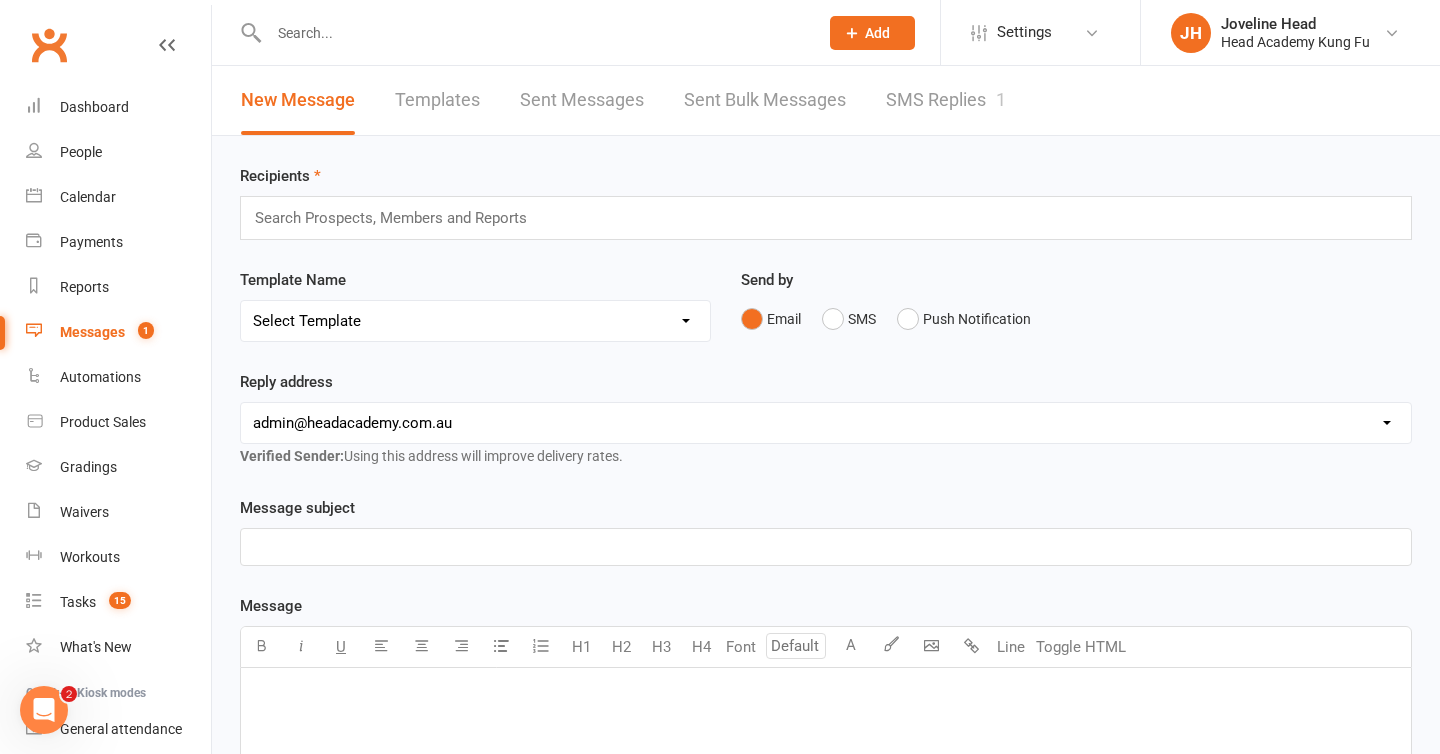click on "SMS Replies  1" at bounding box center [946, 100] 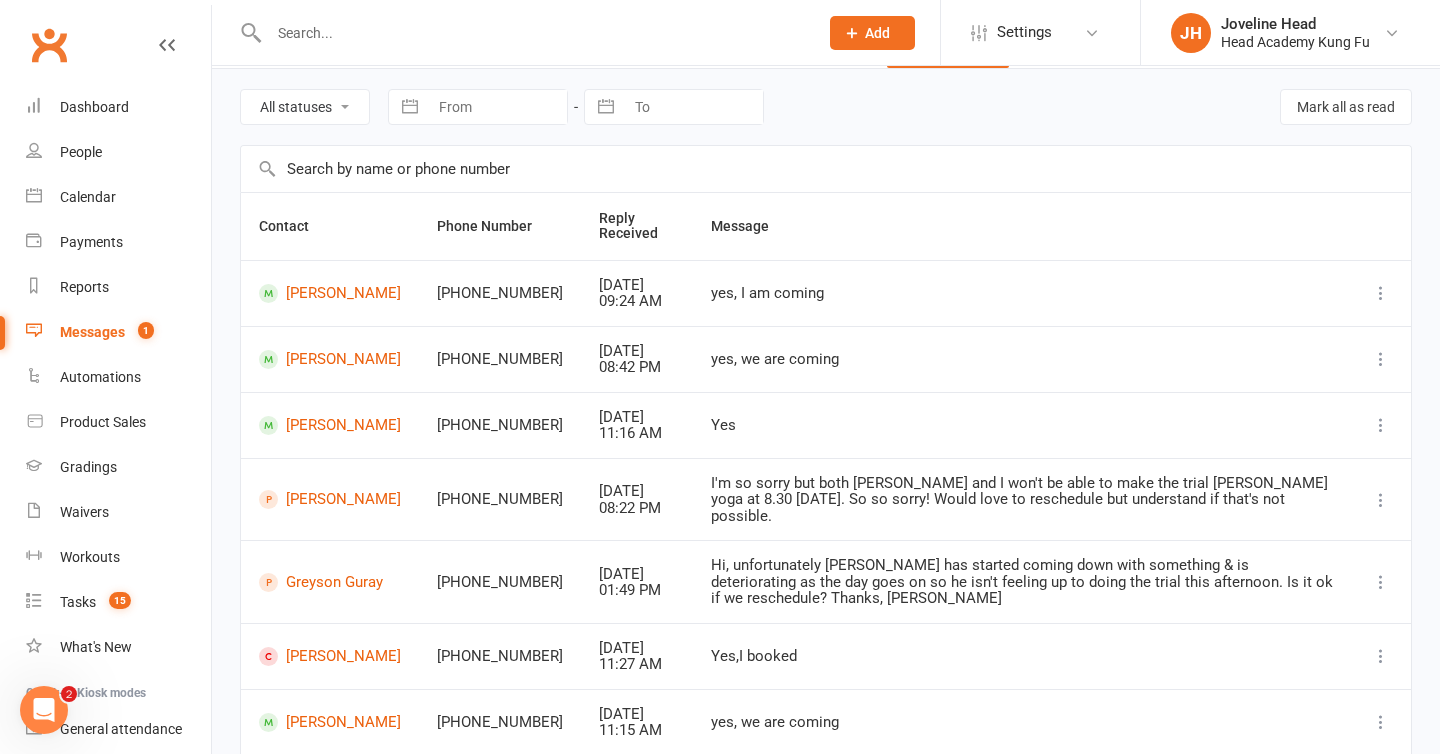 scroll, scrollTop: 0, scrollLeft: 0, axis: both 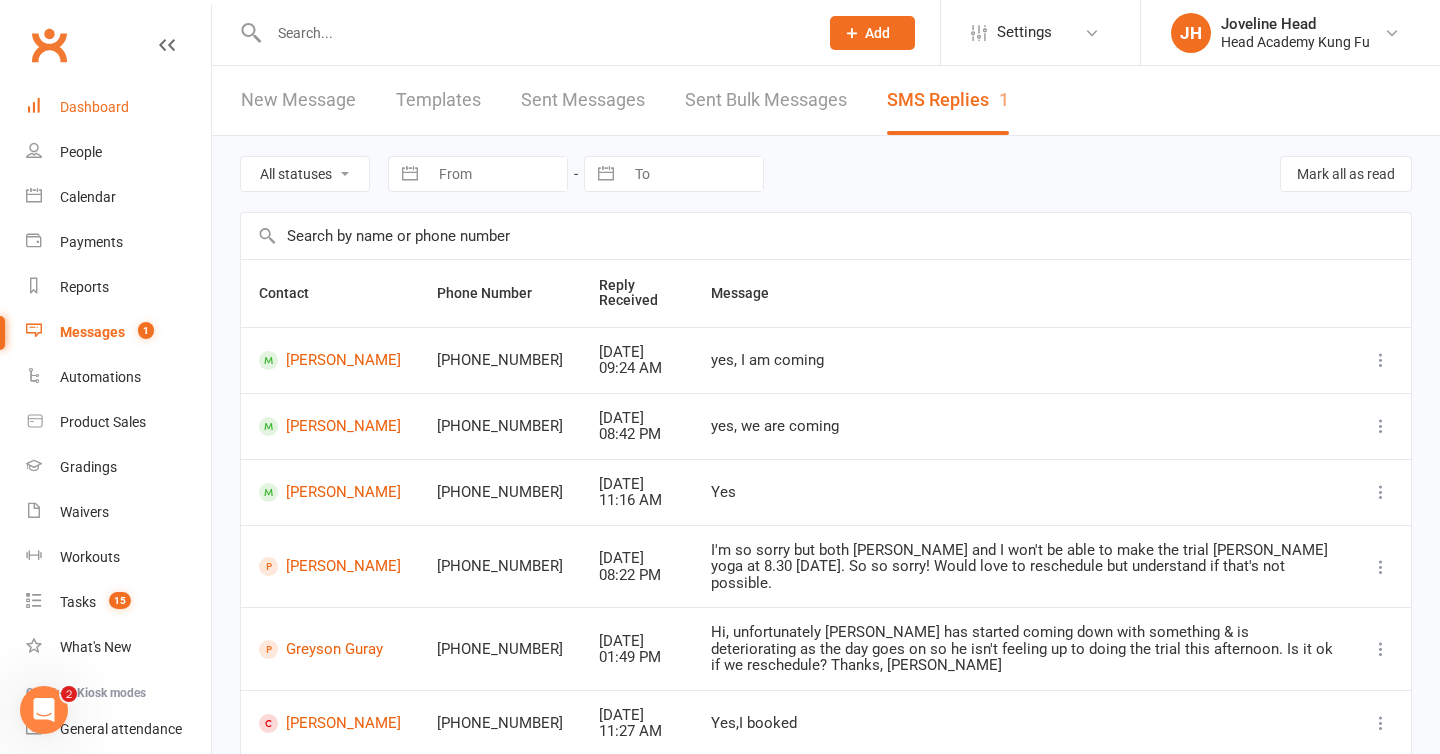 click on "Dashboard" at bounding box center (94, 107) 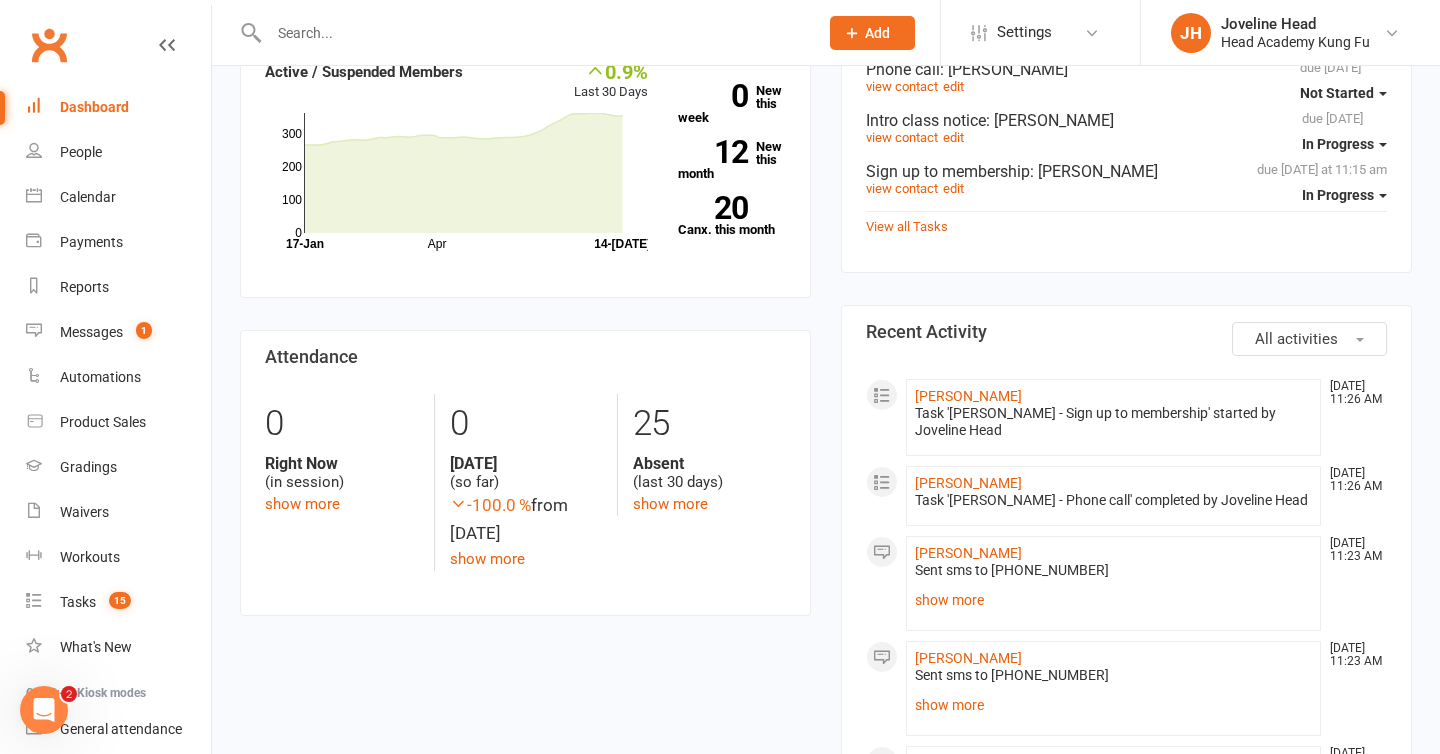 scroll, scrollTop: 0, scrollLeft: 0, axis: both 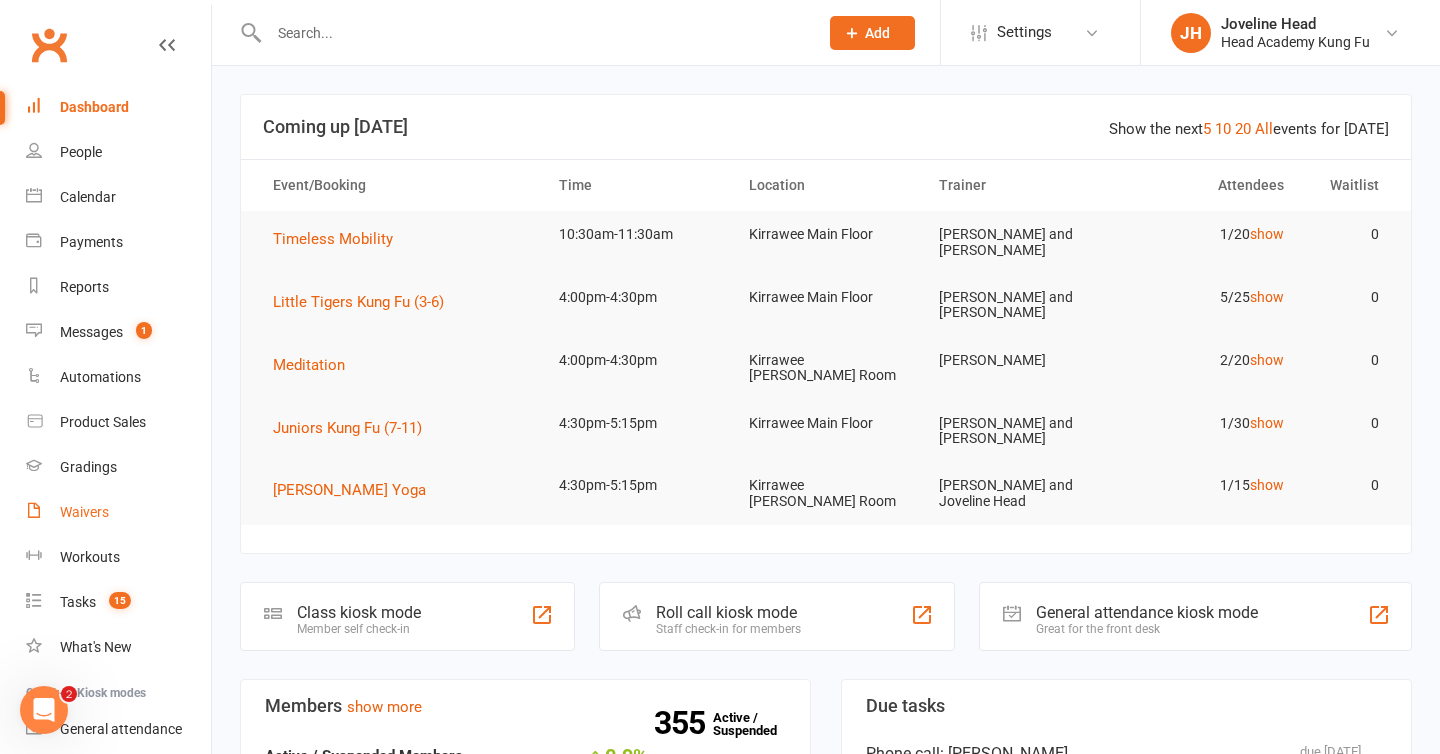 click on "Waivers" at bounding box center [84, 512] 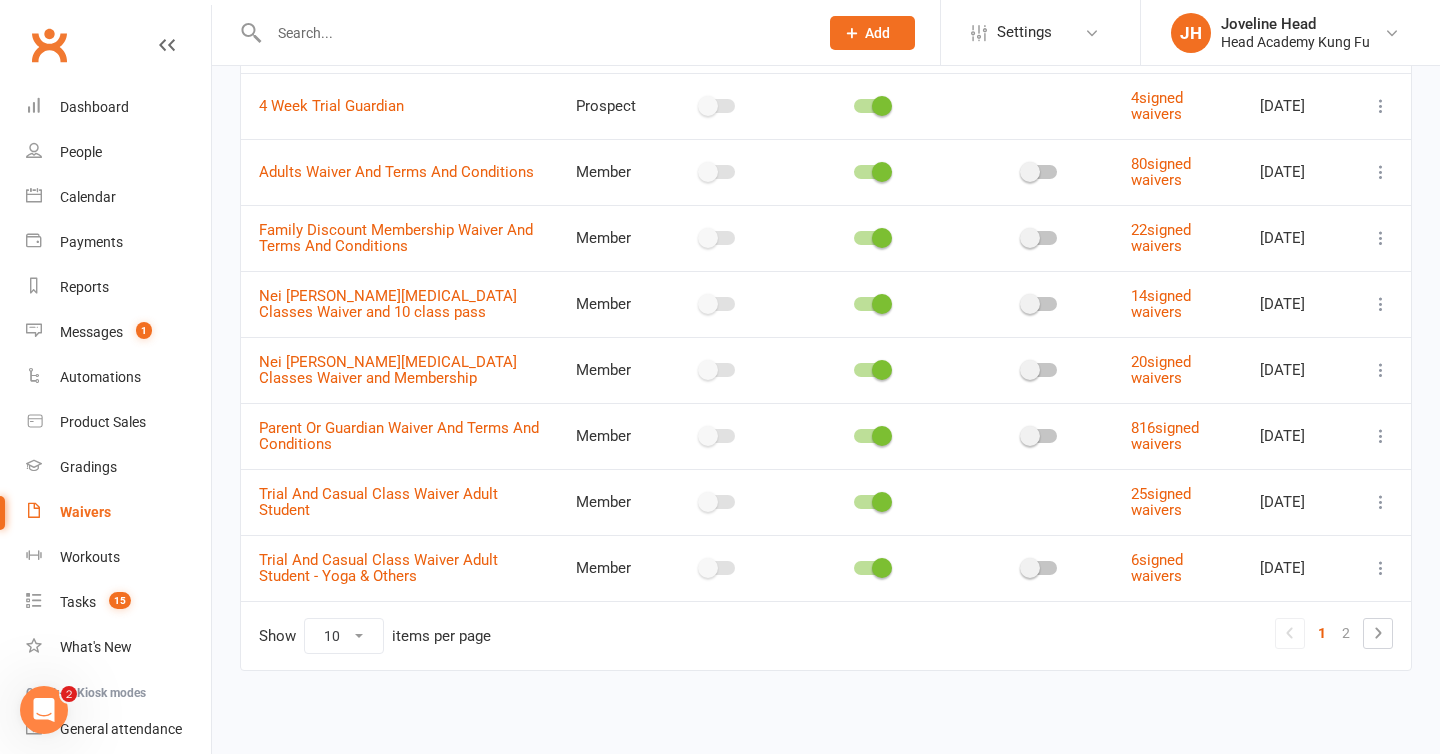 scroll, scrollTop: 340, scrollLeft: 0, axis: vertical 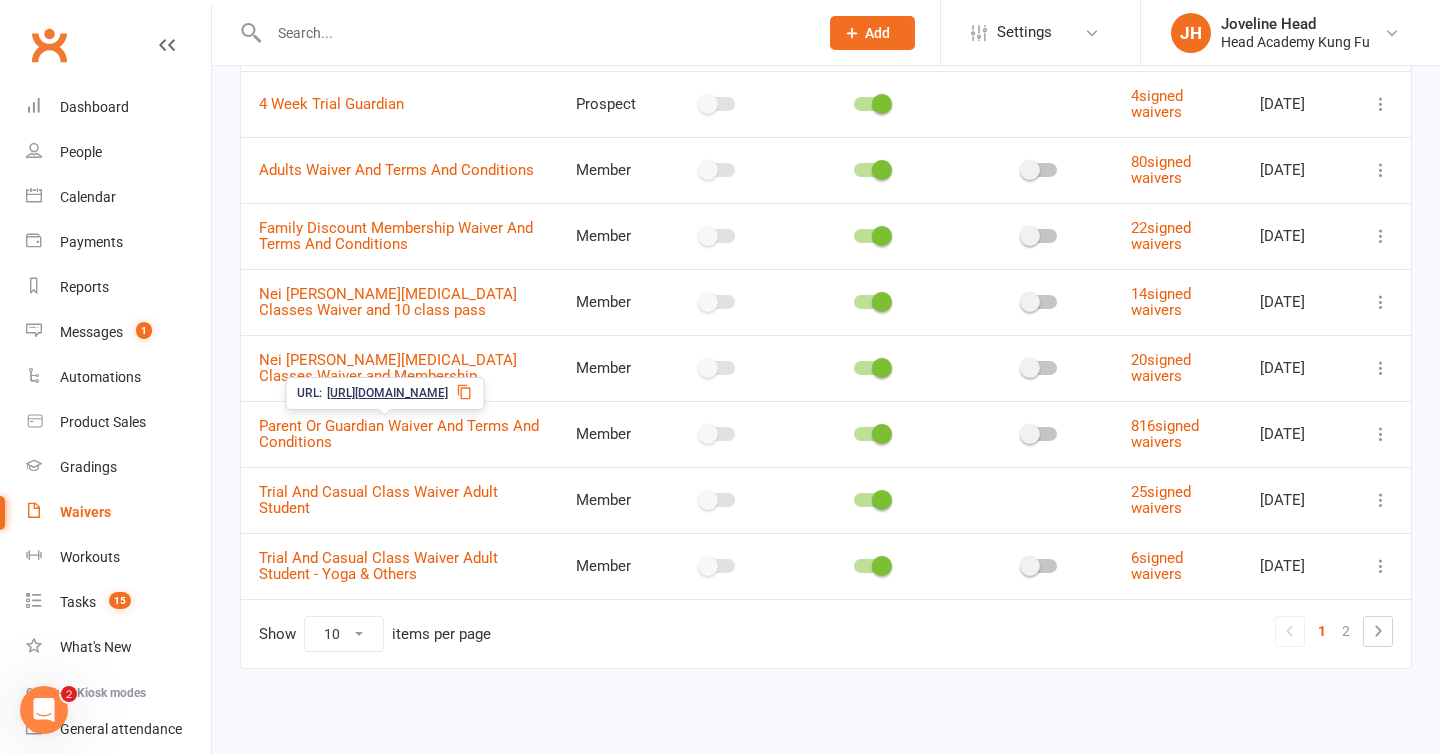click on "[URL][DOMAIN_NAME]" at bounding box center [387, 393] 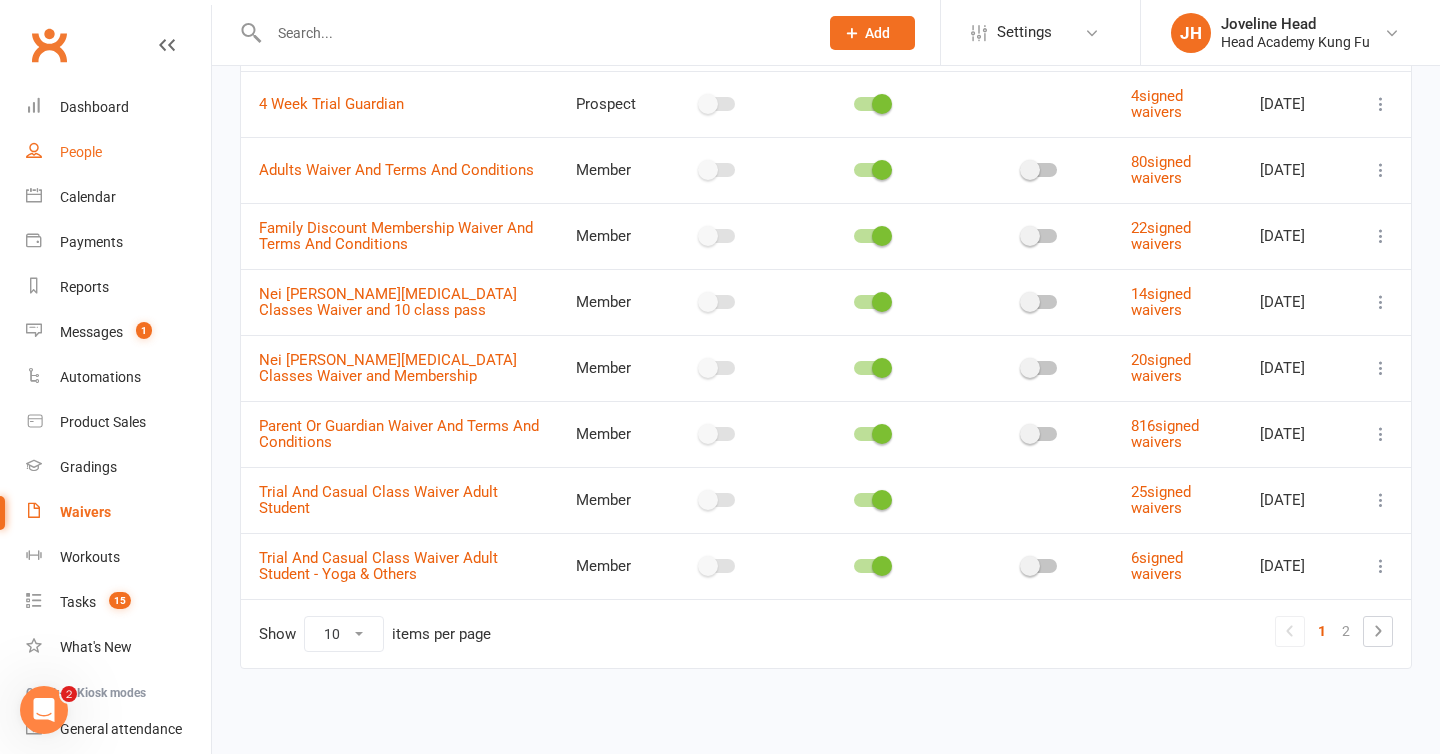 click on "People" at bounding box center [81, 152] 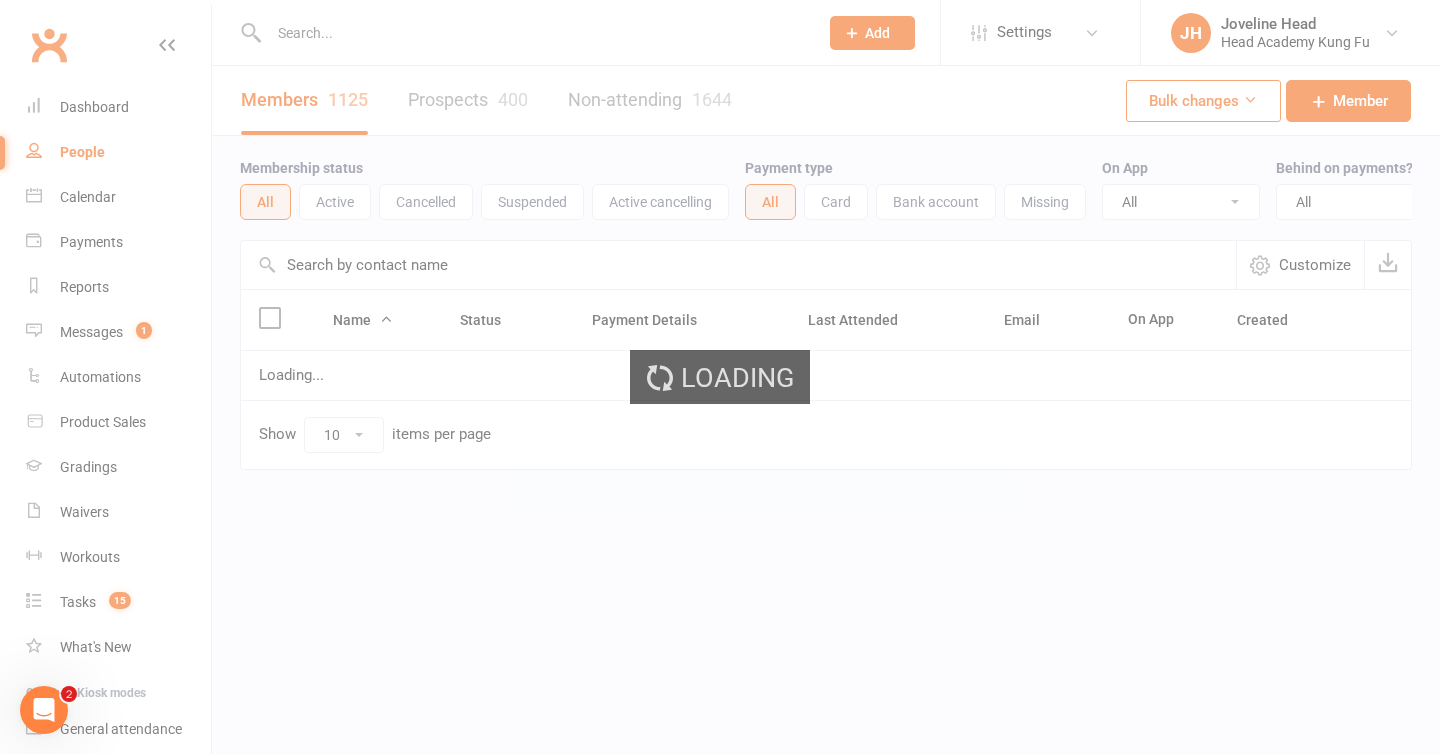 scroll, scrollTop: 0, scrollLeft: 0, axis: both 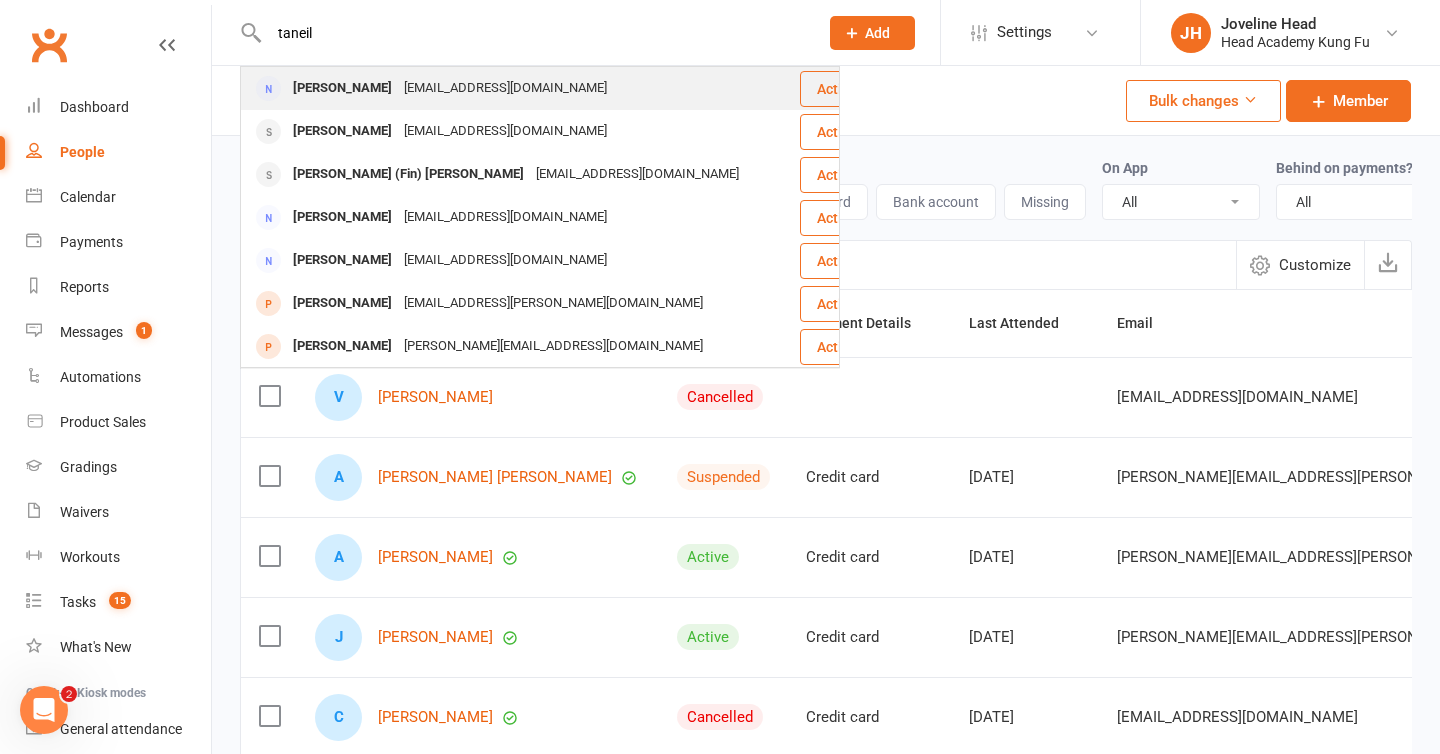 type on "taneil" 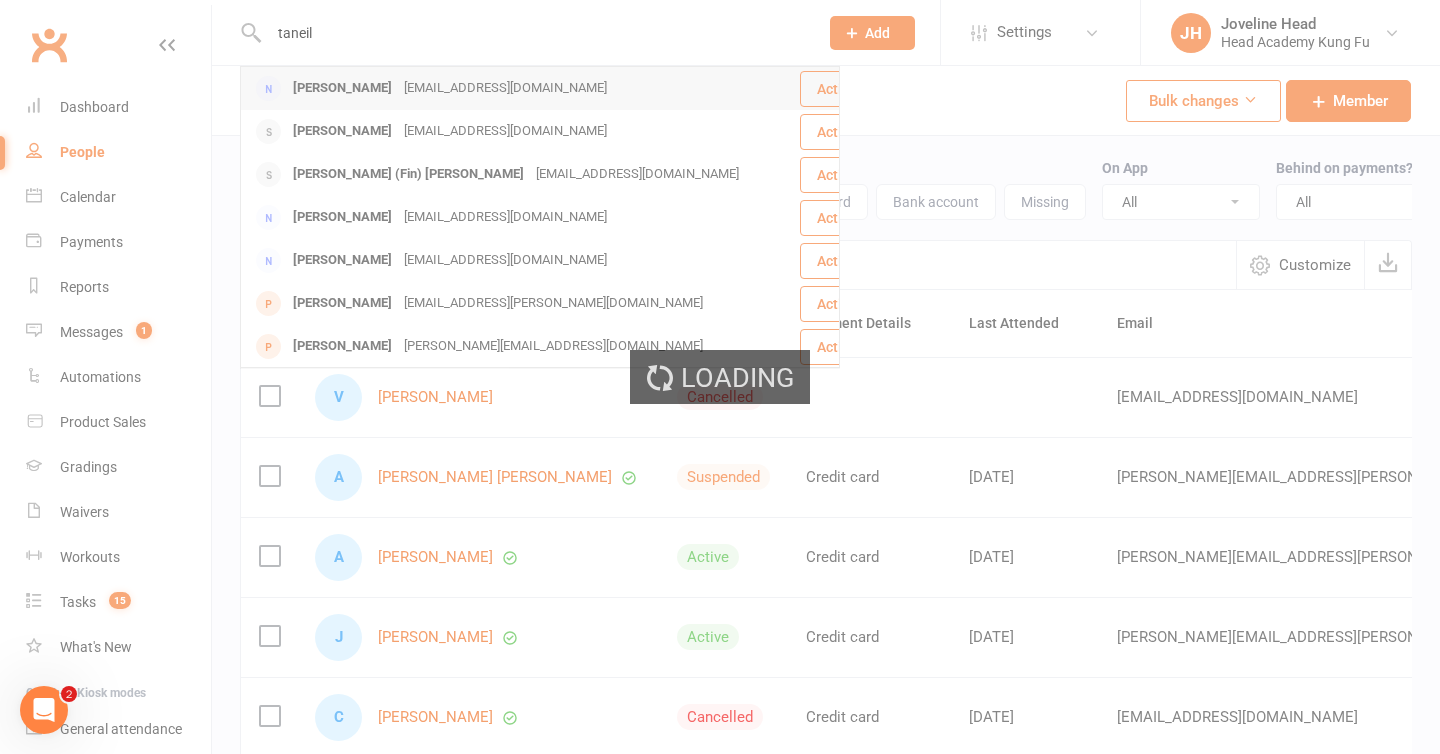 type 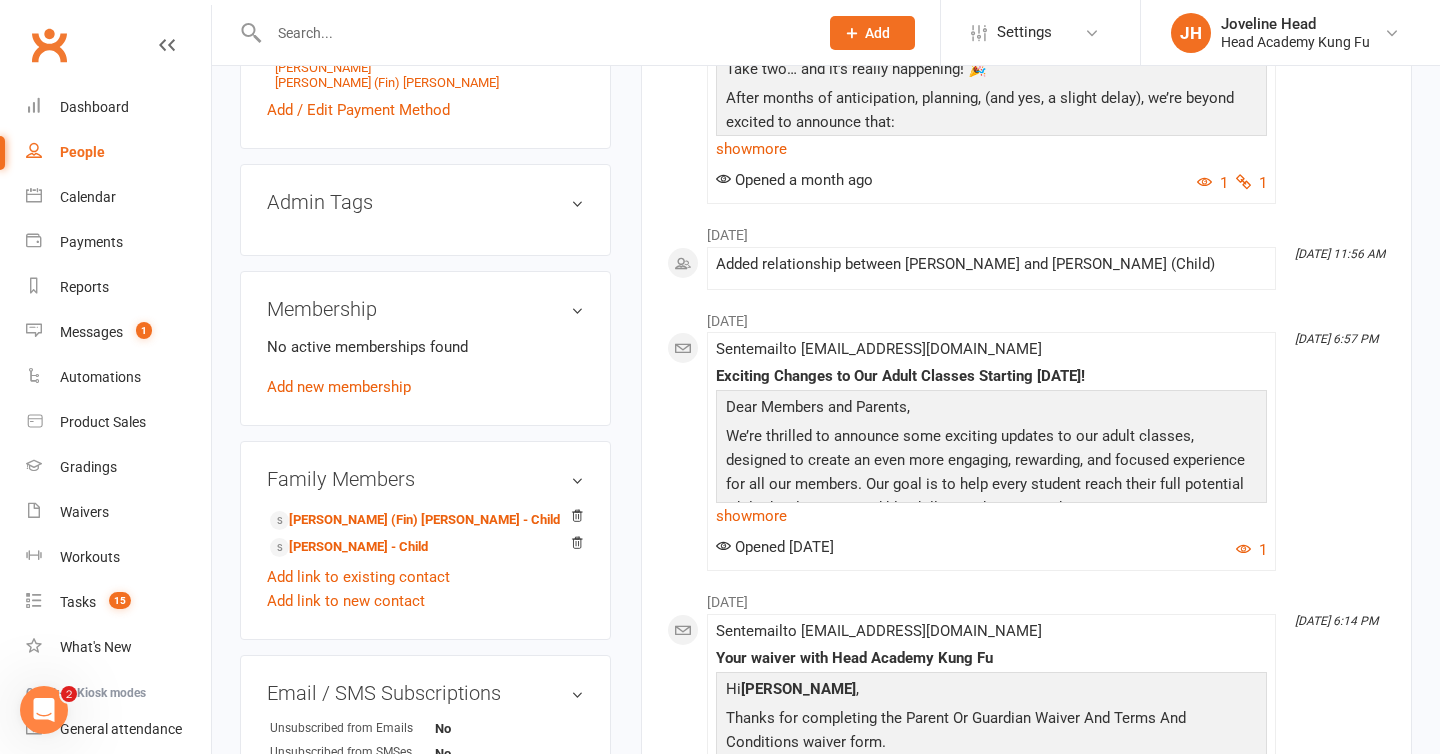 scroll, scrollTop: 748, scrollLeft: 0, axis: vertical 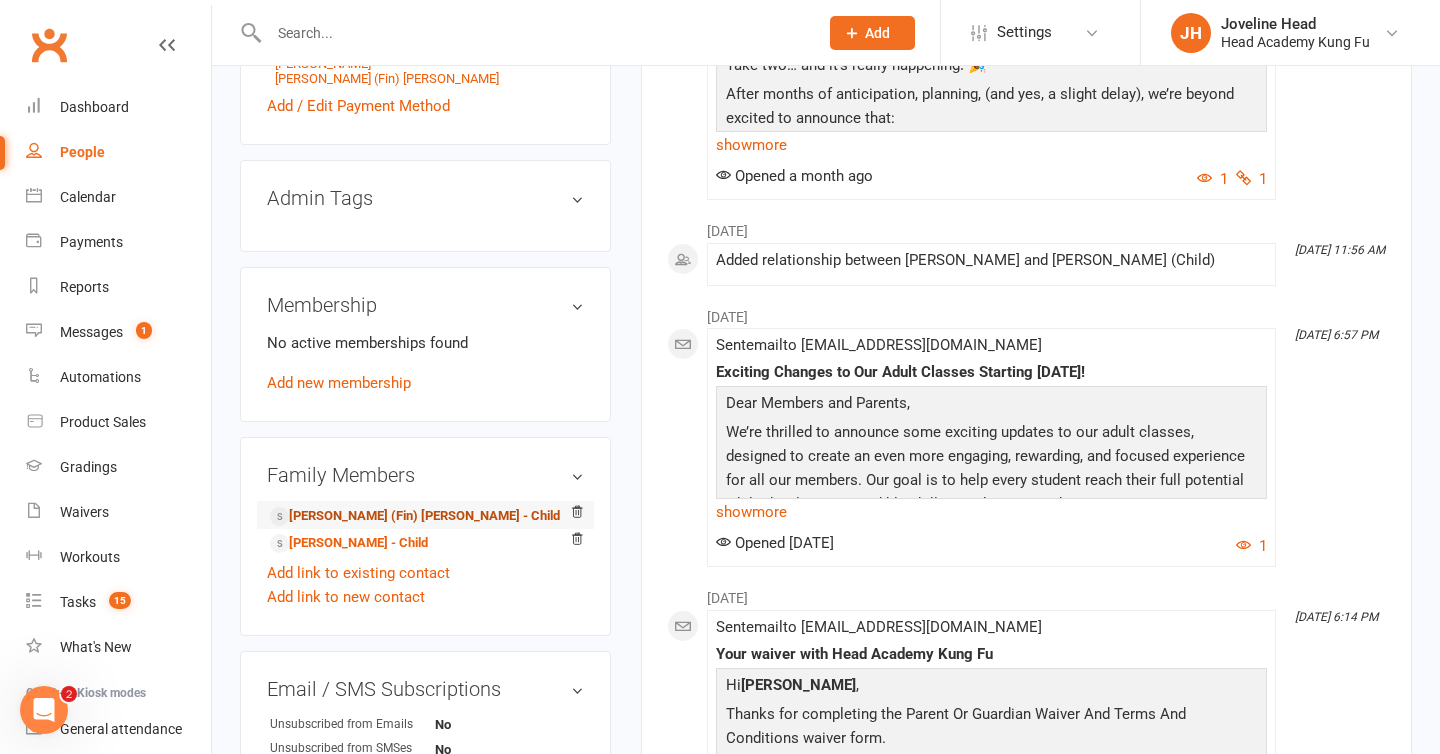 click on "[PERSON_NAME] (Fin) [PERSON_NAME] - Child" at bounding box center [415, 516] 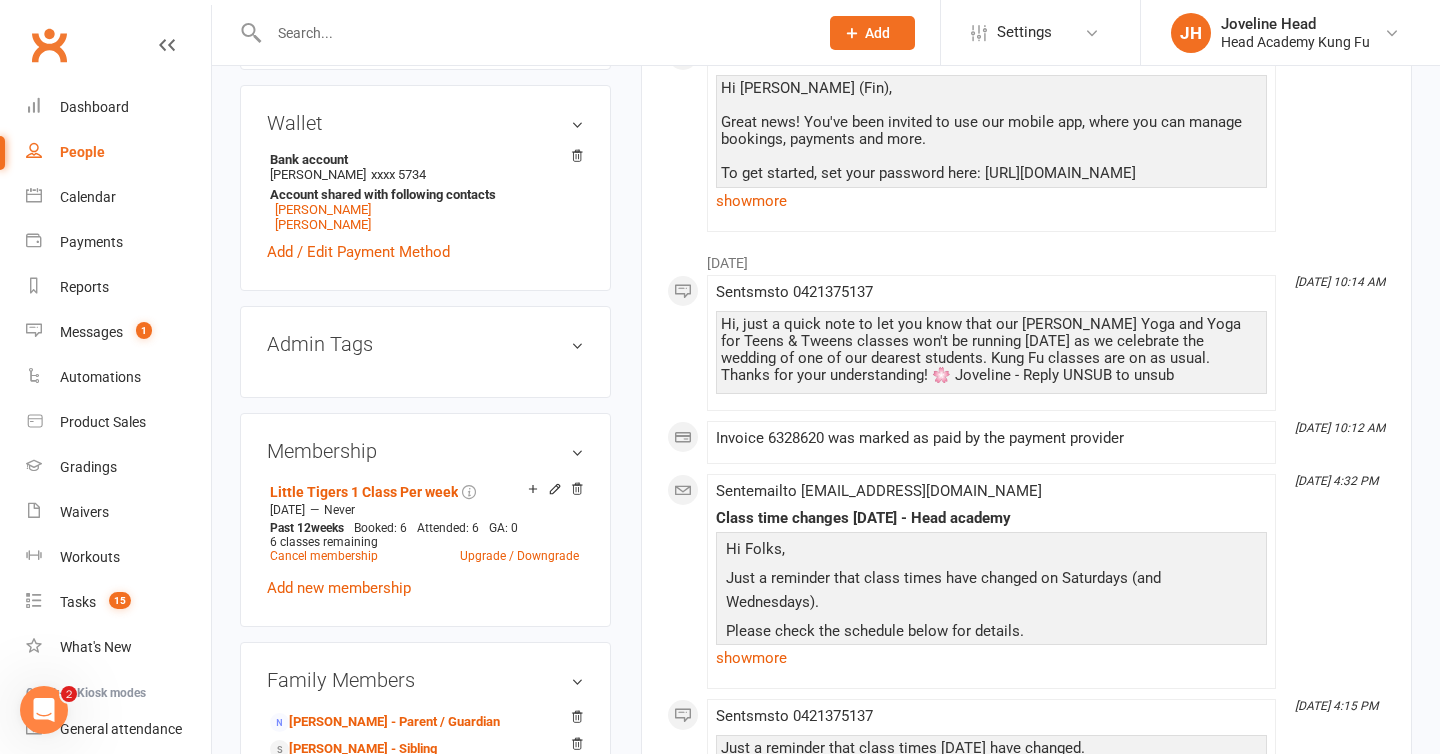 scroll, scrollTop: 828, scrollLeft: 0, axis: vertical 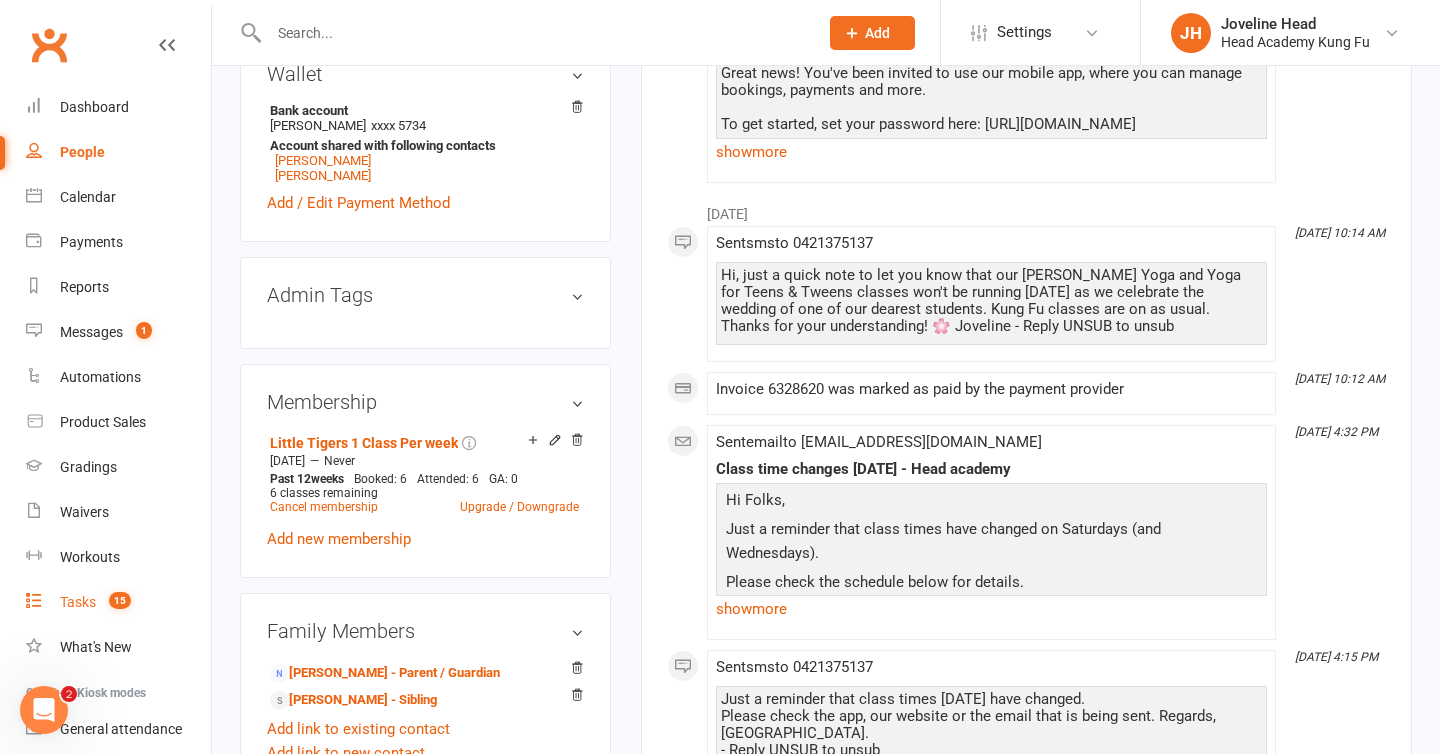 click on "Tasks" at bounding box center [78, 602] 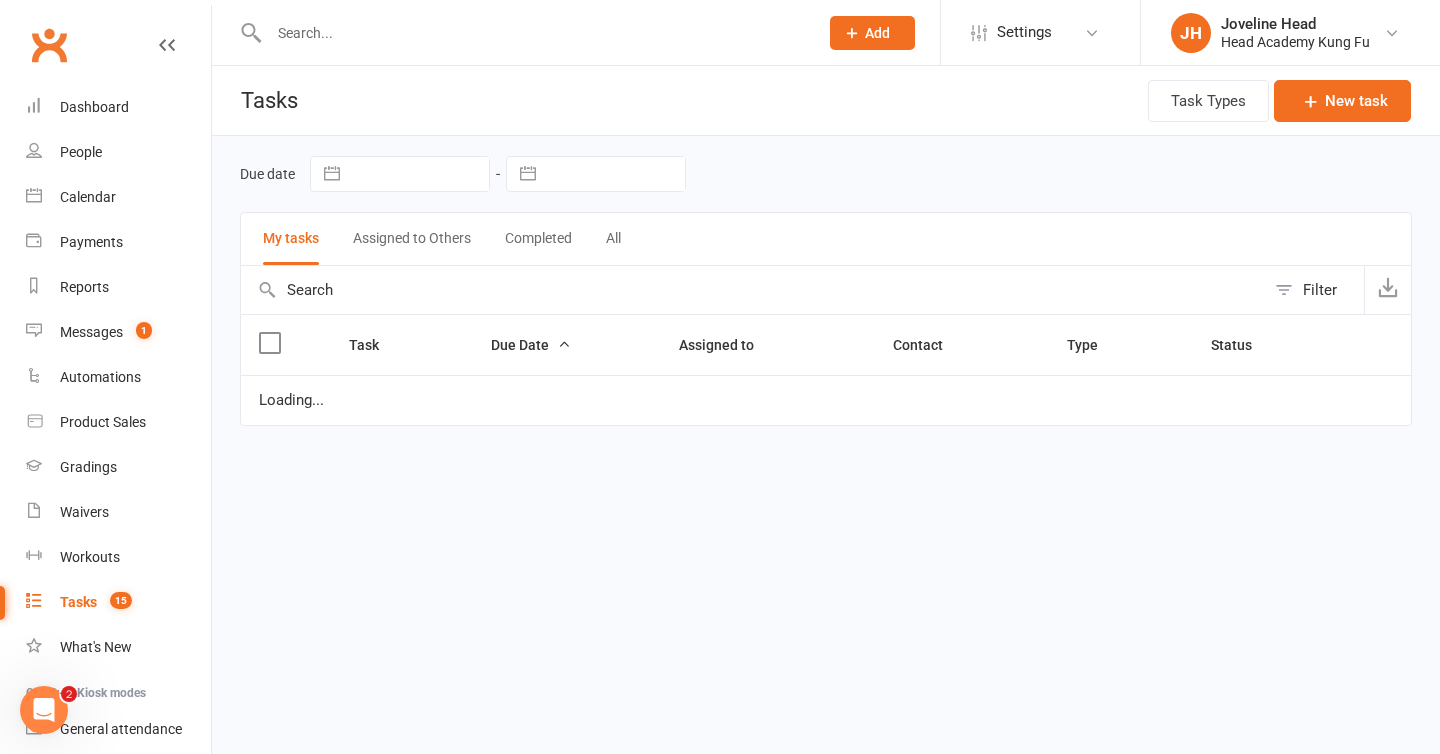 select on "started" 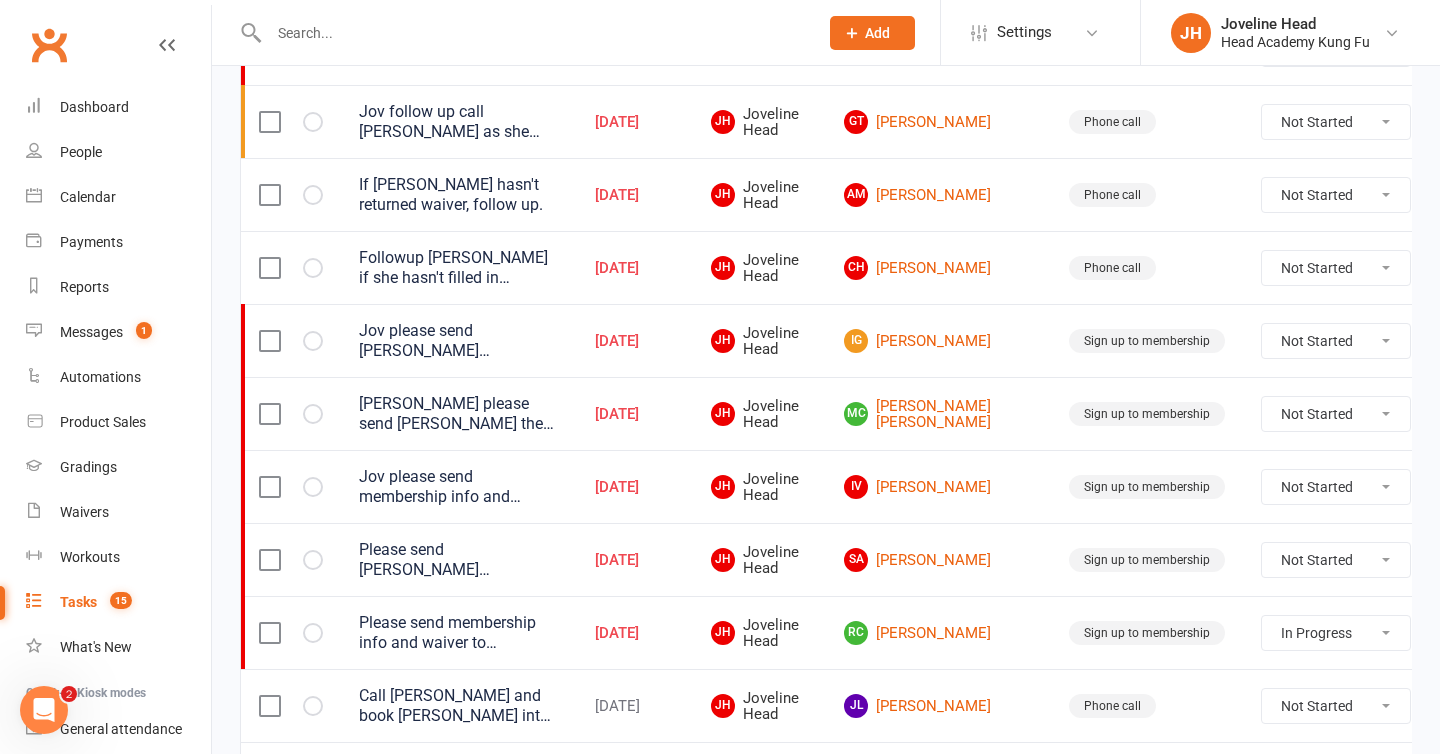 scroll, scrollTop: 638, scrollLeft: 0, axis: vertical 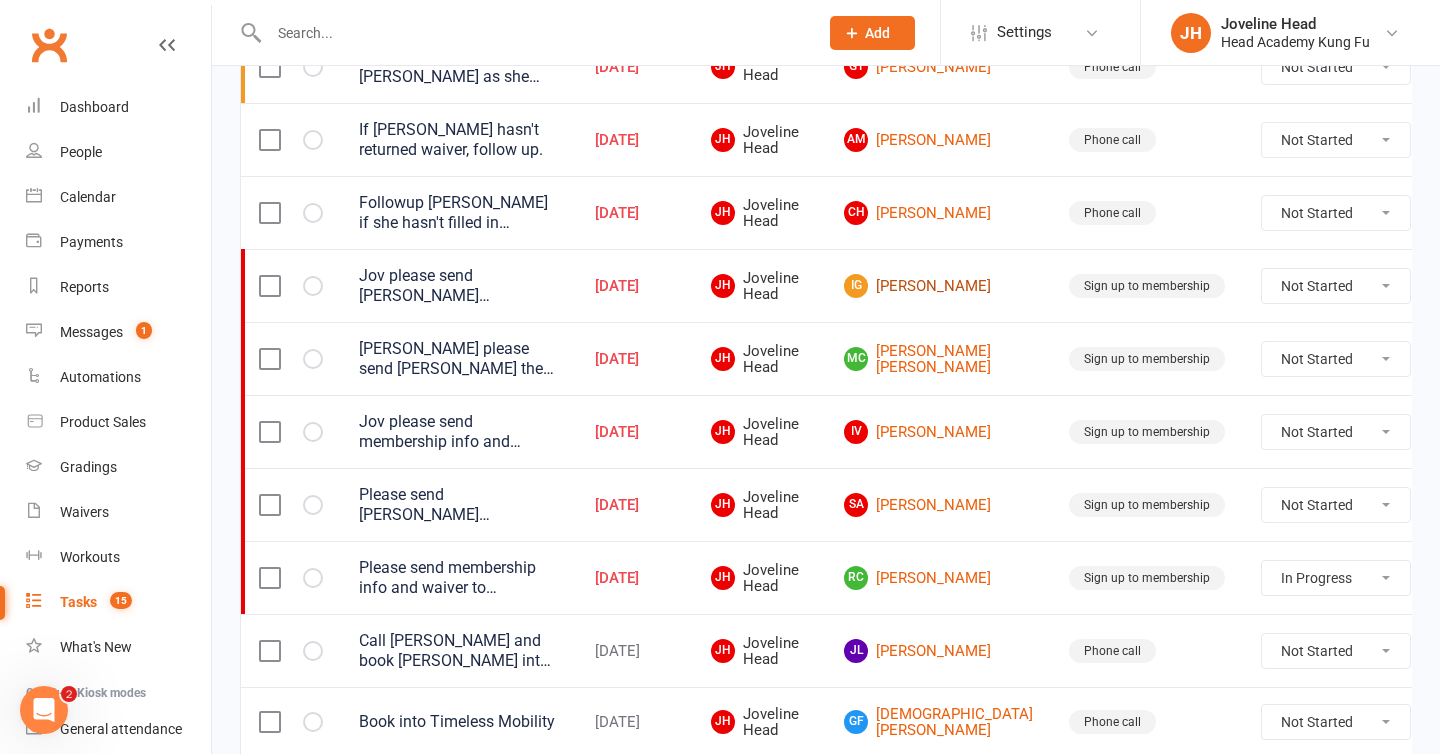 click on "IG [PERSON_NAME]" at bounding box center [938, 286] 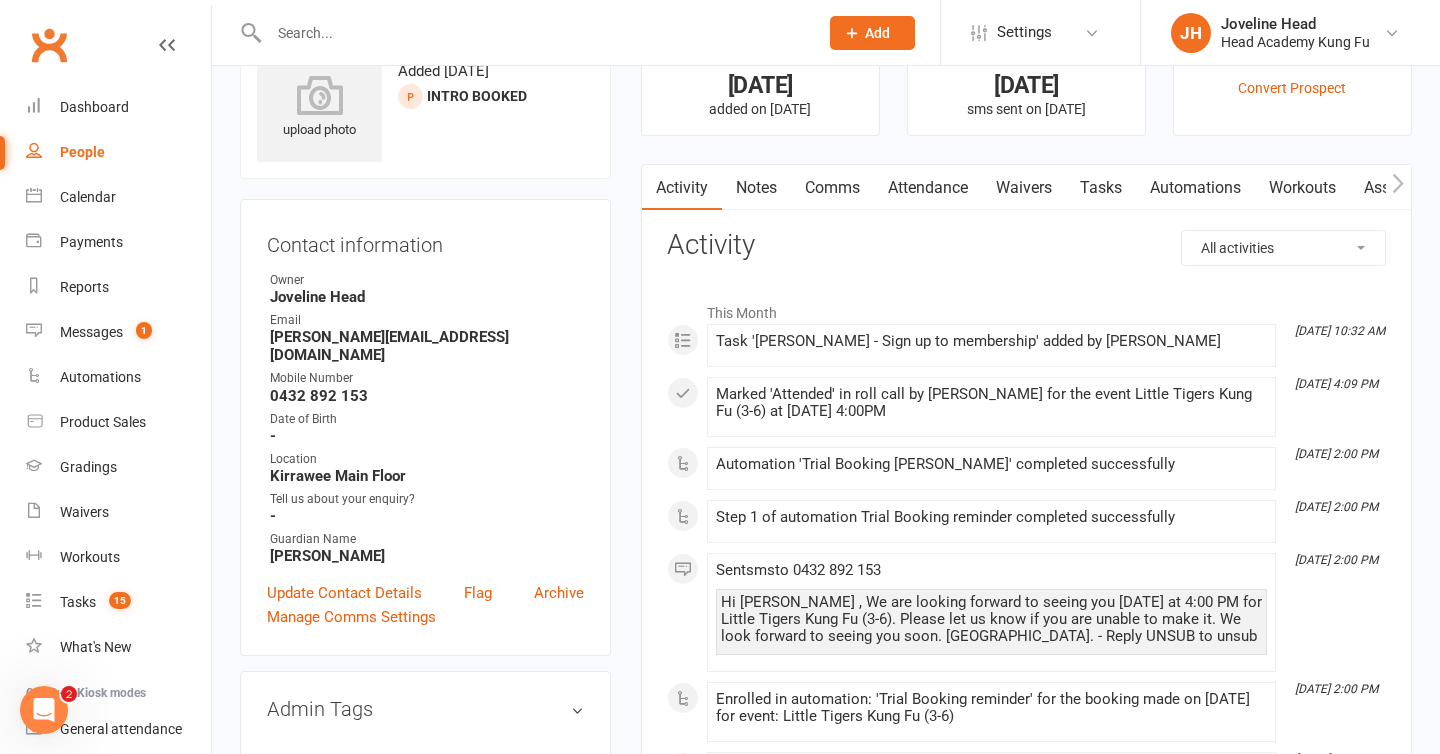 scroll, scrollTop: 85, scrollLeft: 0, axis: vertical 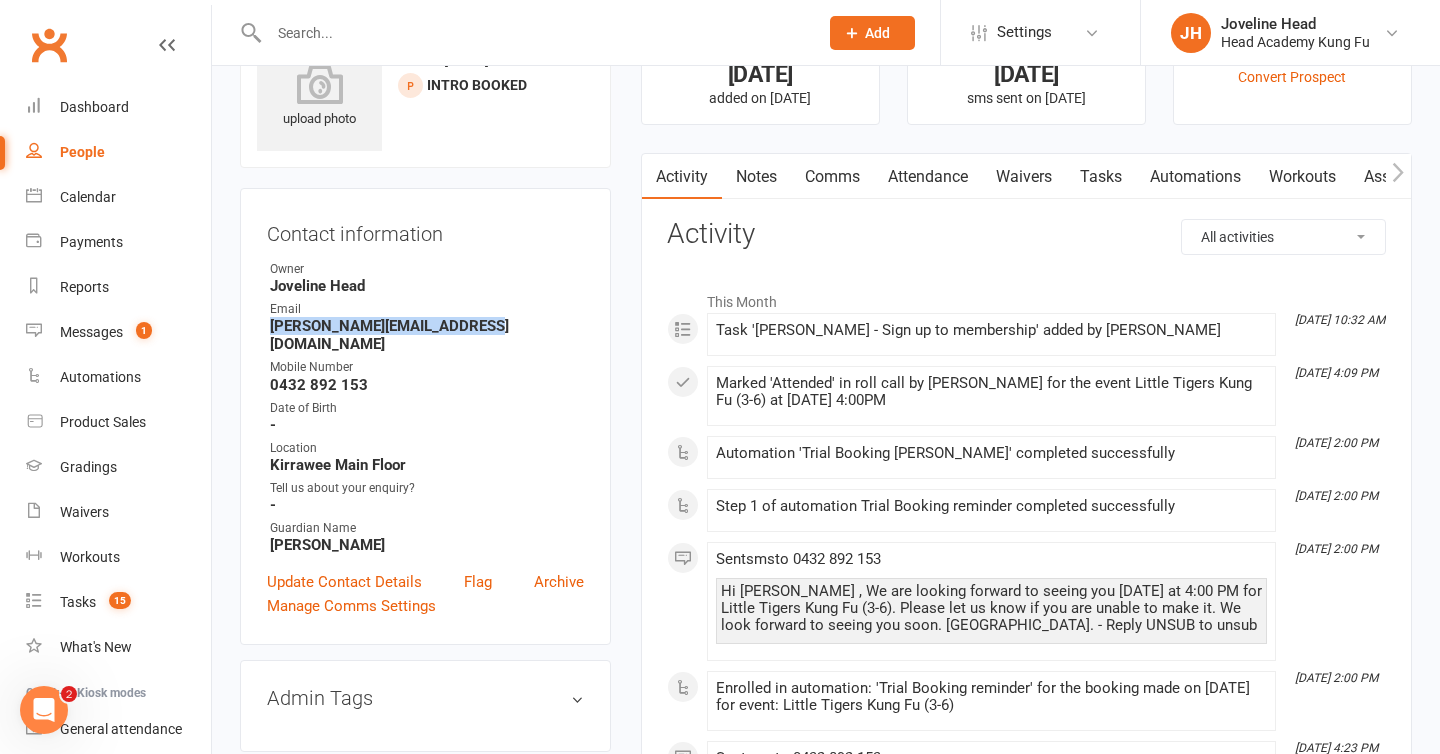 drag, startPoint x: 500, startPoint y: 330, endPoint x: 271, endPoint y: 331, distance: 229.00218 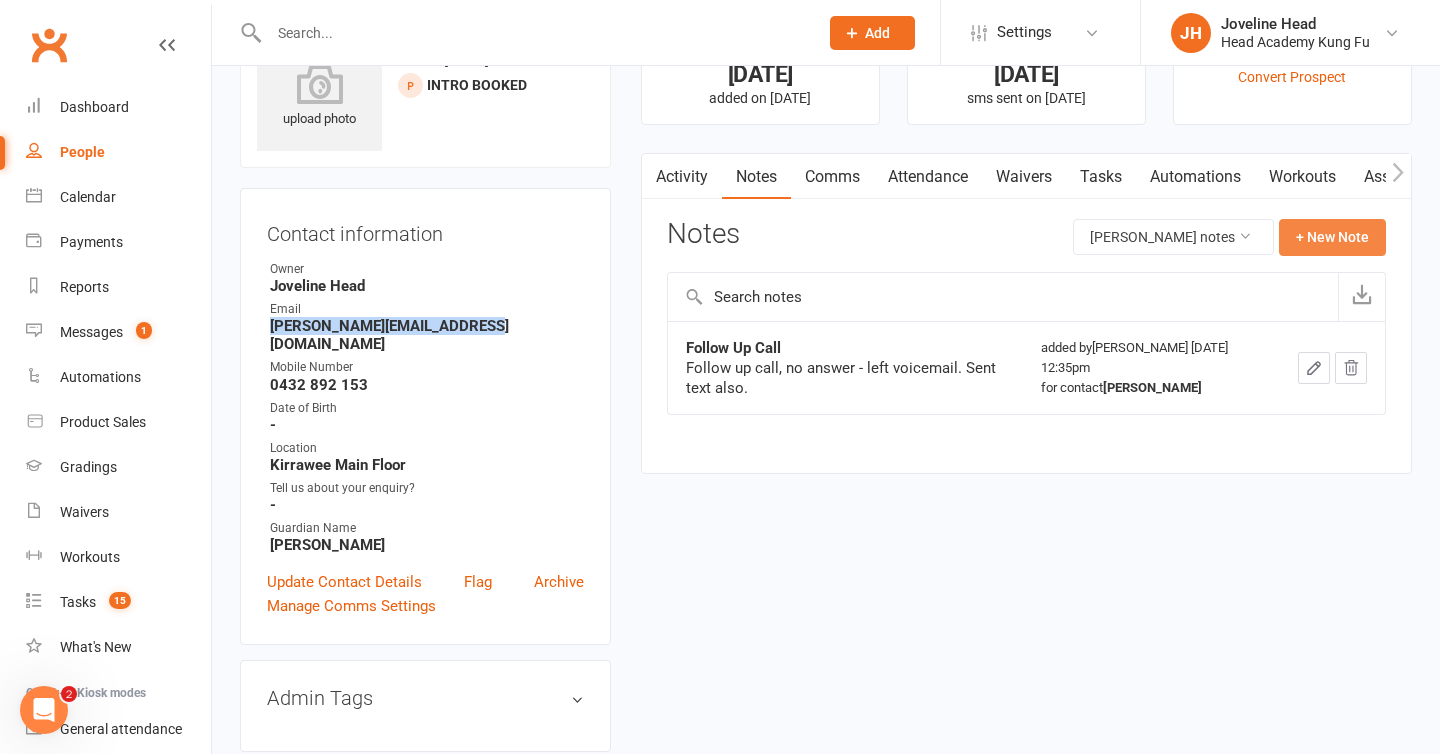 click on "+ New Note" at bounding box center [1332, 237] 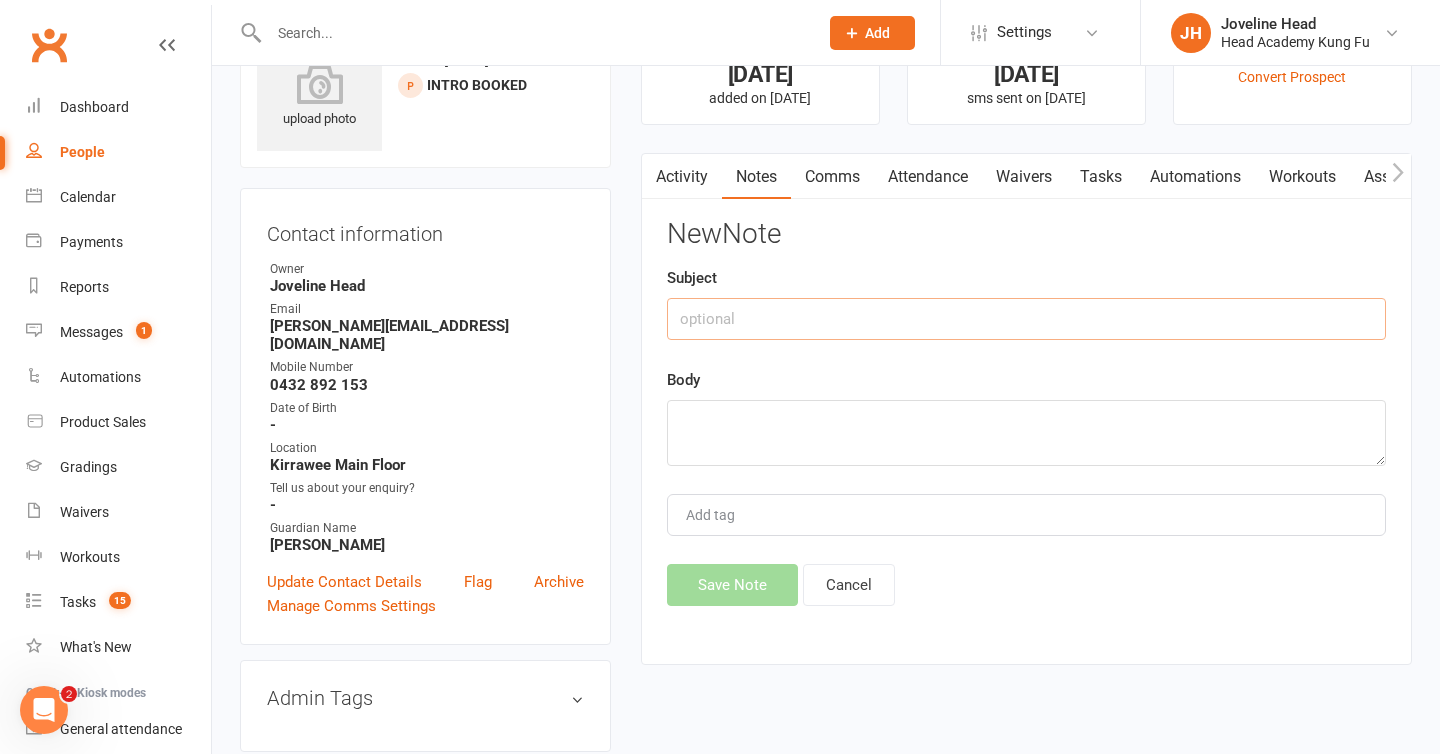 click at bounding box center [1026, 319] 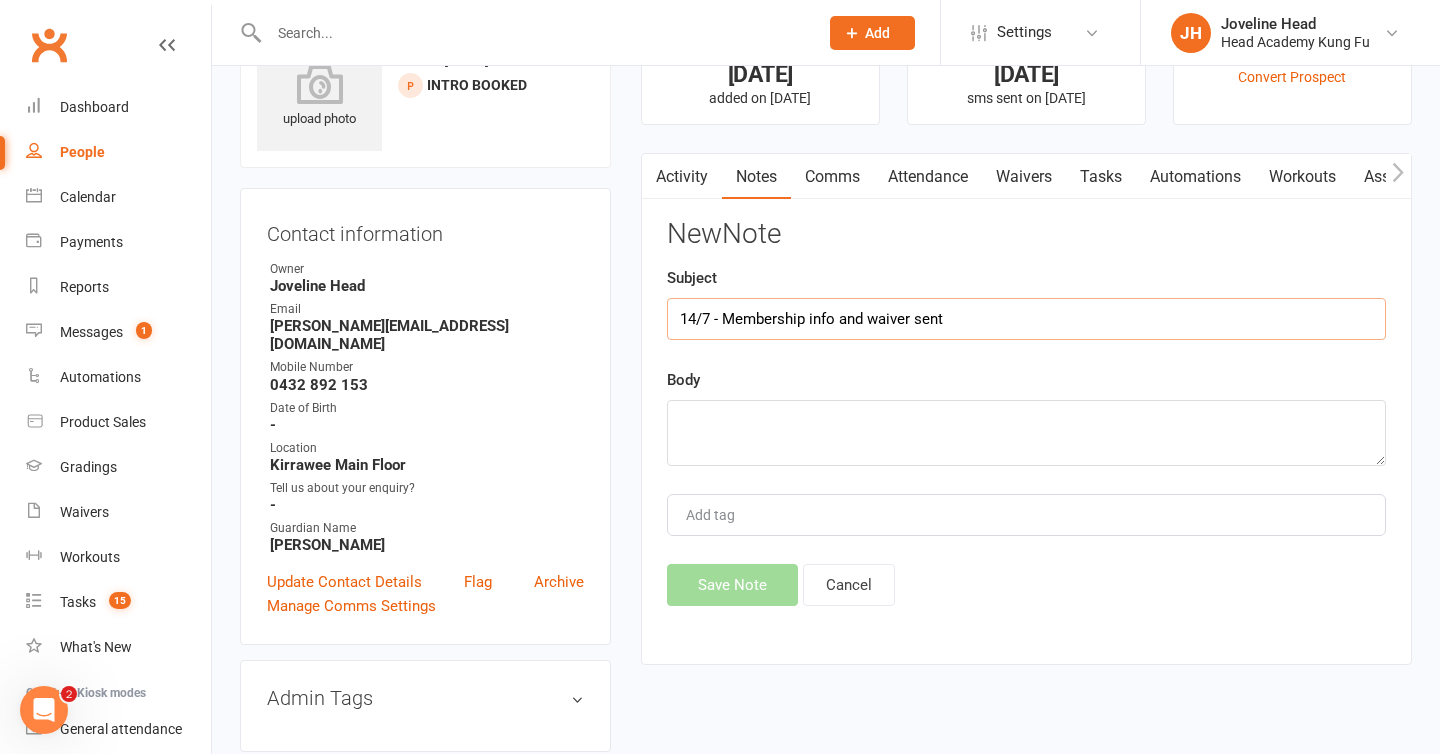 type on "14/7 - Membership info and waiver sent" 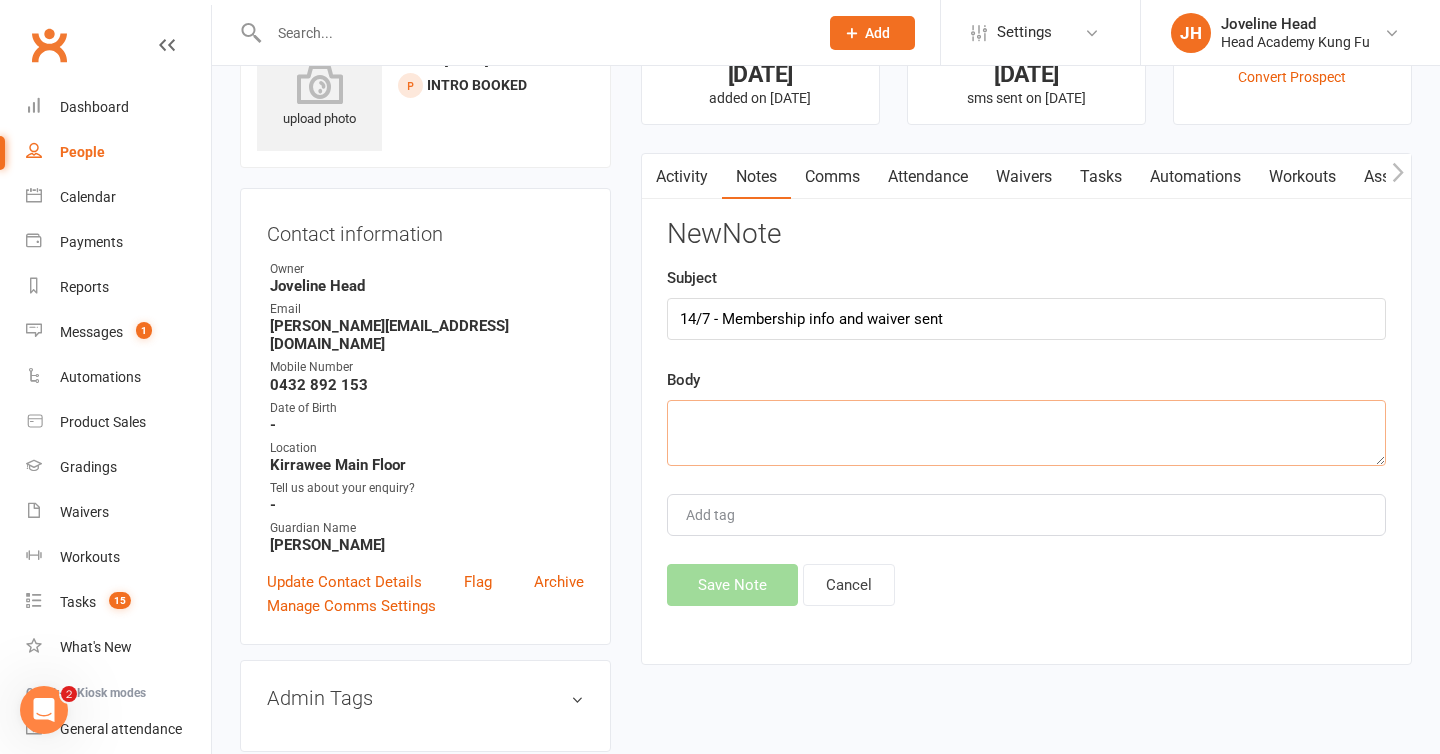 paste on "Dear [PERSON_NAME],
I hope you're well. I heard that [PERSON_NAME] really enjoyed his class!
I just spoke with [PERSON_NAME], and he asked me to personally reach out to you with the details on how to get started with us.
We have the following options for [PERSON_NAME]:
Little Tigers membership
If you would just like to get her set up in classes, our Little Tigers memberships are as follows (direct debit, can be cancelled any time):
Unlimited classes: $44.50 per week
2 classes per week: $34.50 per week
1 class per week: $24.50 per week
To enrol [PERSON_NAME] into our program, can you please complete our waiver form using this link and select the Little Tigers option that would suit you best: Little Tigers membership Kirrawee
Please let me know if you need further information or have any questions.
We are looking forward to having [PERSON_NAME] join our class!
Warm regards,
[GEOGRAPHIC_DATA]
--" 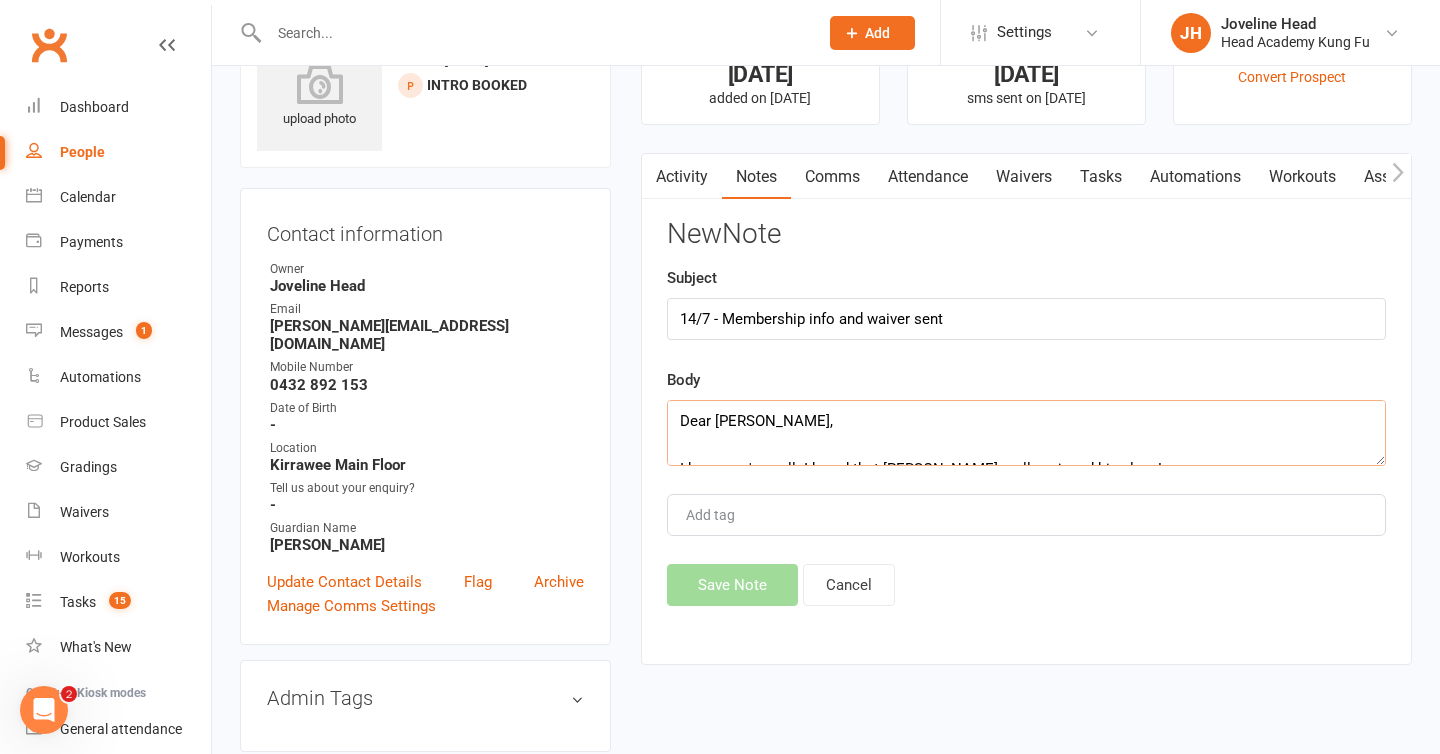 scroll, scrollTop: 756, scrollLeft: 0, axis: vertical 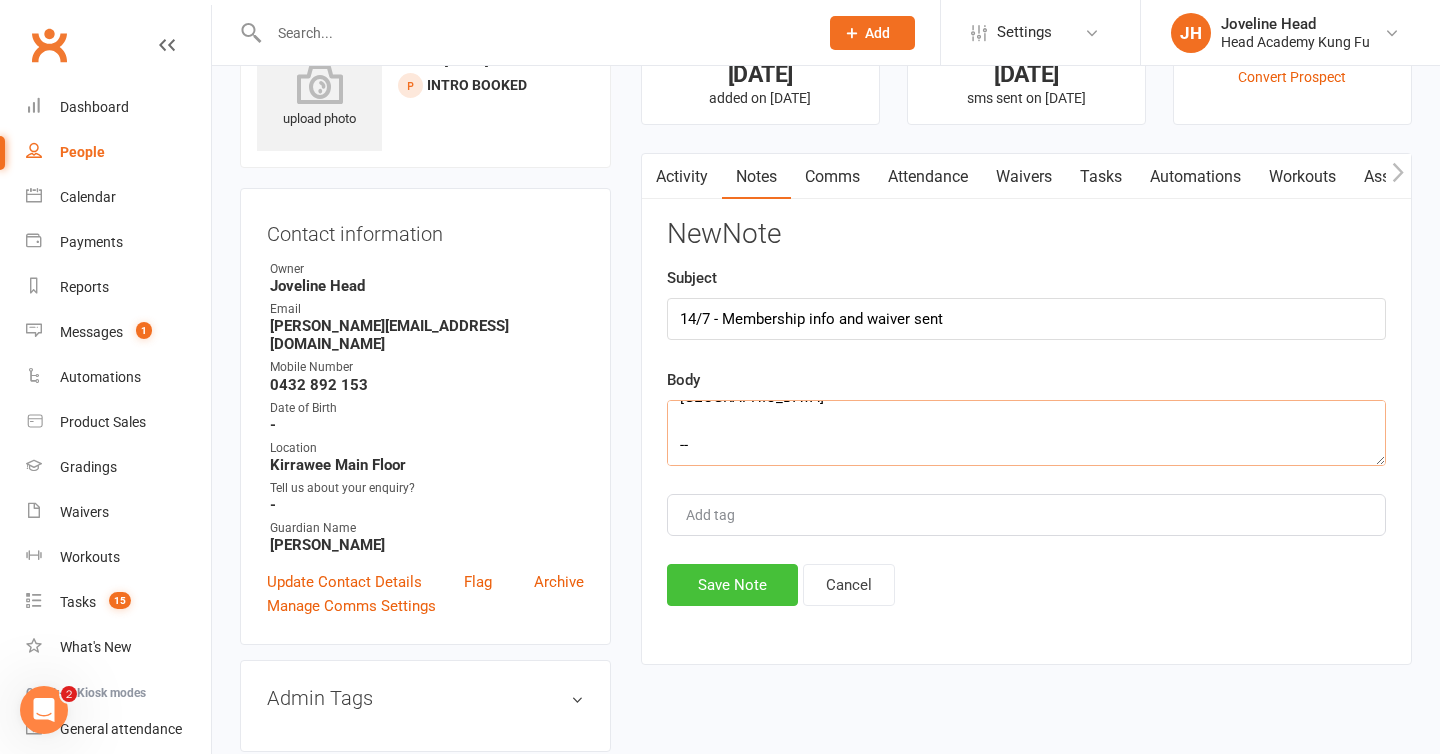 type on "Dear [PERSON_NAME],
I hope you're well. I heard that [PERSON_NAME] really enjoyed his class!
I just spoke with [PERSON_NAME], and he asked me to personally reach out to you with the details on how to get started with us.
We have the following options for [PERSON_NAME]:
Little Tigers membership
If you would just like to get her set up in classes, our Little Tigers memberships are as follows (direct debit, can be cancelled any time):
Unlimited classes: $44.50 per week
2 classes per week: $34.50 per week
1 class per week: $24.50 per week
To enrol [PERSON_NAME] into our program, can you please complete our waiver form using this link and select the Little Tigers option that would suit you best: Little Tigers membership Kirrawee
Please let me know if you need further information or have any questions.
We are looking forward to having [PERSON_NAME] join our class!
Warm regards,
[GEOGRAPHIC_DATA]
--" 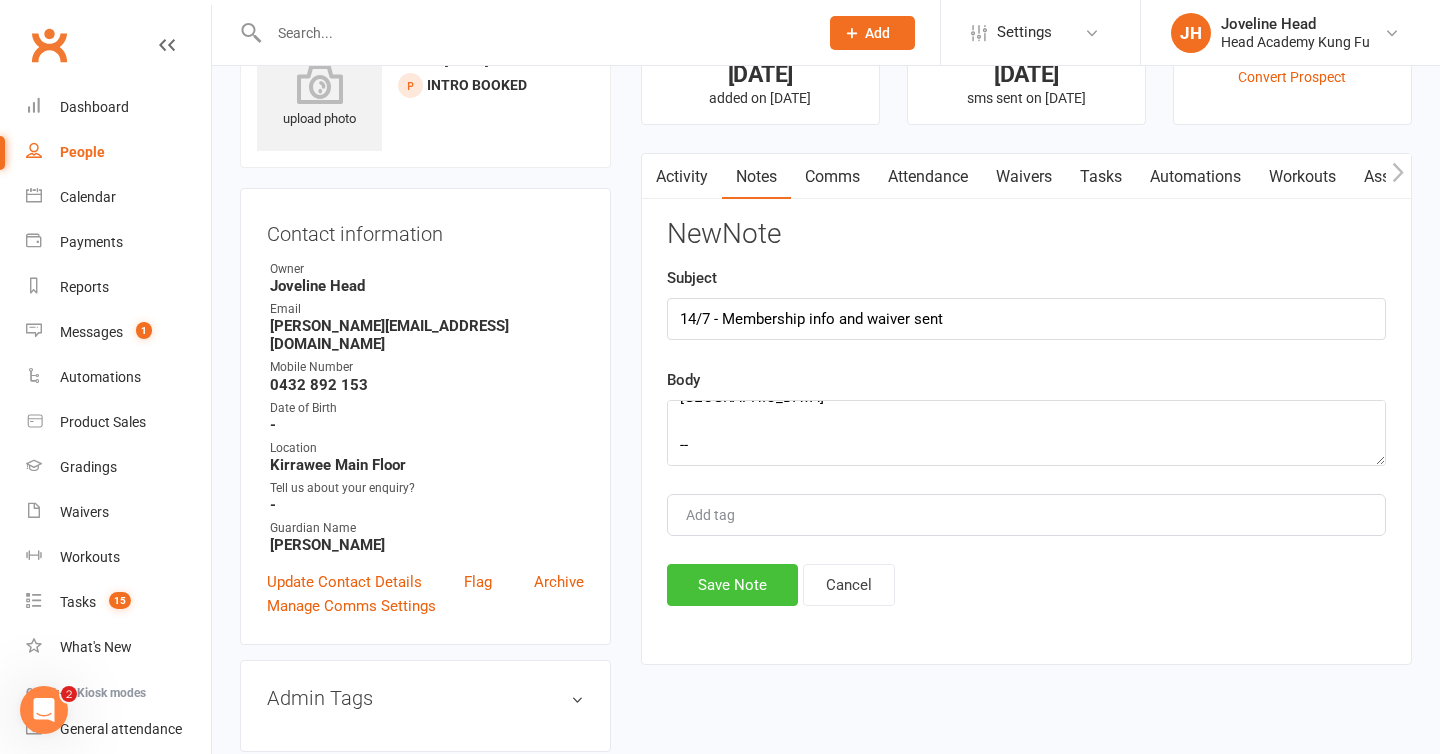 click on "Save Note" at bounding box center (732, 585) 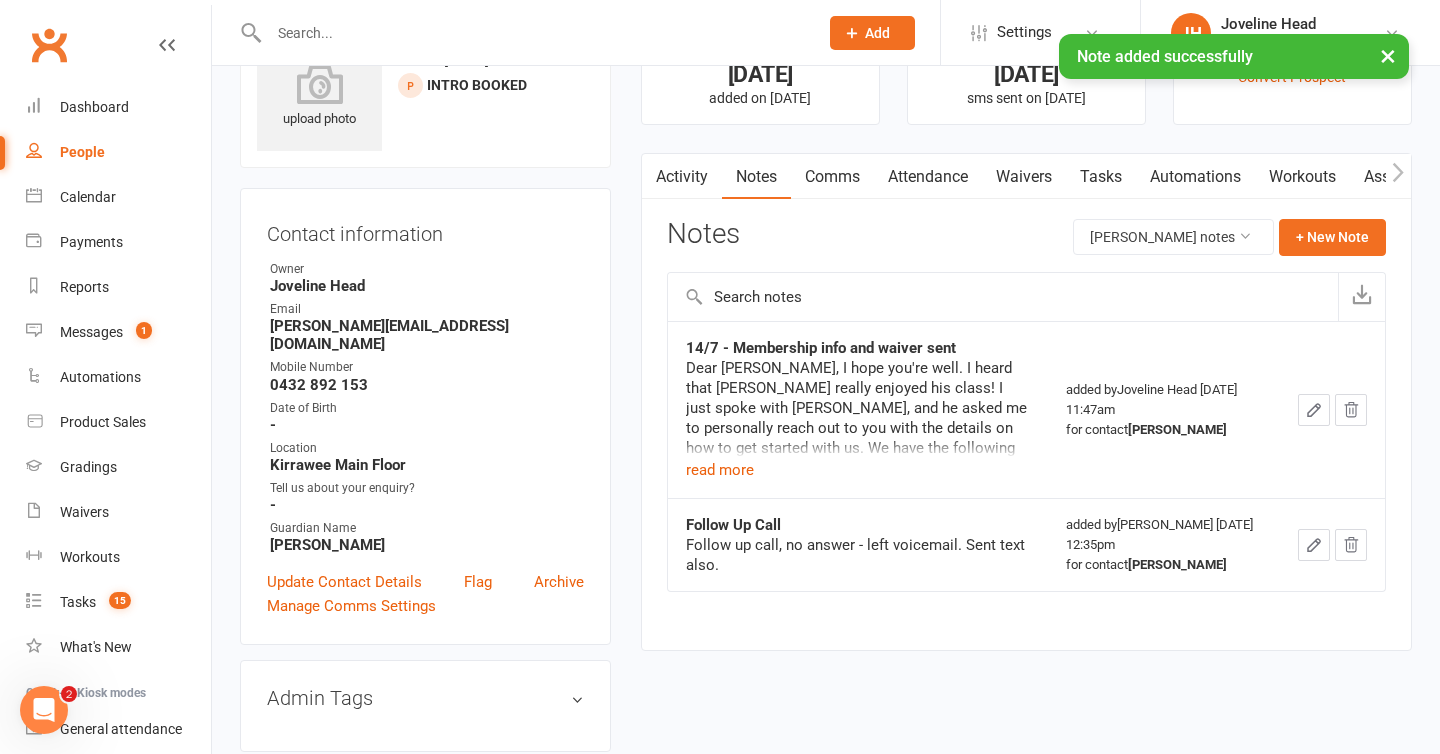 click on "Tasks" at bounding box center [1101, 177] 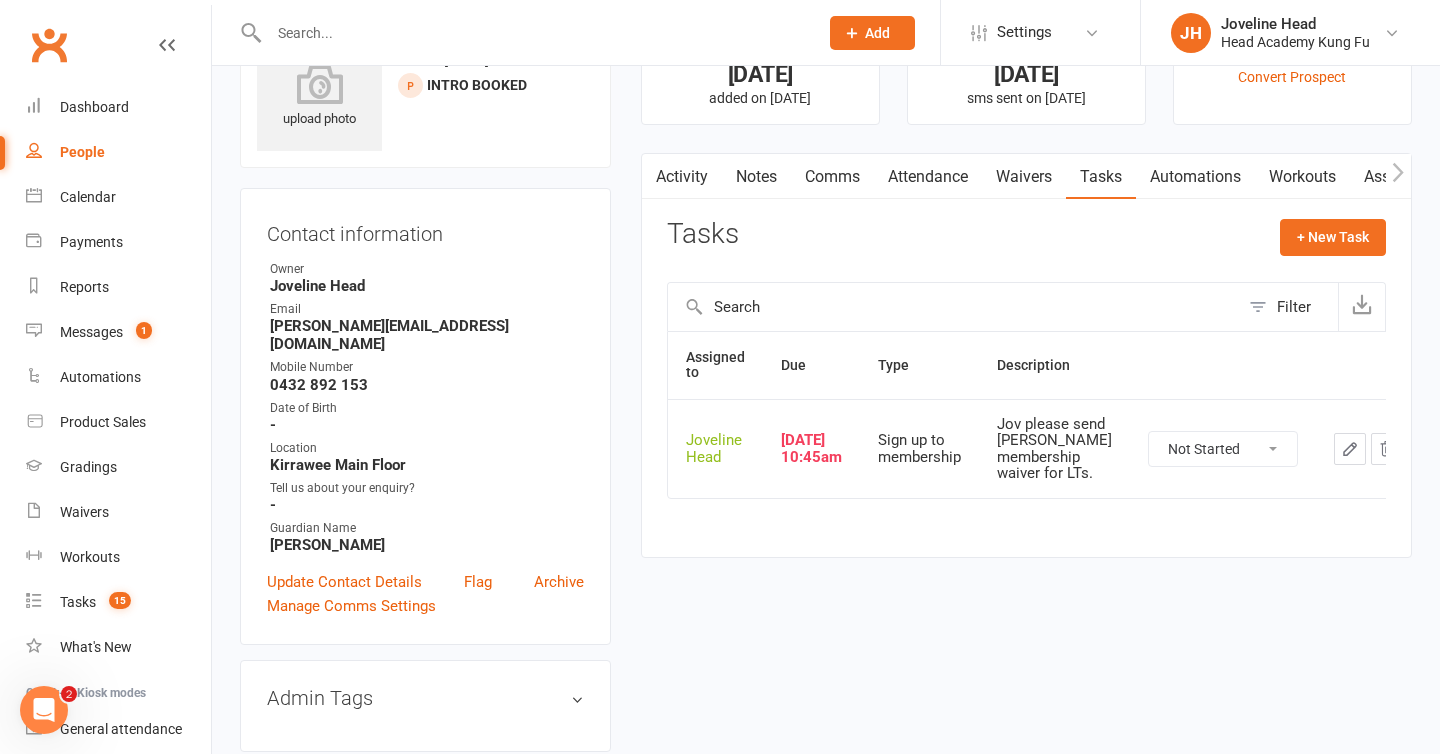 click on "Not Started In Progress Waiting Complete" at bounding box center [1223, 449] 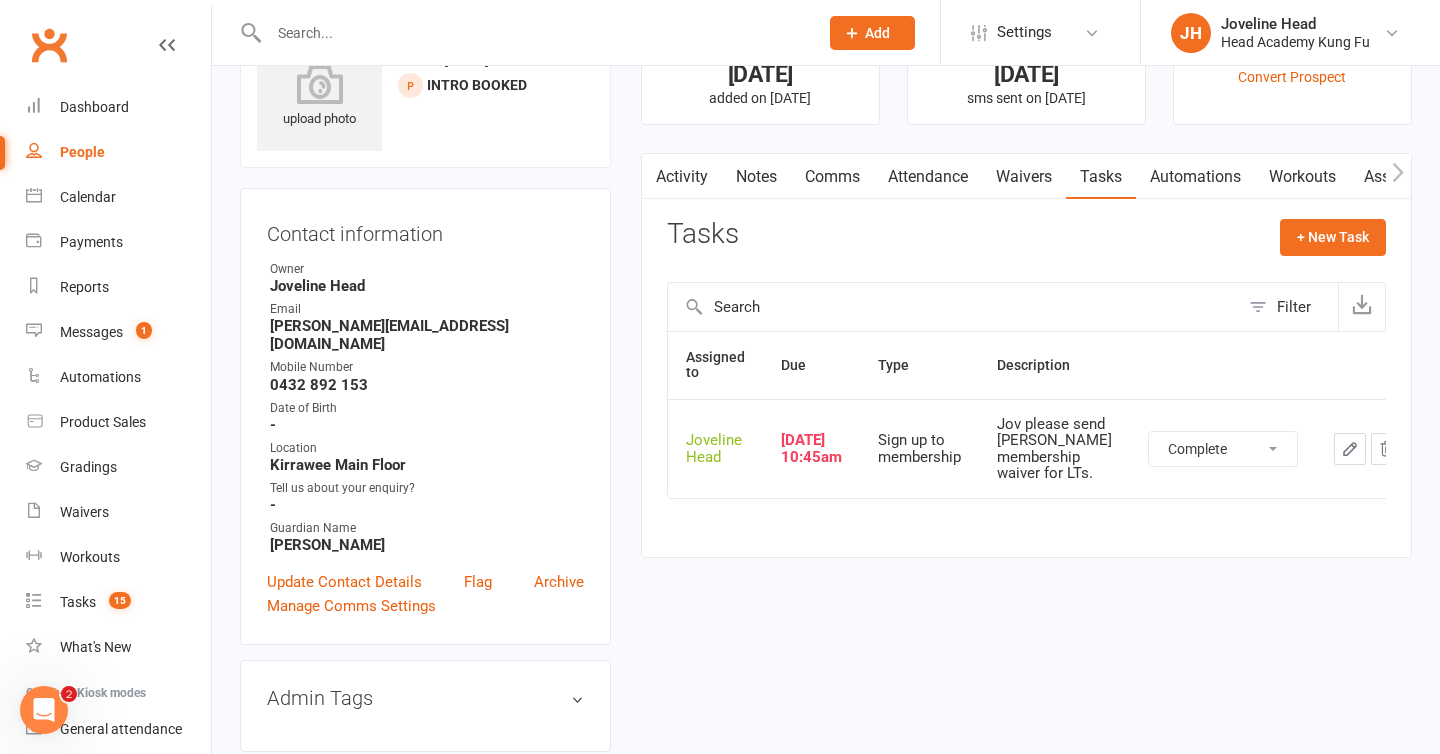 select on "unstarted" 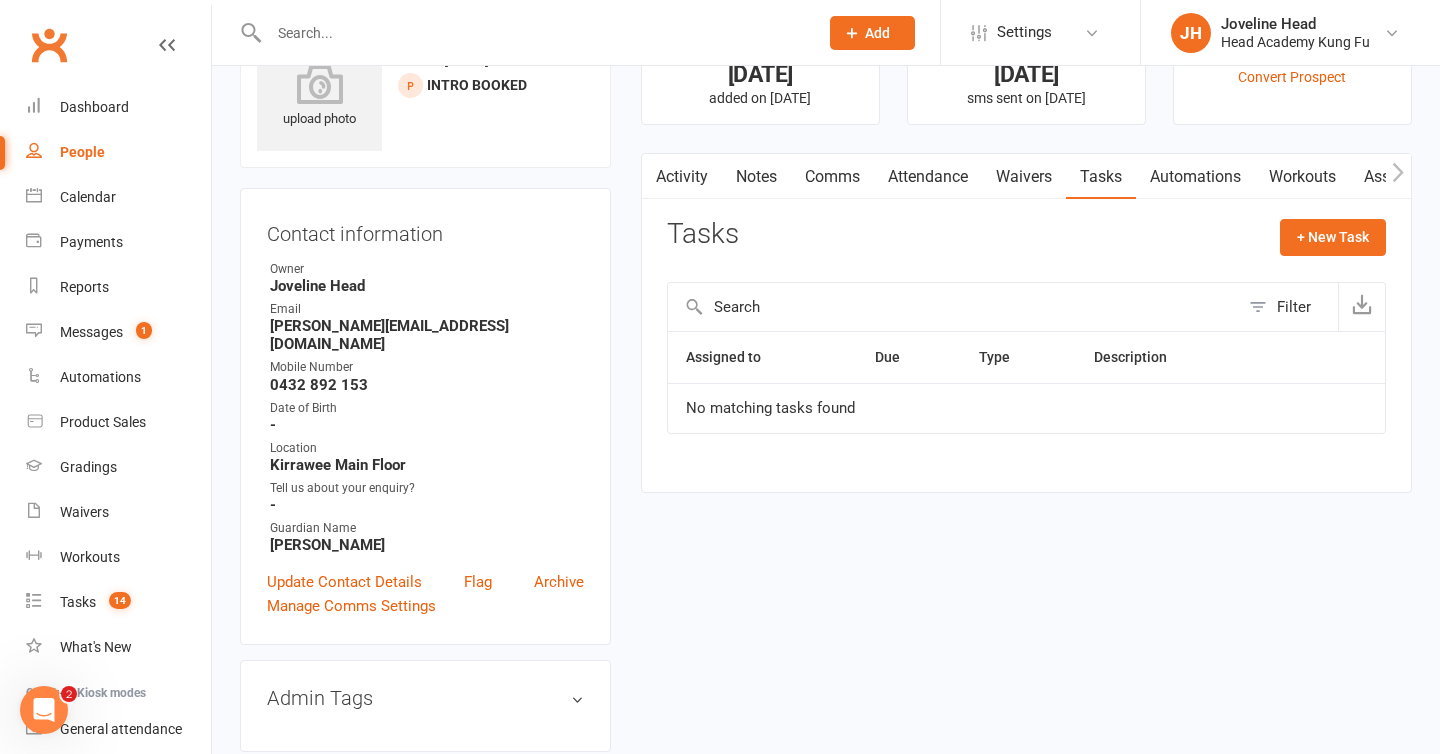 click on "Tasks" at bounding box center (1101, 177) 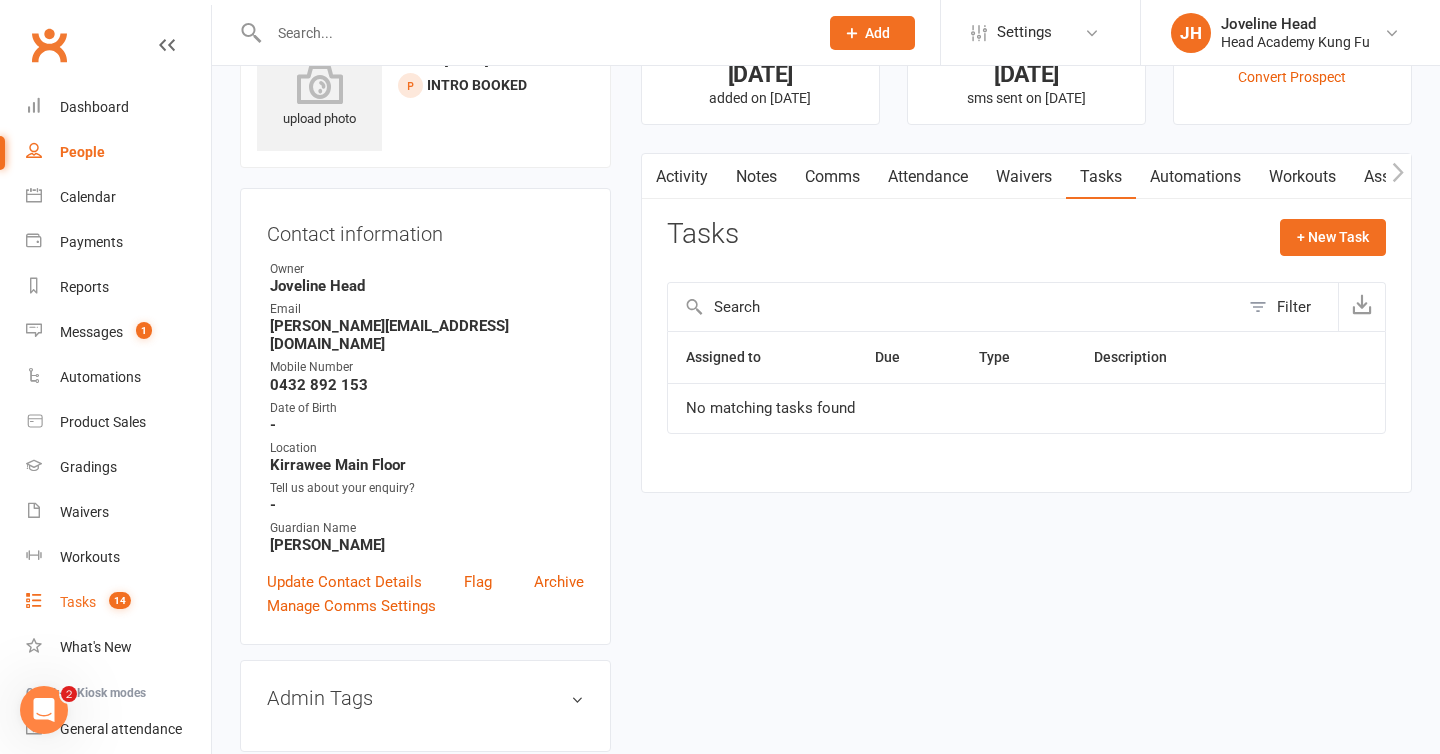 click on "Tasks" at bounding box center [78, 602] 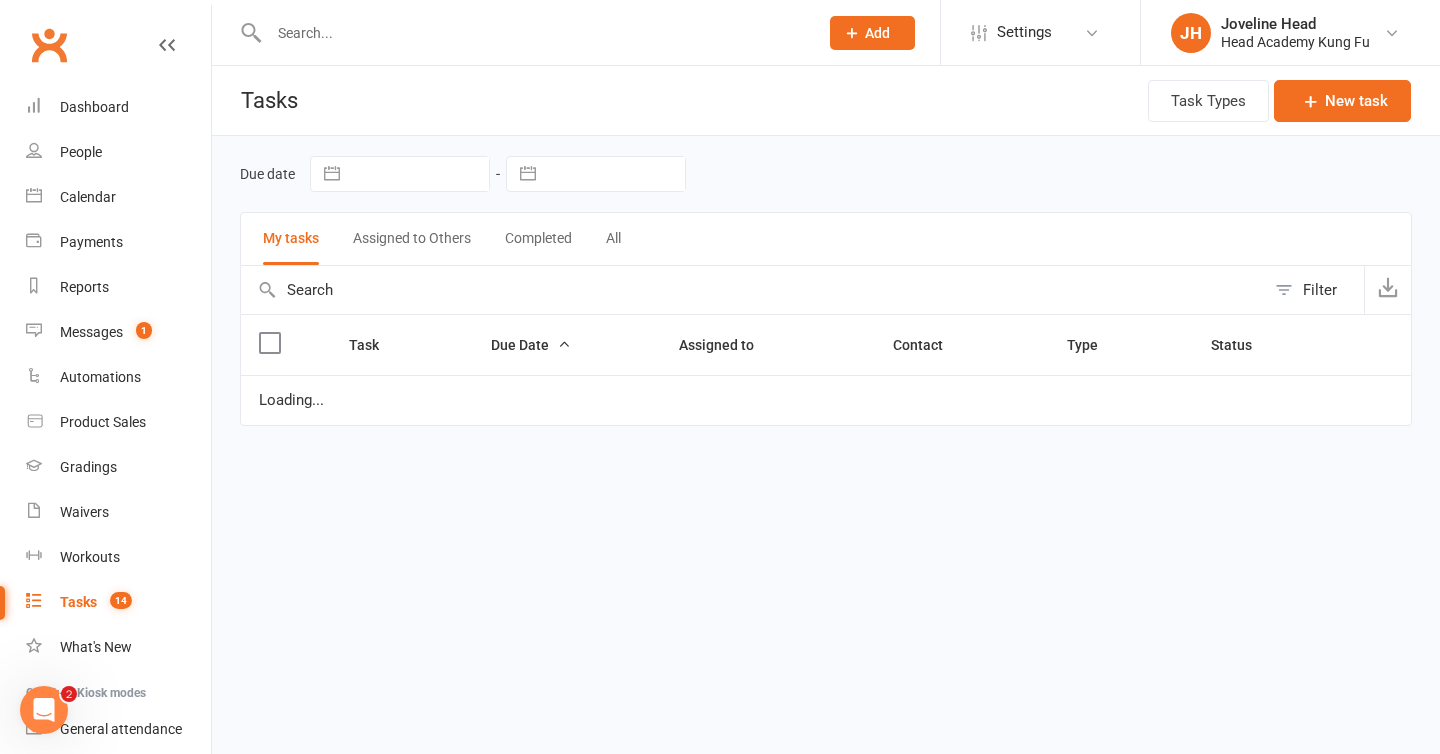 scroll, scrollTop: 0, scrollLeft: 0, axis: both 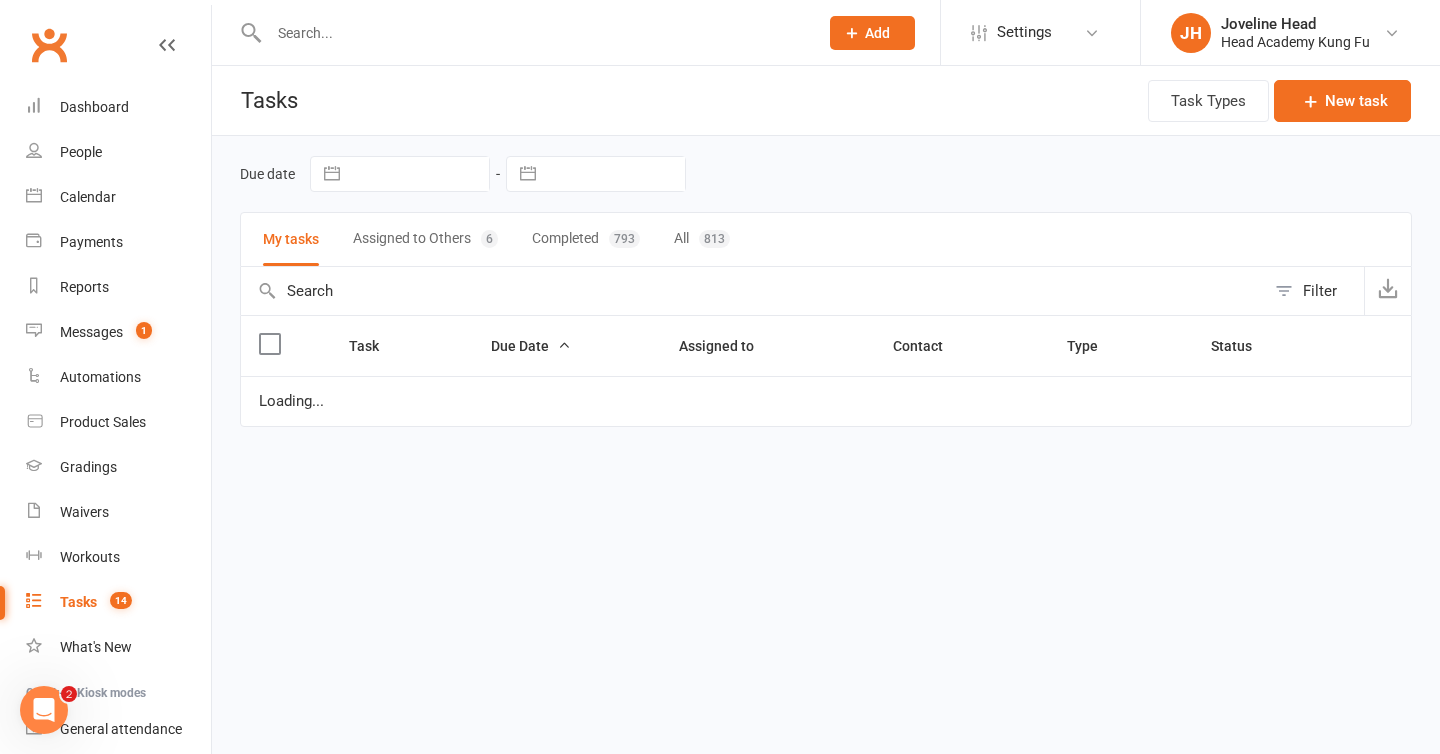 select on "started" 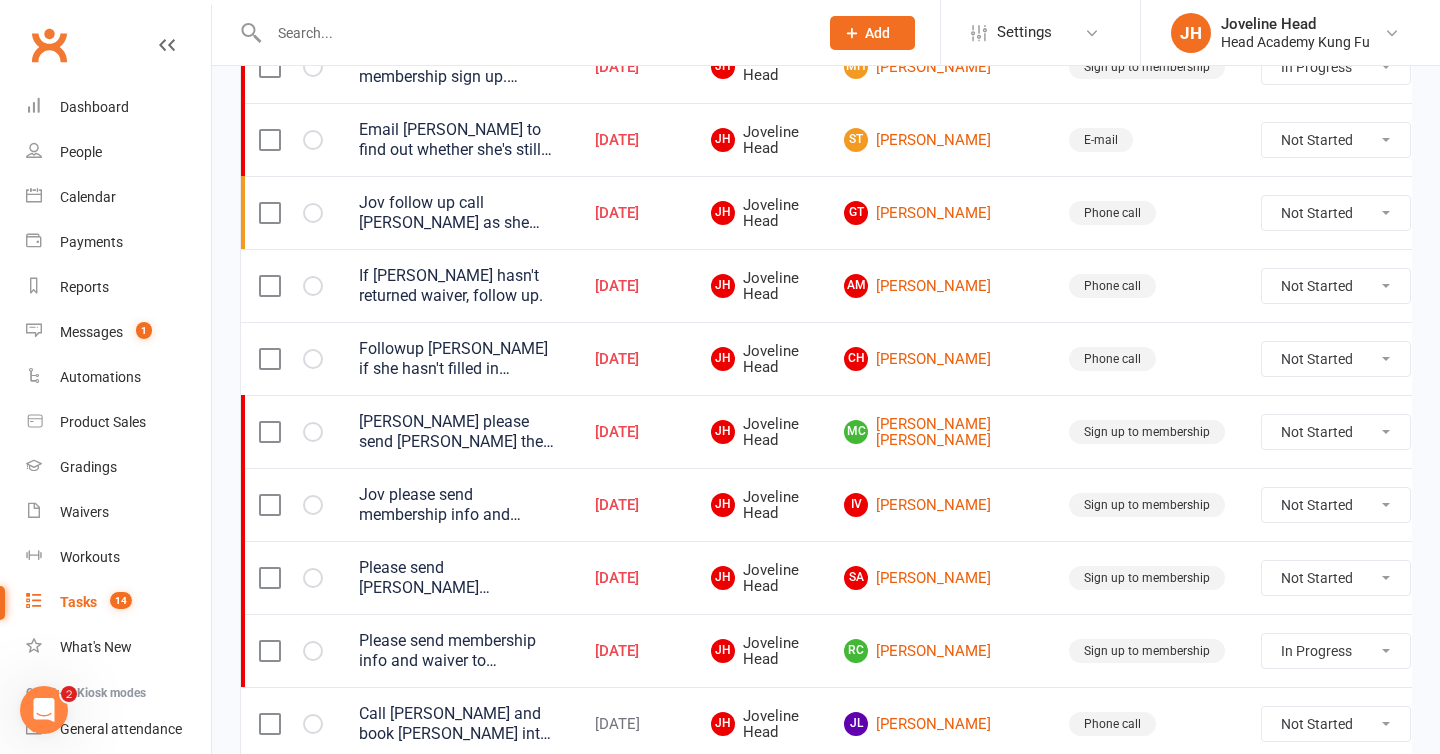 scroll, scrollTop: 524, scrollLeft: 0, axis: vertical 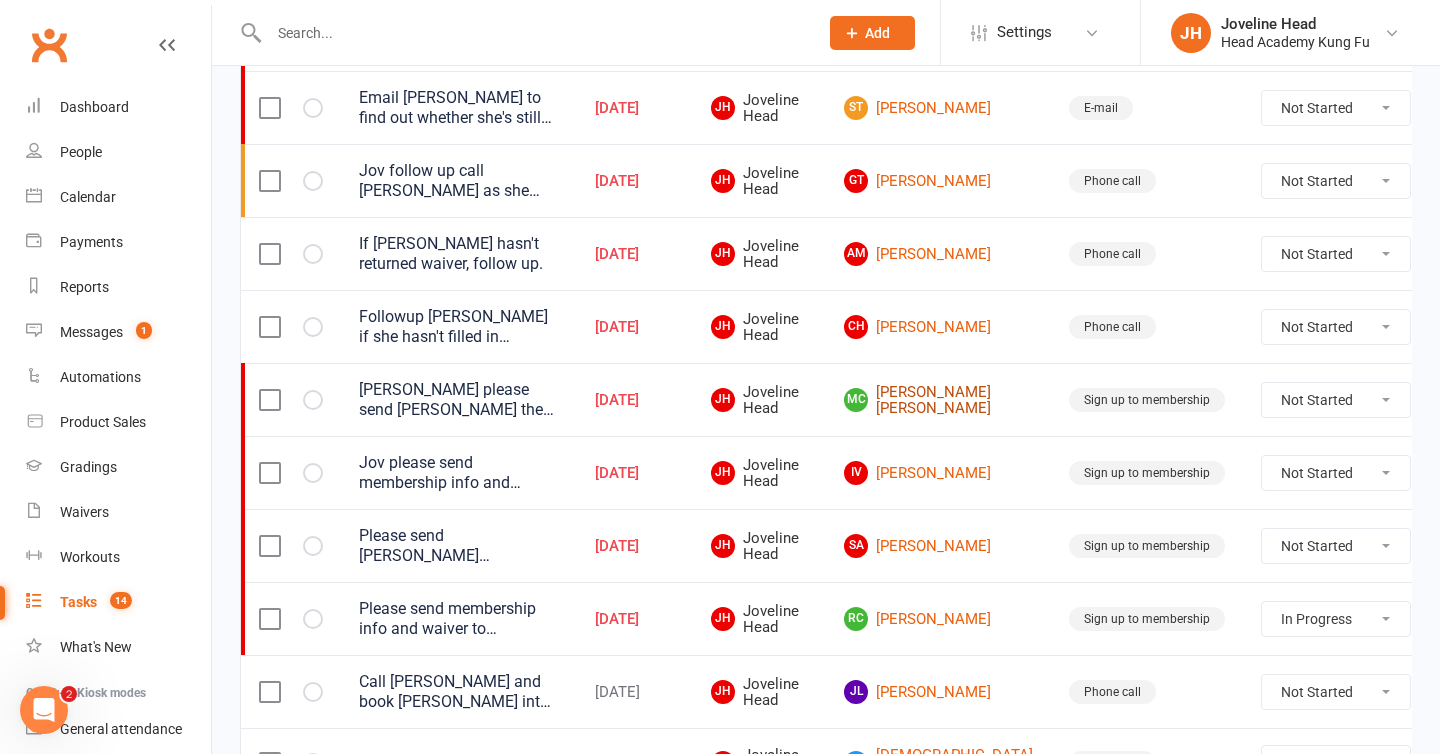 click on "[PERSON_NAME] [PERSON_NAME]" at bounding box center [938, 400] 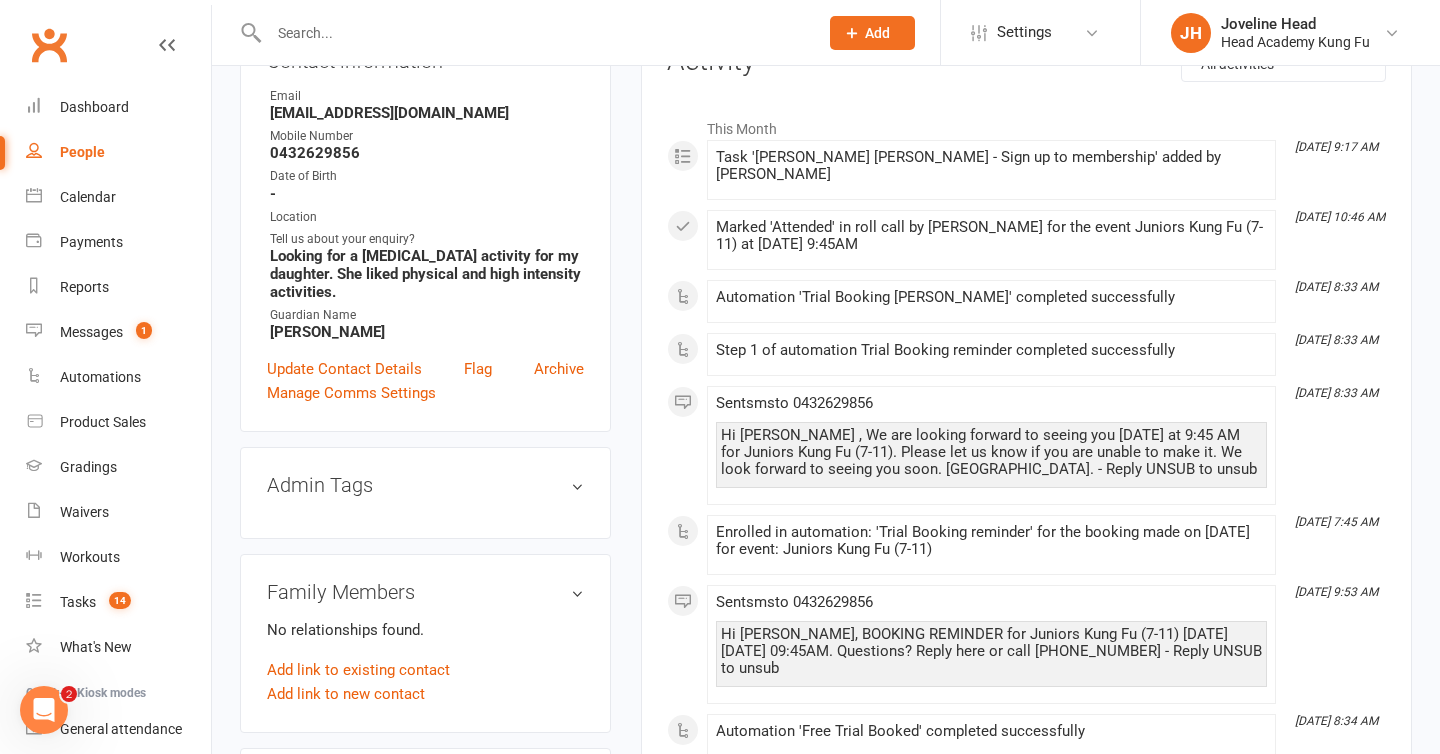 scroll, scrollTop: 259, scrollLeft: 0, axis: vertical 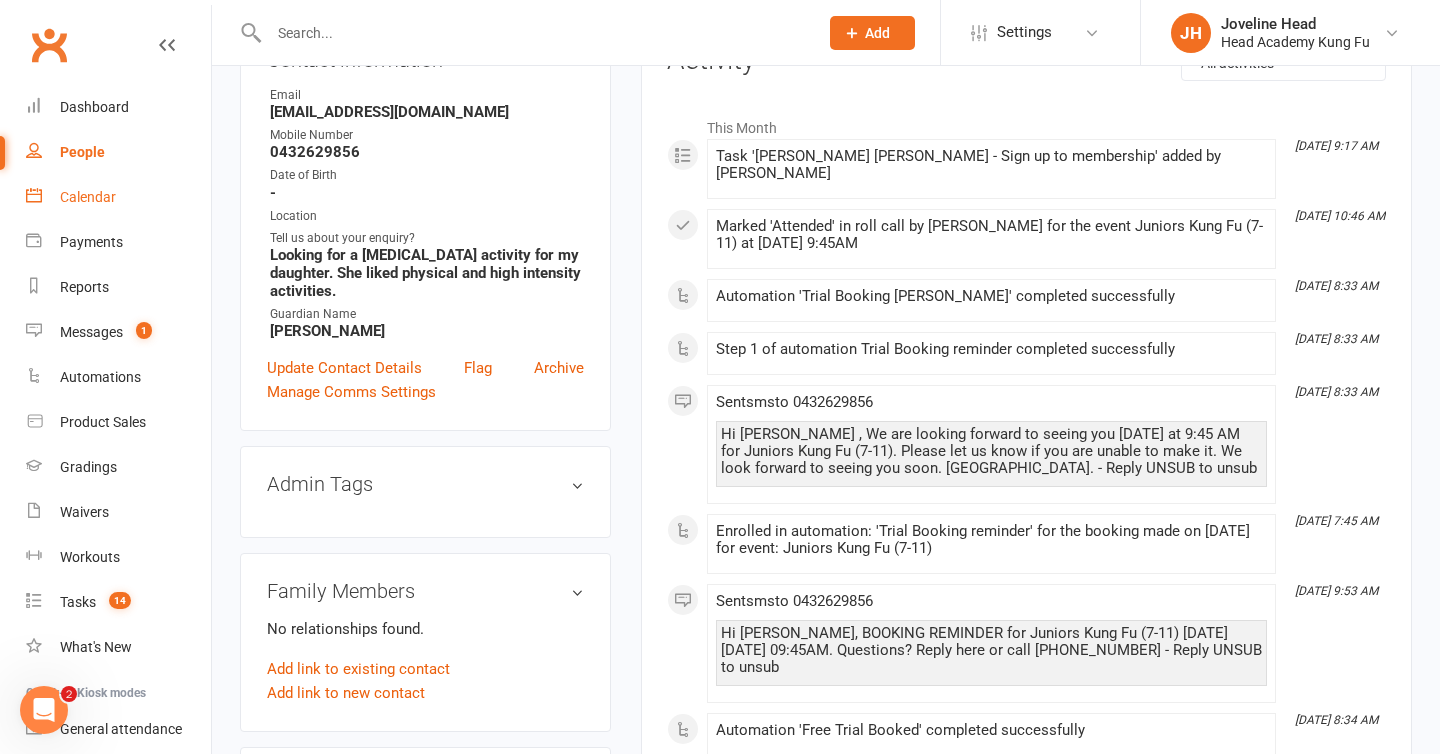 click on "Calendar" at bounding box center [88, 197] 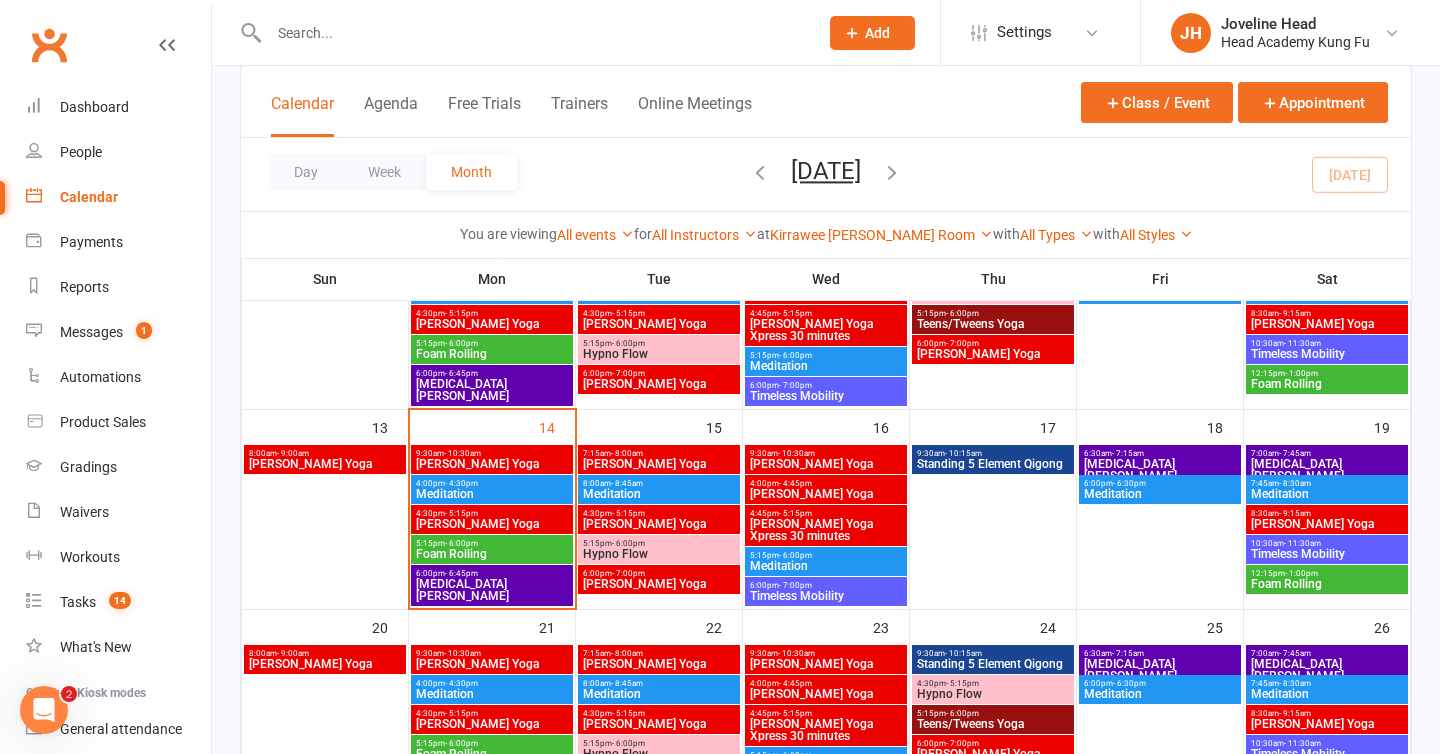 scroll, scrollTop: 413, scrollLeft: 0, axis: vertical 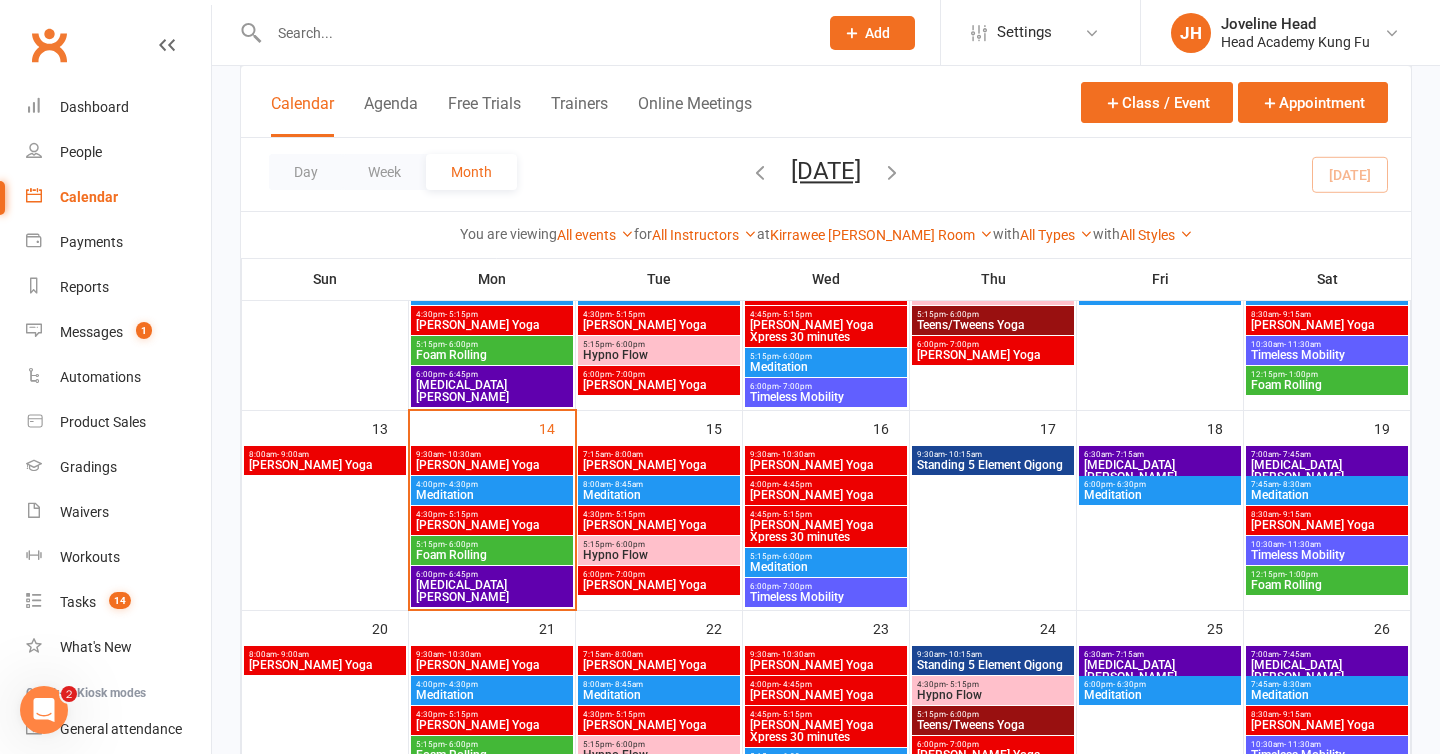 click on "5:15pm  - 6:00pm" at bounding box center (492, 544) 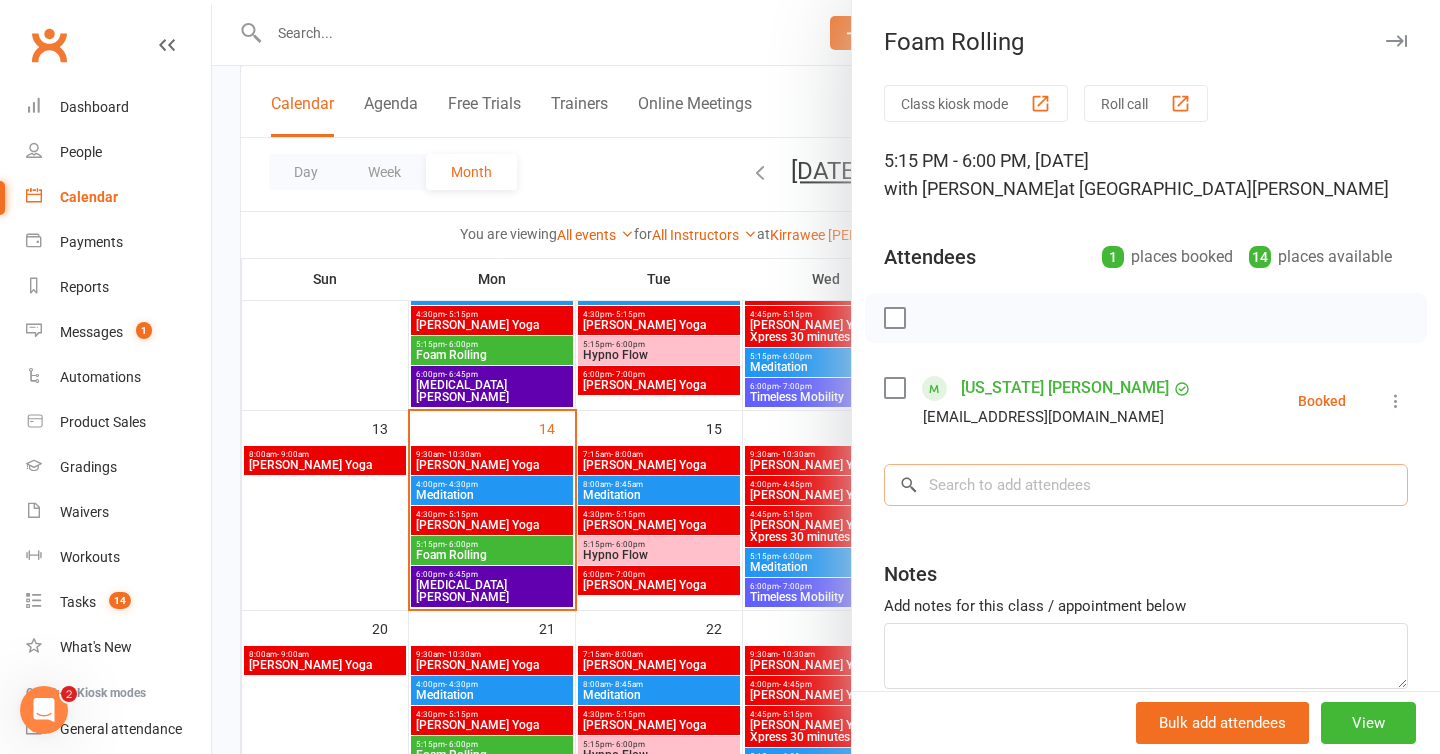 click at bounding box center (1146, 485) 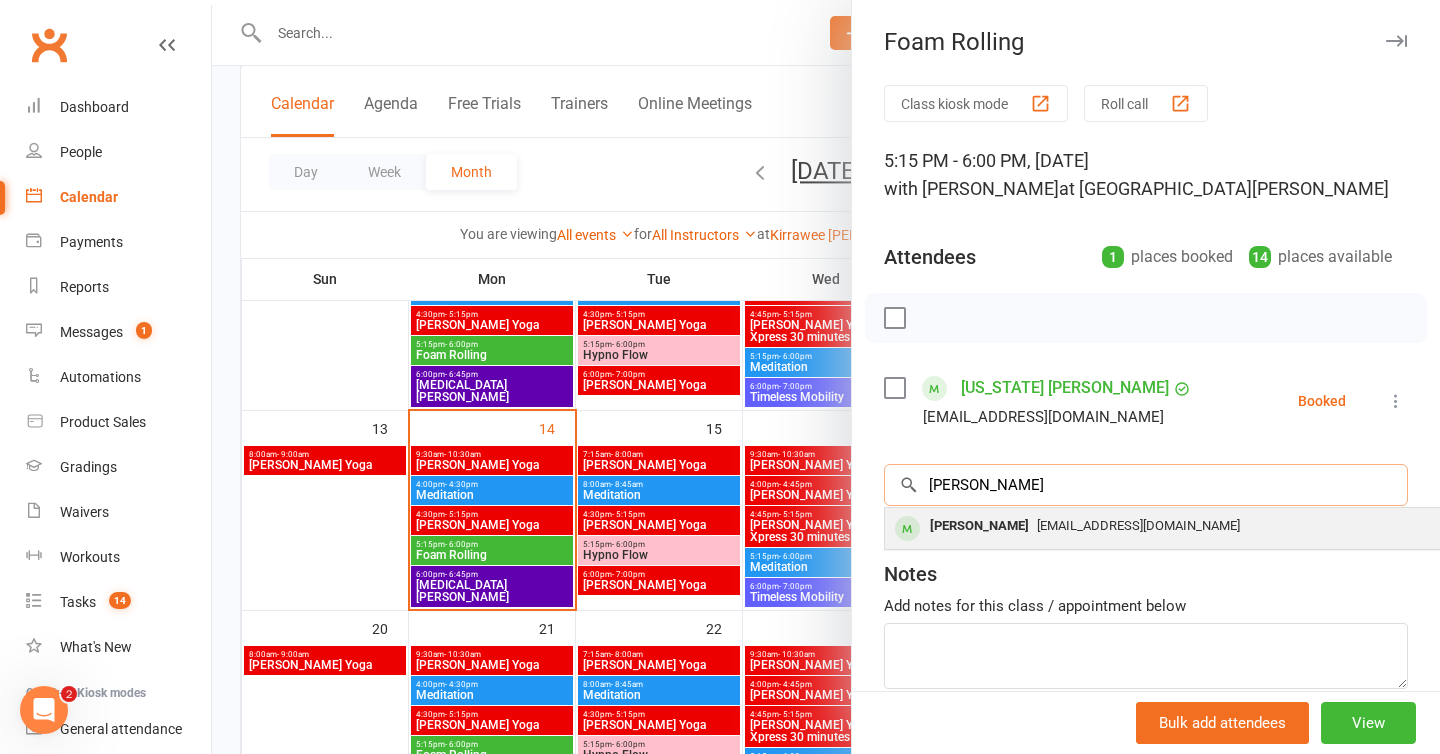type on "[PERSON_NAME]" 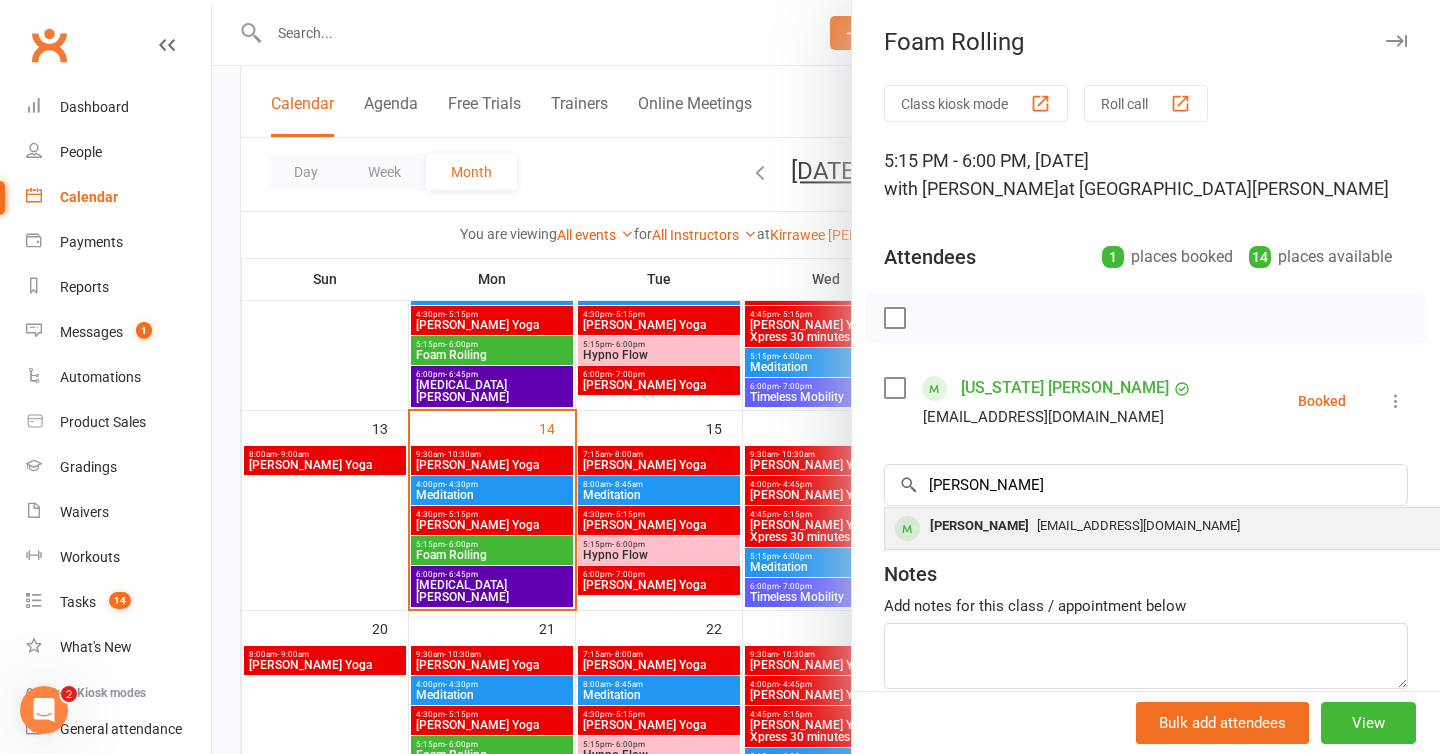 click on "[EMAIL_ADDRESS][DOMAIN_NAME]" at bounding box center (1138, 525) 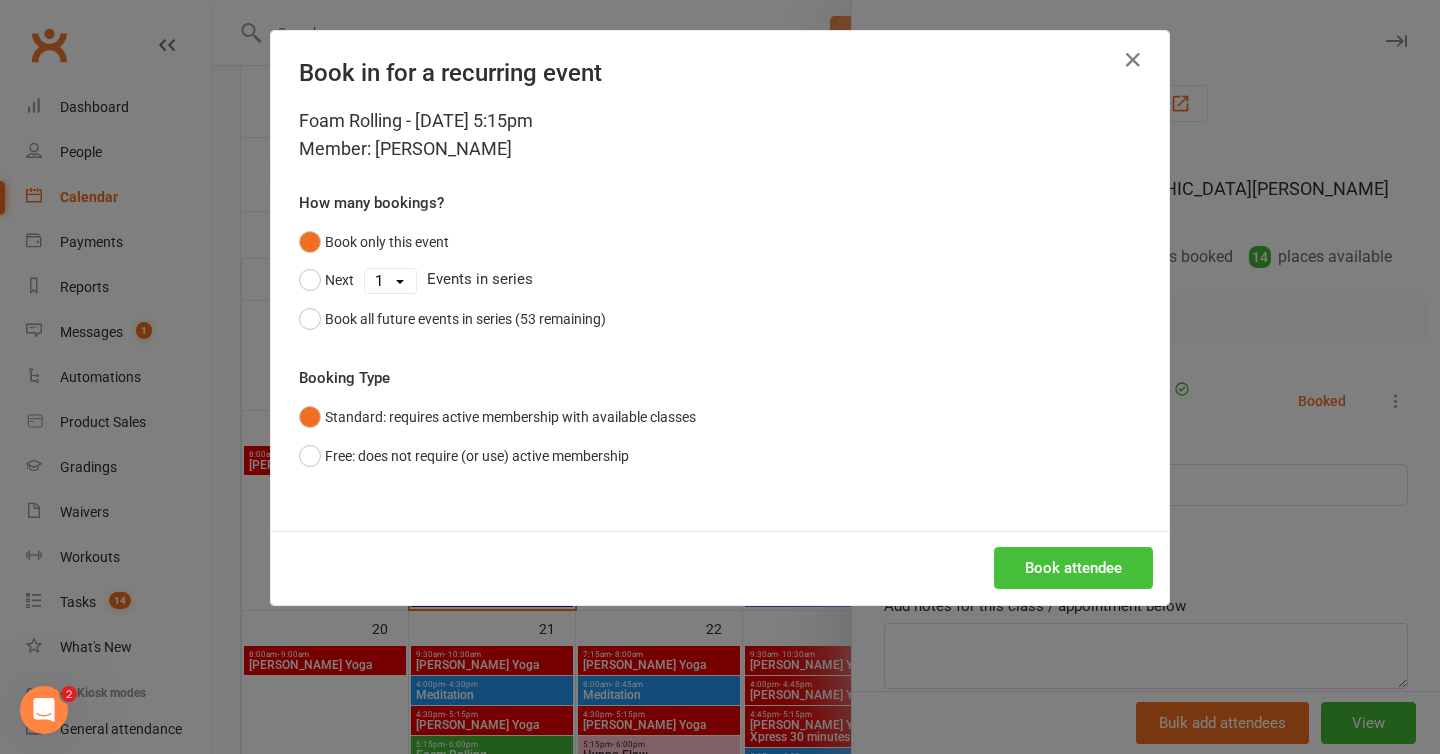 click on "Book attendee" at bounding box center (1073, 568) 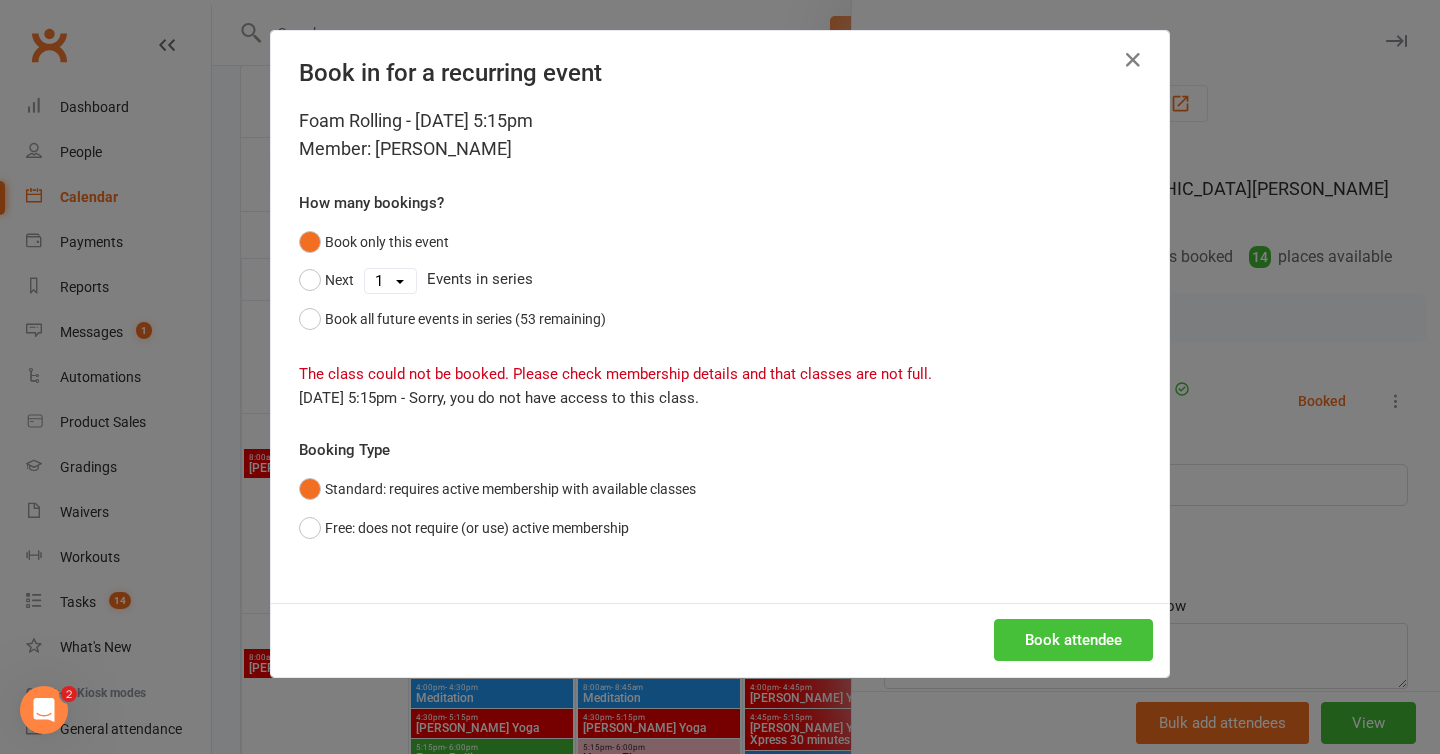 scroll, scrollTop: 414, scrollLeft: 0, axis: vertical 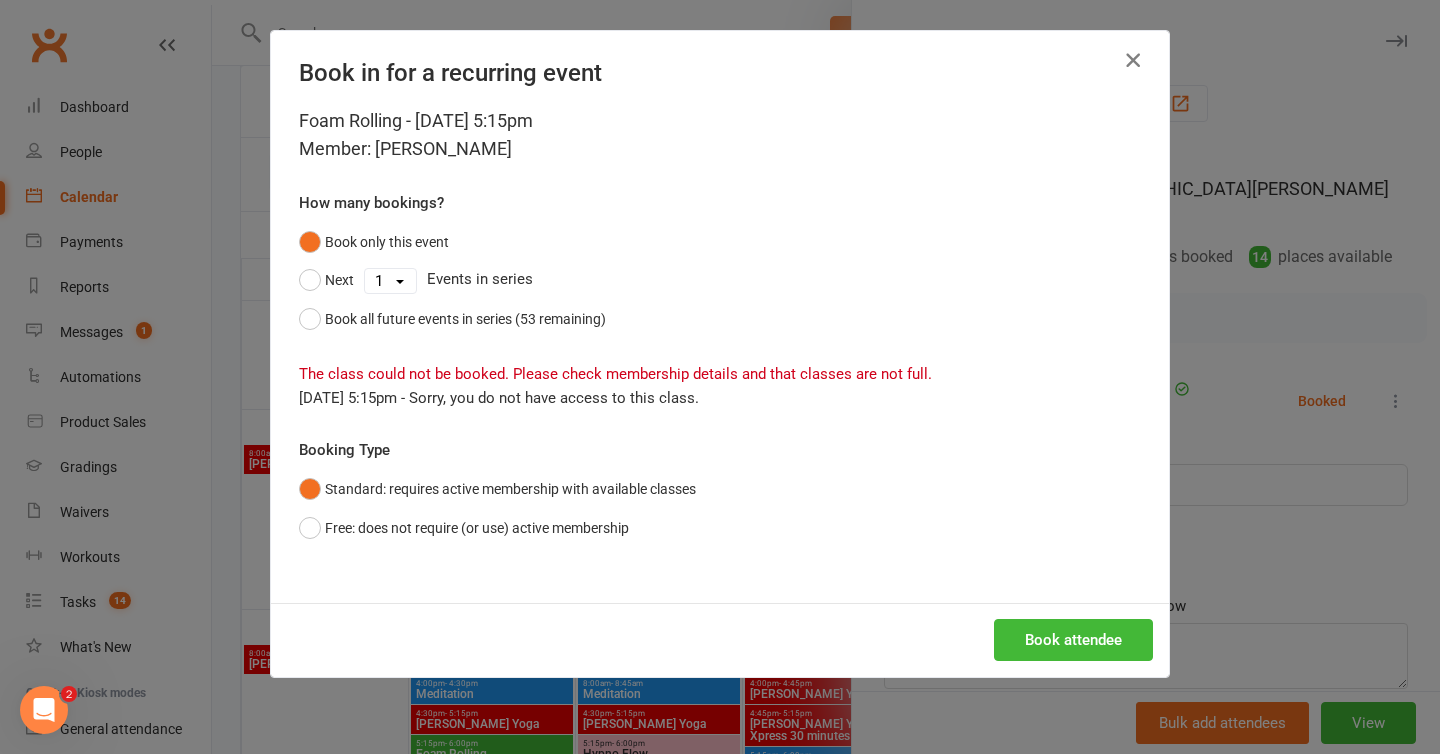 click at bounding box center [1133, 60] 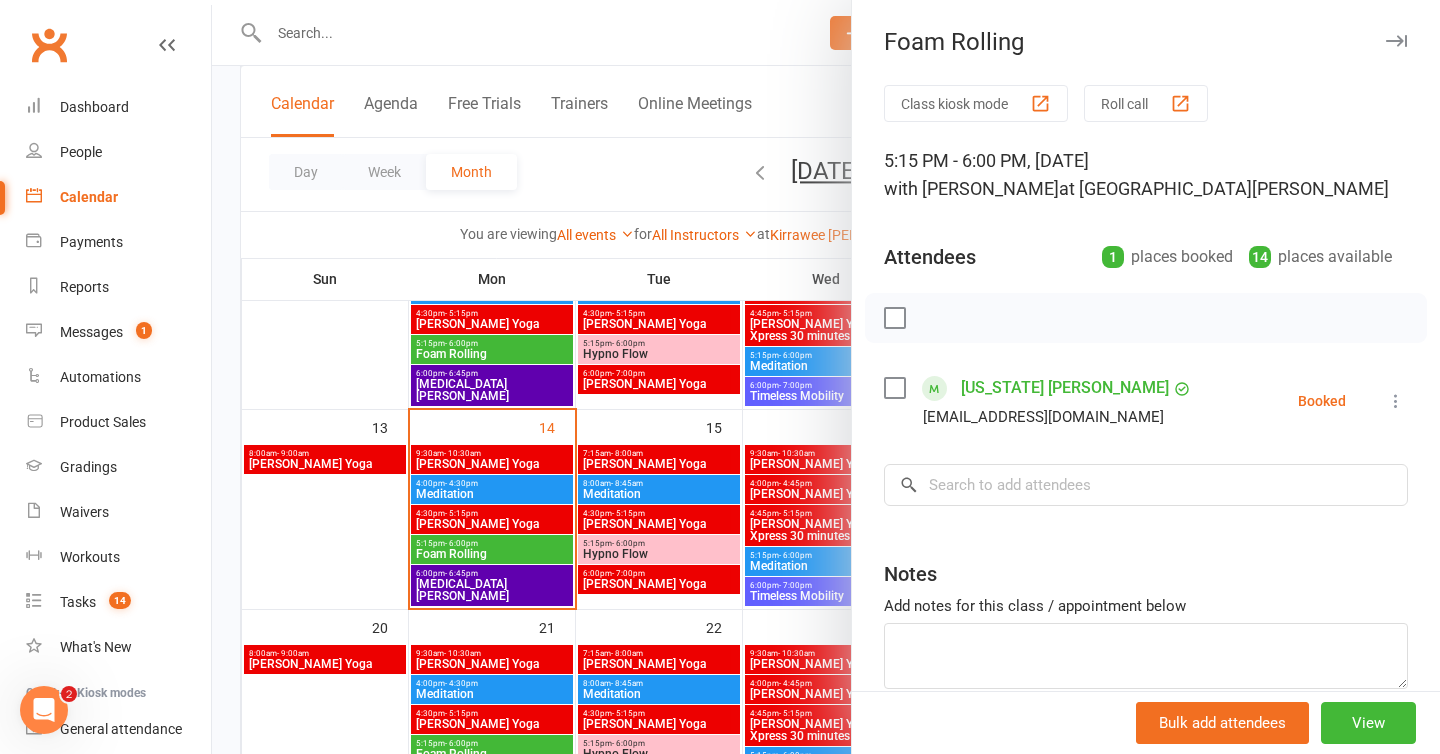 click at bounding box center (826, 377) 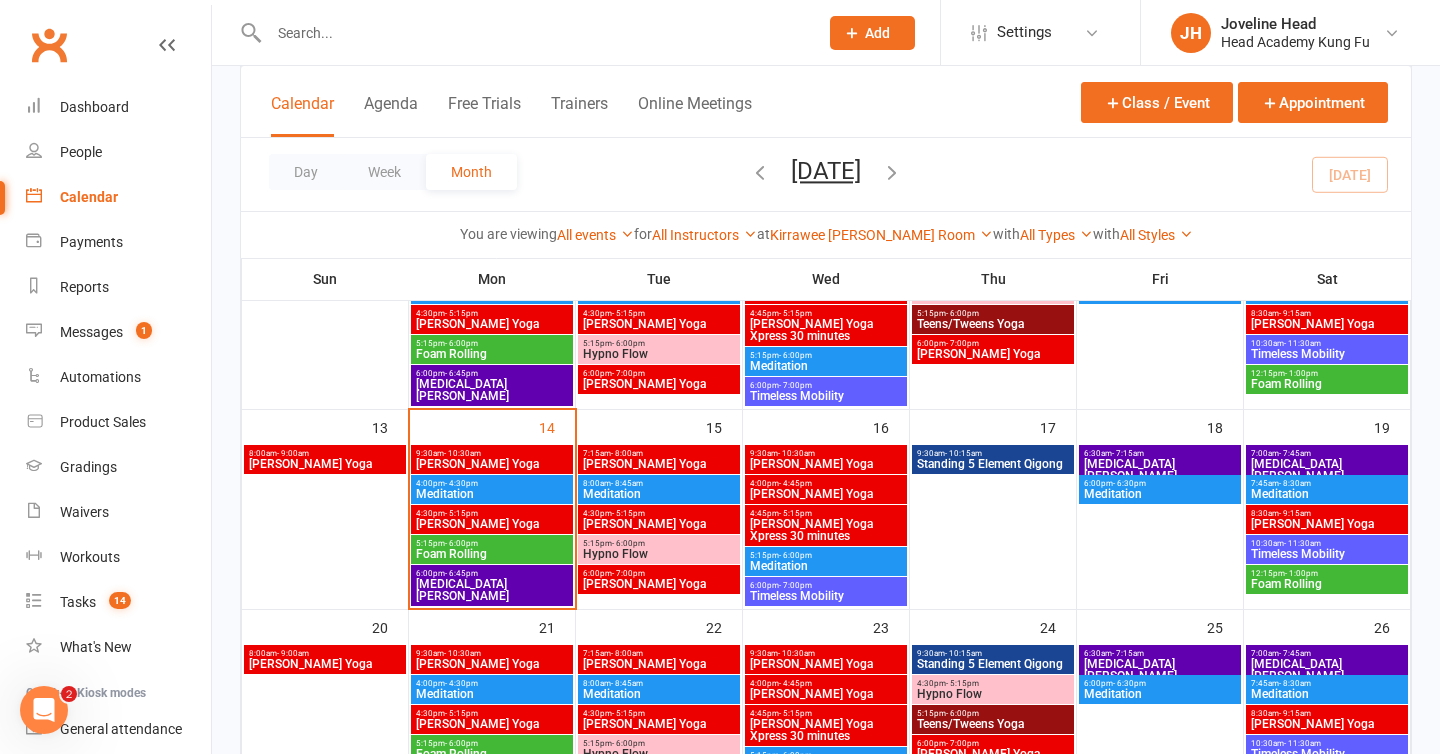 click on "Foam Rolling" at bounding box center (492, 554) 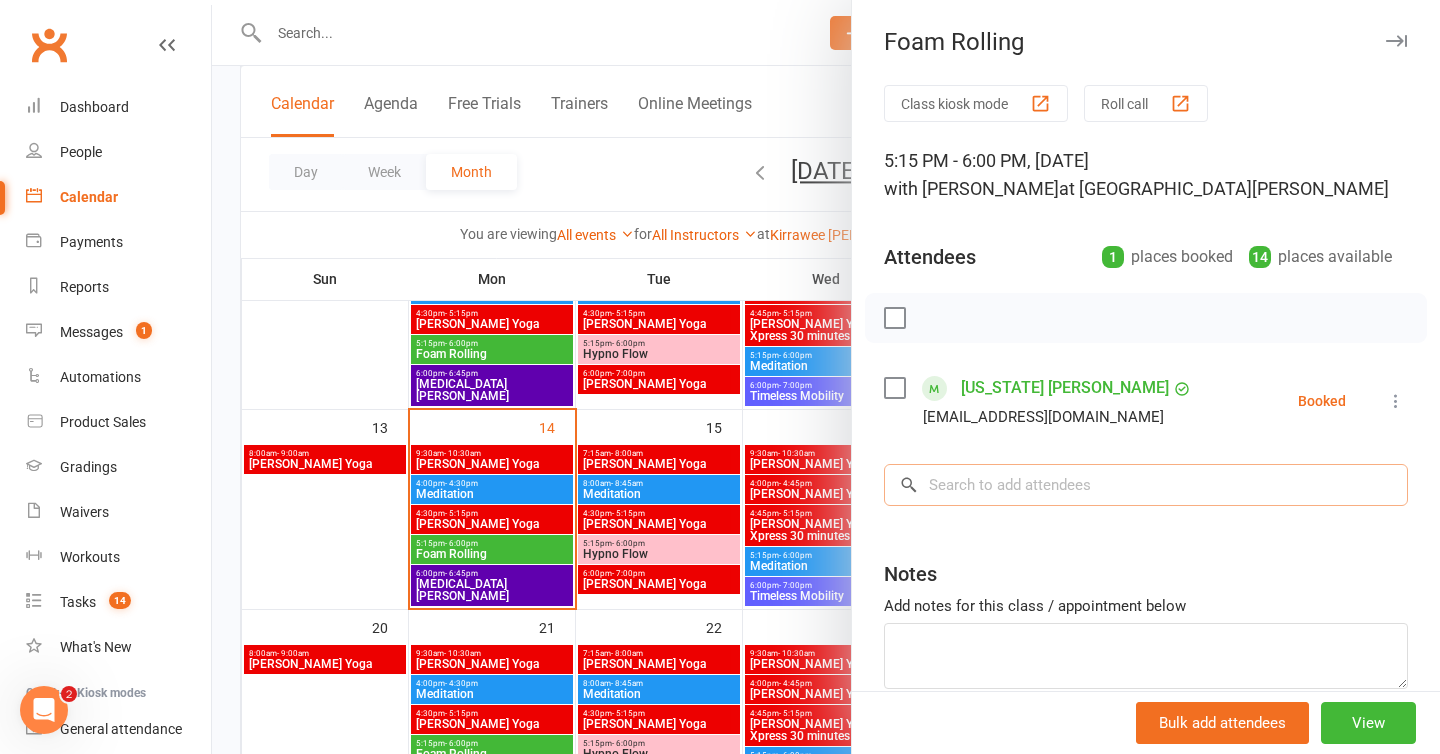 click at bounding box center (1146, 485) 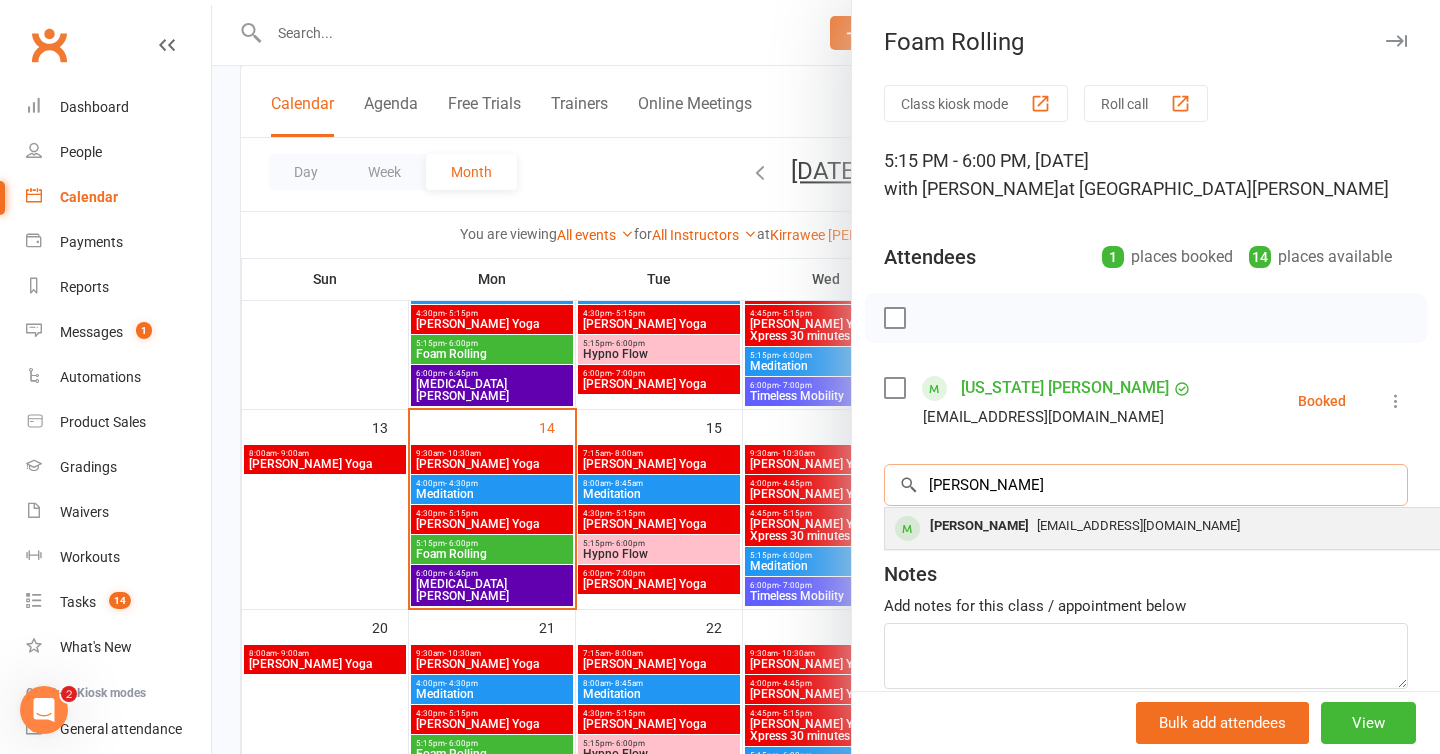 type on "[PERSON_NAME]" 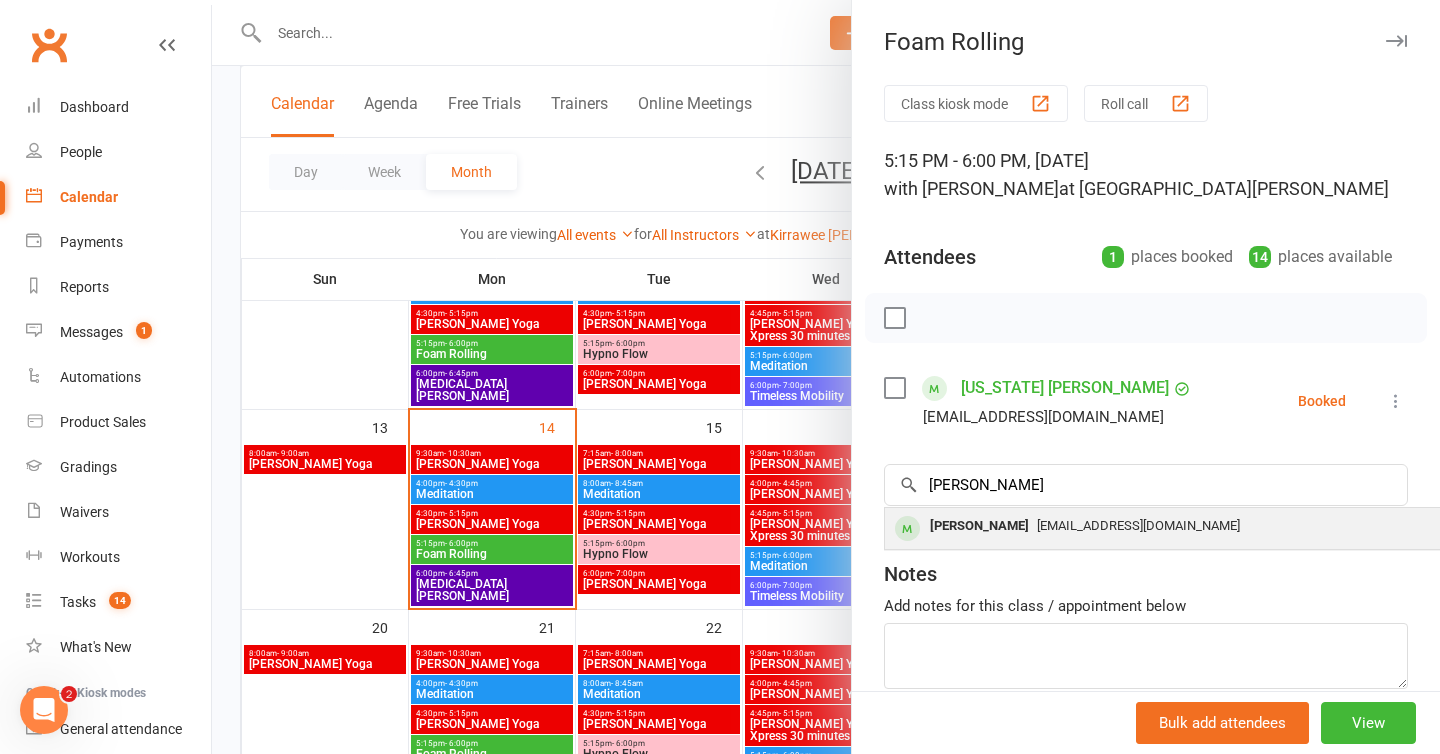 click on "[EMAIL_ADDRESS][DOMAIN_NAME]" at bounding box center (1138, 525) 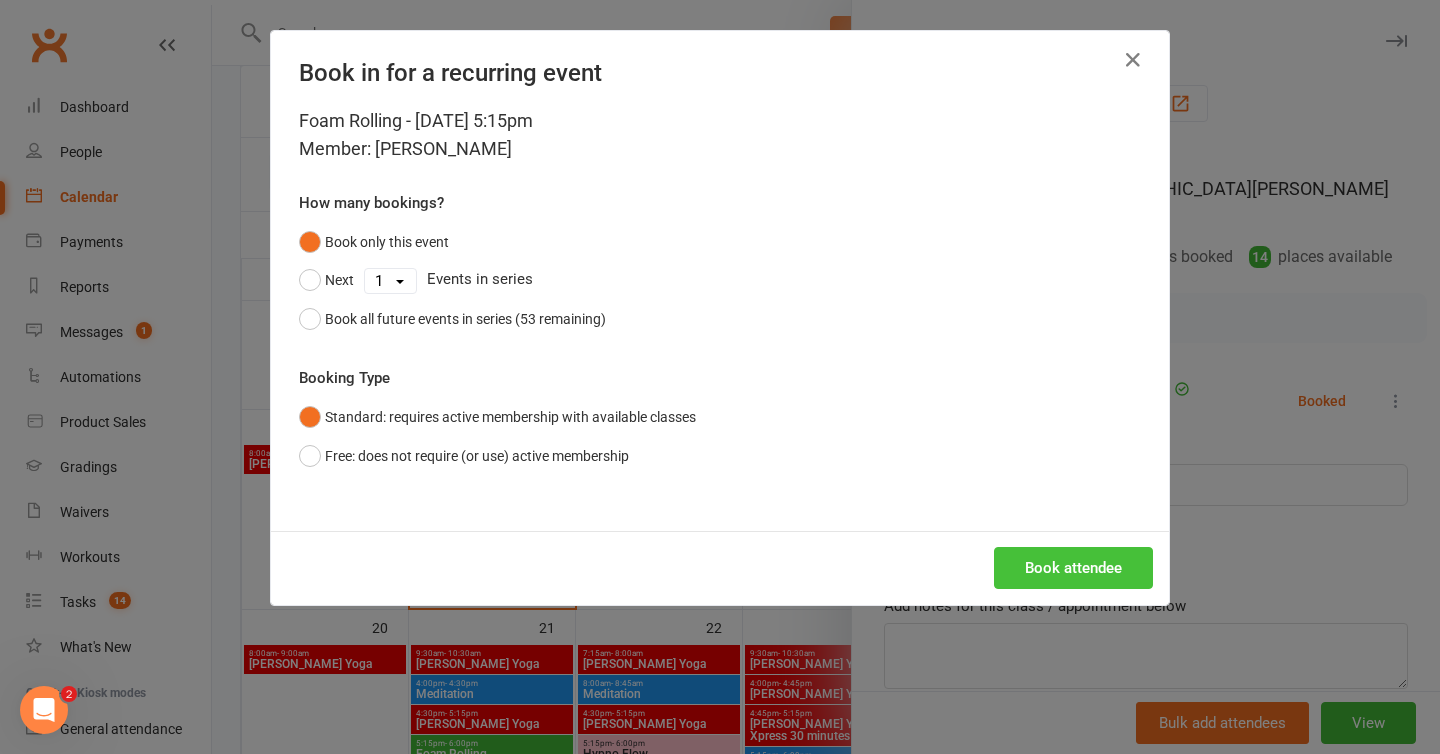 click on "Book attendee" at bounding box center [1073, 568] 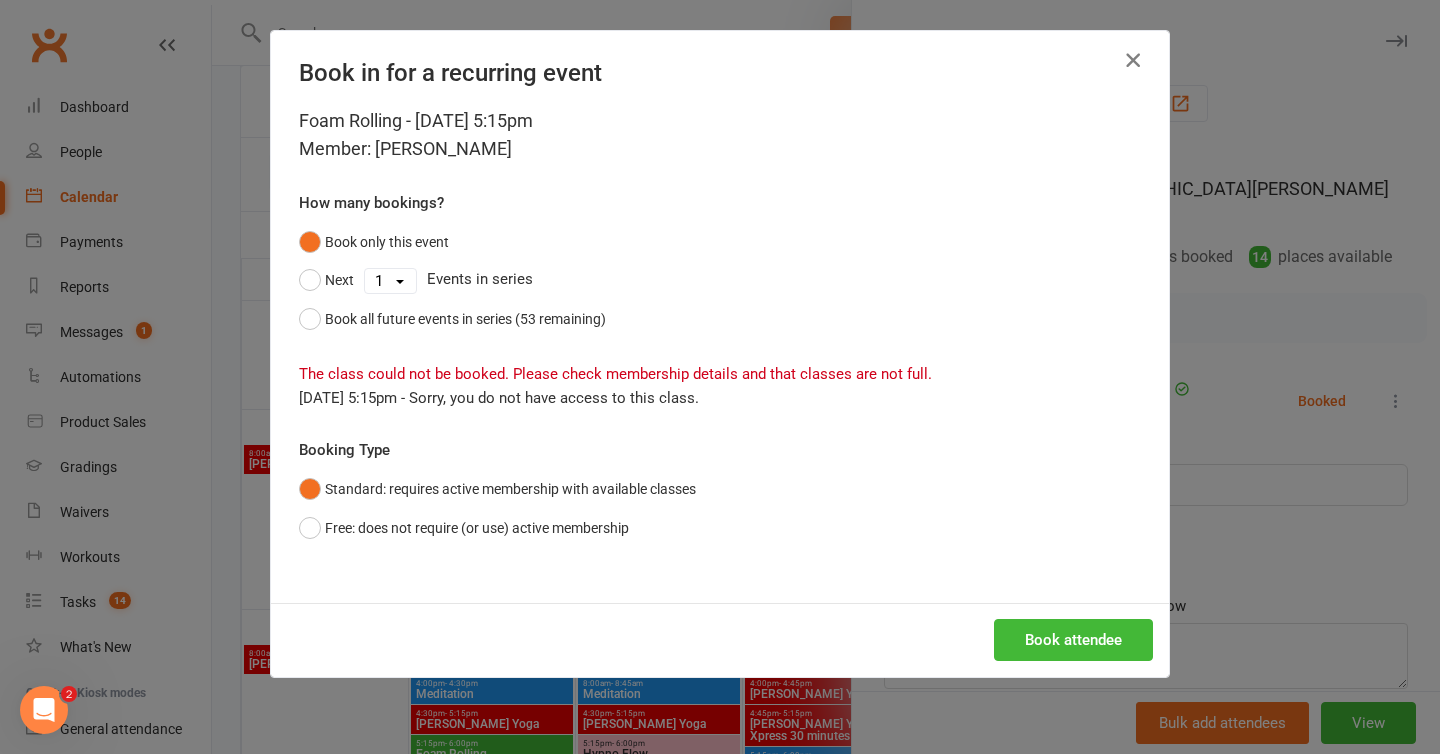 click at bounding box center [1133, 60] 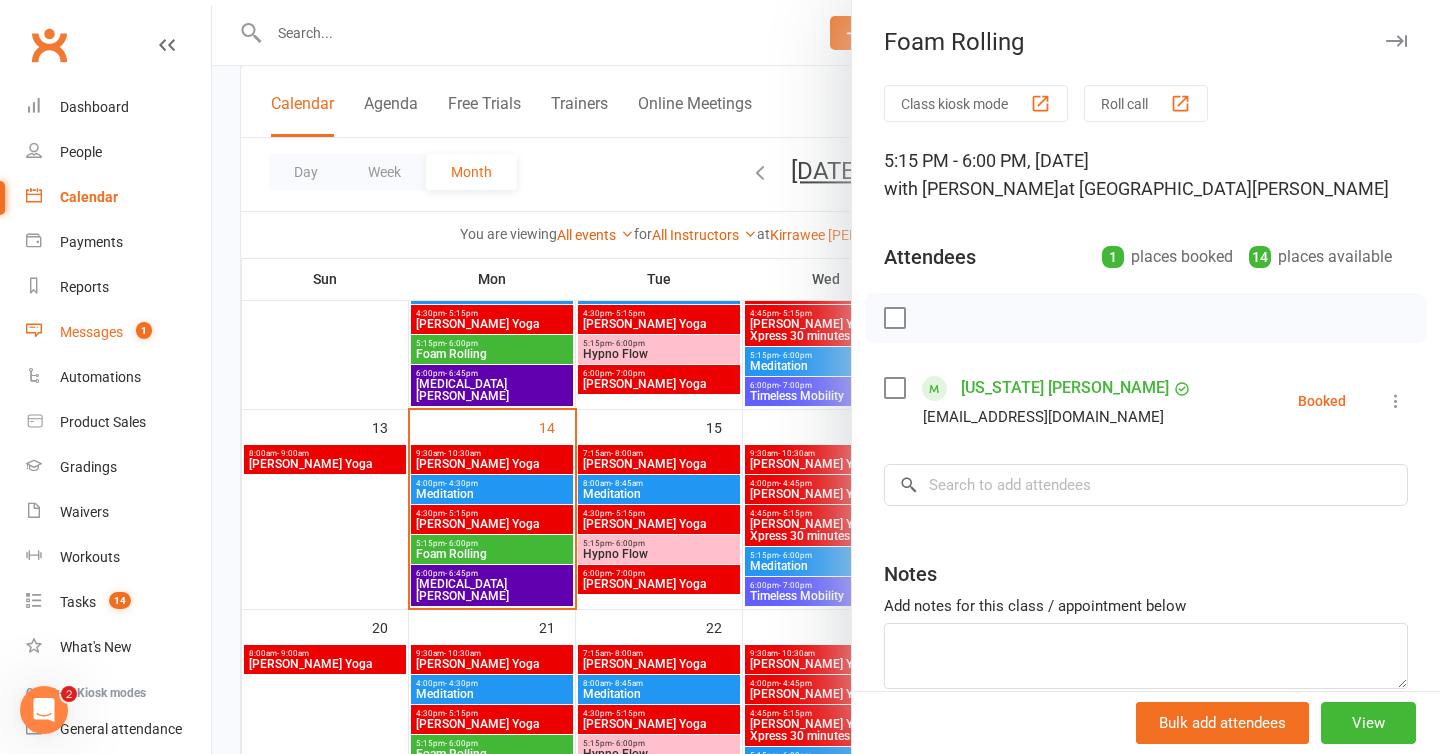 click on "1" at bounding box center [139, 332] 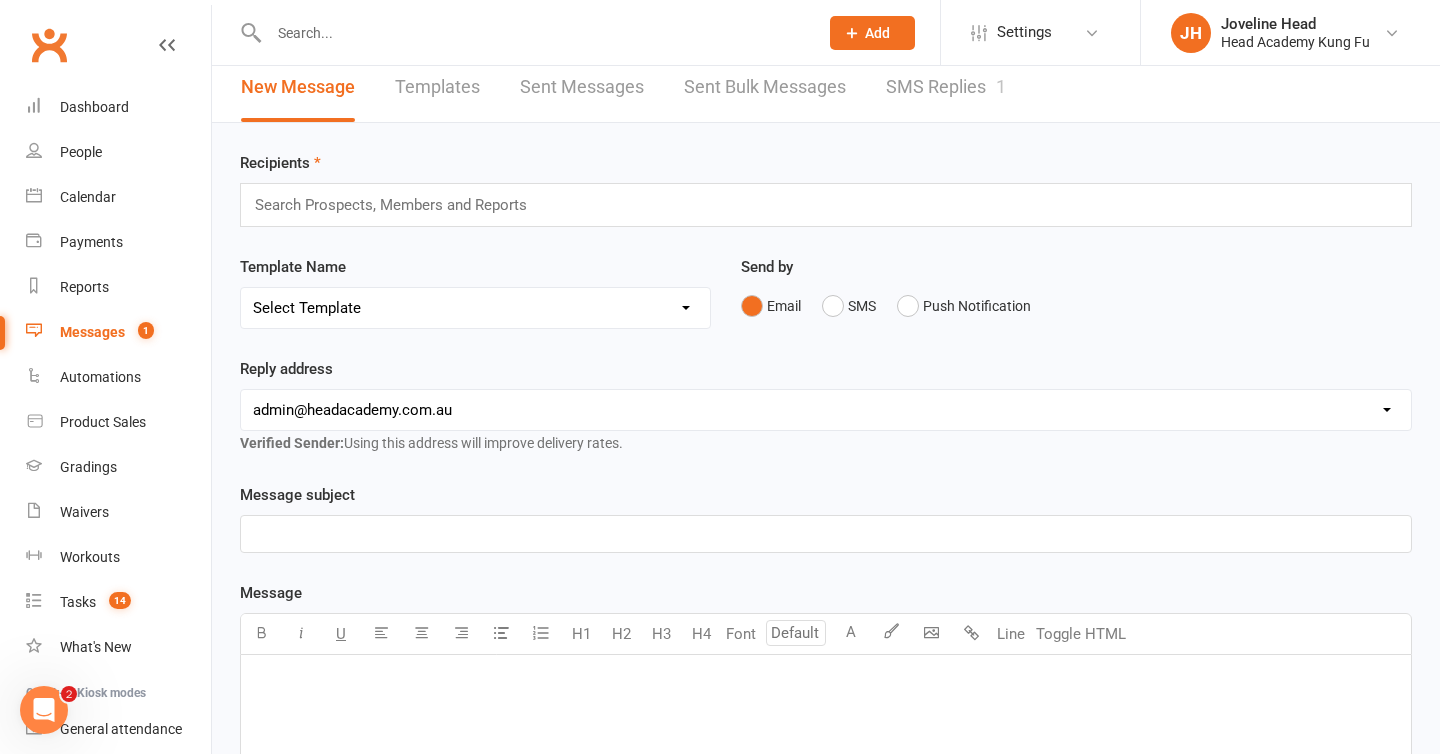 scroll, scrollTop: 6, scrollLeft: 0, axis: vertical 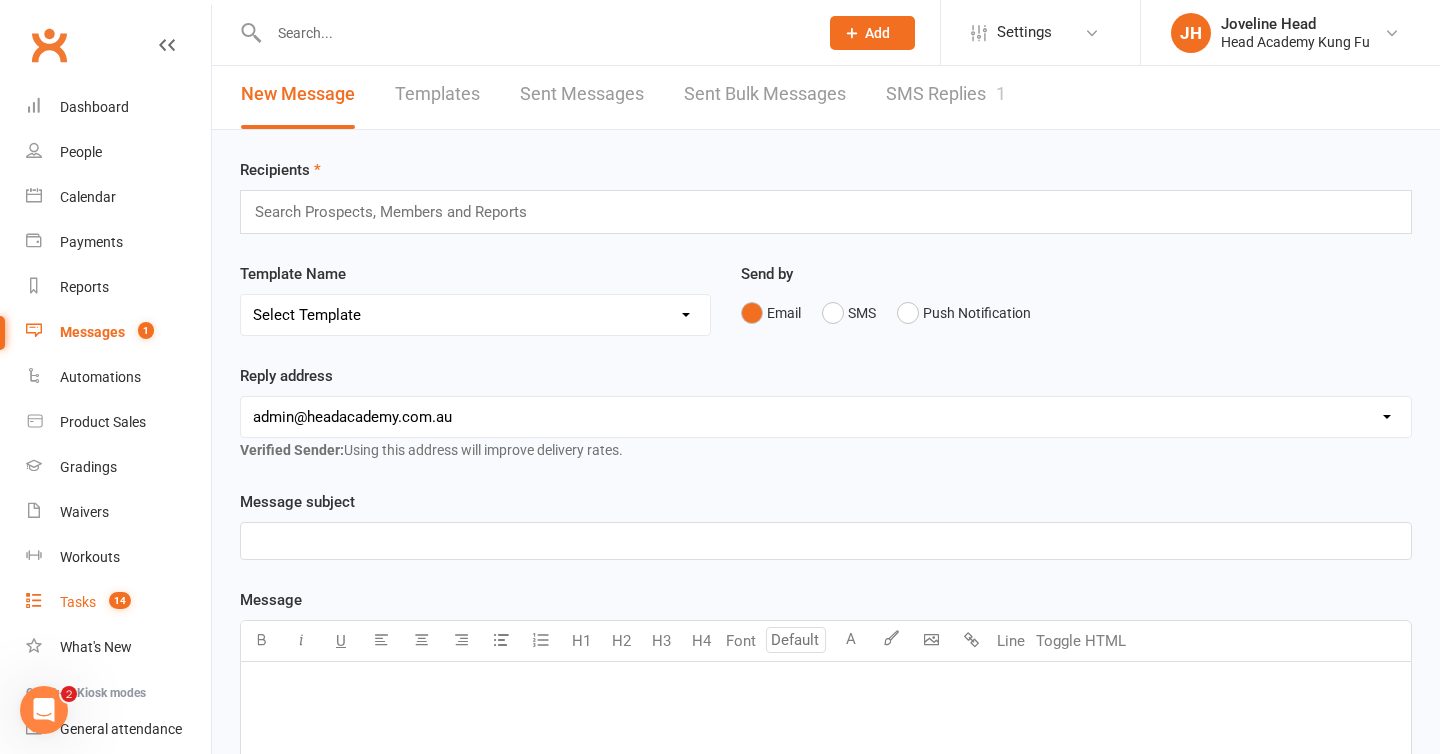 click on "Tasks   14" at bounding box center [118, 602] 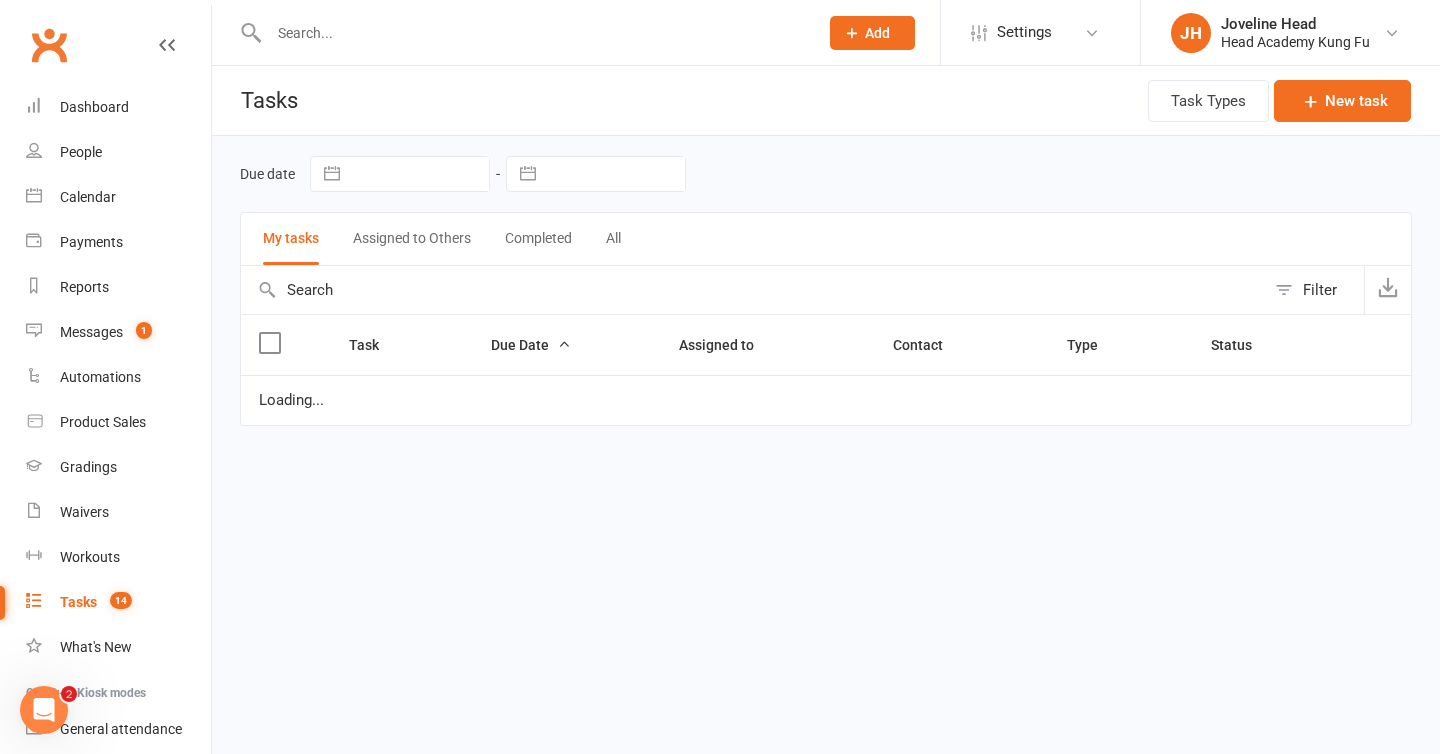 select on "started" 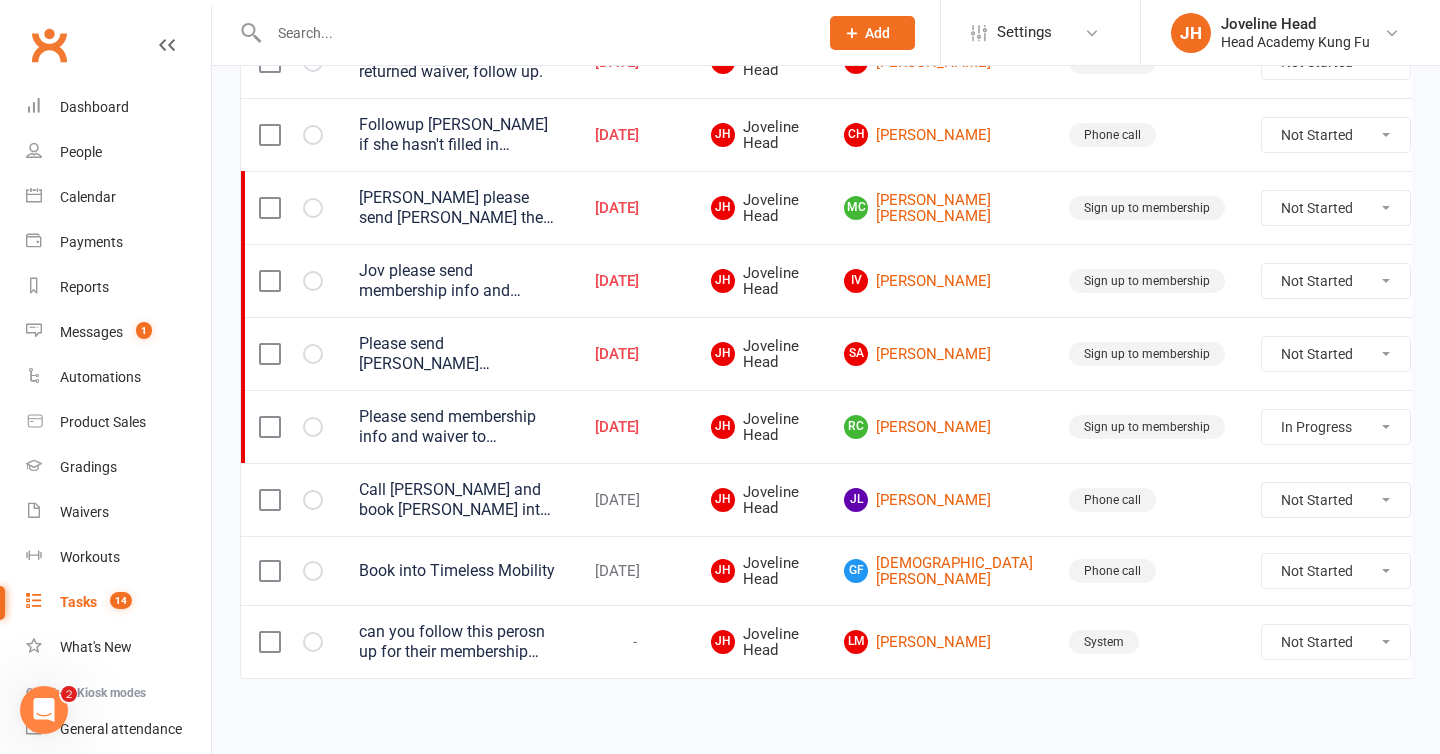 scroll, scrollTop: 726, scrollLeft: 0, axis: vertical 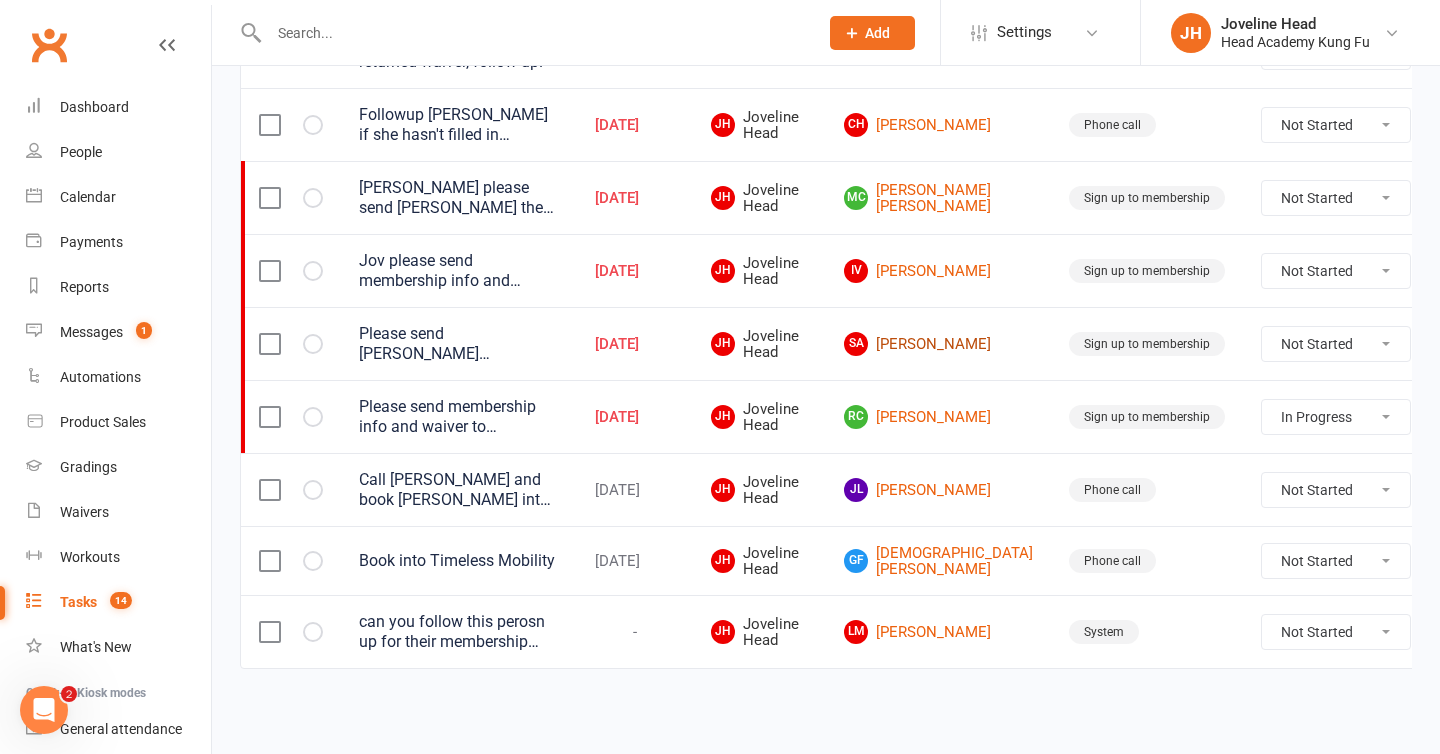 click on "SA [PERSON_NAME]" at bounding box center [938, 344] 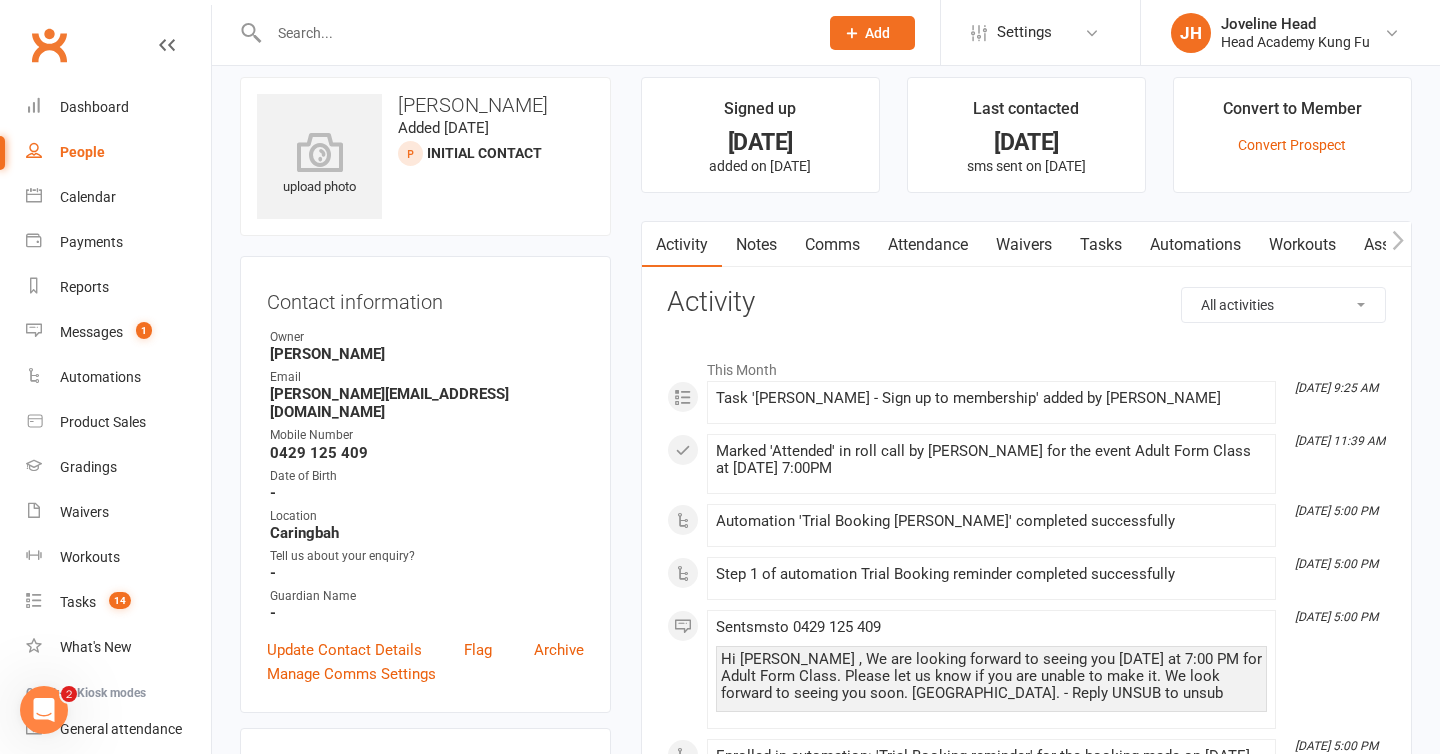 scroll, scrollTop: 11, scrollLeft: 0, axis: vertical 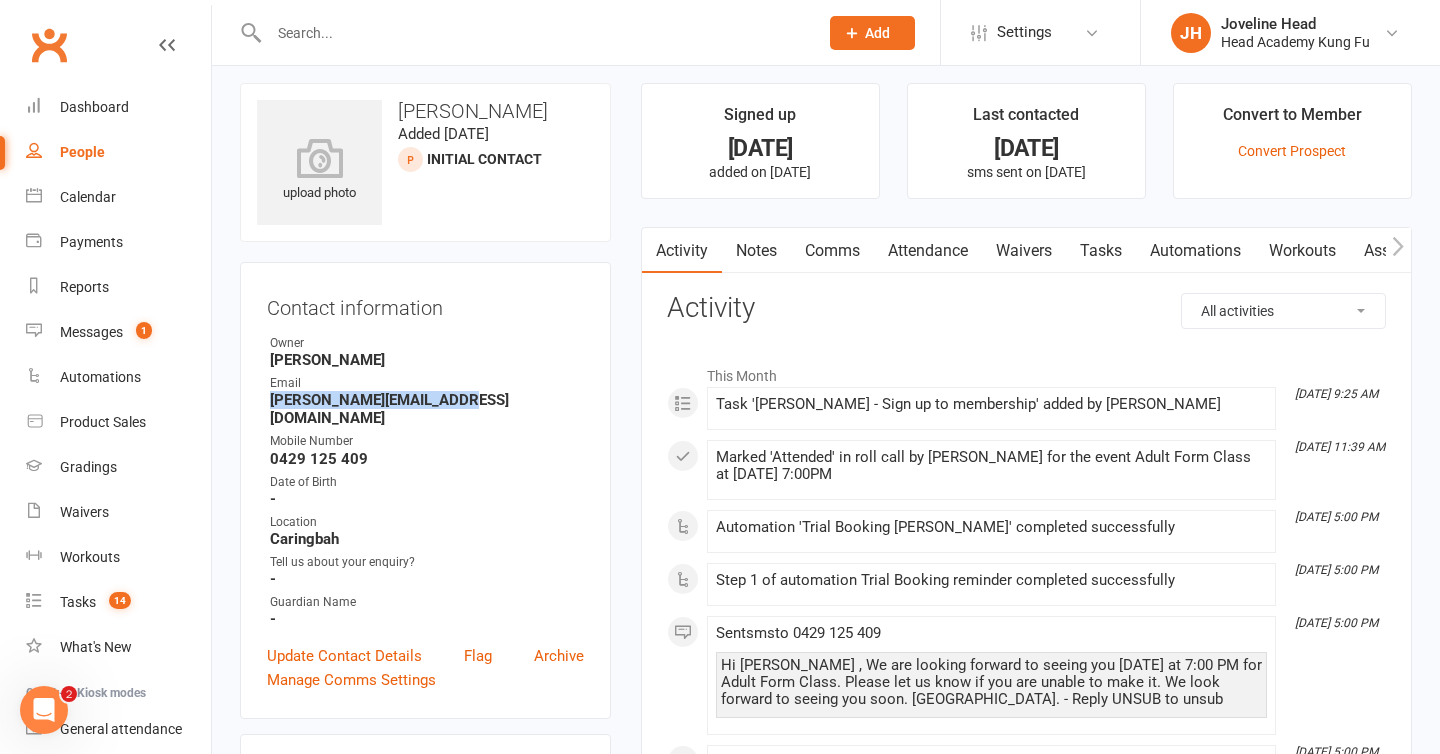 drag, startPoint x: 469, startPoint y: 403, endPoint x: 259, endPoint y: 407, distance: 210.03809 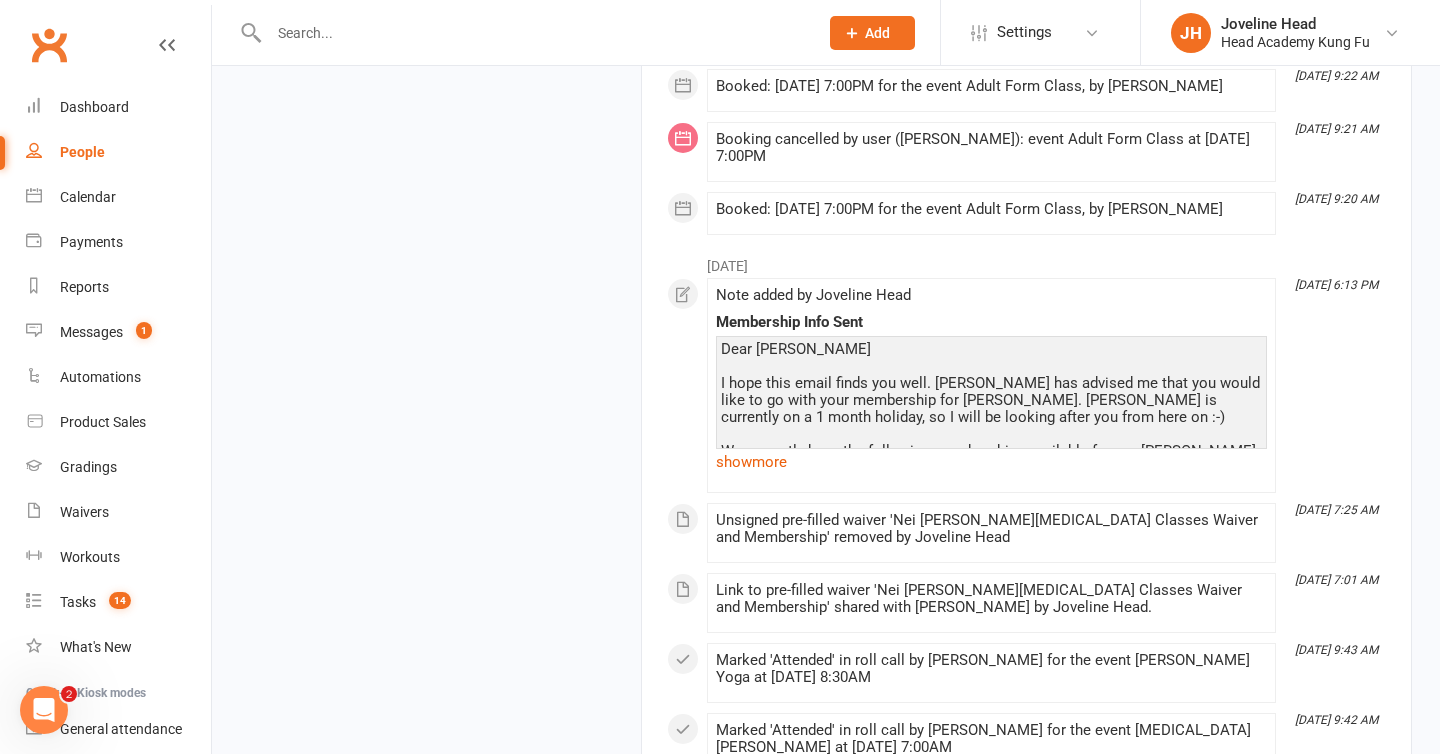 scroll, scrollTop: 1735, scrollLeft: 0, axis: vertical 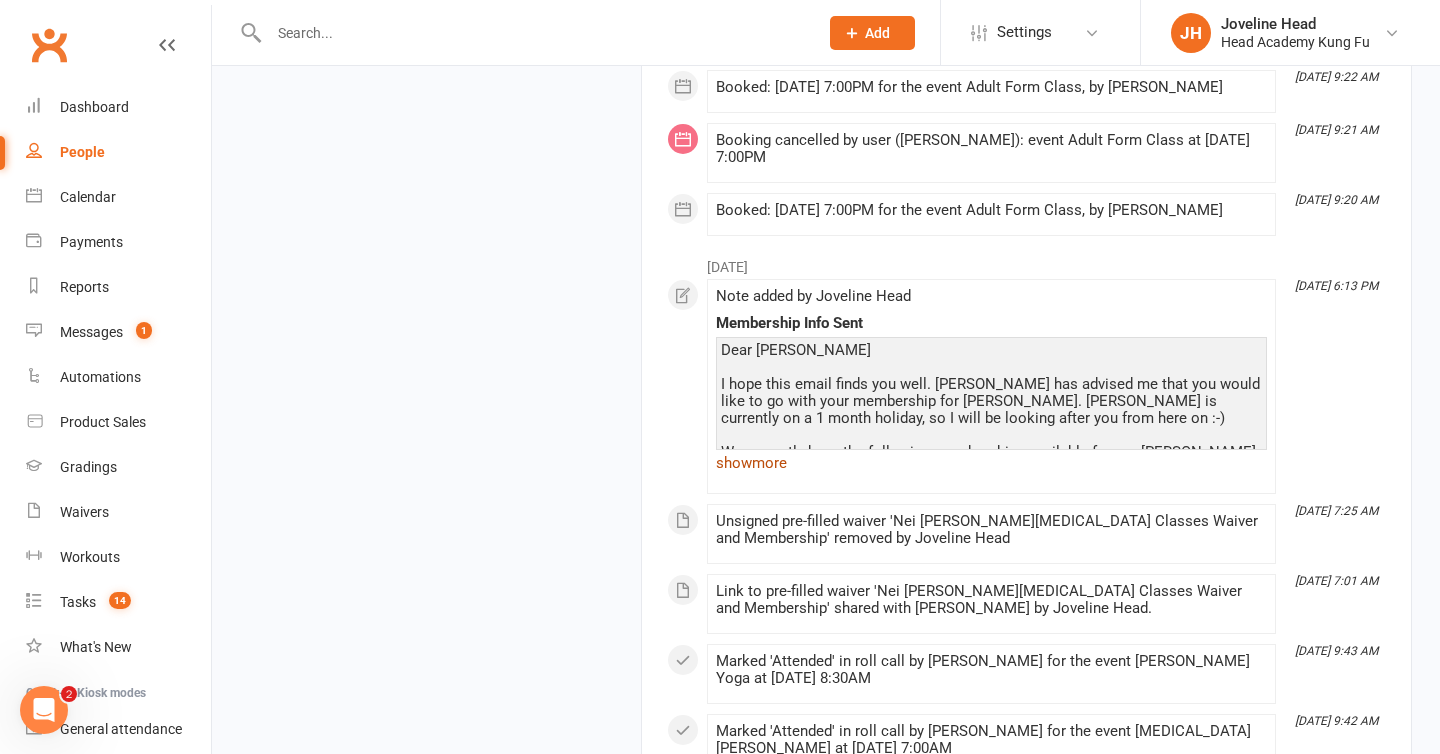 click on "show  more" at bounding box center [991, 463] 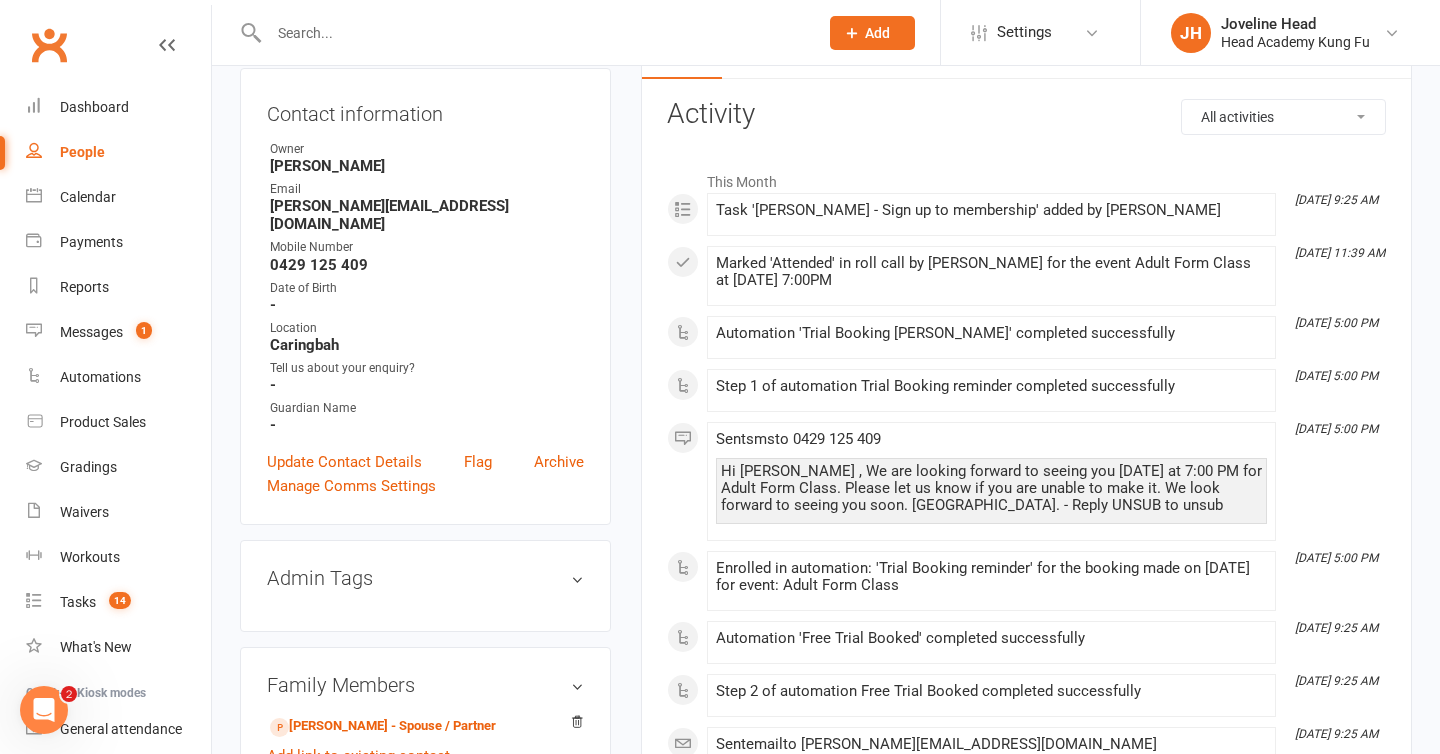 scroll, scrollTop: 201, scrollLeft: 0, axis: vertical 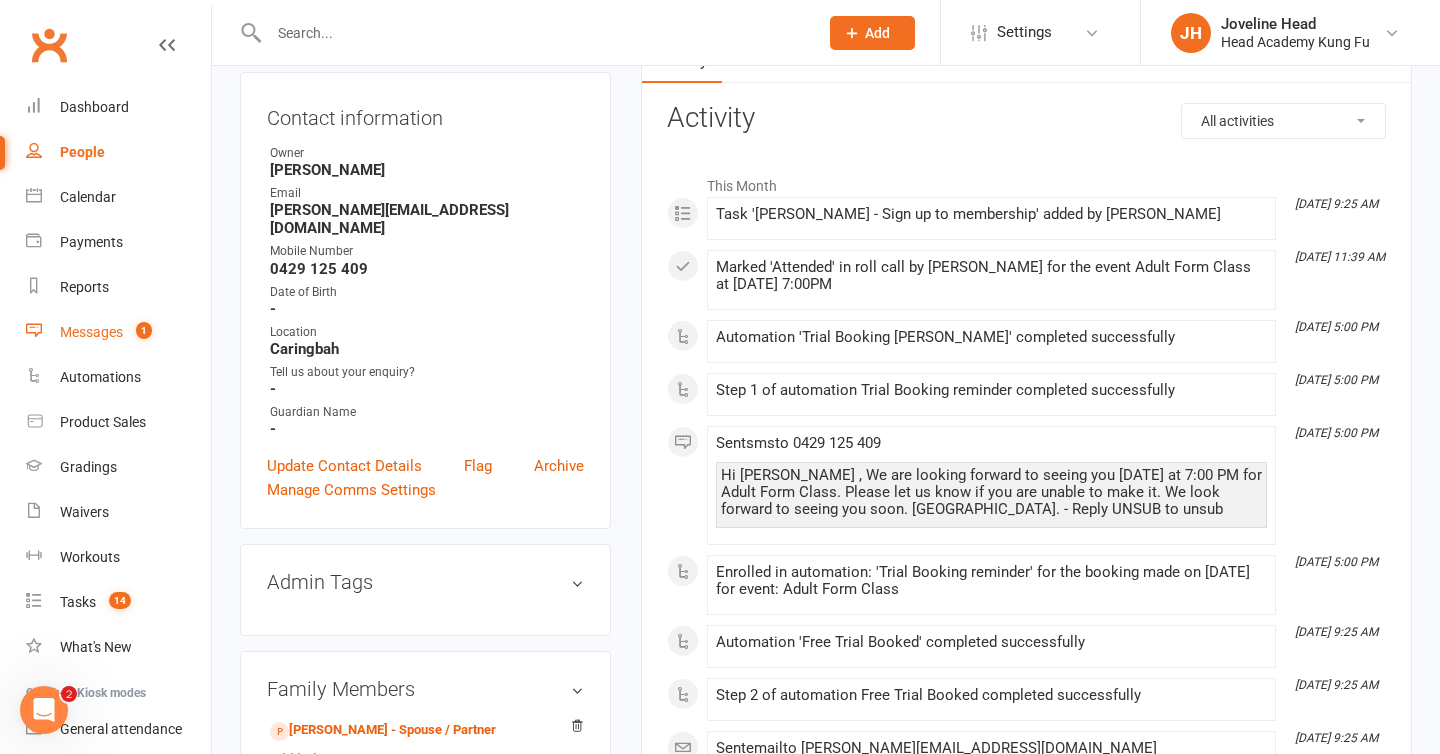 click on "Messages" at bounding box center (91, 332) 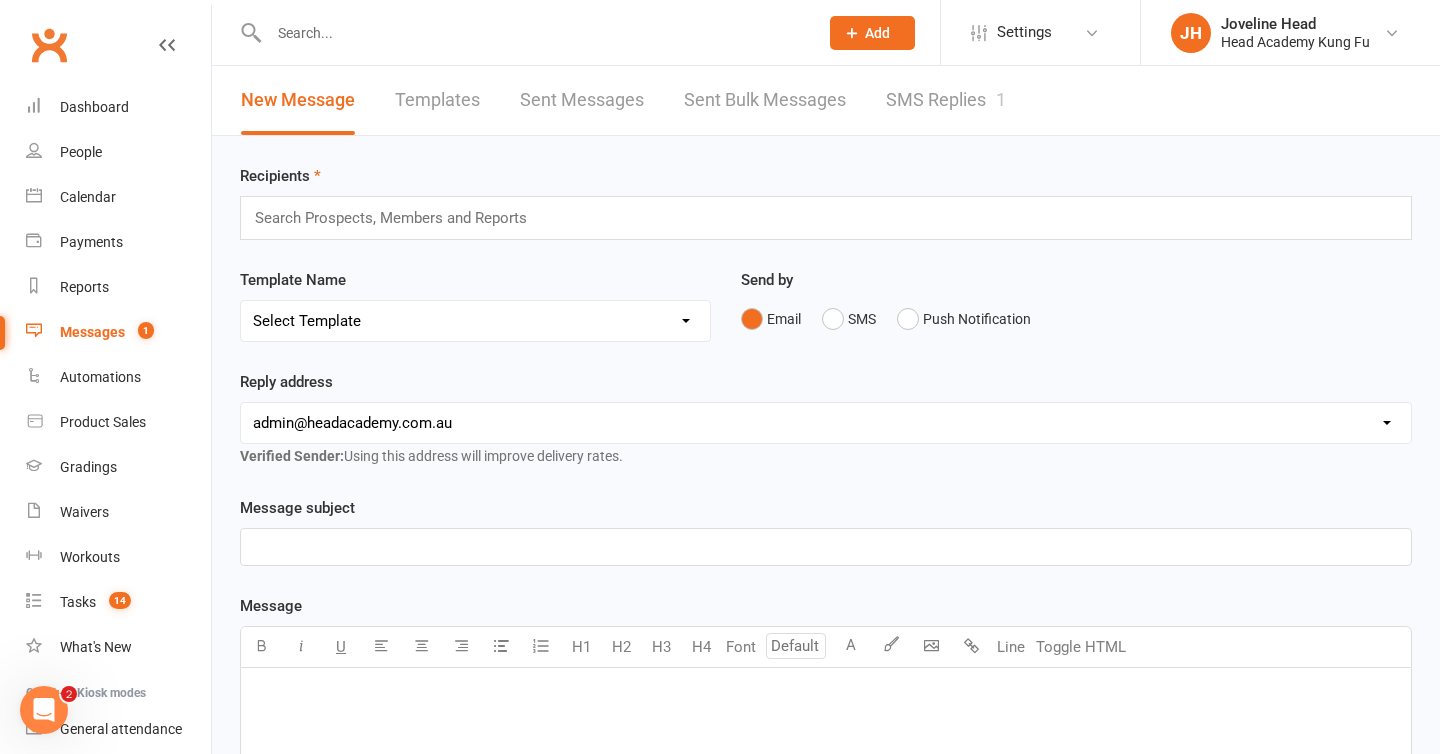 scroll, scrollTop: 11, scrollLeft: 0, axis: vertical 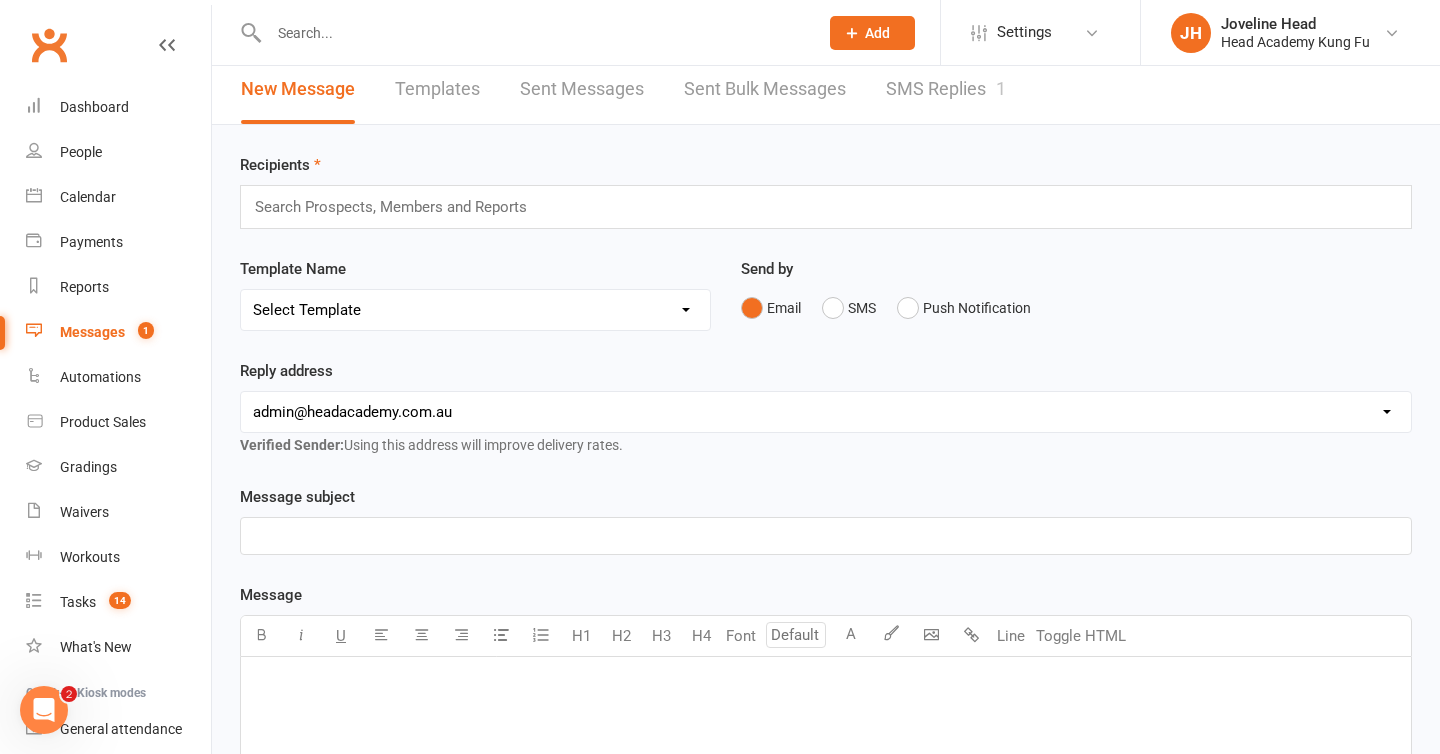 click on "SMS Replies  1" at bounding box center [946, 89] 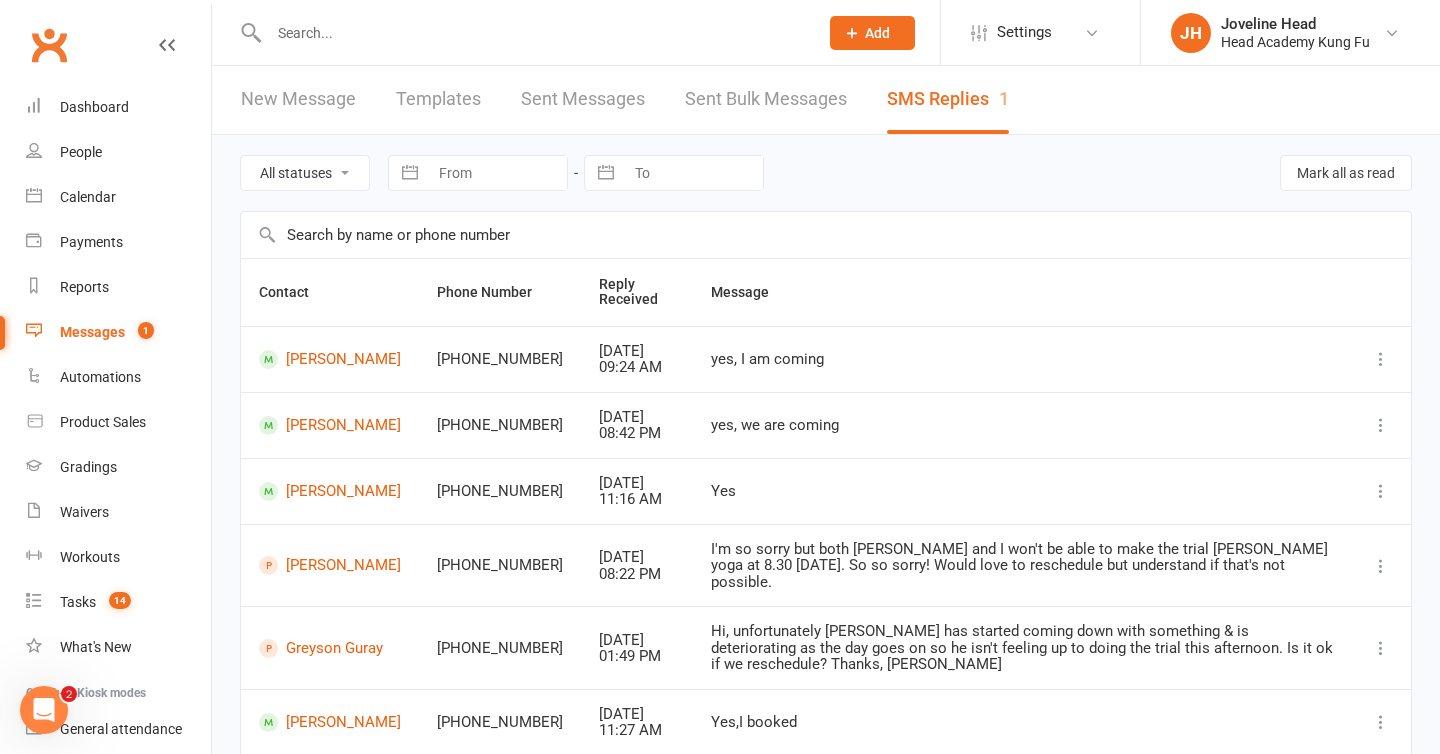 scroll, scrollTop: 0, scrollLeft: 0, axis: both 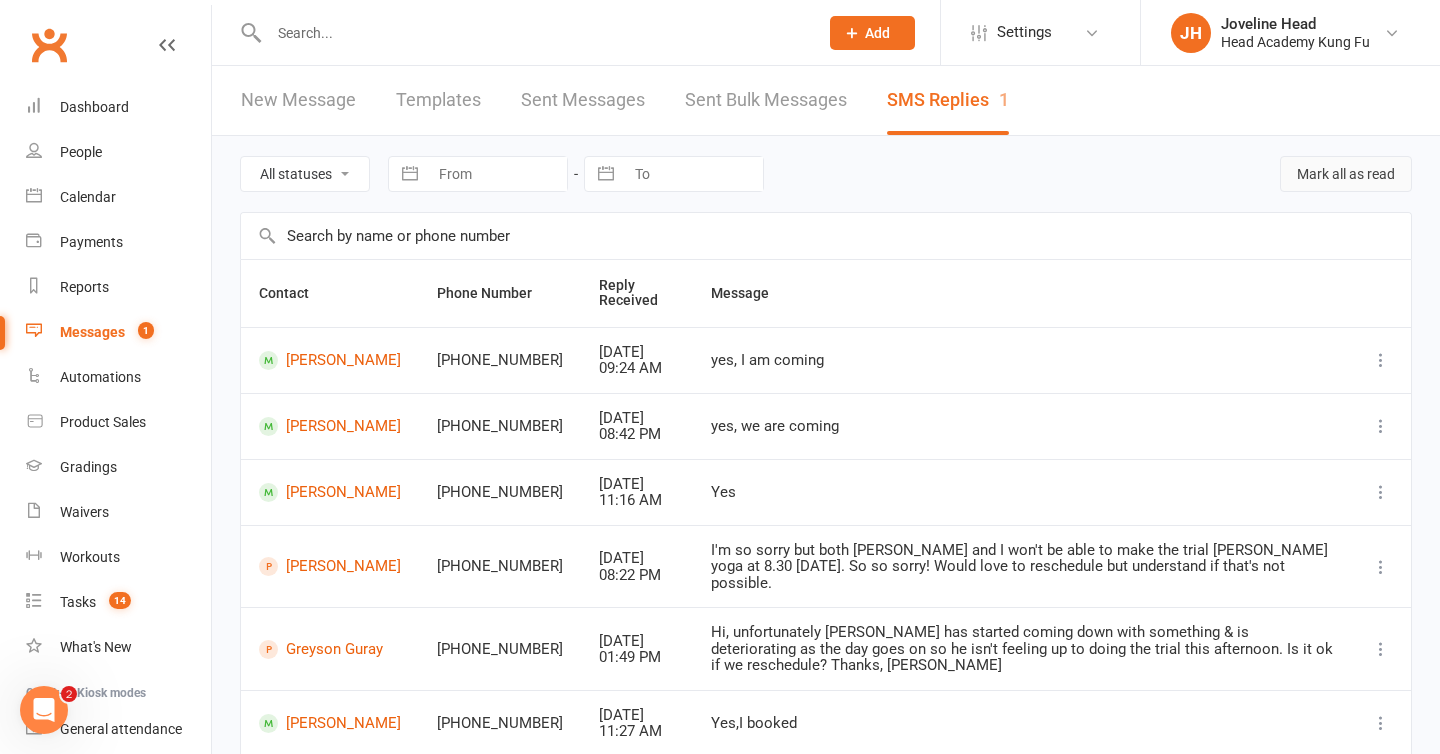 click on "Mark all as read" at bounding box center [1346, 174] 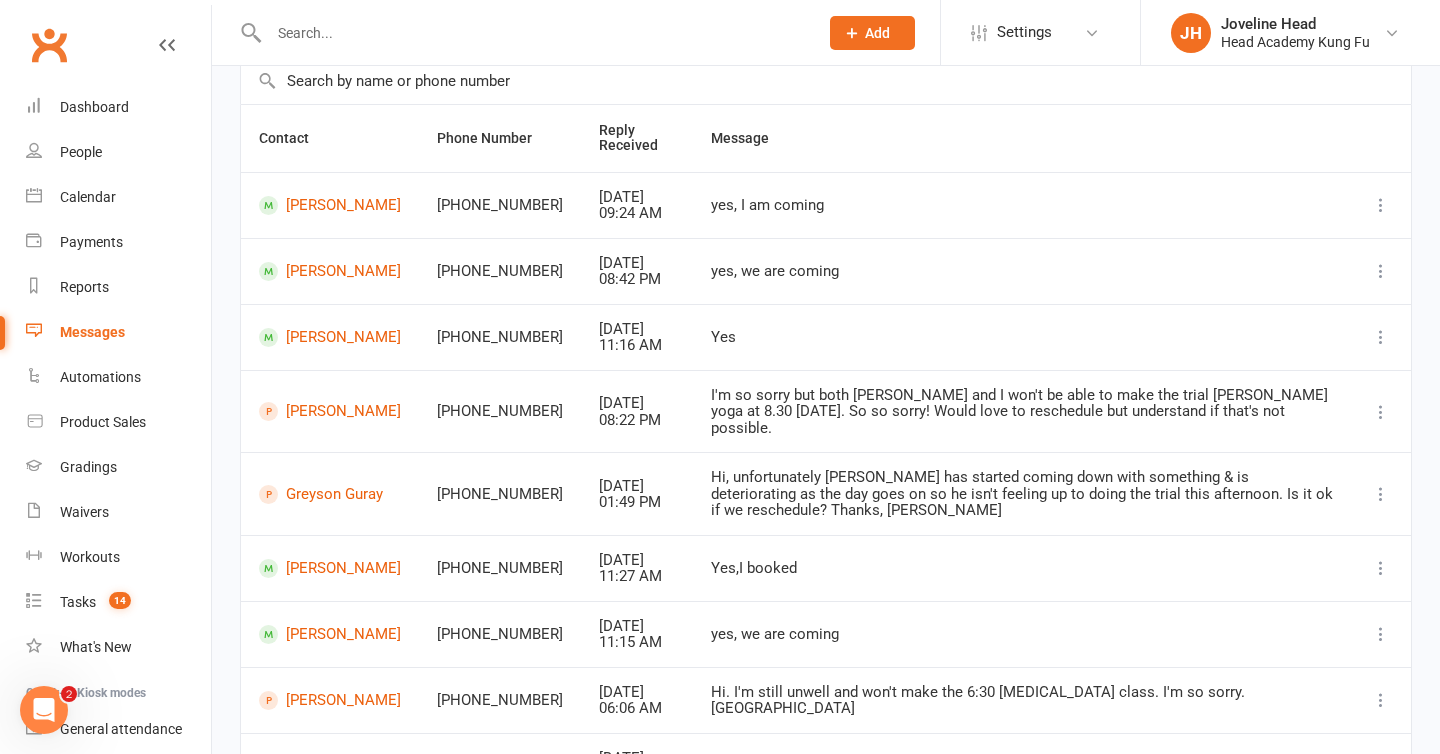 scroll, scrollTop: 0, scrollLeft: 0, axis: both 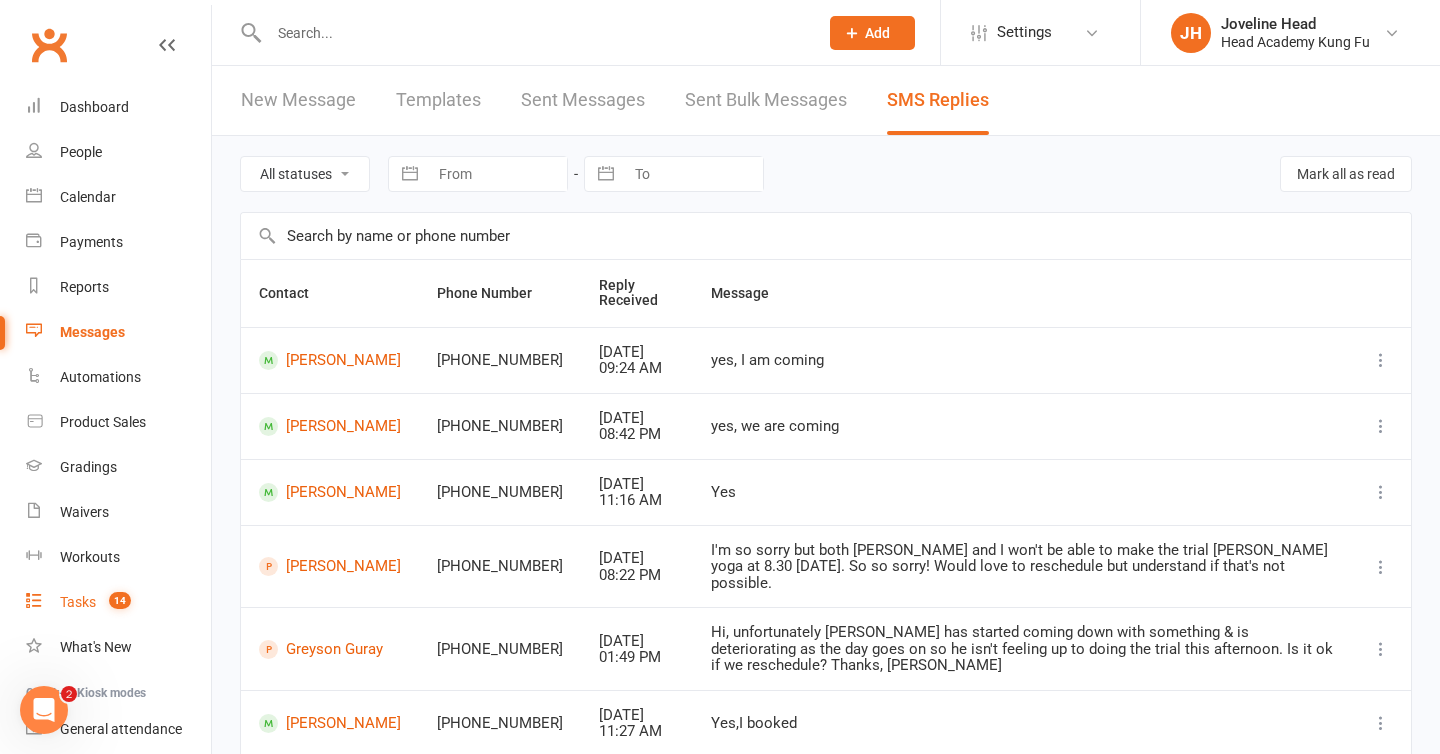 click on "14" at bounding box center (120, 600) 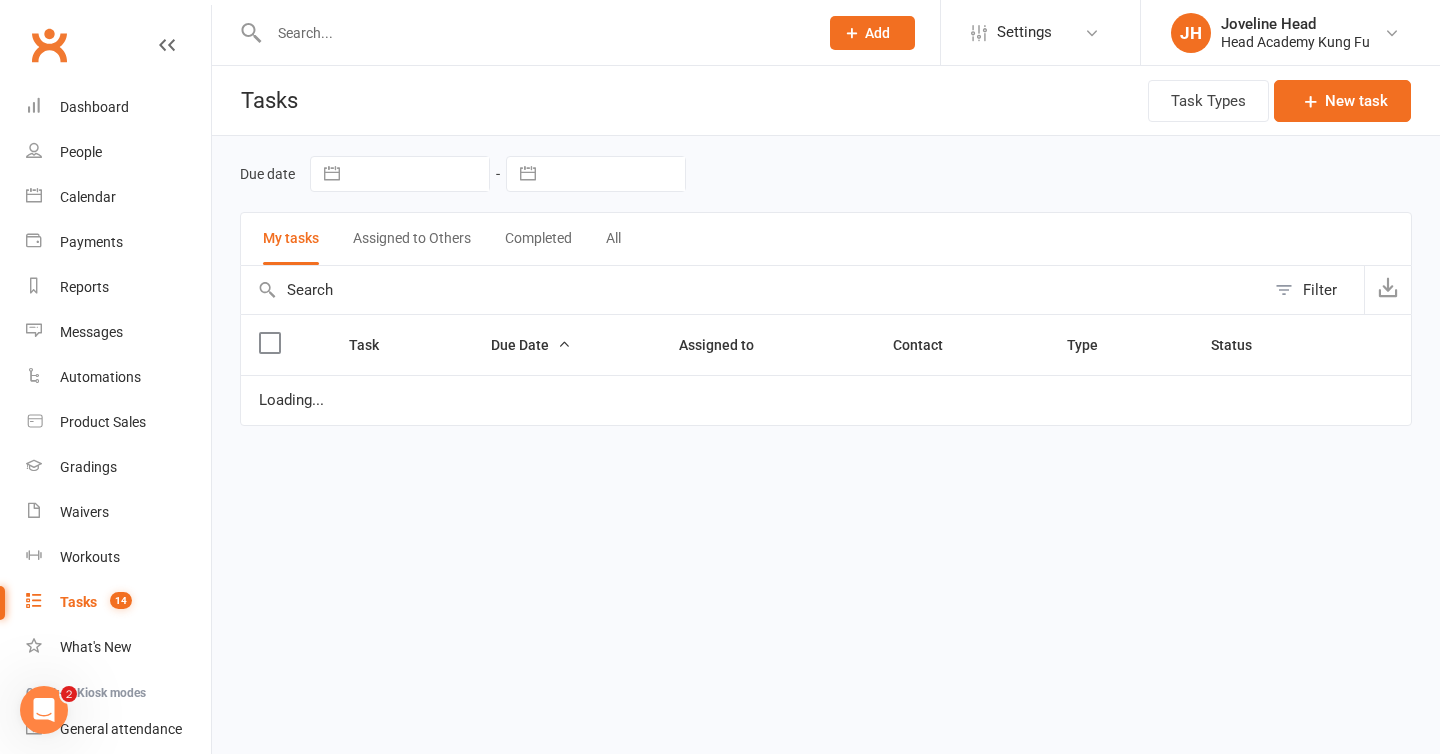 select on "started" 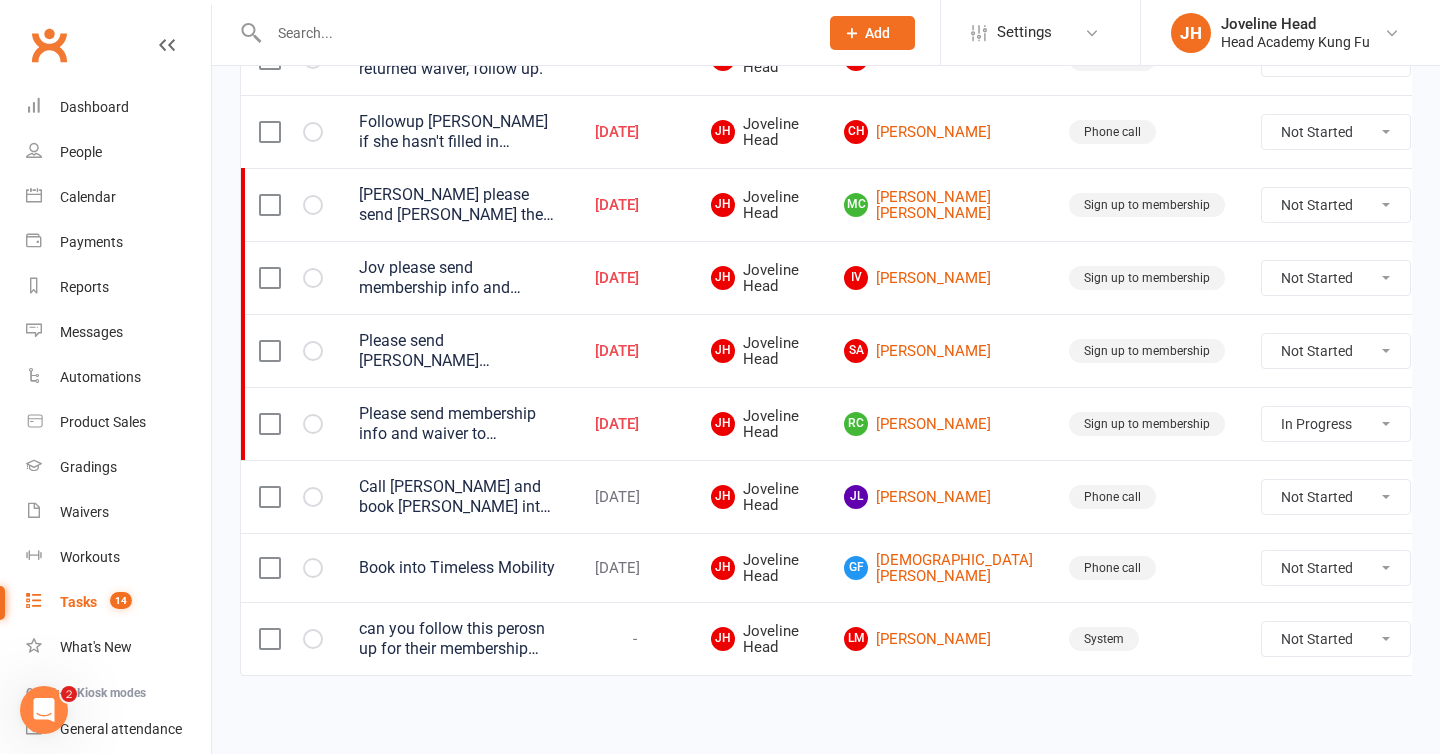 scroll, scrollTop: 726, scrollLeft: 0, axis: vertical 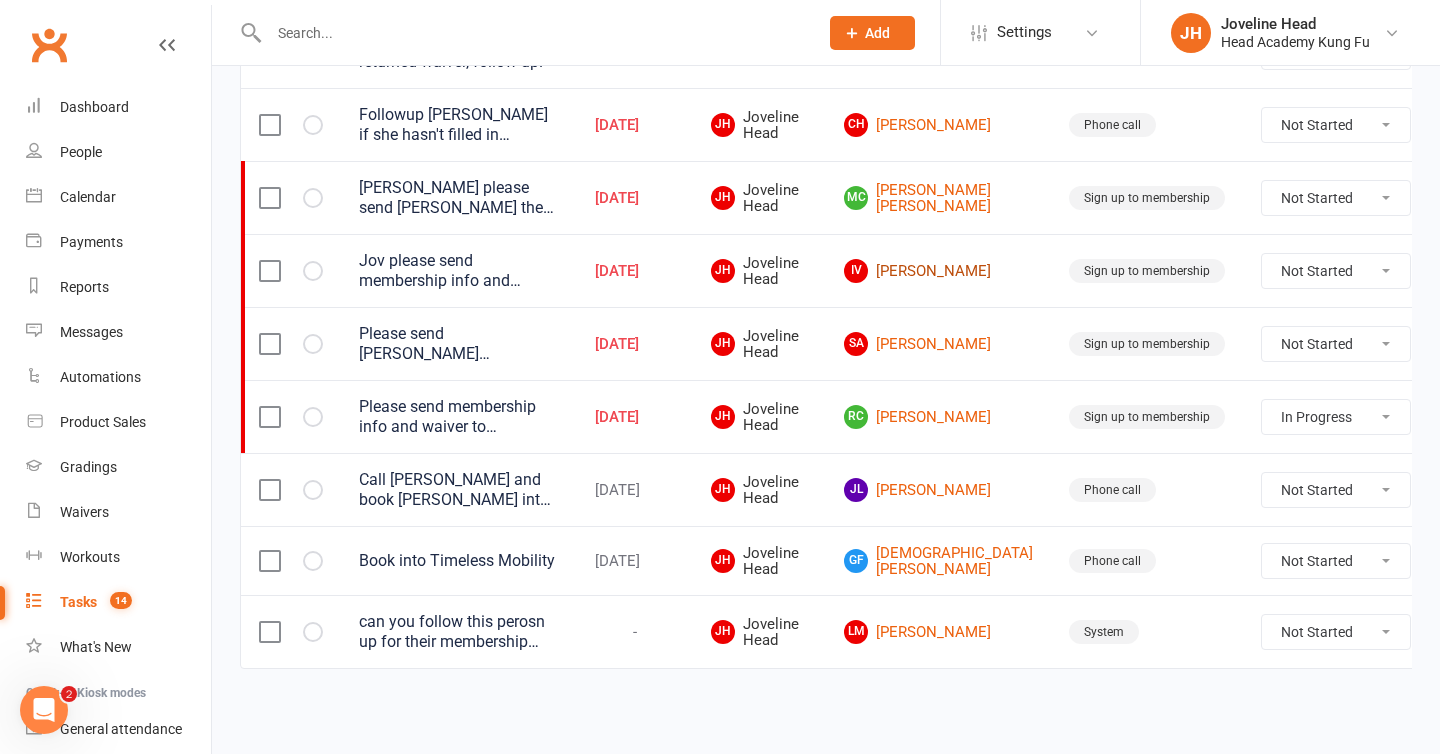 click on "IV [PERSON_NAME]" at bounding box center (938, 271) 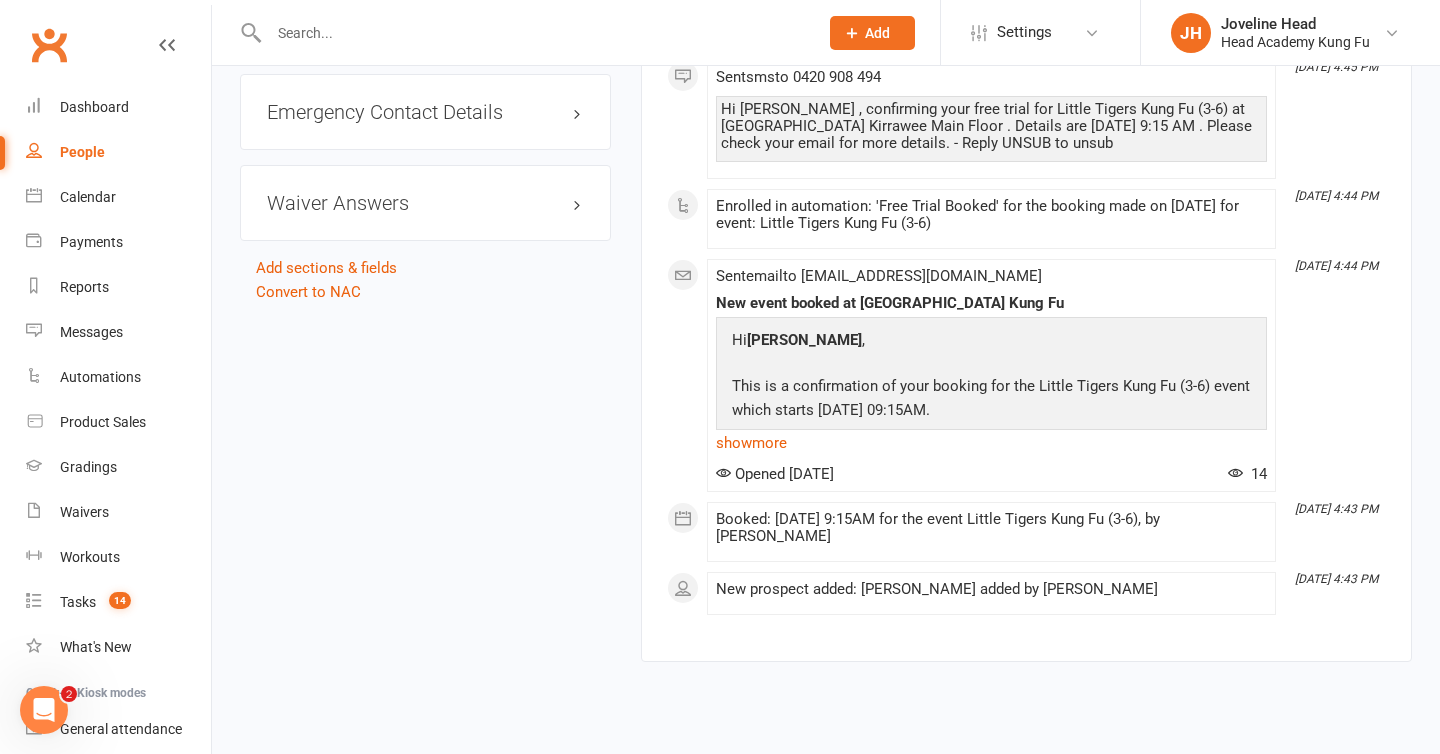 scroll, scrollTop: 0, scrollLeft: 0, axis: both 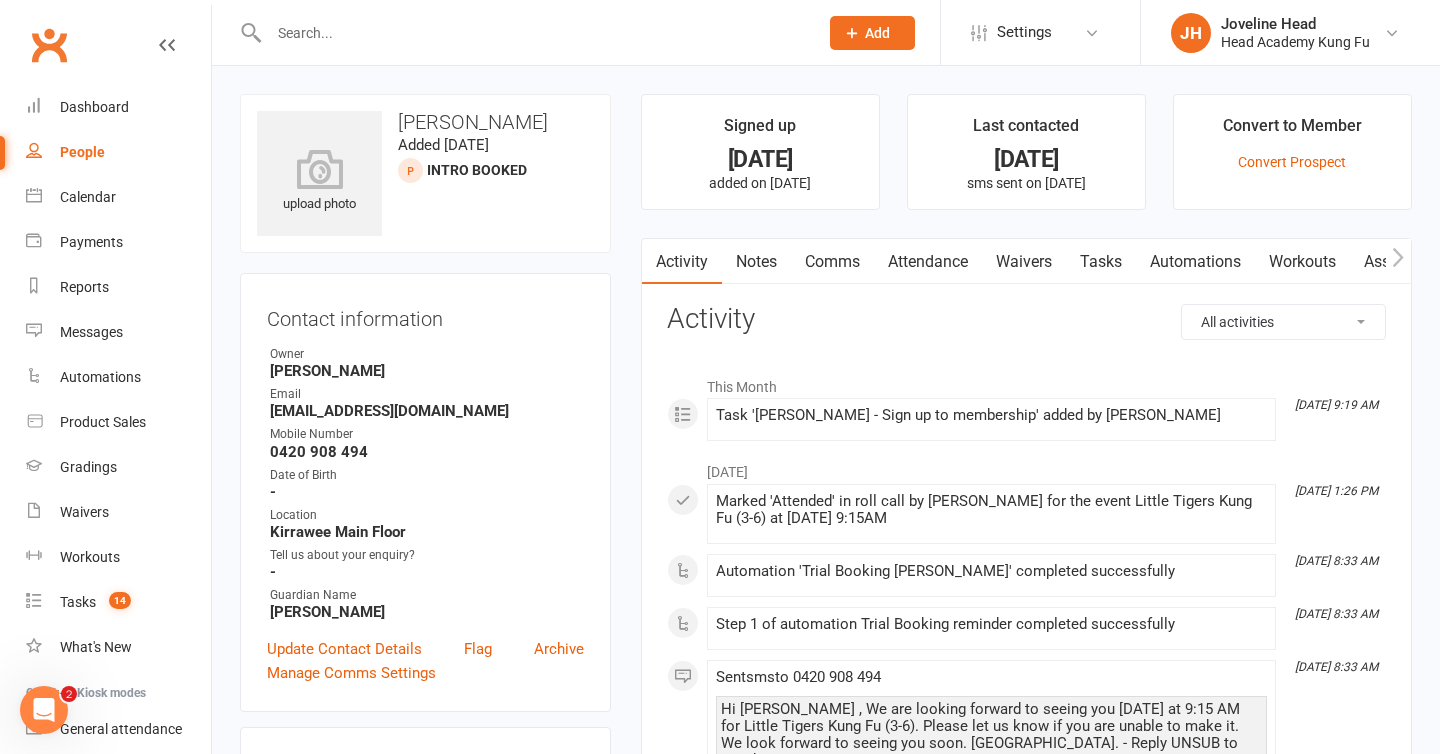 click on "Notes" at bounding box center [756, 262] 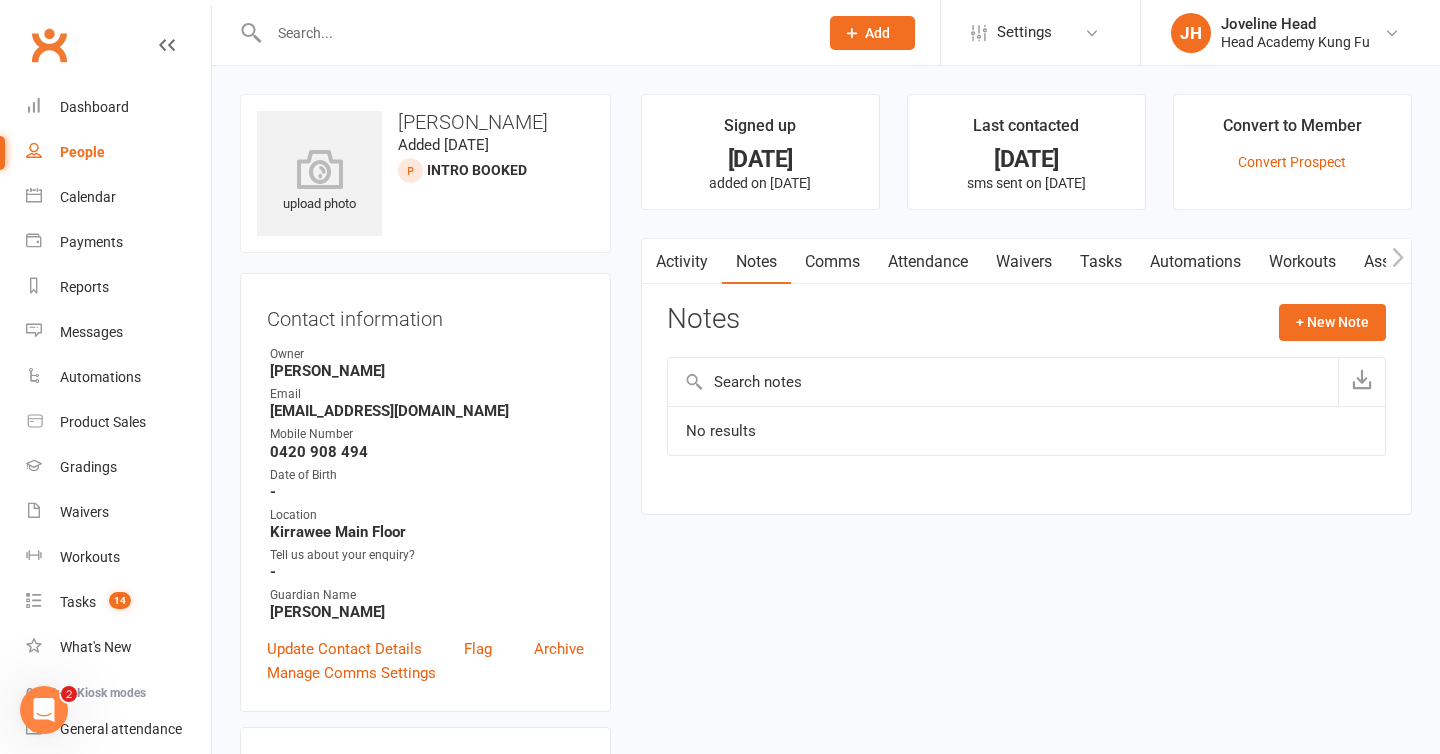 click on "Comms" at bounding box center [832, 262] 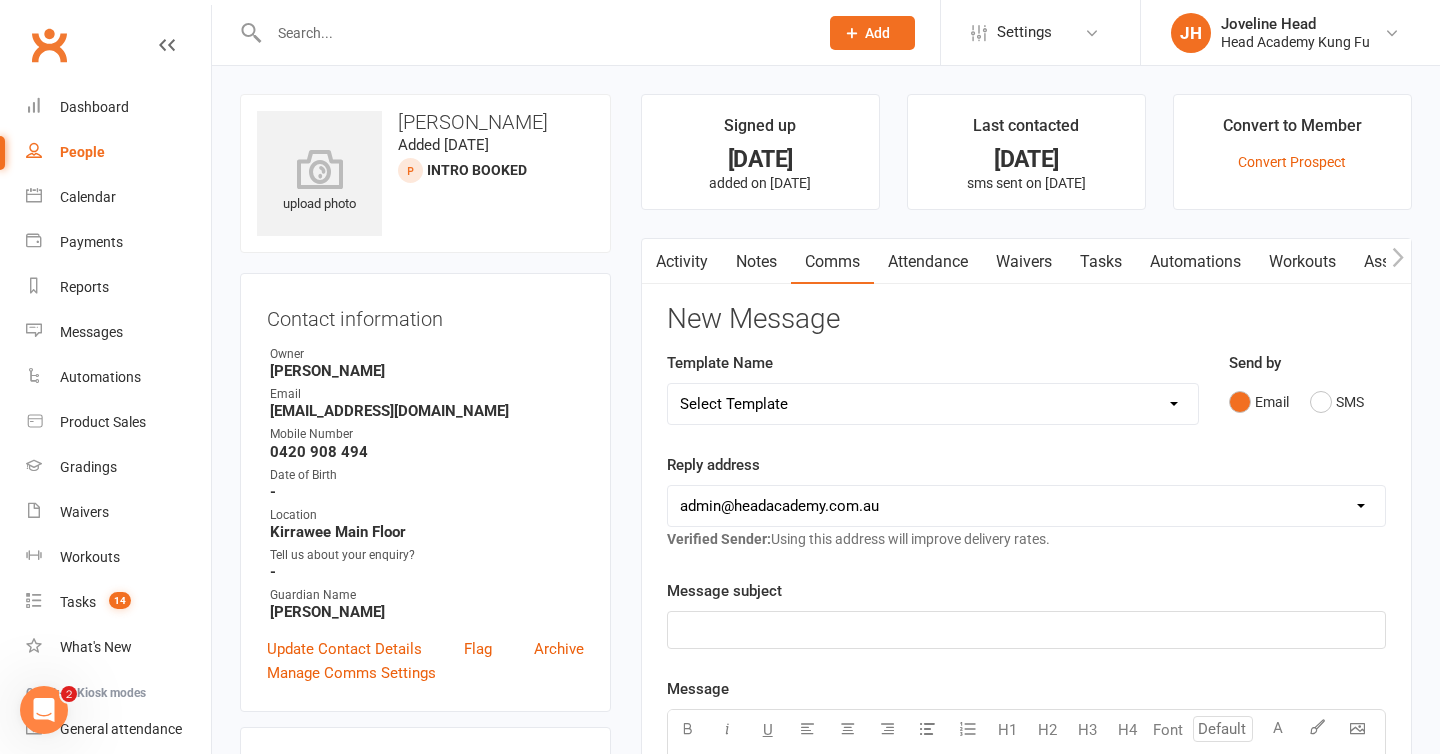 click on "Attendance" at bounding box center (928, 262) 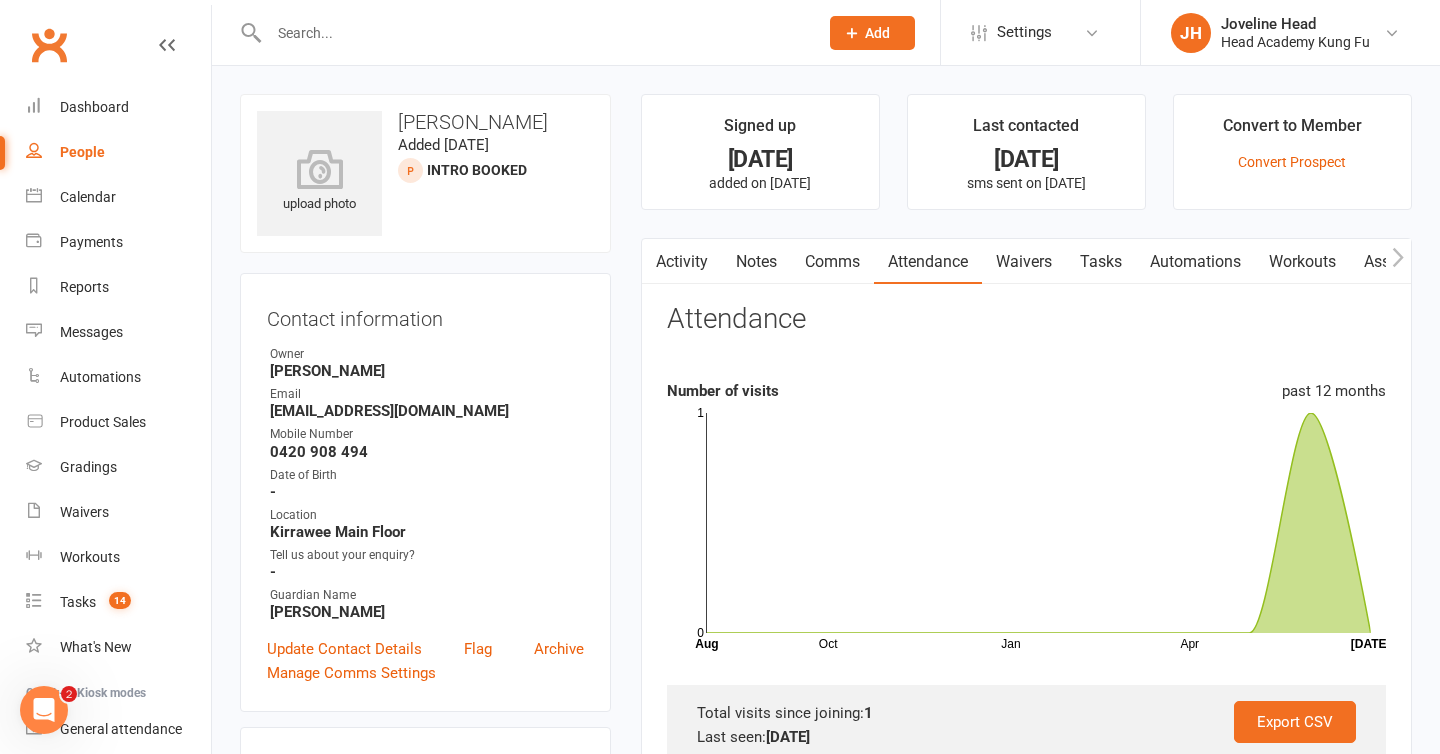 click on "Waivers" at bounding box center (1024, 262) 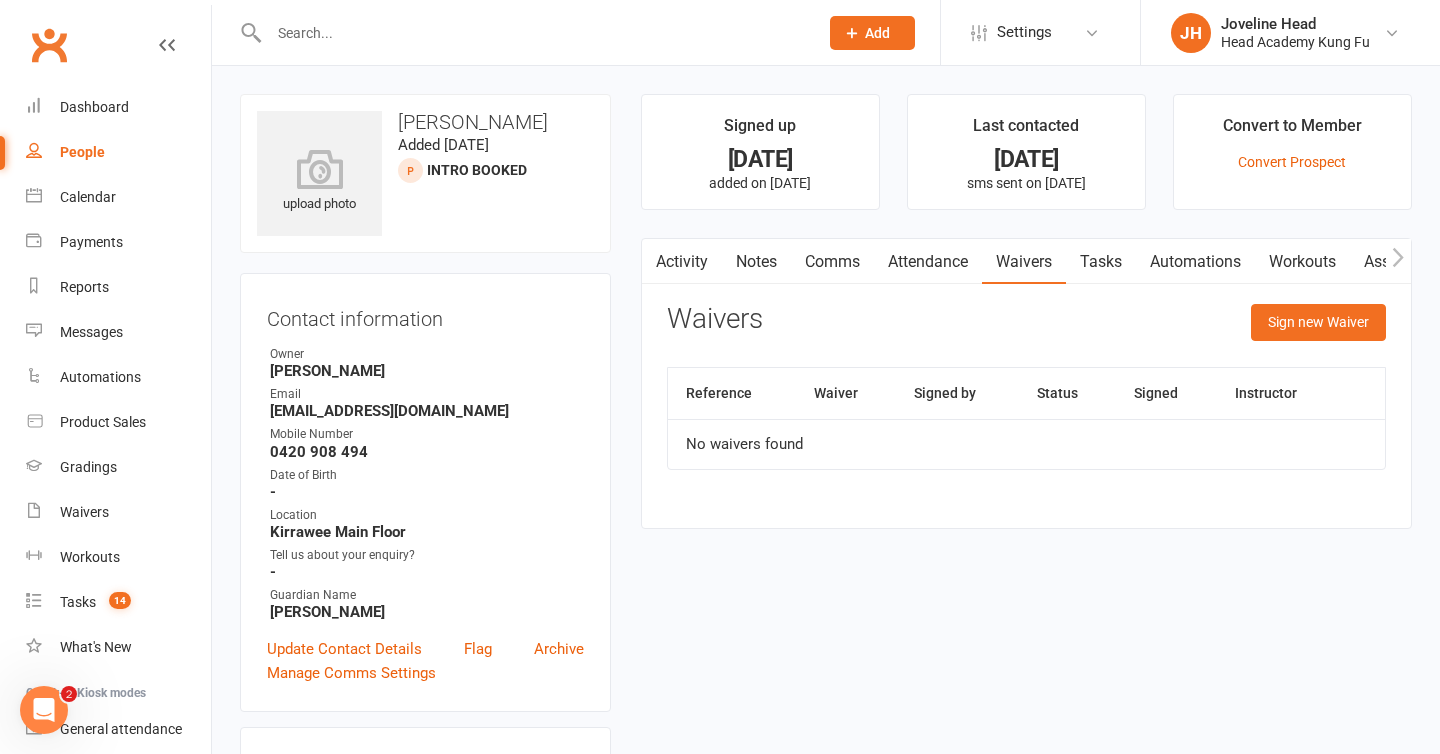 click on "Tasks" at bounding box center [1101, 262] 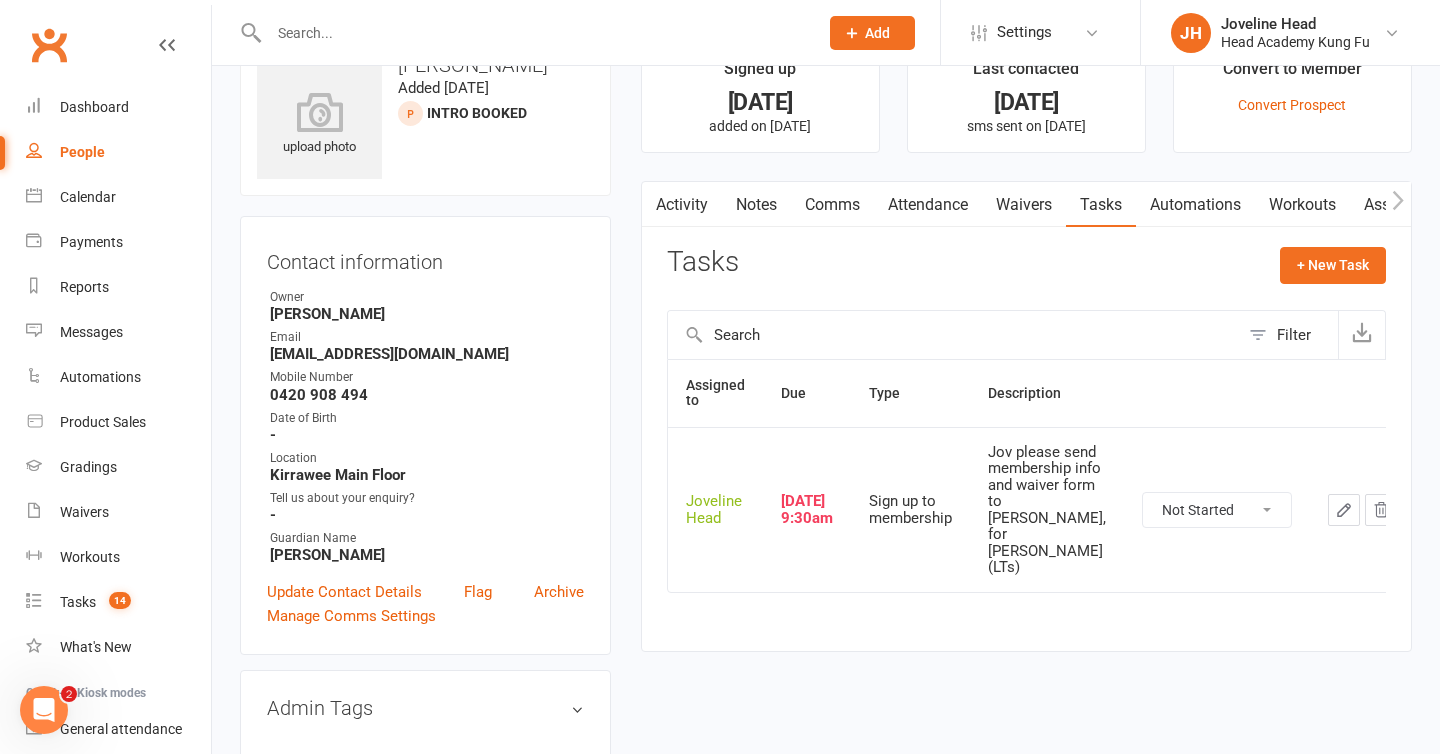 scroll, scrollTop: 61, scrollLeft: 0, axis: vertical 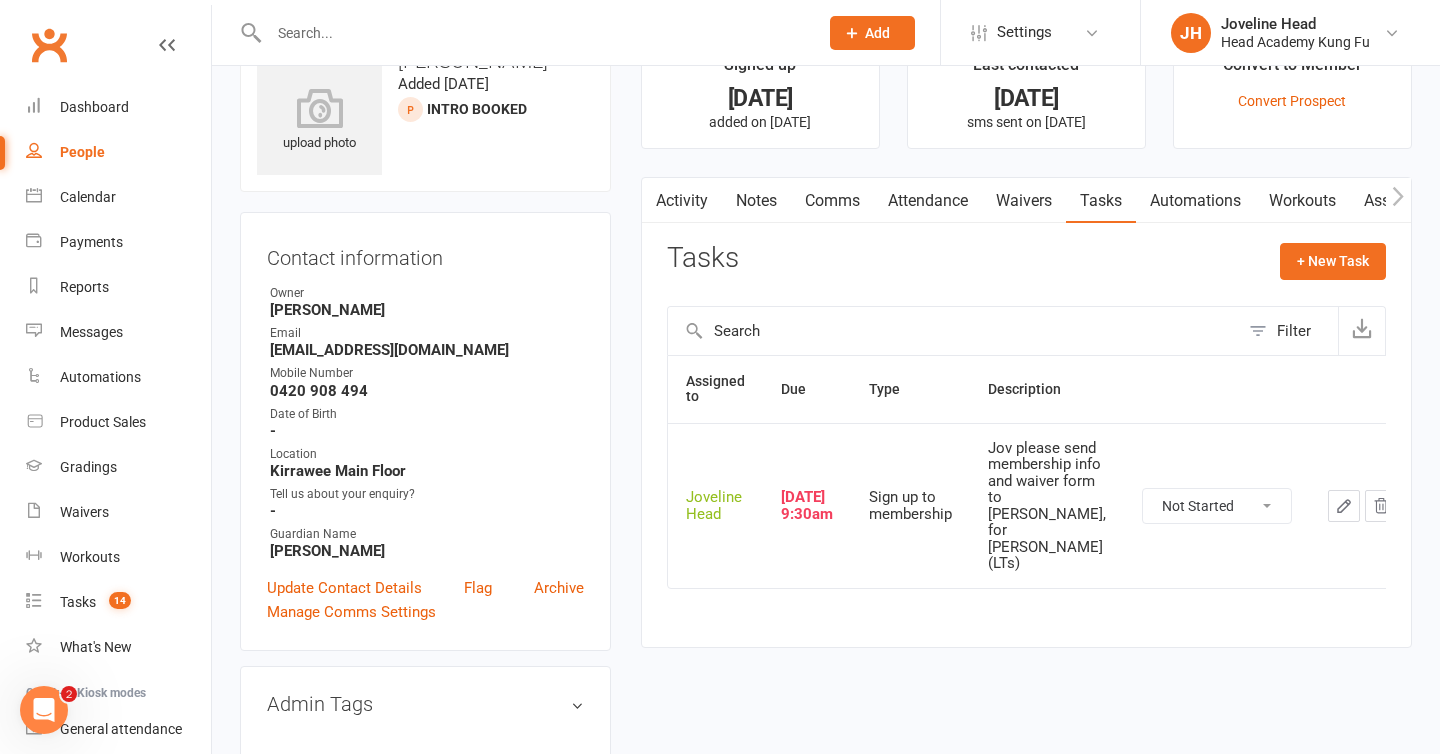 click on "Attendance" at bounding box center (928, 201) 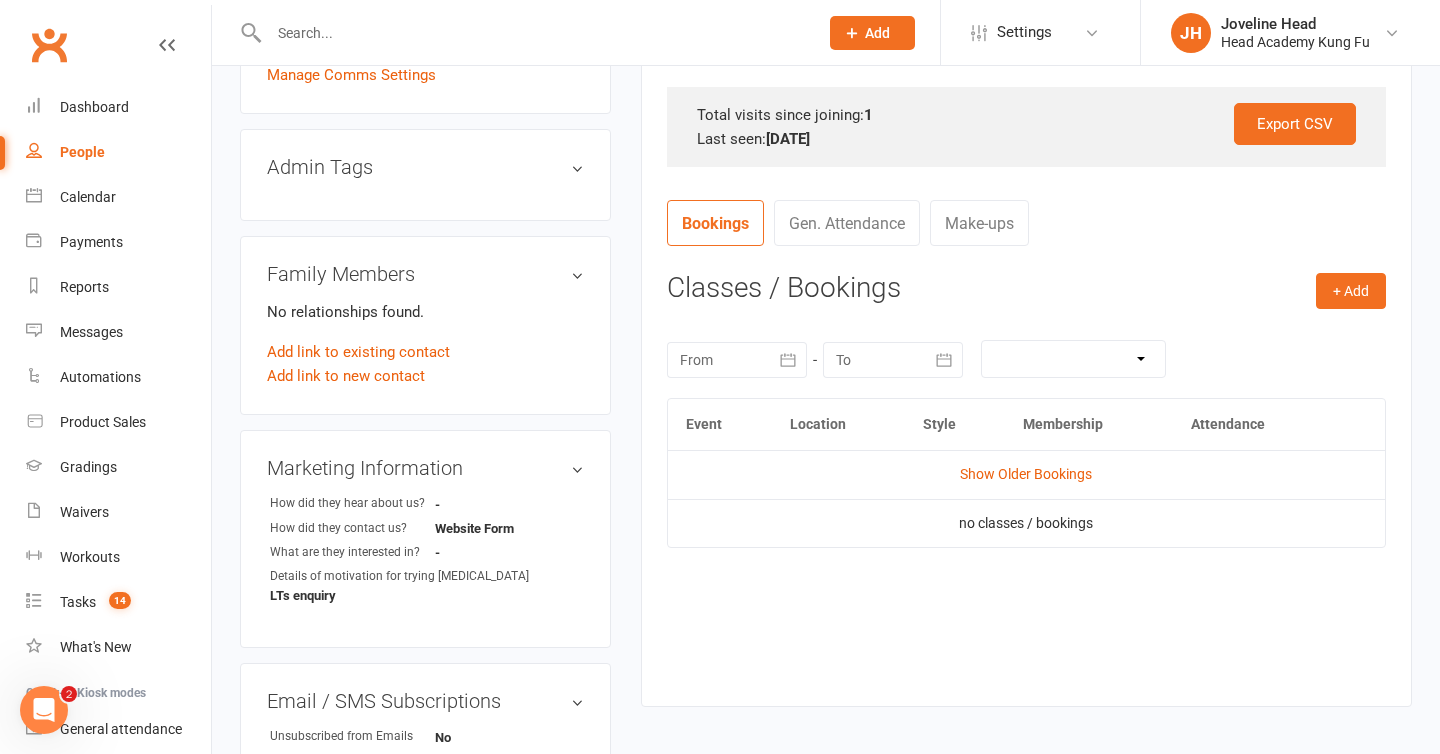 scroll, scrollTop: 0, scrollLeft: 0, axis: both 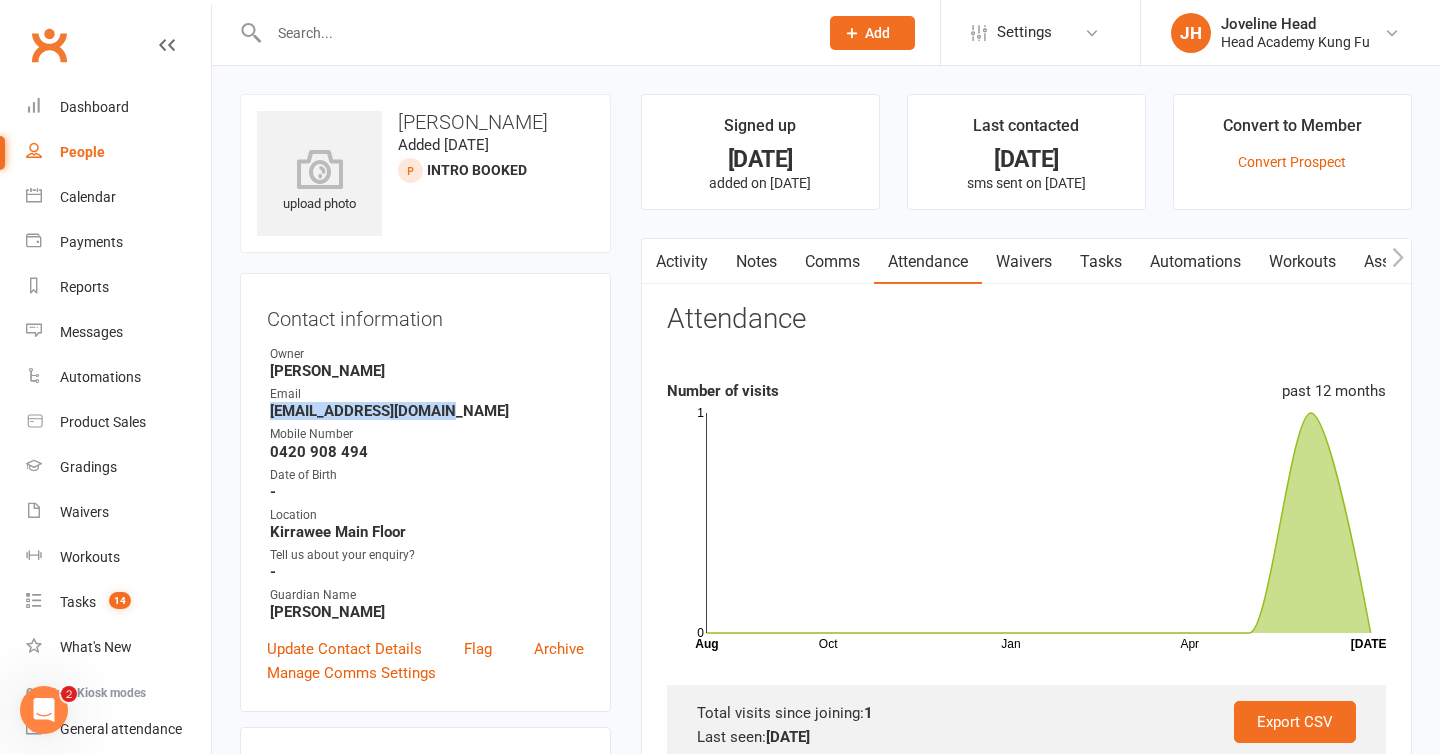 drag, startPoint x: 456, startPoint y: 411, endPoint x: 261, endPoint y: 414, distance: 195.02307 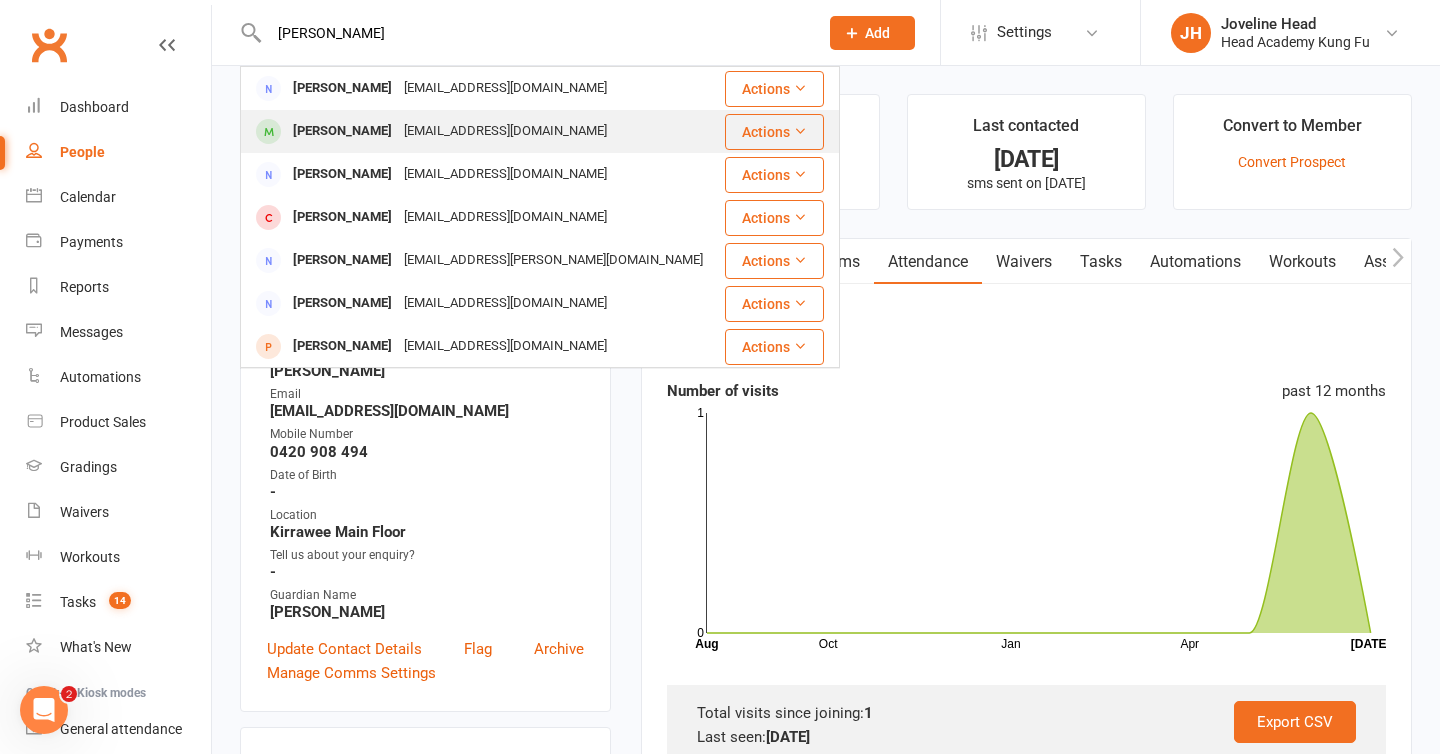 type on "[PERSON_NAME]" 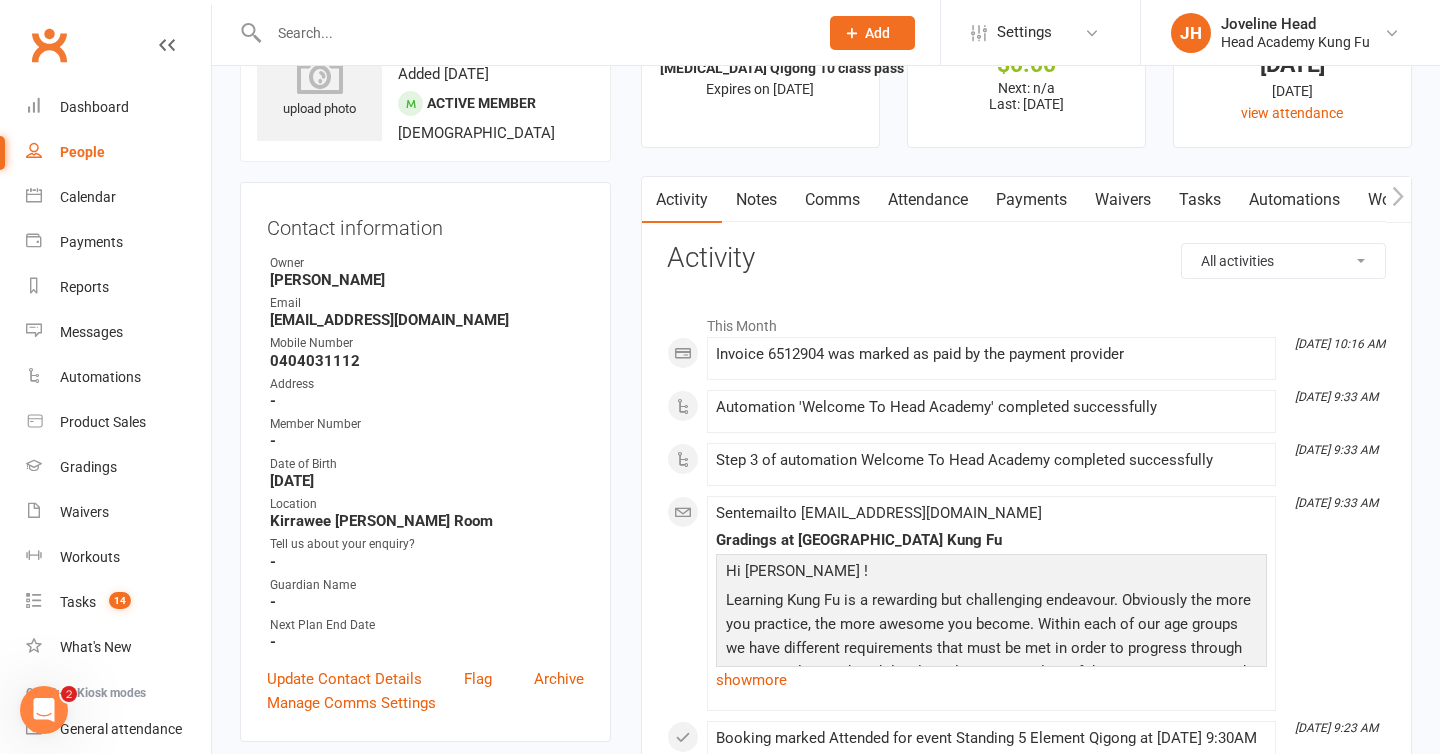 scroll, scrollTop: 0, scrollLeft: 0, axis: both 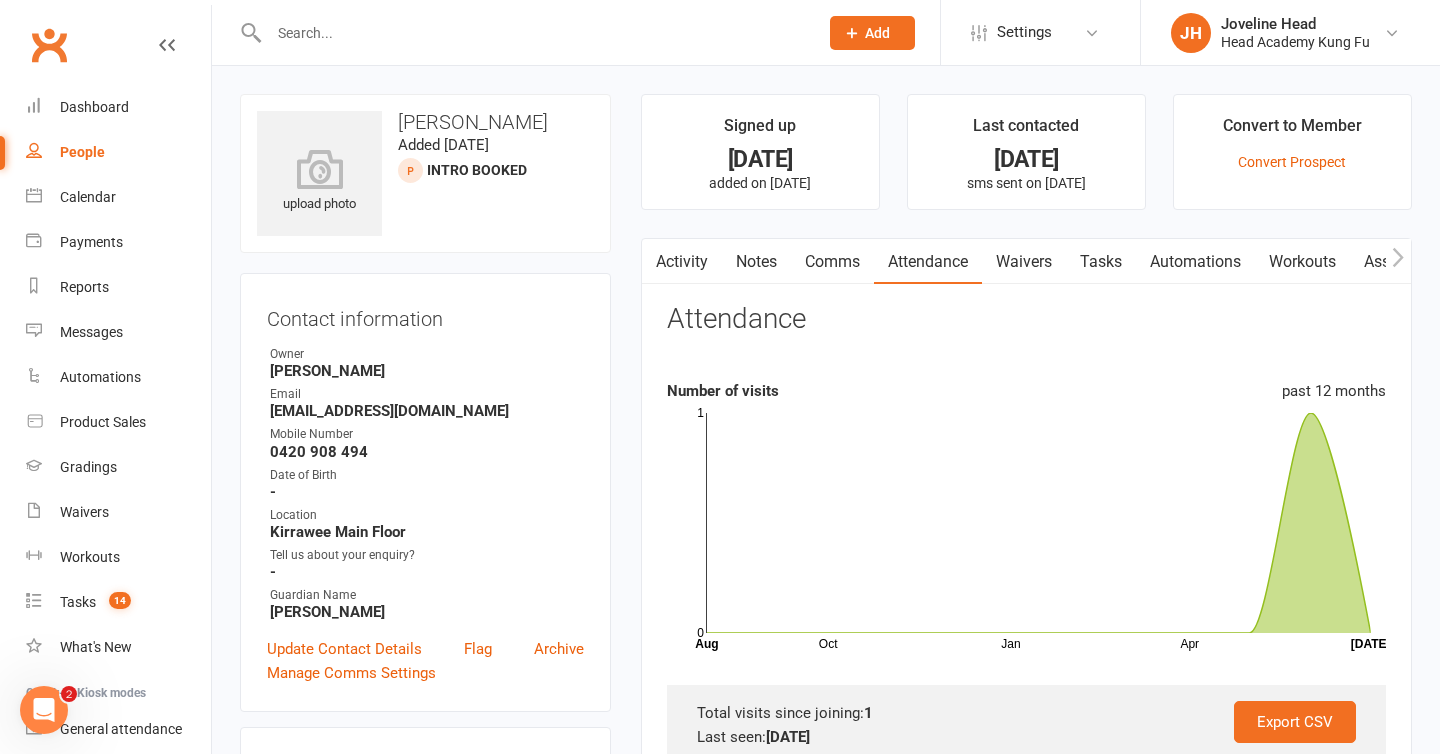click on "Notes" at bounding box center [756, 262] 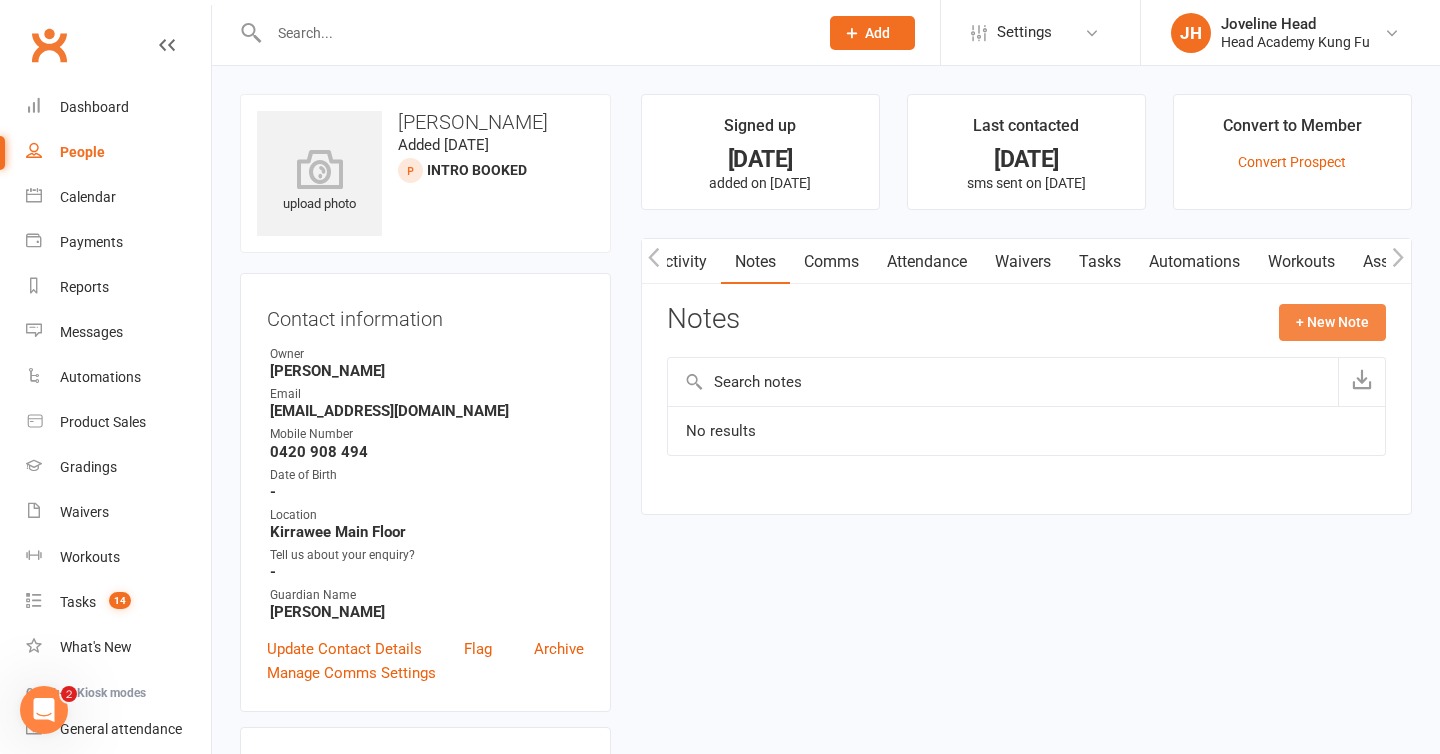 click on "+ New Note" at bounding box center (1332, 322) 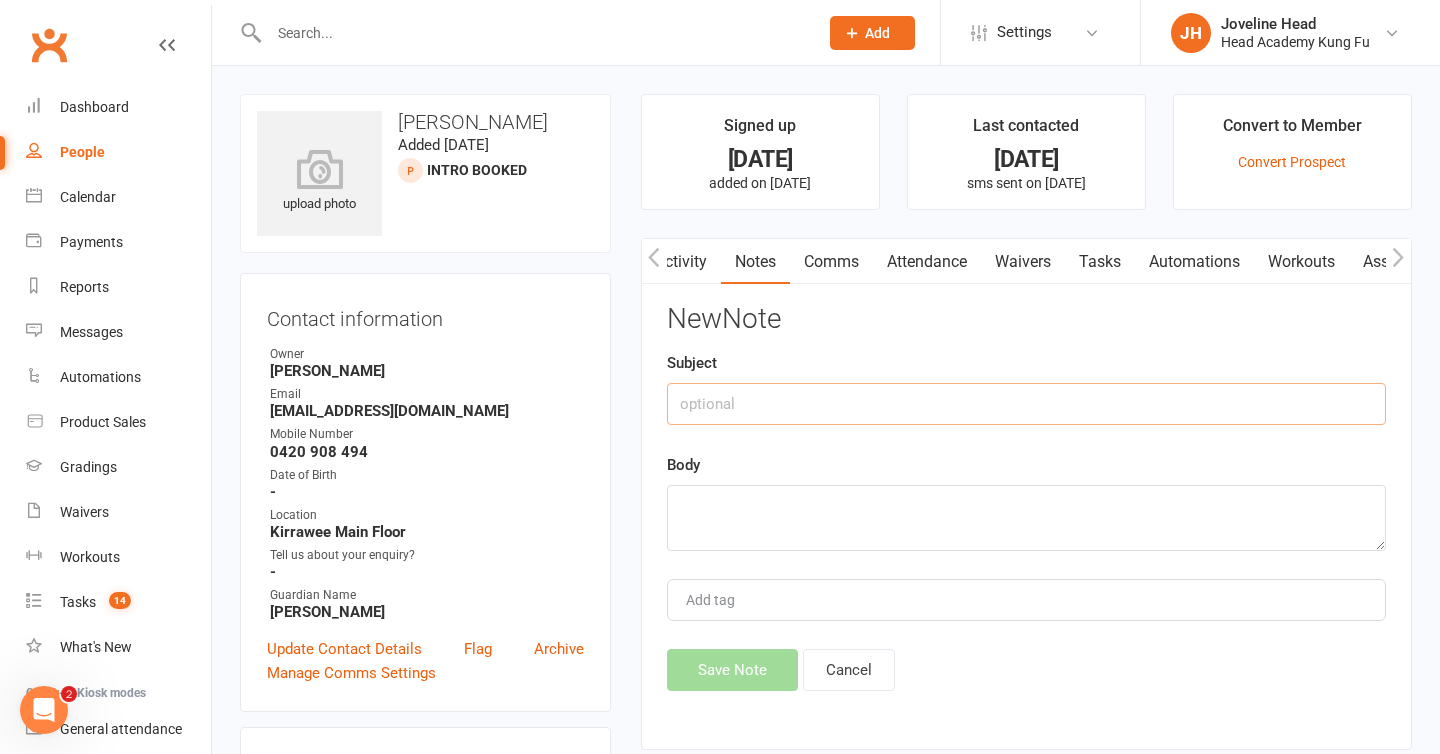 click at bounding box center (1026, 404) 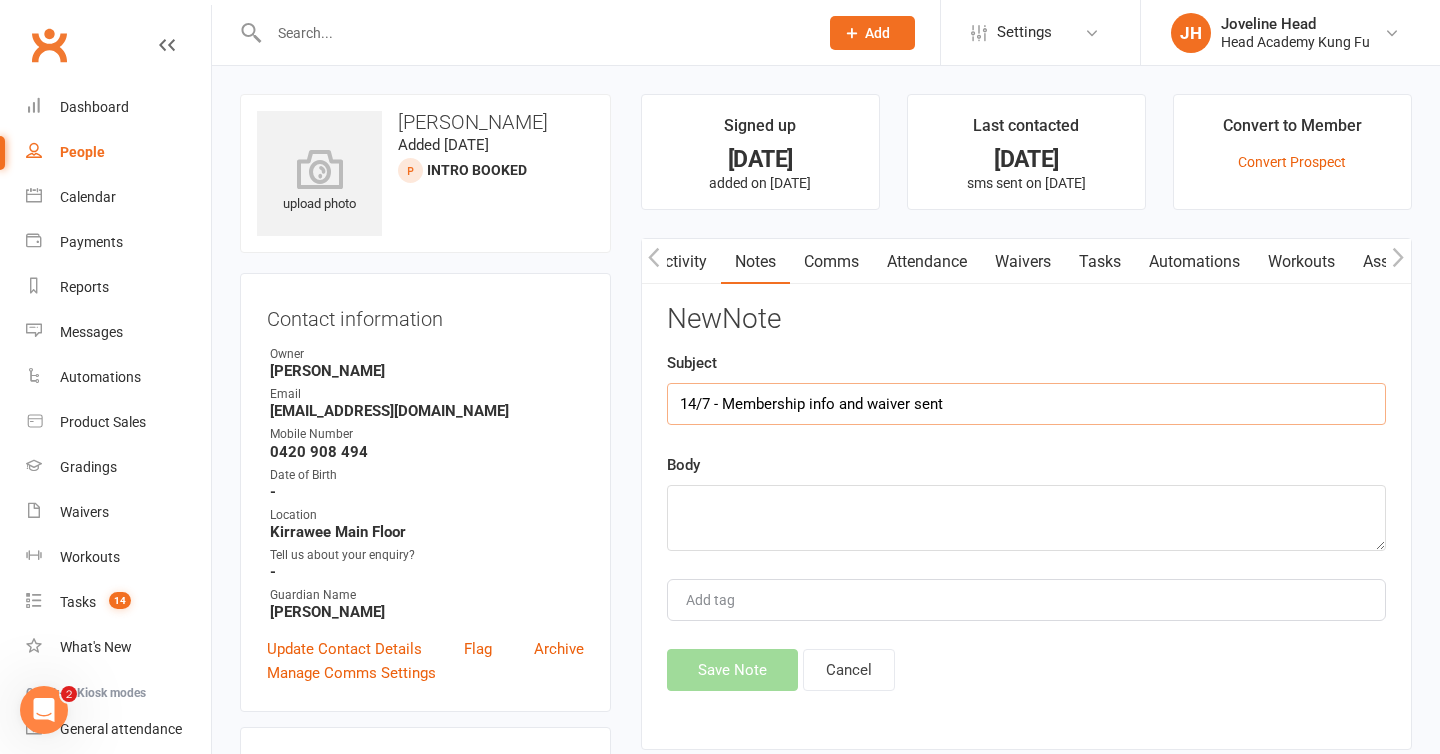 type on "14/7 - Membership info and waiver sent" 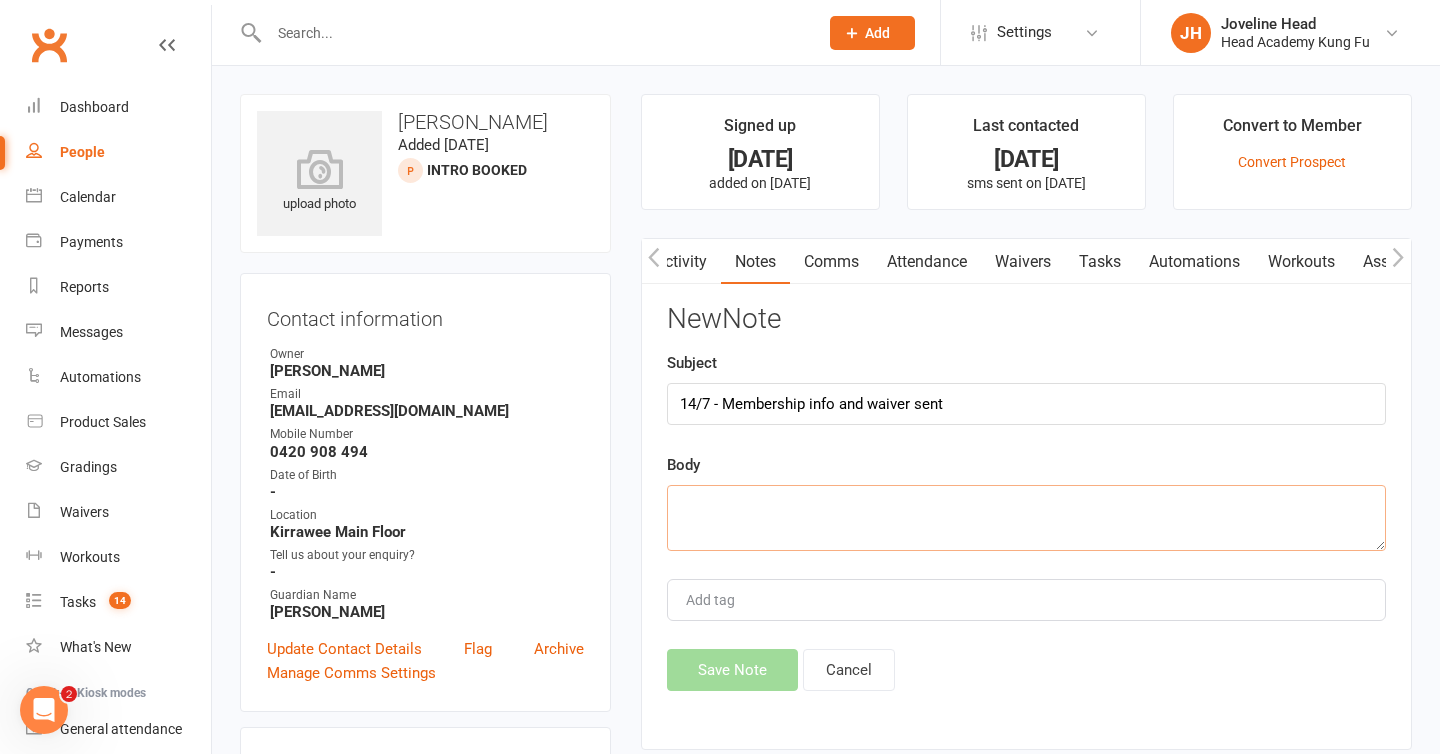 paste on "Dear [PERSON_NAME],
I hope you're well. I heard that [PERSON_NAME] really enjoyed his class!
I just spoke with [PERSON_NAME], and he asked me to personally reach out to you with the details on how to get started with us.
We have the following options for [PERSON_NAME]:
Little Tigers membership
If you would just like to get her set up in classes, our Little Tigers memberships are as follows (direct debit, can be cancelled any time):
Unlimited classes: $44.50 per week
2 classes per week: $34.50 per week
1 class per week: $24.50 per week
To enrol [PERSON_NAME] into our program, can you please complete our waiver form using this link and select the Little Tigers option that would suit you best: Little Tigers membership Kirrawee
Please let me know if you need further information or have any questions.
We are looking forward to having [PERSON_NAME] join our class!
Warm regards,
[GEOGRAPHIC_DATA]
--" 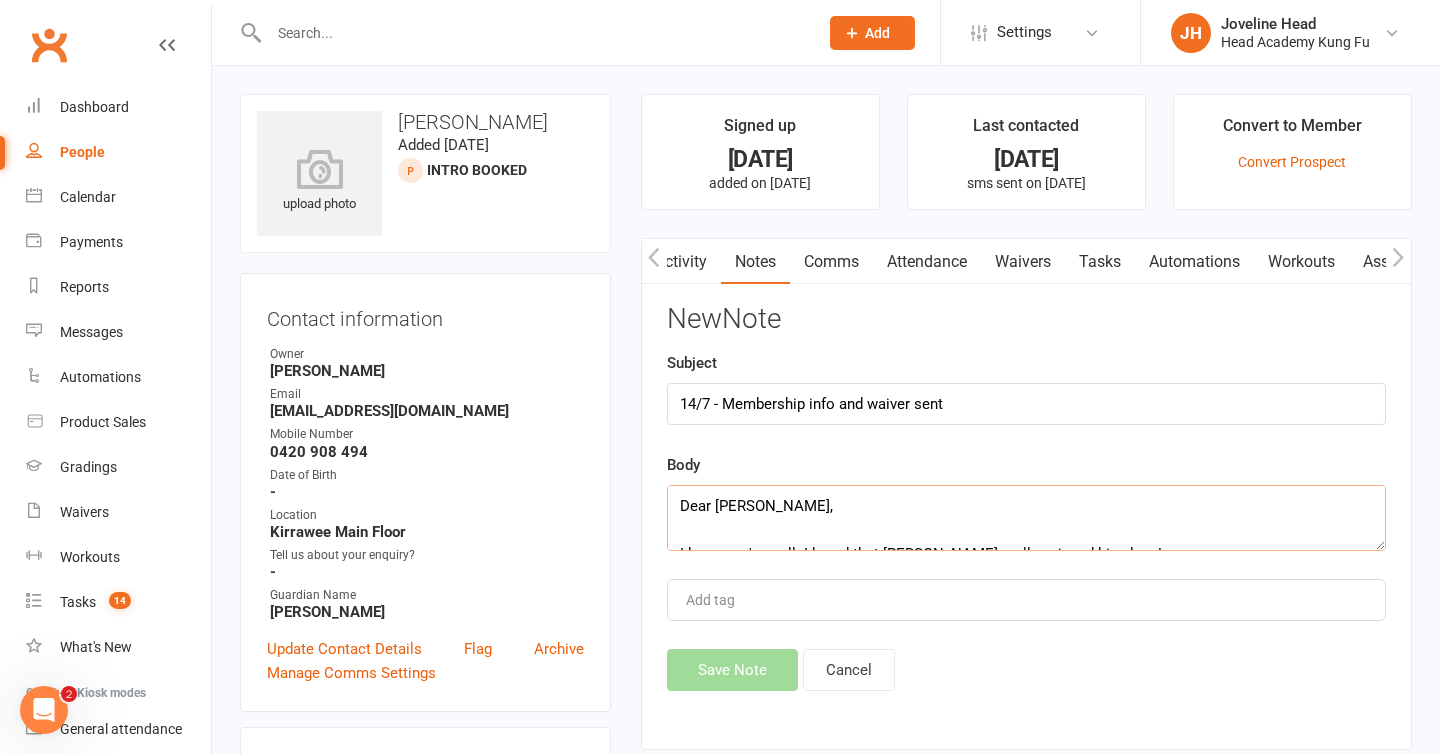 scroll, scrollTop: 780, scrollLeft: 0, axis: vertical 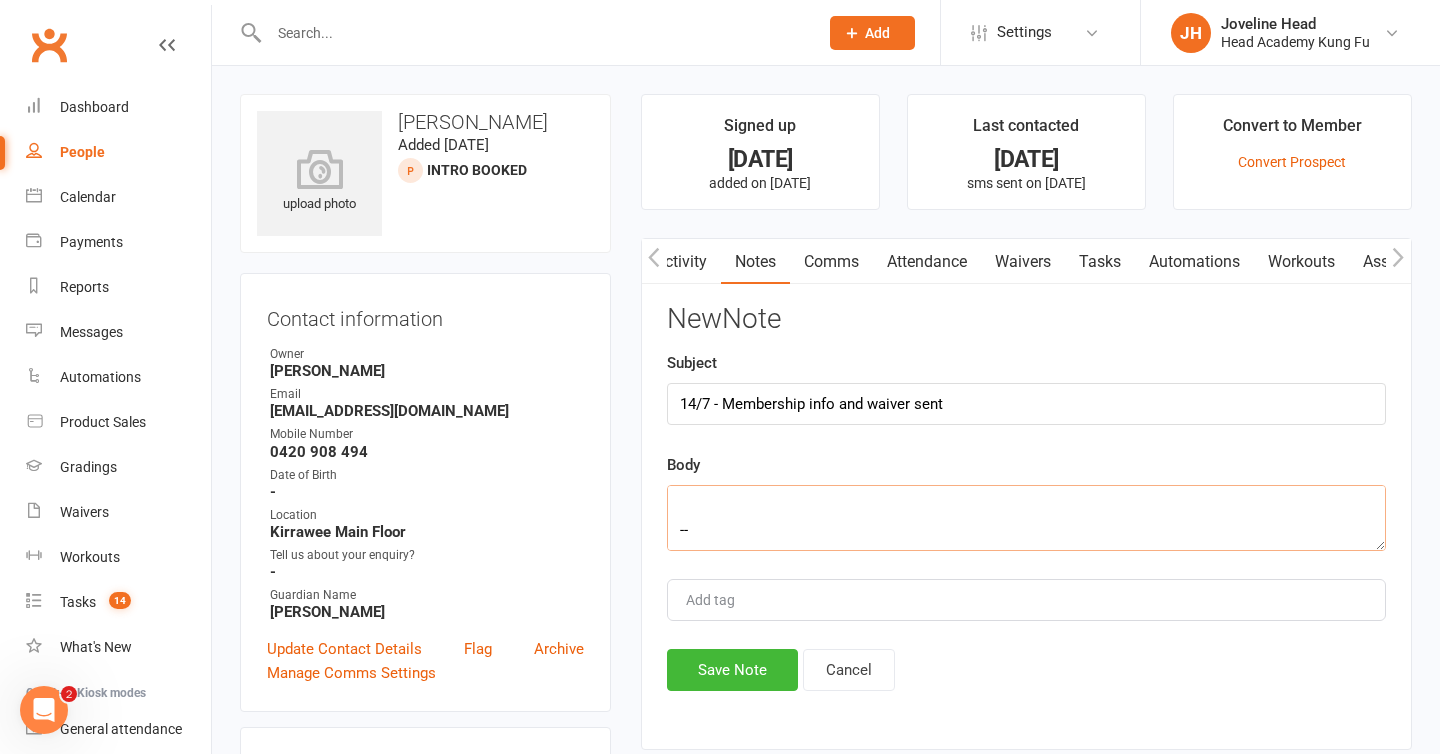 type on "Dear [PERSON_NAME],
I hope you're well. I heard that [PERSON_NAME] really enjoyed his class!
I just spoke with [PERSON_NAME], and he asked me to personally reach out to you with the details on how to get started with us.
We have the following options for [PERSON_NAME]:
Little Tigers membership
If you would just like to get her set up in classes, our Little Tigers memberships are as follows (direct debit, can be cancelled any time):
Unlimited classes: $44.50 per week
2 classes per week: $34.50 per week
1 class per week: $24.50 per week
To enrol [PERSON_NAME] into our program, can you please complete our waiver form using this link and select the Little Tigers option that would suit you best: Little Tigers membership Kirrawee
Please let me know if you need further information or have any questions.
We are looking forward to having [PERSON_NAME] join our class!
Warm regards,
[GEOGRAPHIC_DATA]
--" 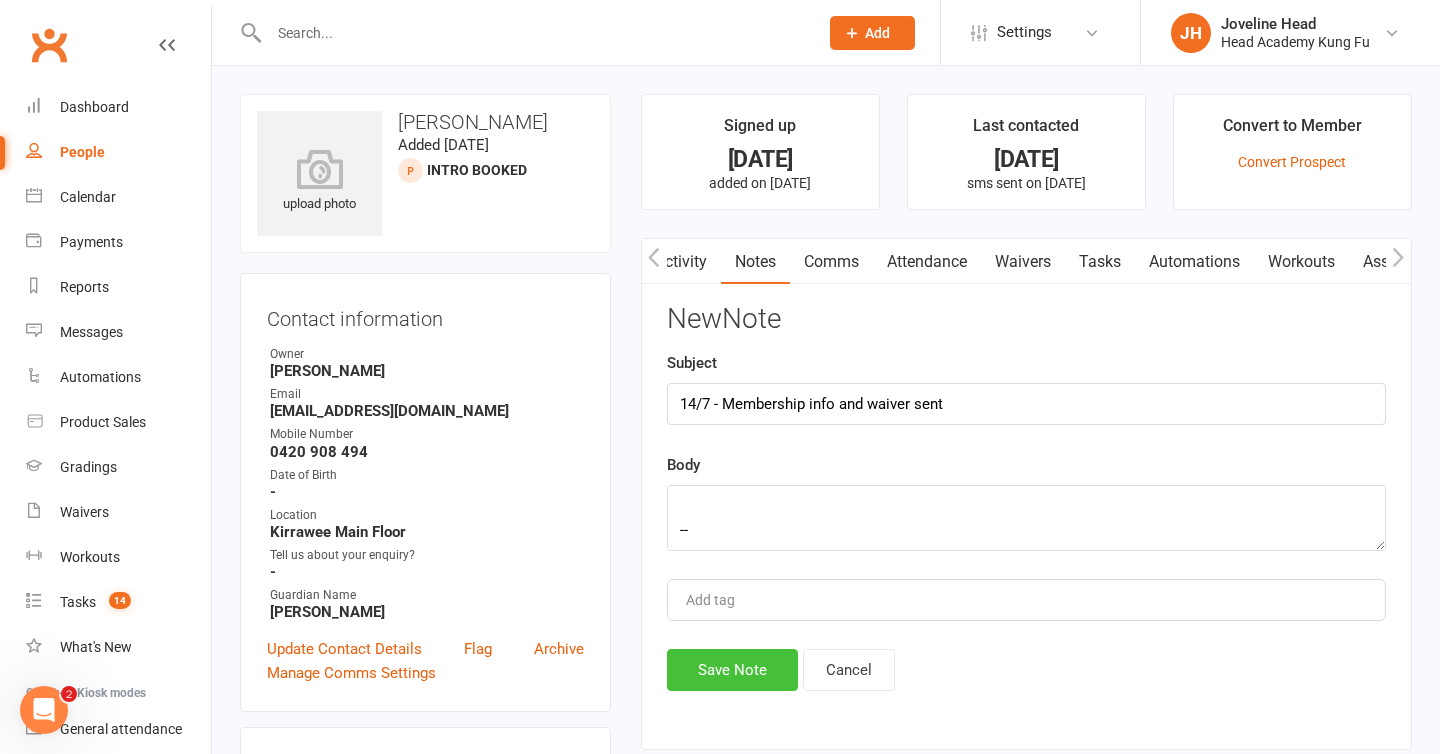 click on "Save Note" at bounding box center (732, 670) 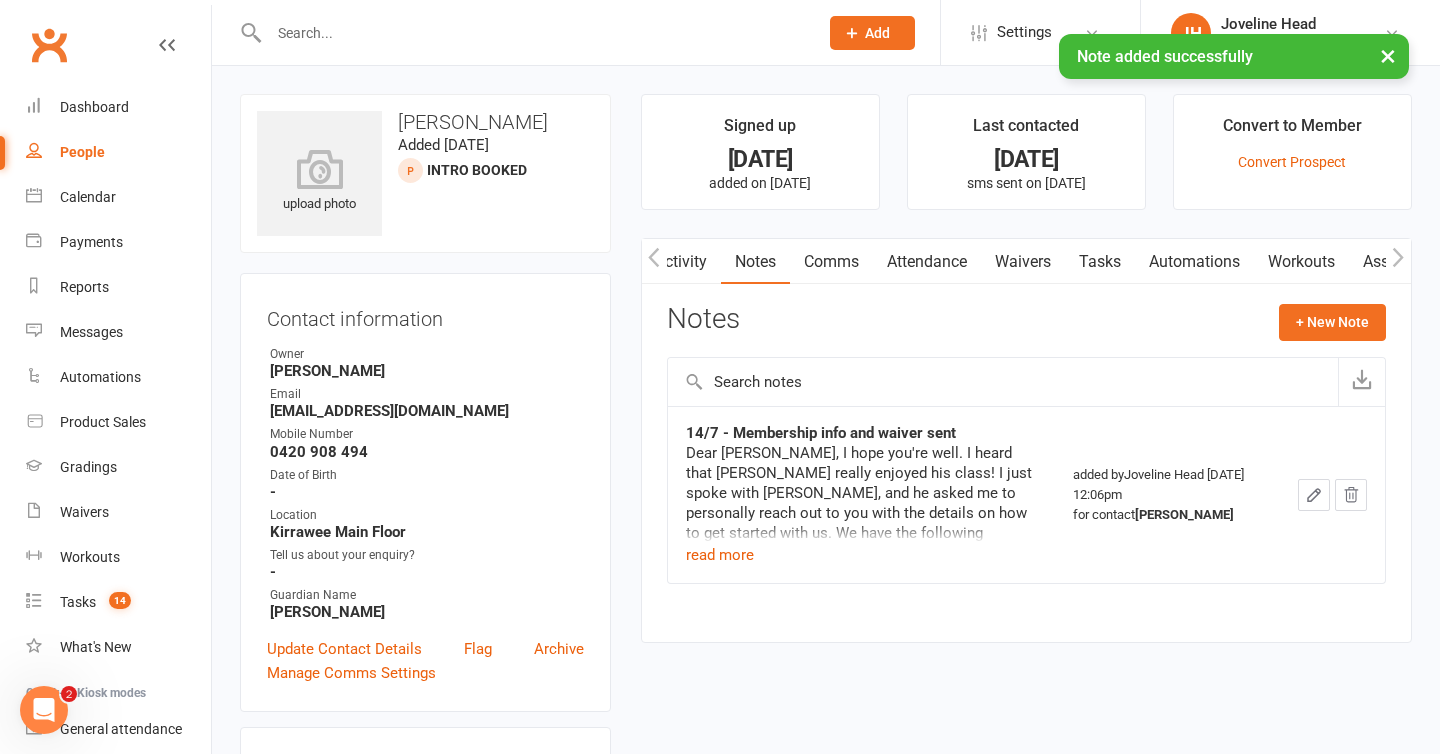 click on "Tasks" at bounding box center [1100, 262] 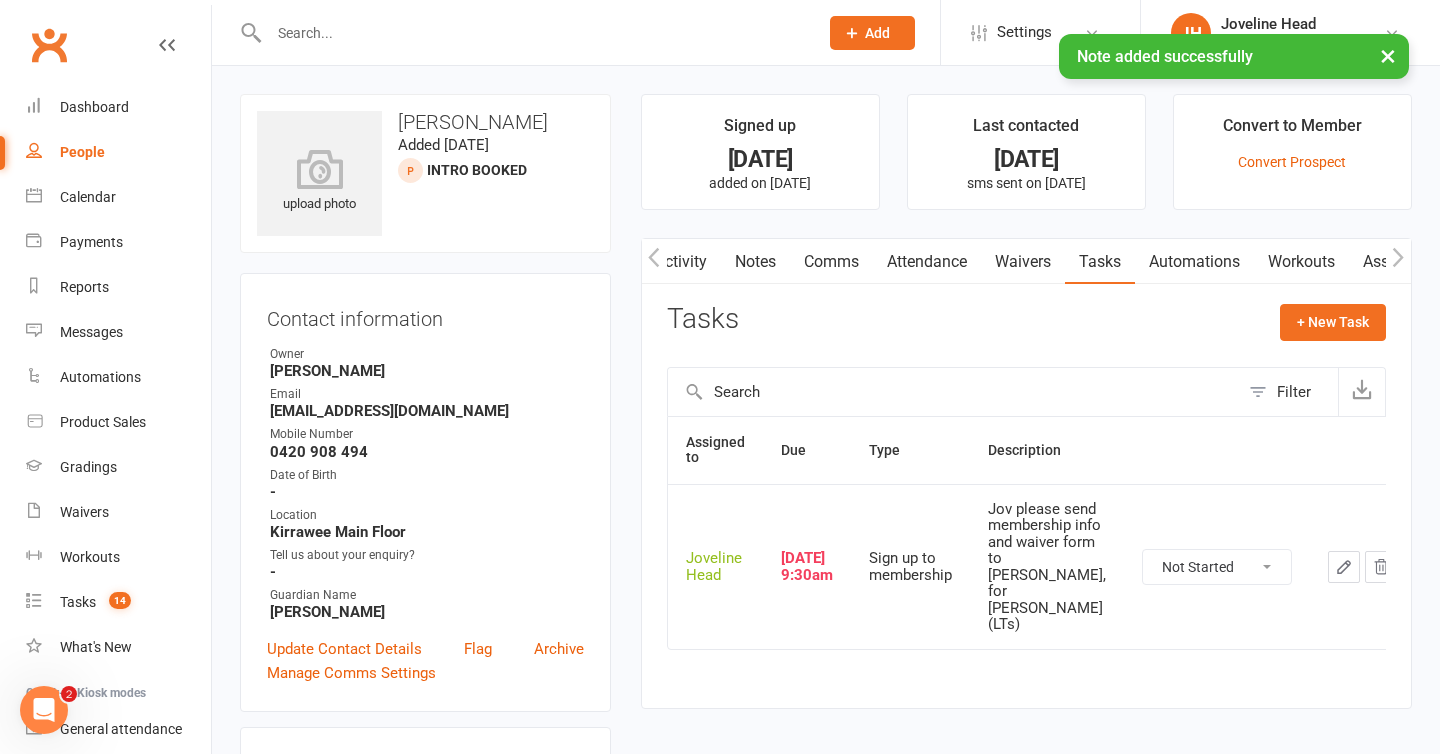click on "Not Started In Progress Waiting Complete" at bounding box center [1217, 567] 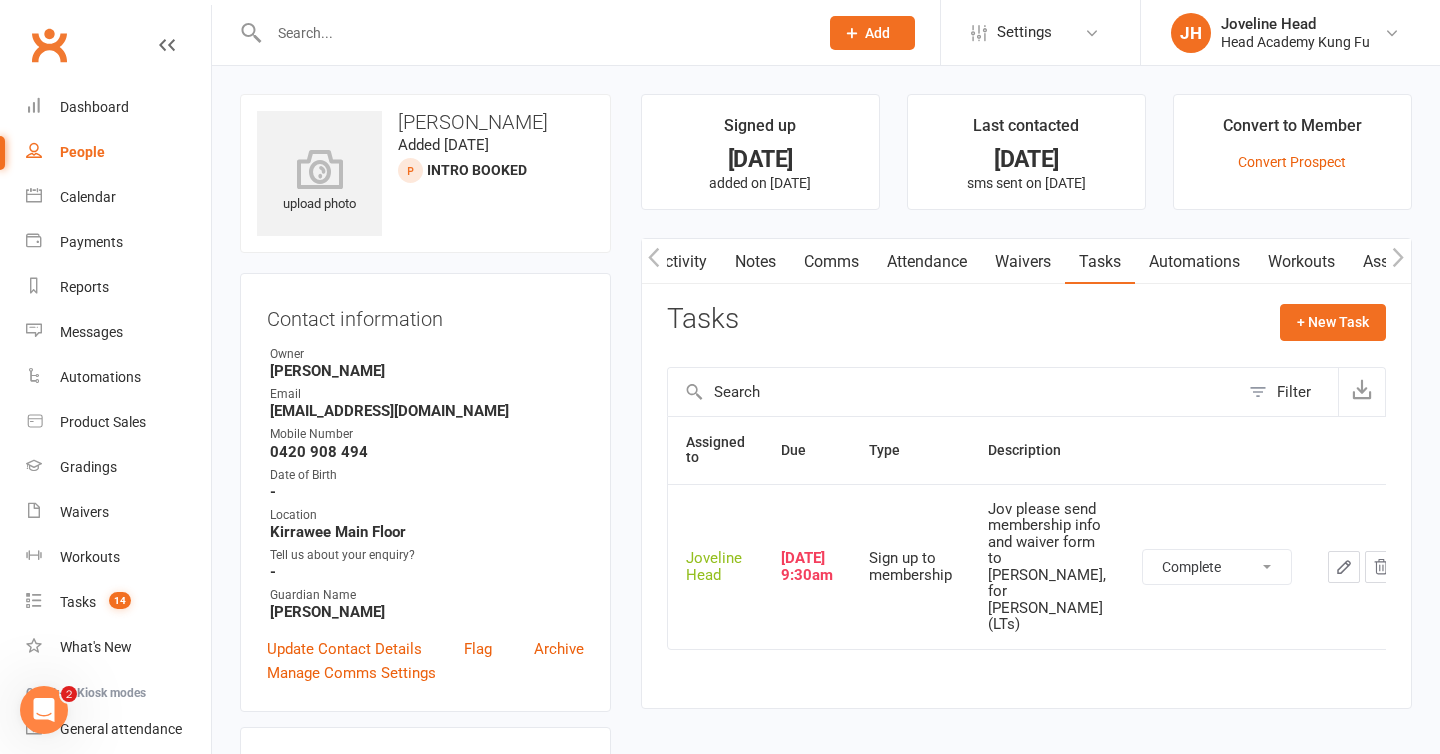 select on "unstarted" 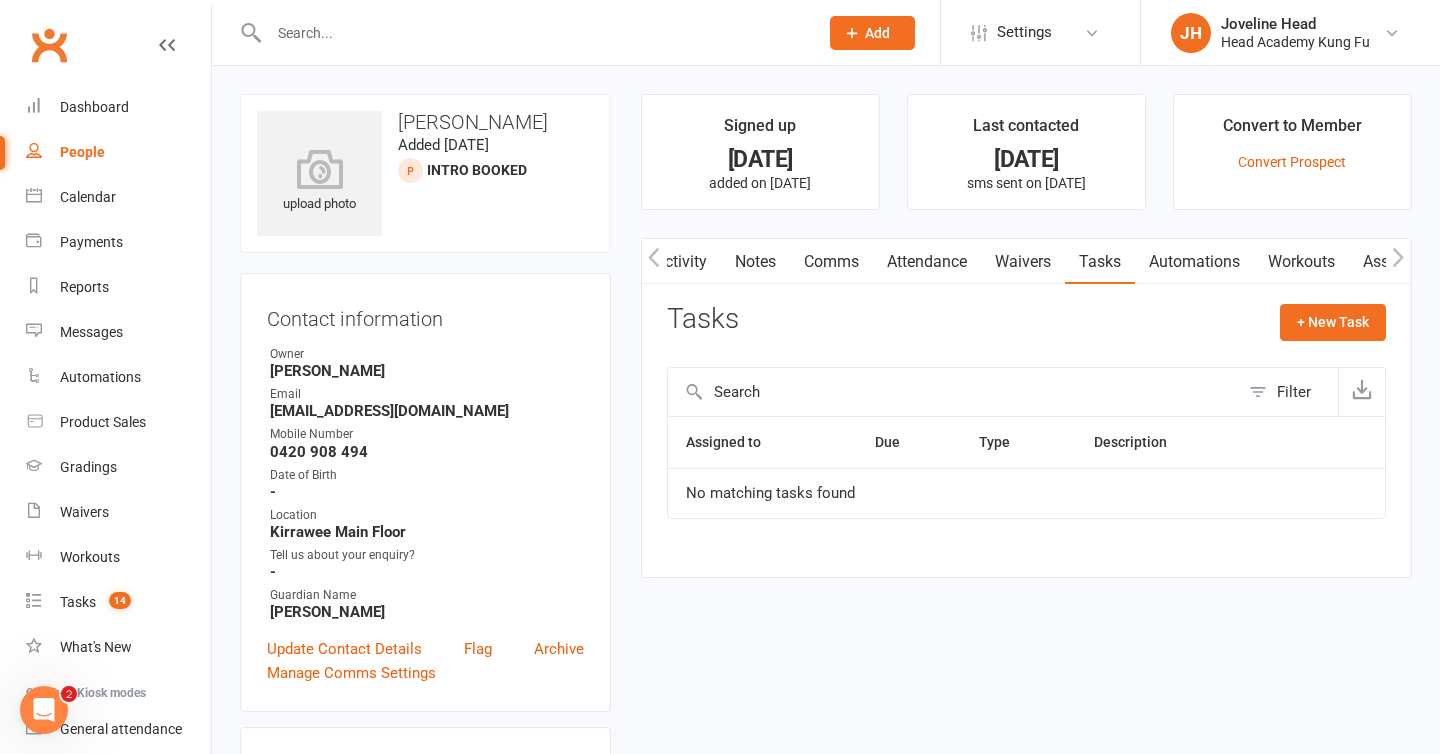 scroll, scrollTop: 53, scrollLeft: 0, axis: vertical 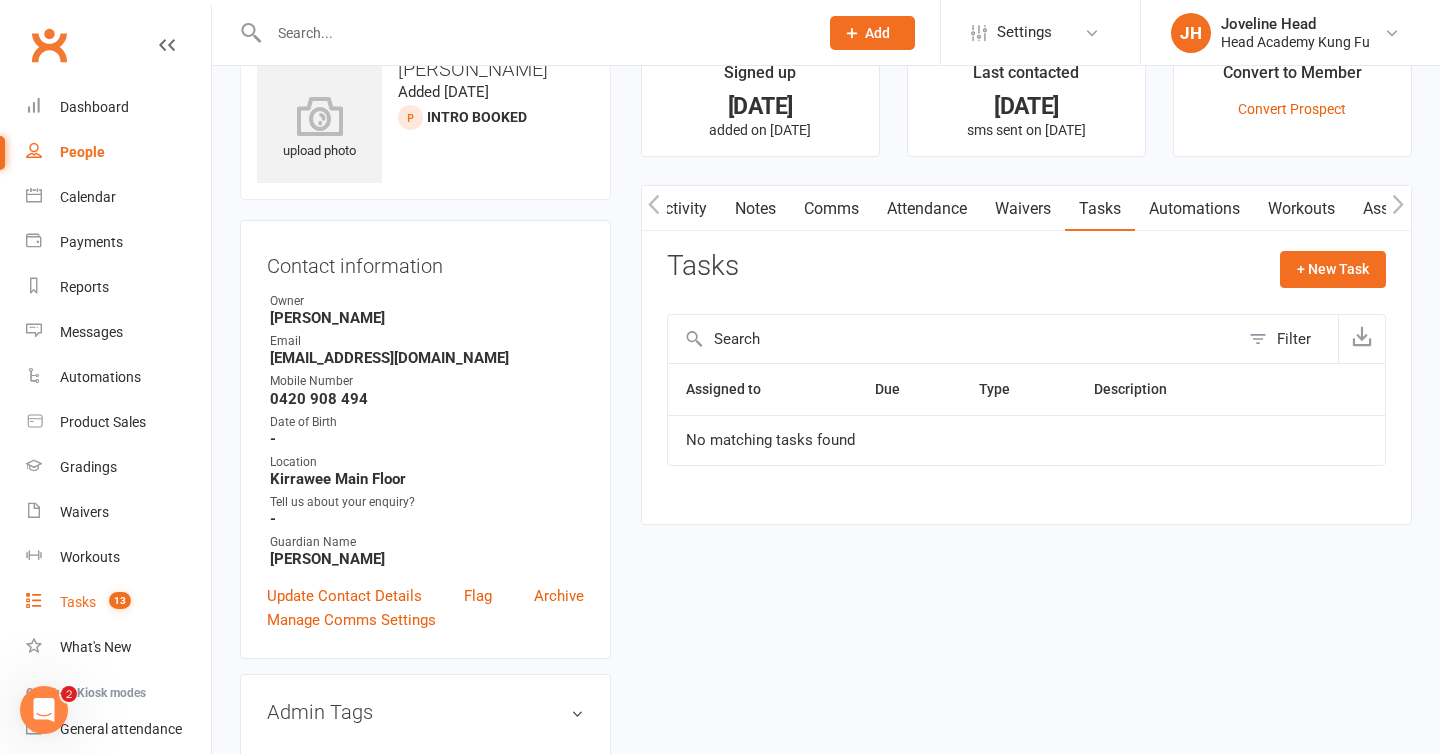 click on "Tasks" at bounding box center (78, 602) 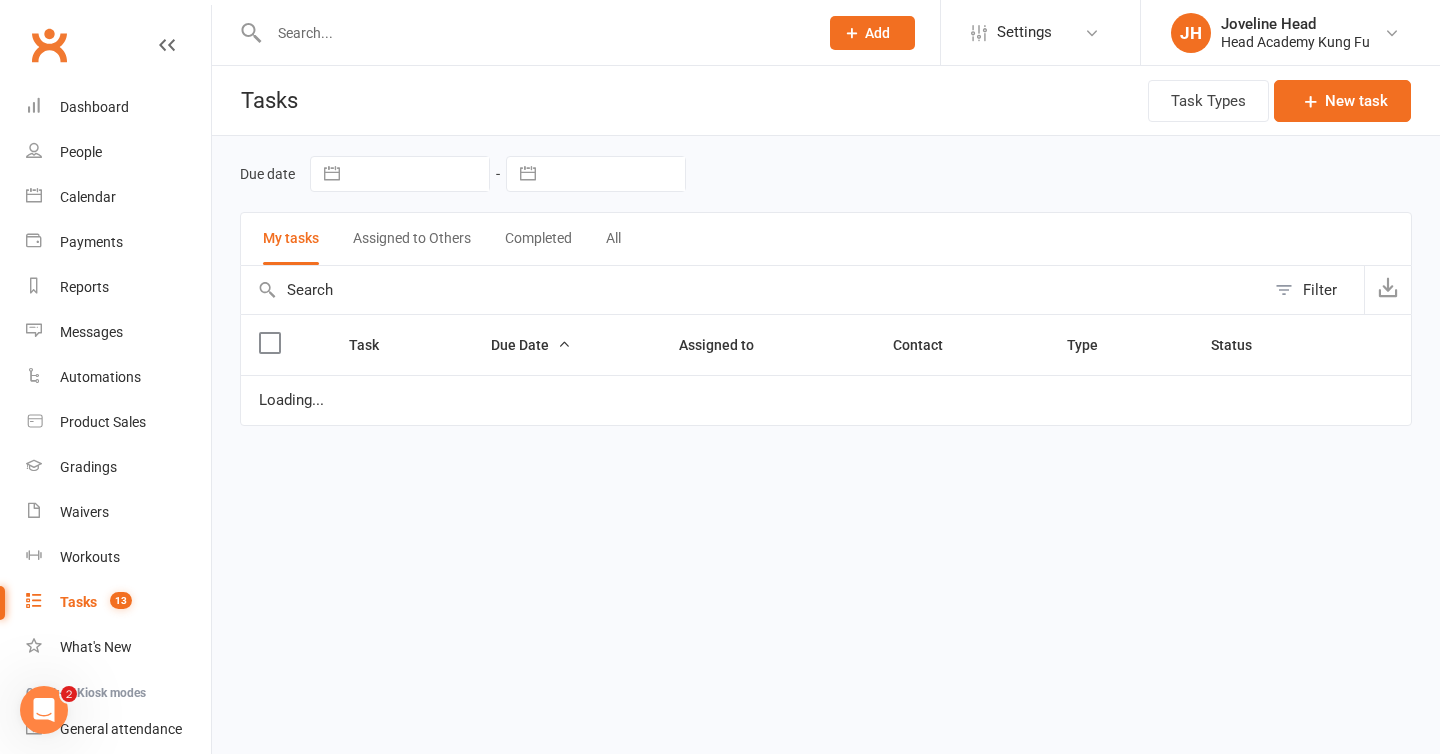 select on "started" 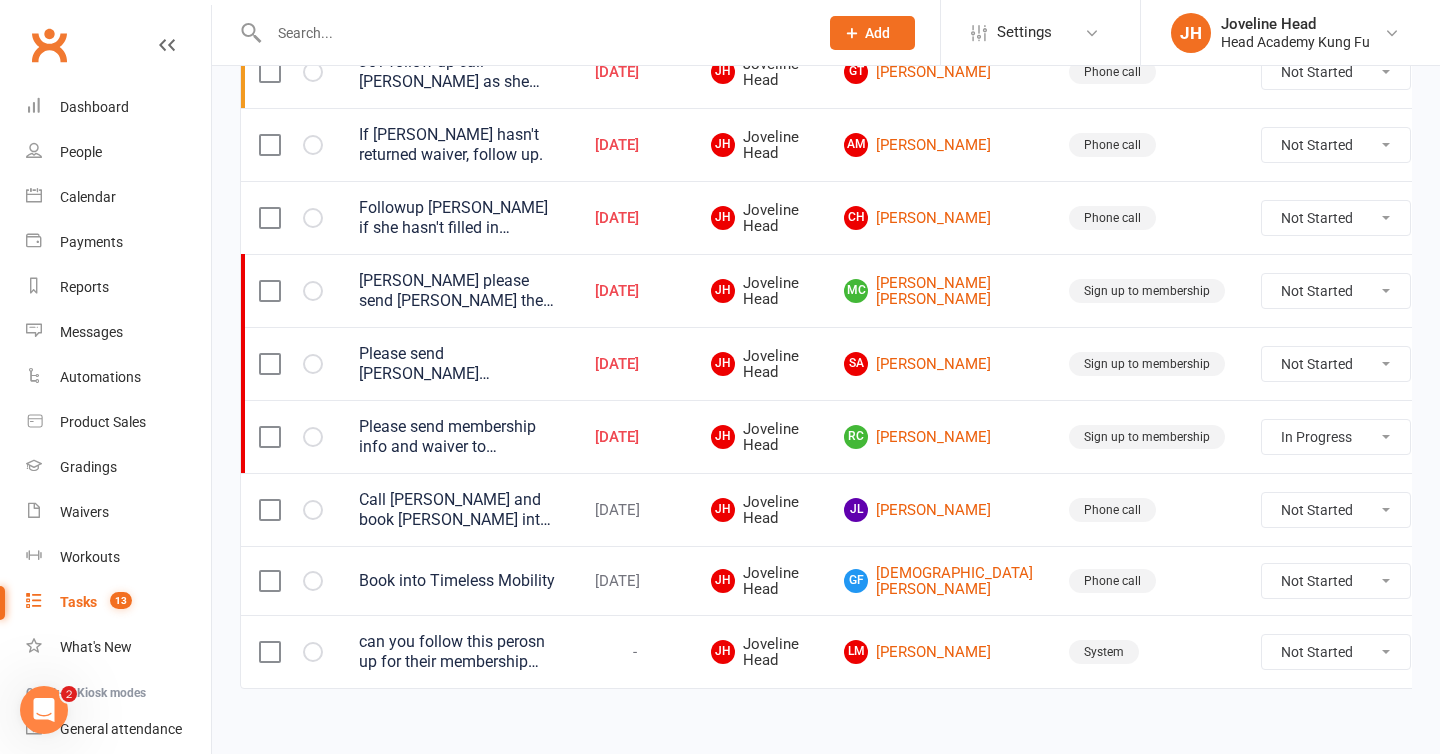 scroll, scrollTop: 636, scrollLeft: 0, axis: vertical 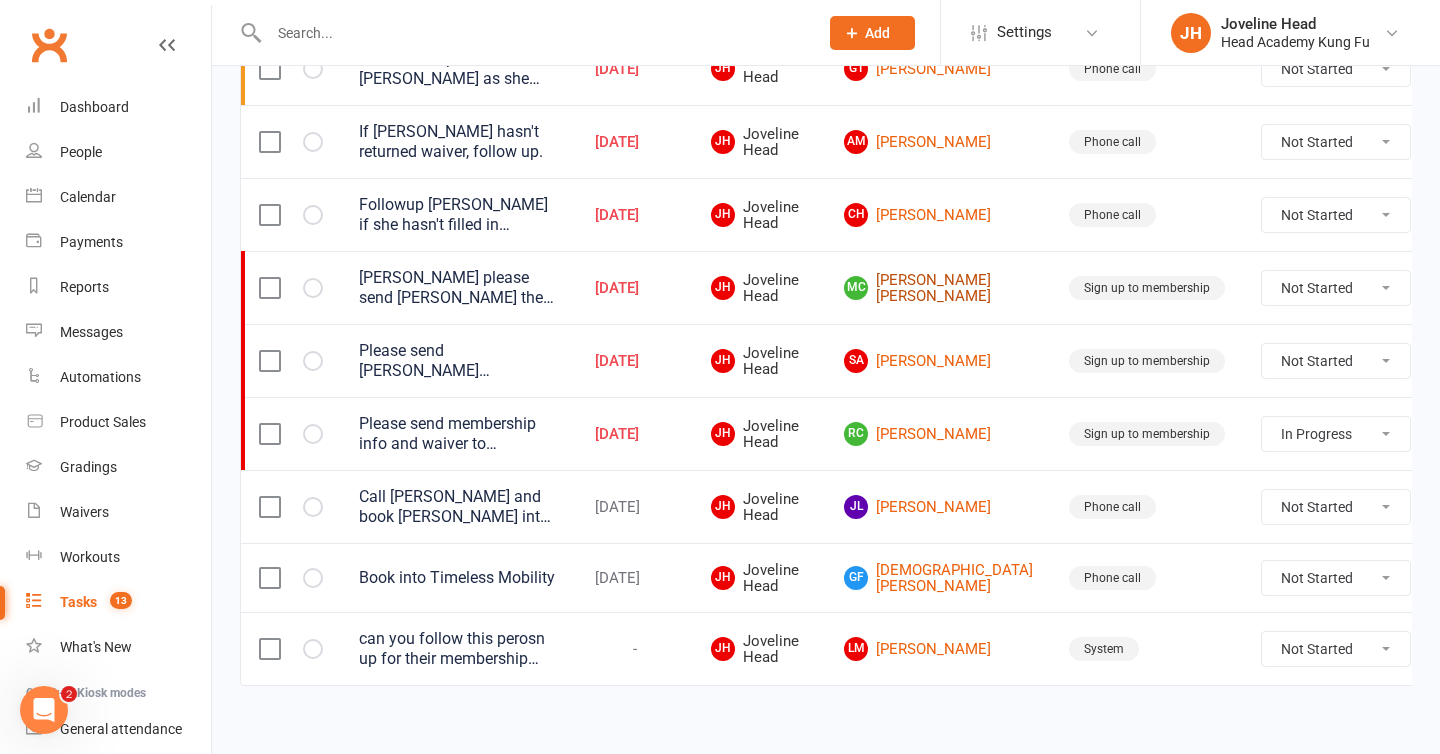 click on "[PERSON_NAME] [PERSON_NAME]" at bounding box center [938, 288] 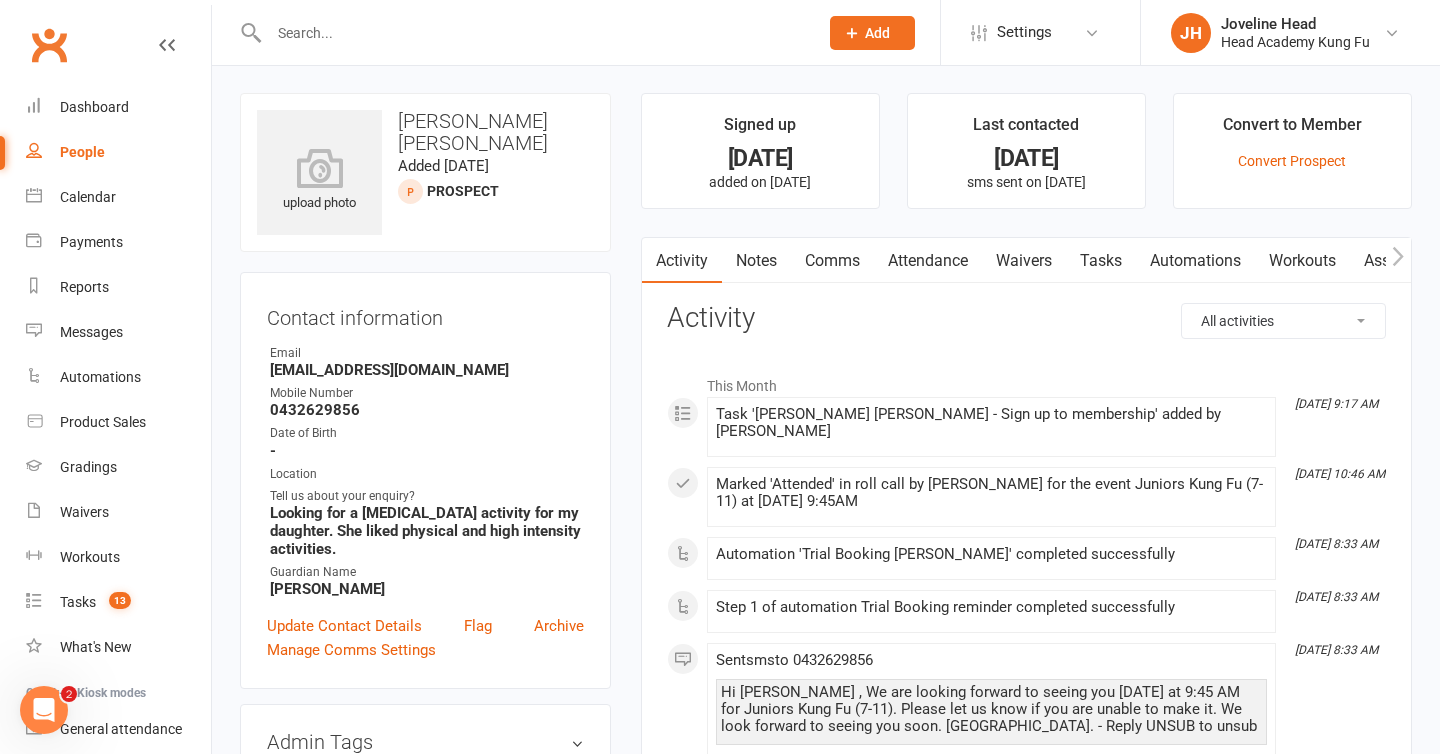 scroll, scrollTop: 2, scrollLeft: 0, axis: vertical 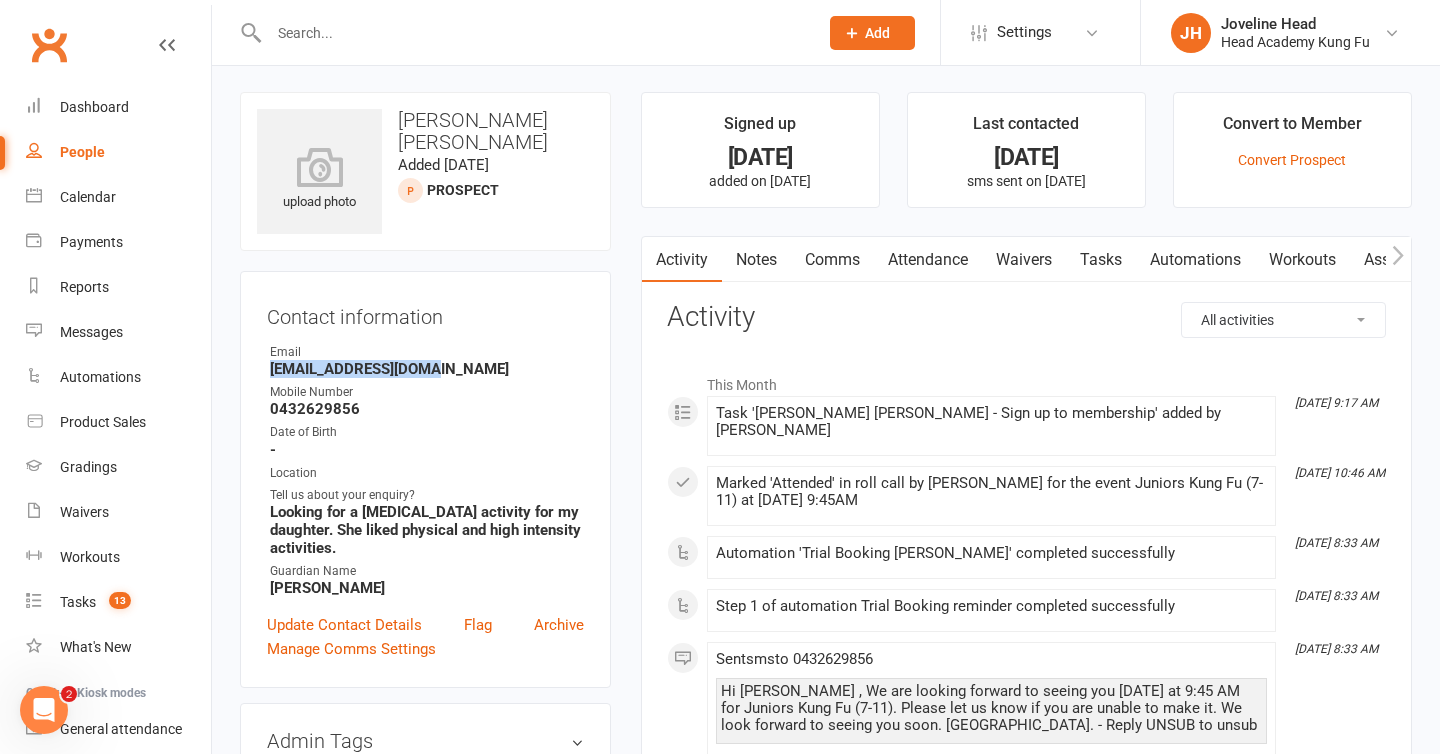 drag, startPoint x: 451, startPoint y: 370, endPoint x: 237, endPoint y: 373, distance: 214.02103 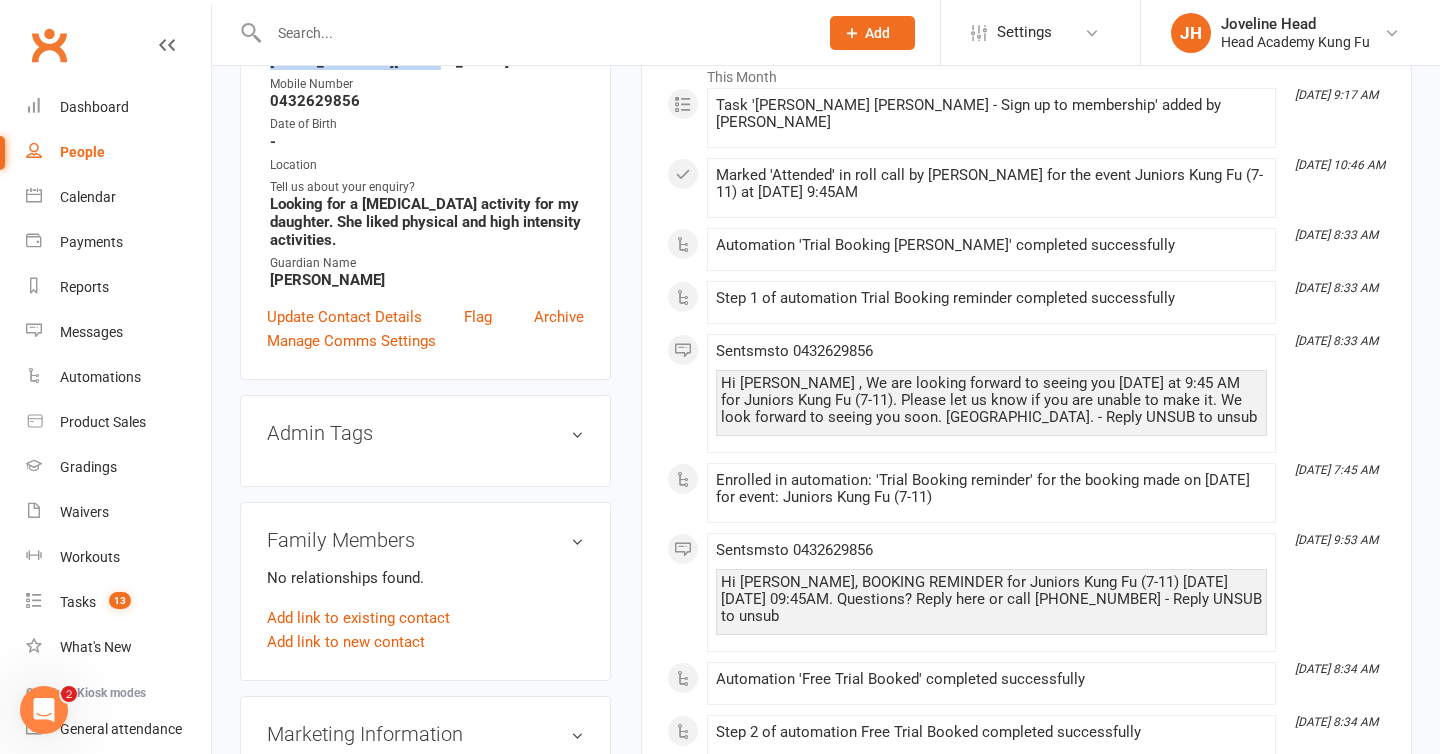 scroll, scrollTop: 0, scrollLeft: 0, axis: both 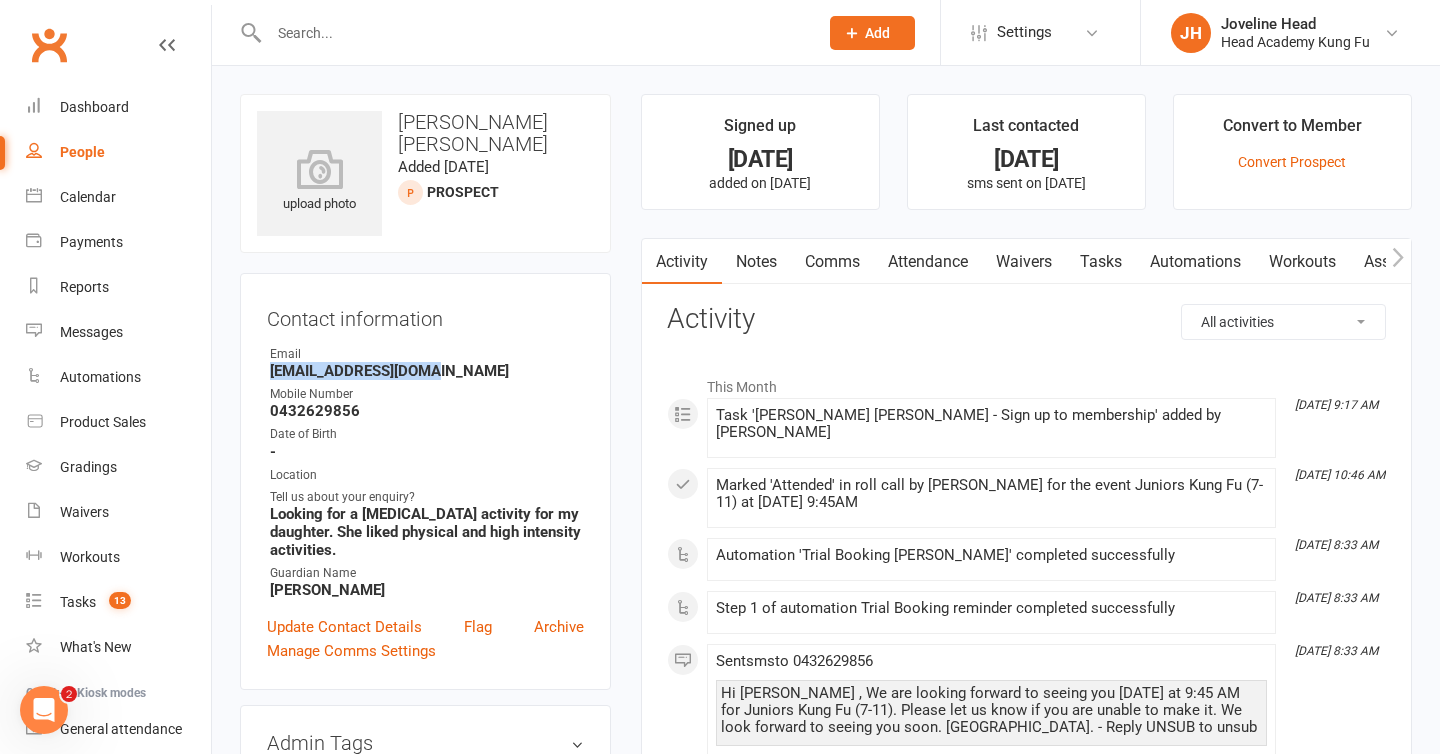 click on "Notes" at bounding box center [756, 262] 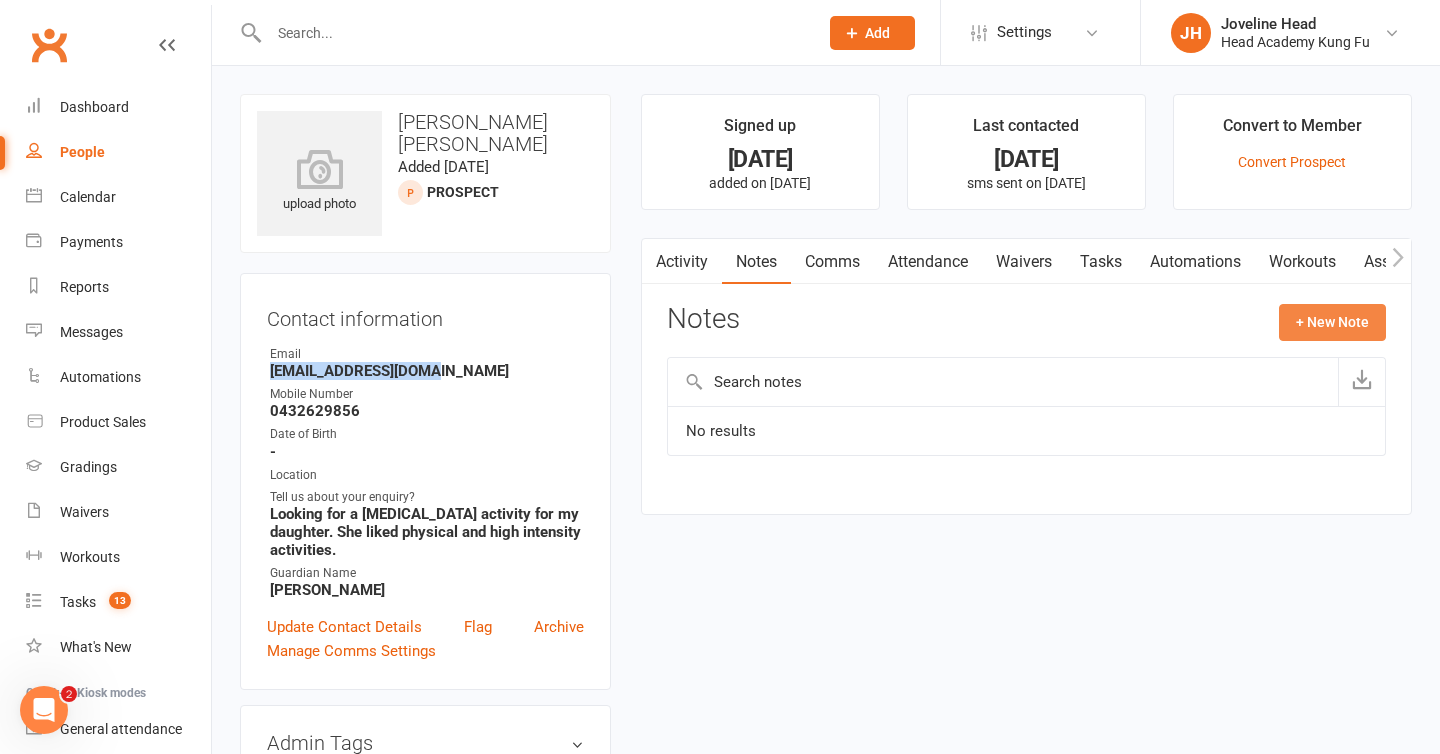 click on "+ New Note" at bounding box center [1332, 322] 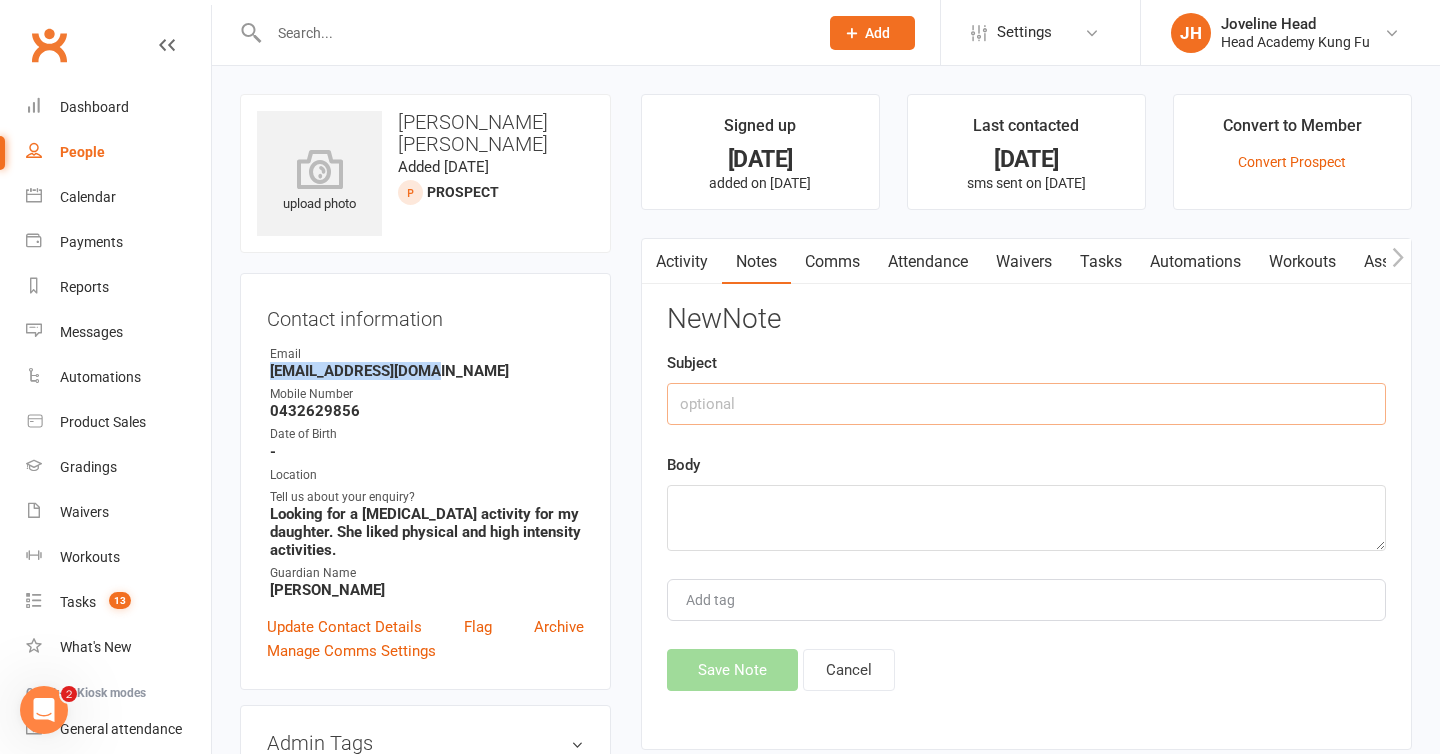 click at bounding box center (1026, 404) 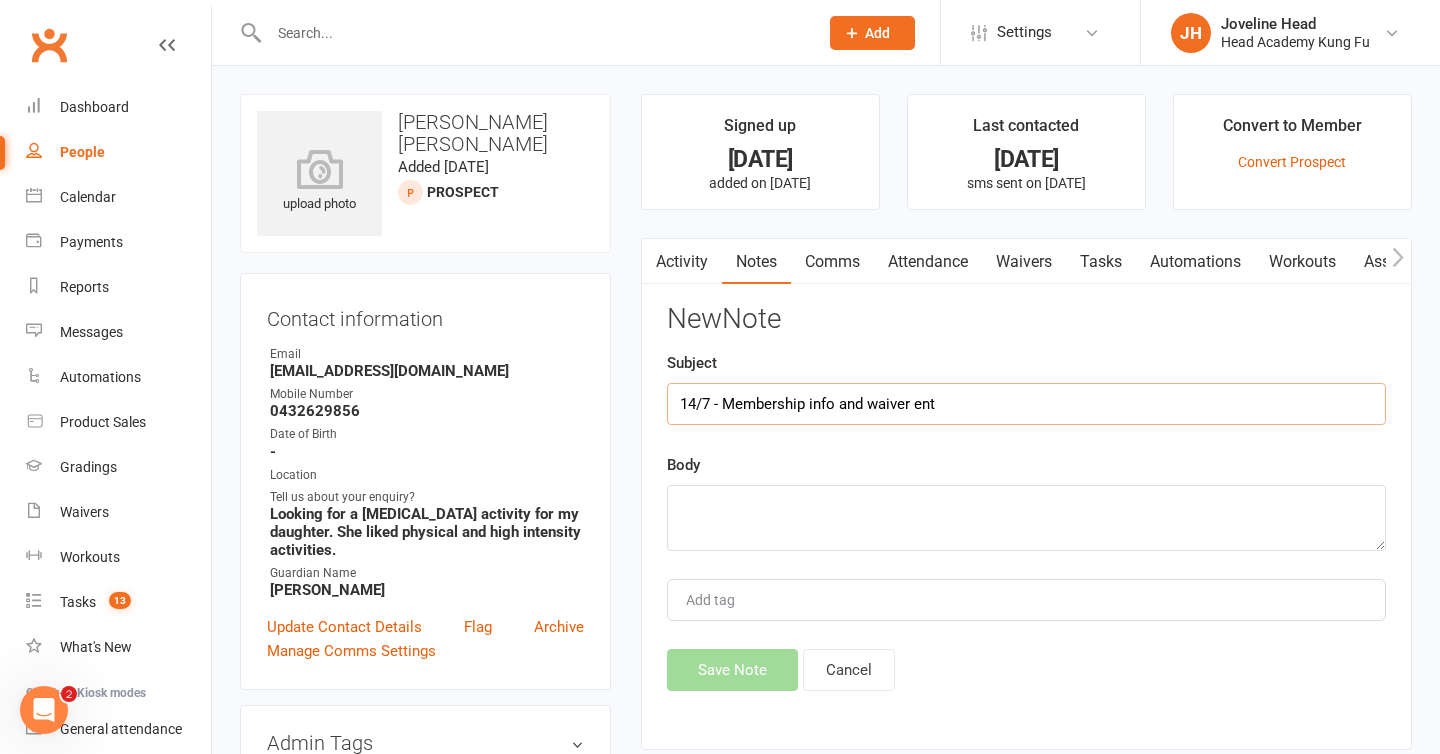 click on "14/7 - Membership info and waiver ent" at bounding box center [1026, 404] 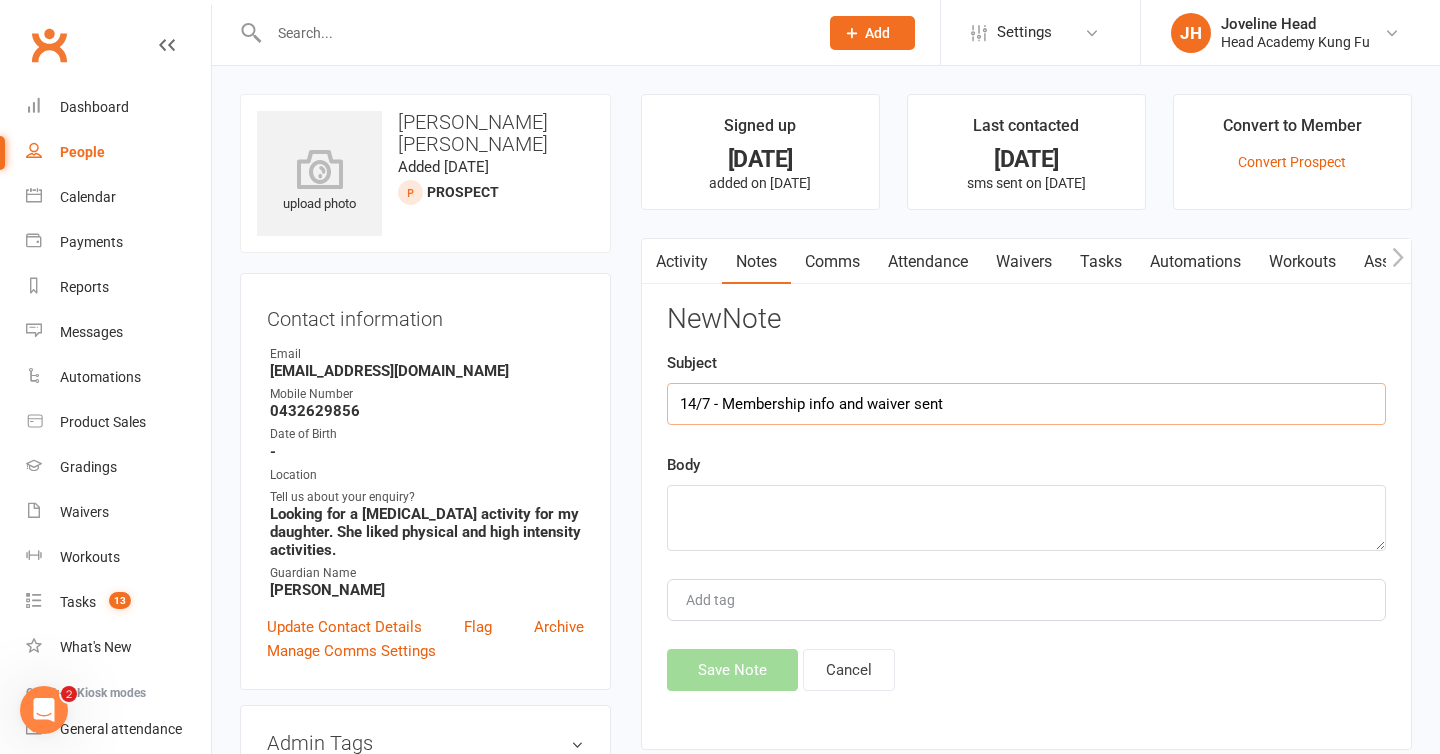type on "14/7 - Membership info and waiver sent" 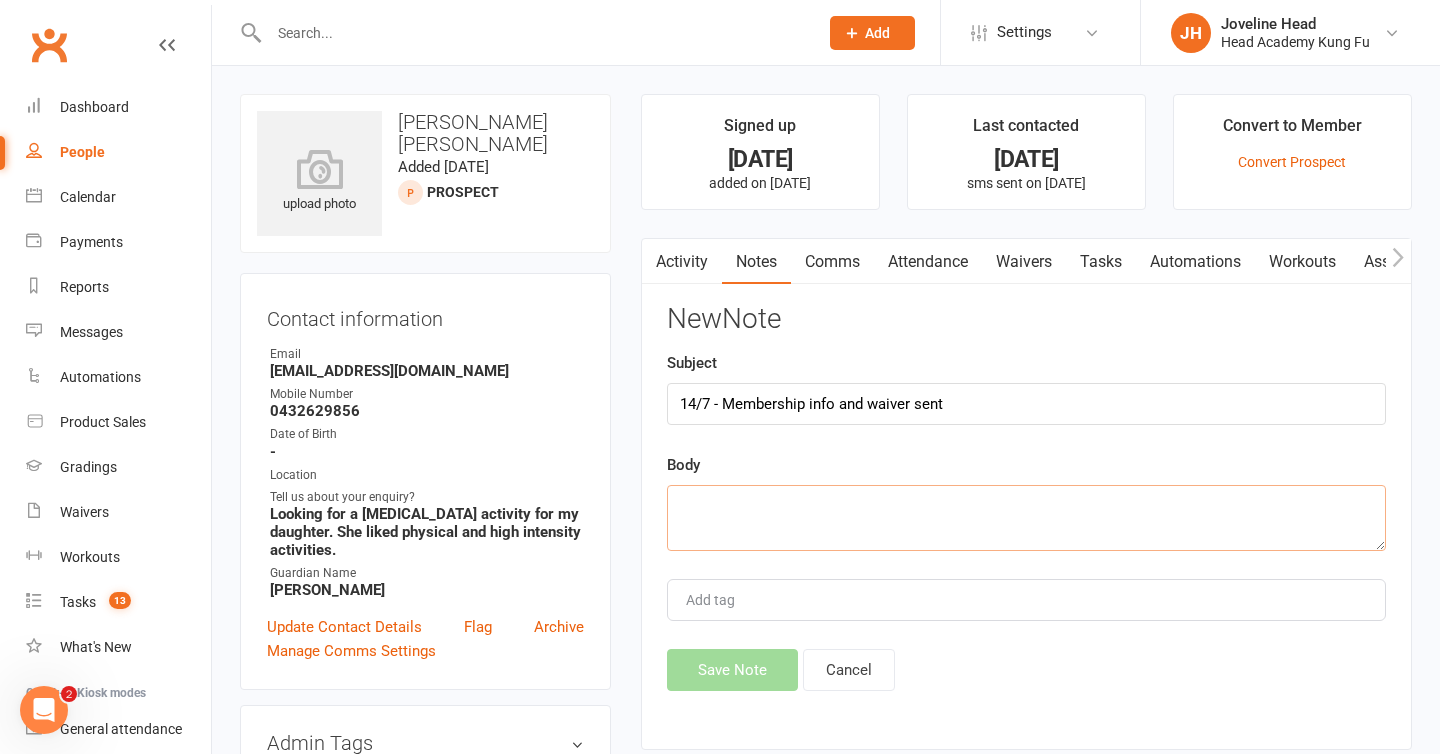 click at bounding box center (1026, 518) 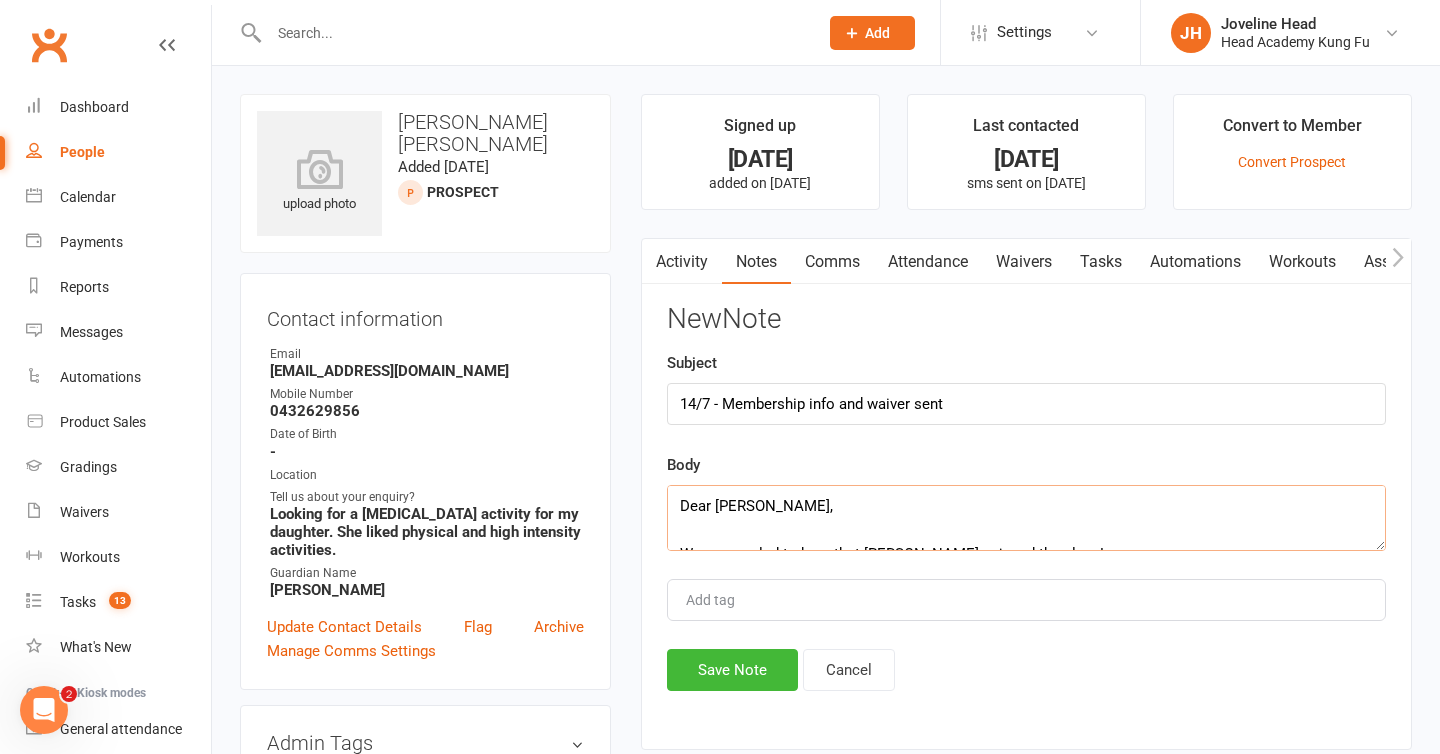 scroll, scrollTop: 732, scrollLeft: 0, axis: vertical 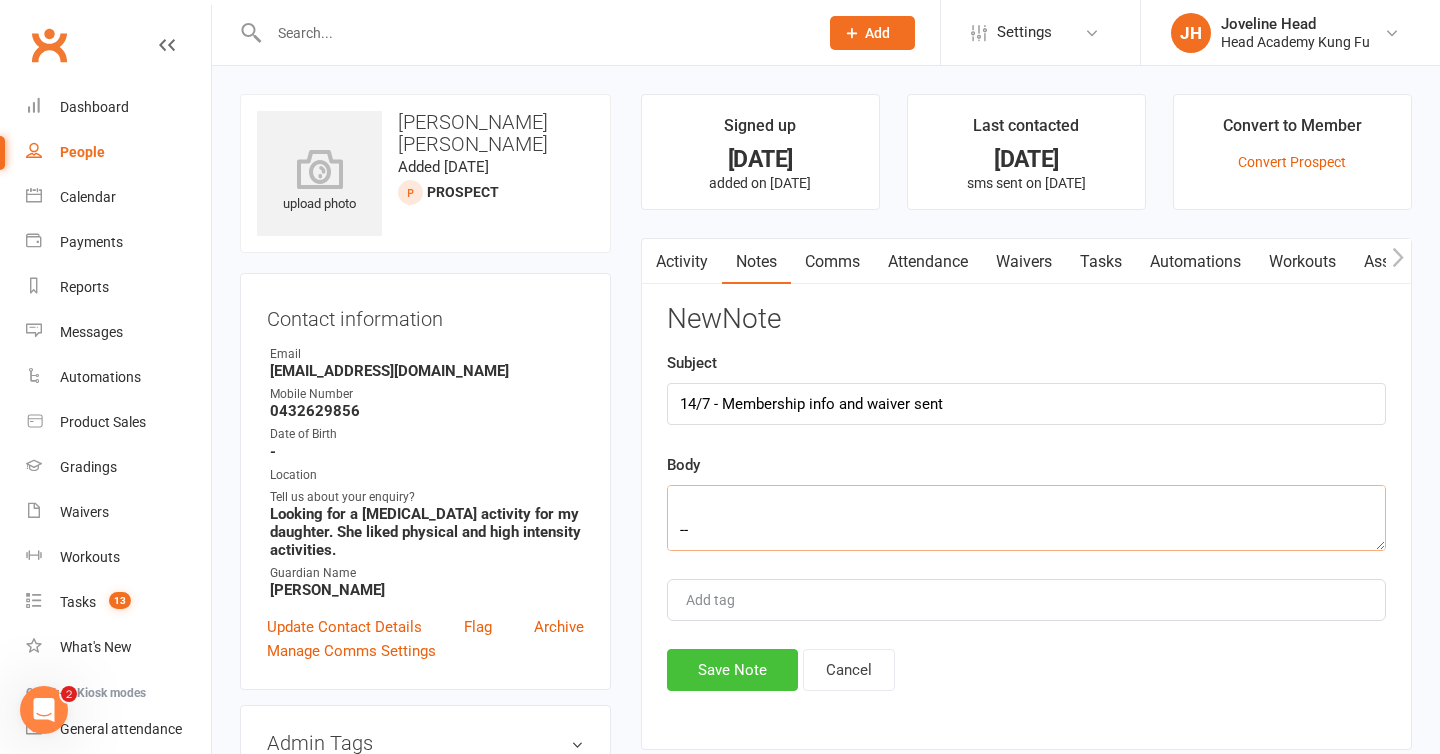 type on "Dear [PERSON_NAME],
We are so glad to hear that [PERSON_NAME] enjoyed the class!
As discussed with [PERSON_NAME], please find below details on how to get started with us.
Below is the membership option that works best for [PERSON_NAME].
🌟 Juniors Kung Fu Membership – $37.50/week
🌟 🌟 BEST VALUE FOR MONEY🌟 🌟
This membership entitles you to 2 Kung Fu Classes a week.
To enrol [PERSON_NAME] Fu membership, please fill in this Kung Fu Membership Form.
Please let me know if you have any questions or need any clarification.
Look forward to seeing [PERSON_NAME] in class!
Warmest regards,
[GEOGRAPHIC_DATA]
--" 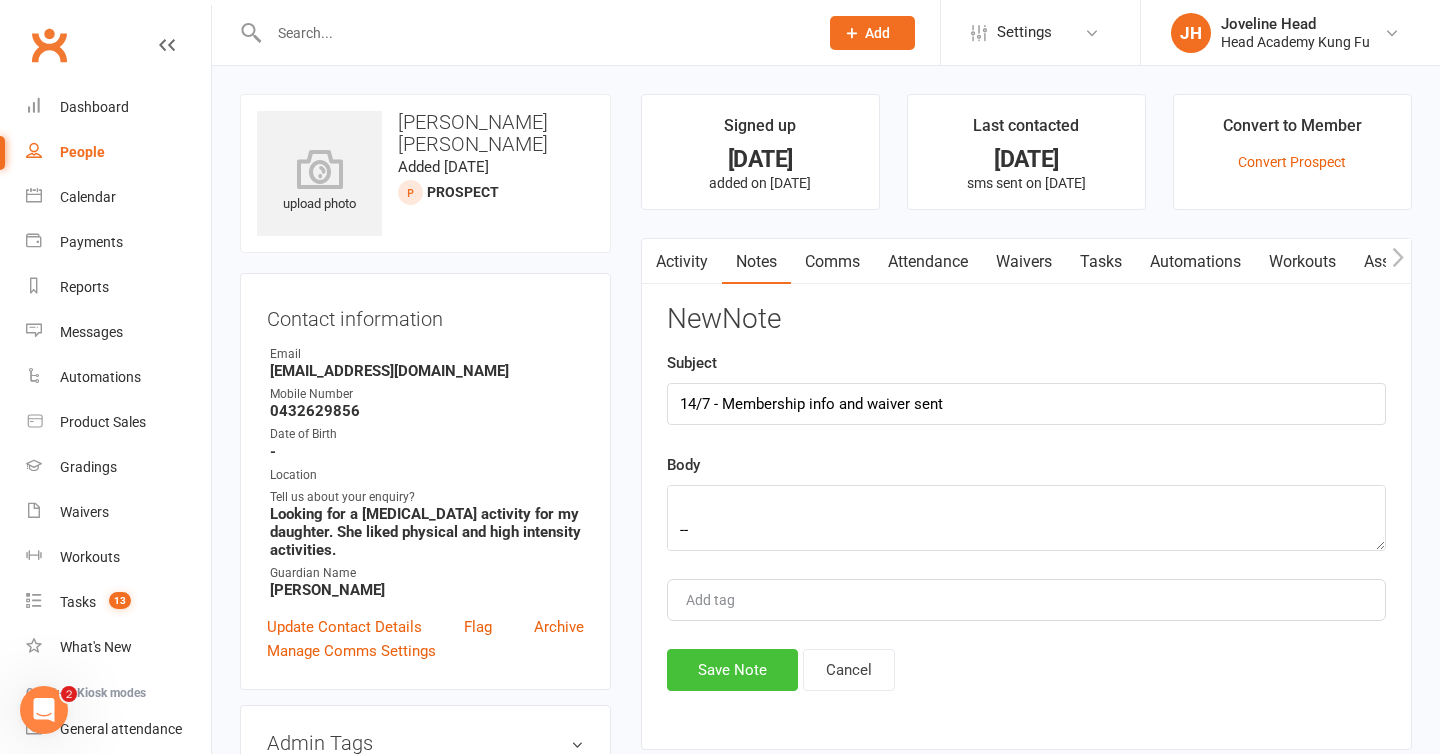 click on "Save Note" at bounding box center (732, 670) 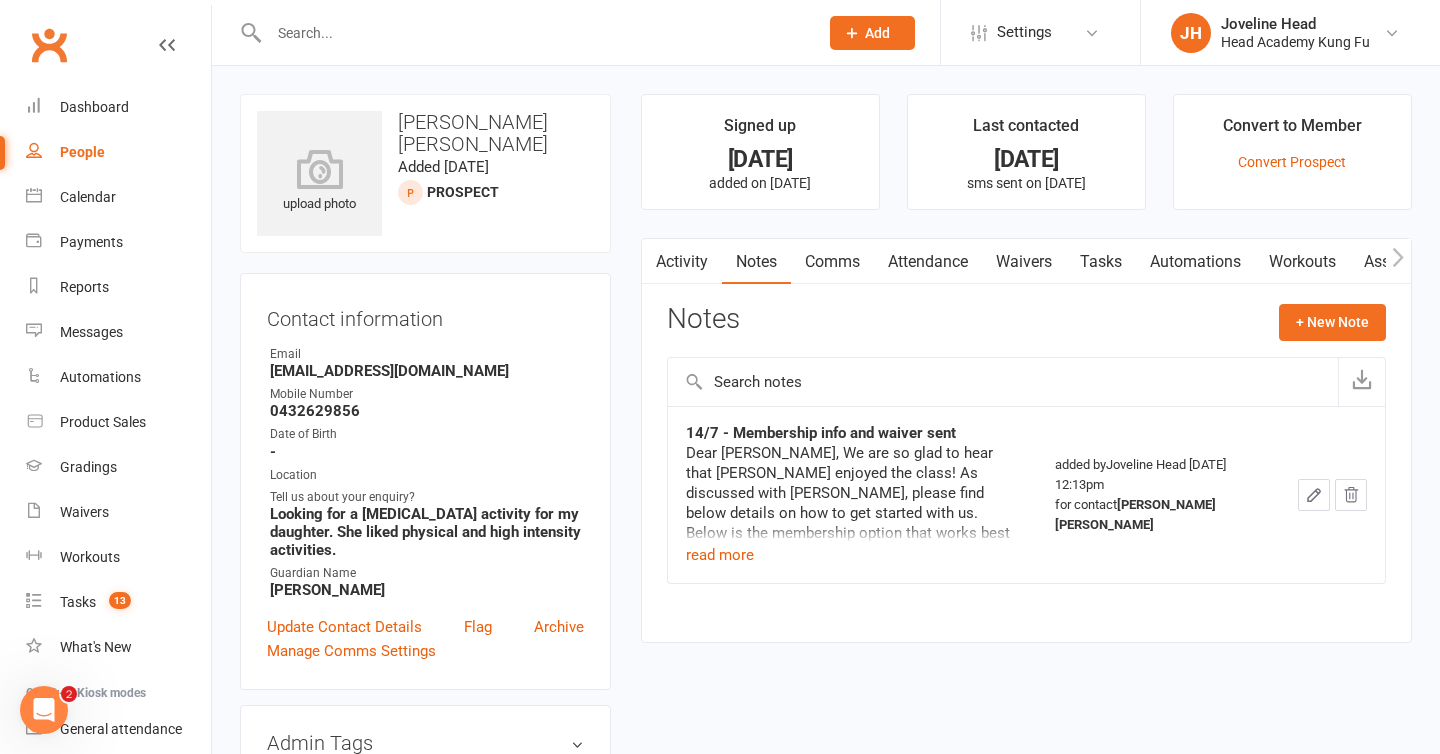 click at bounding box center (533, 33) 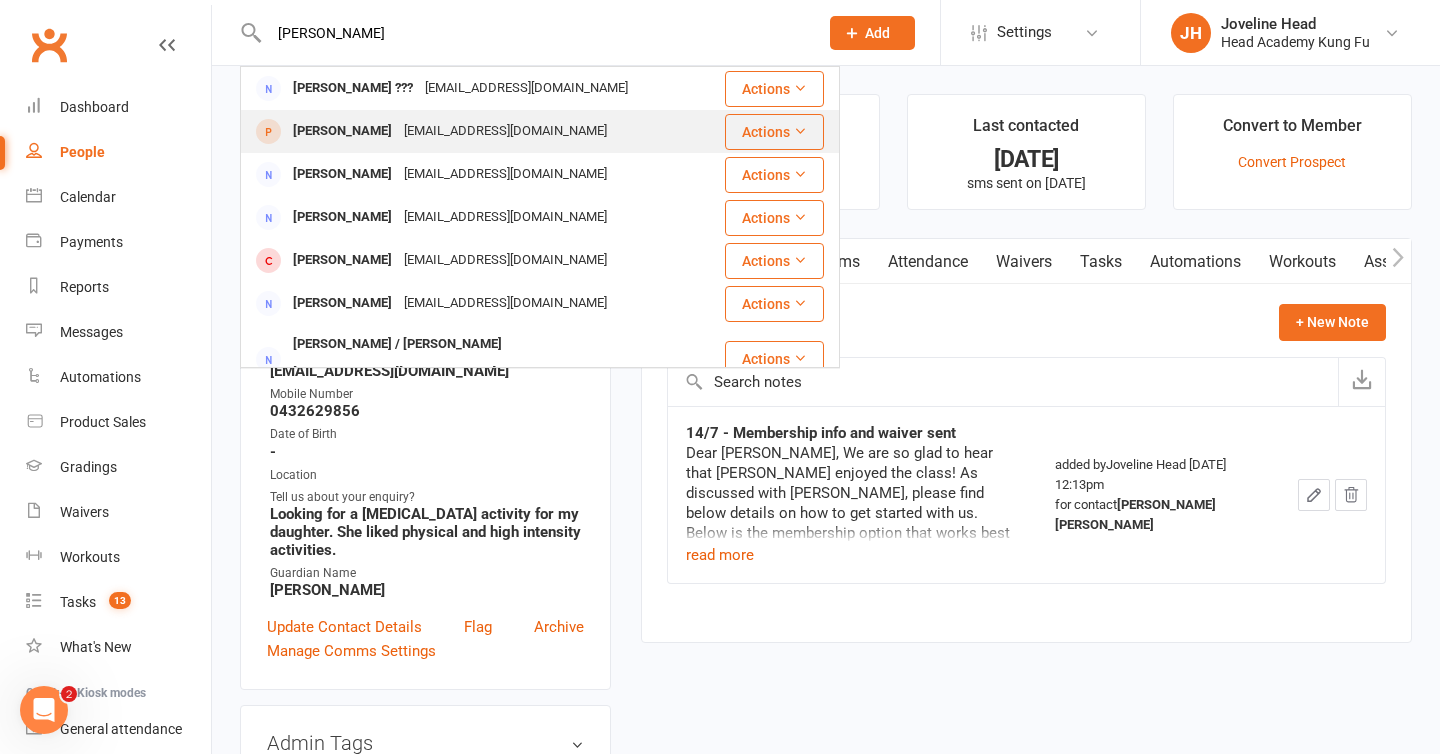 type on "[PERSON_NAME]" 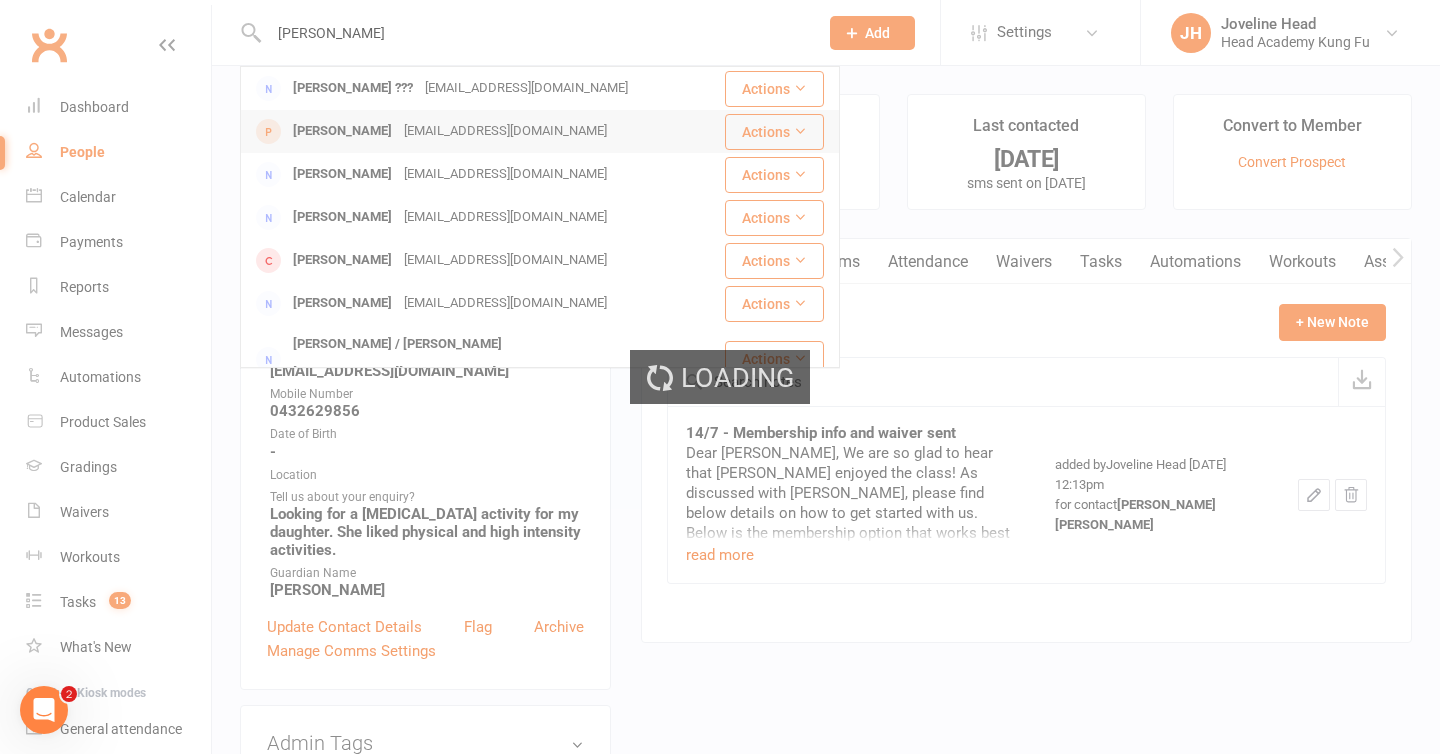 type 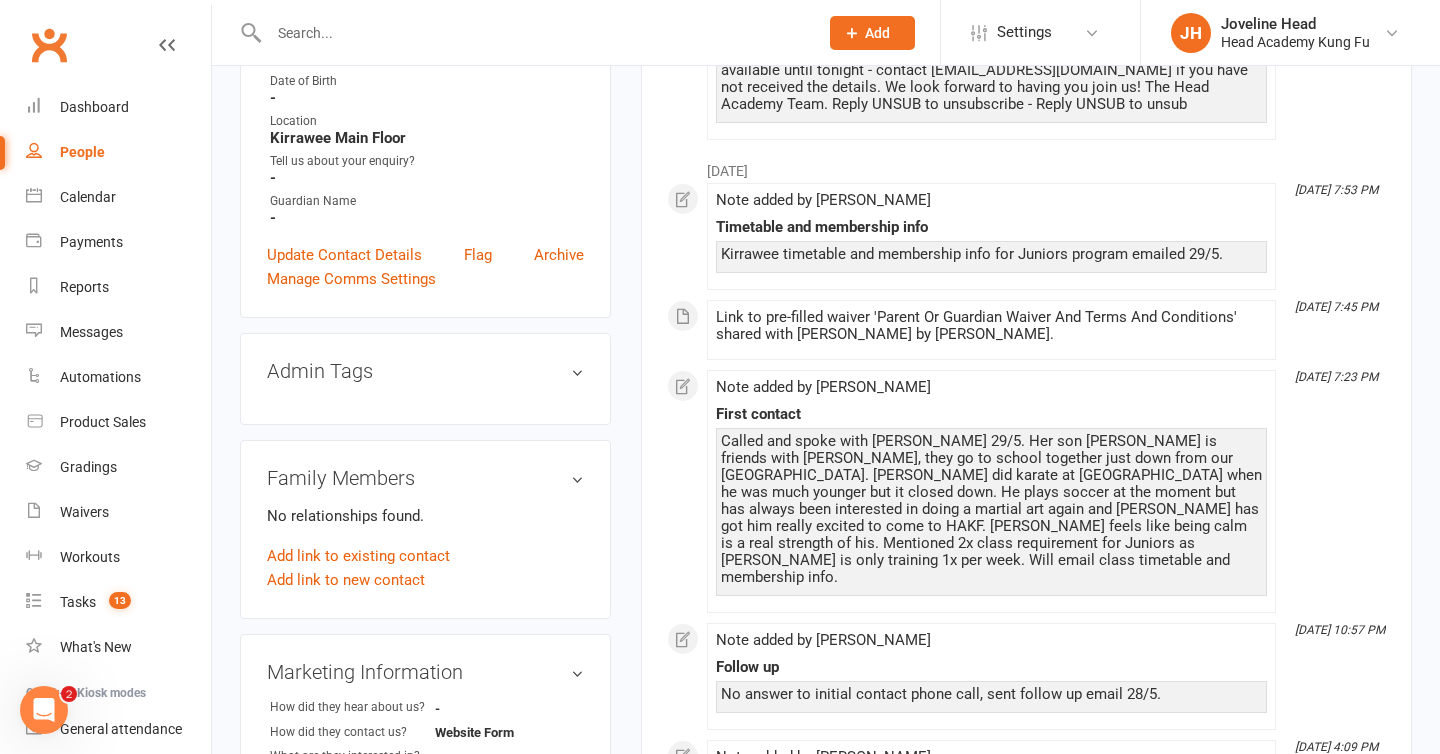 scroll, scrollTop: 407, scrollLeft: 0, axis: vertical 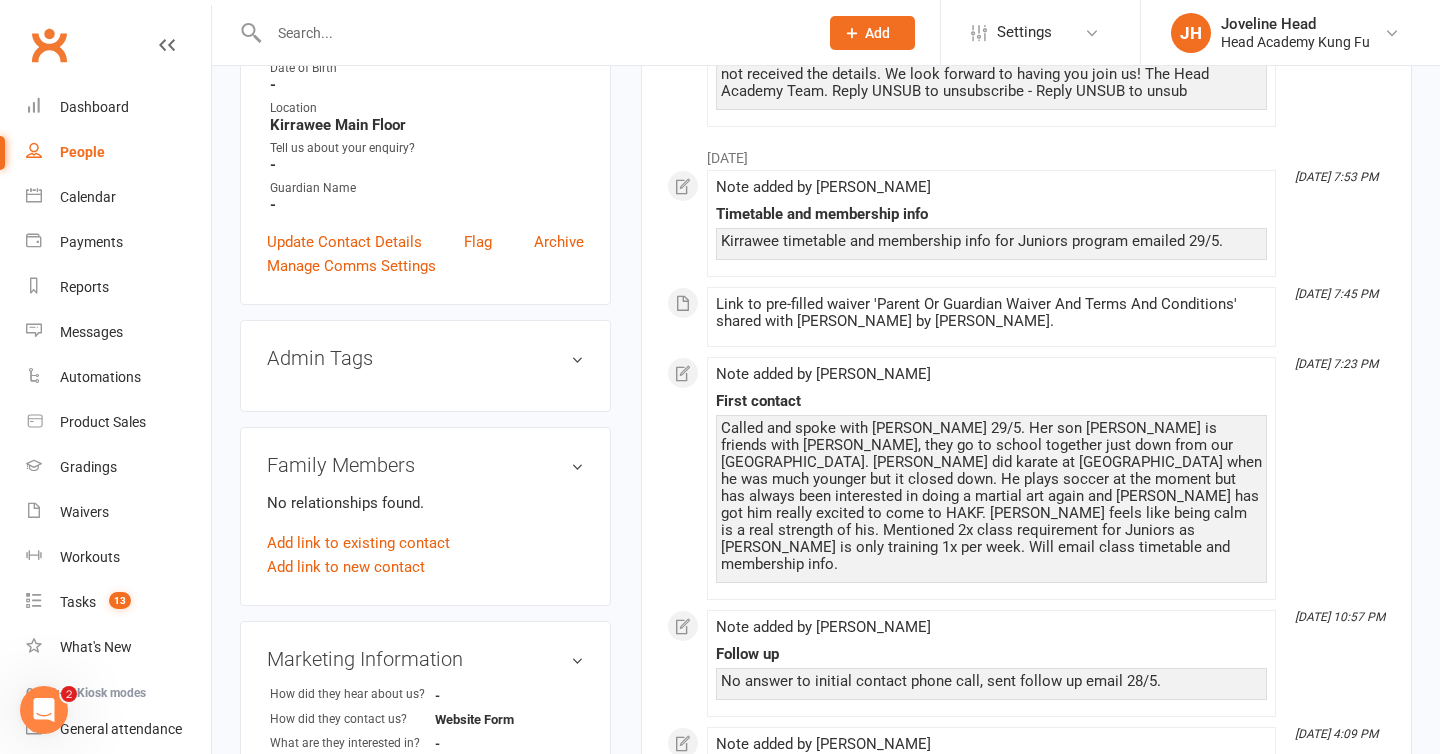 click on "First contact" at bounding box center [991, 401] 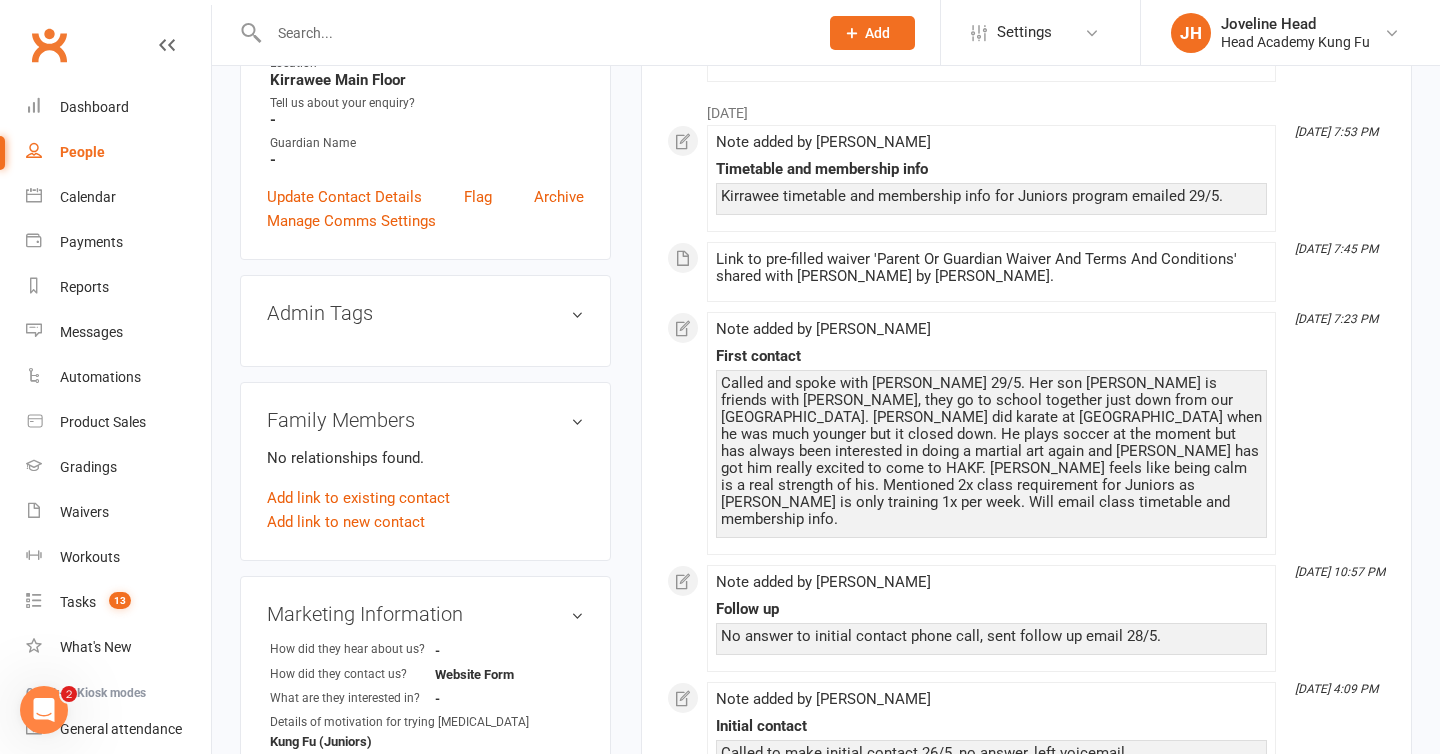 scroll, scrollTop: 453, scrollLeft: 0, axis: vertical 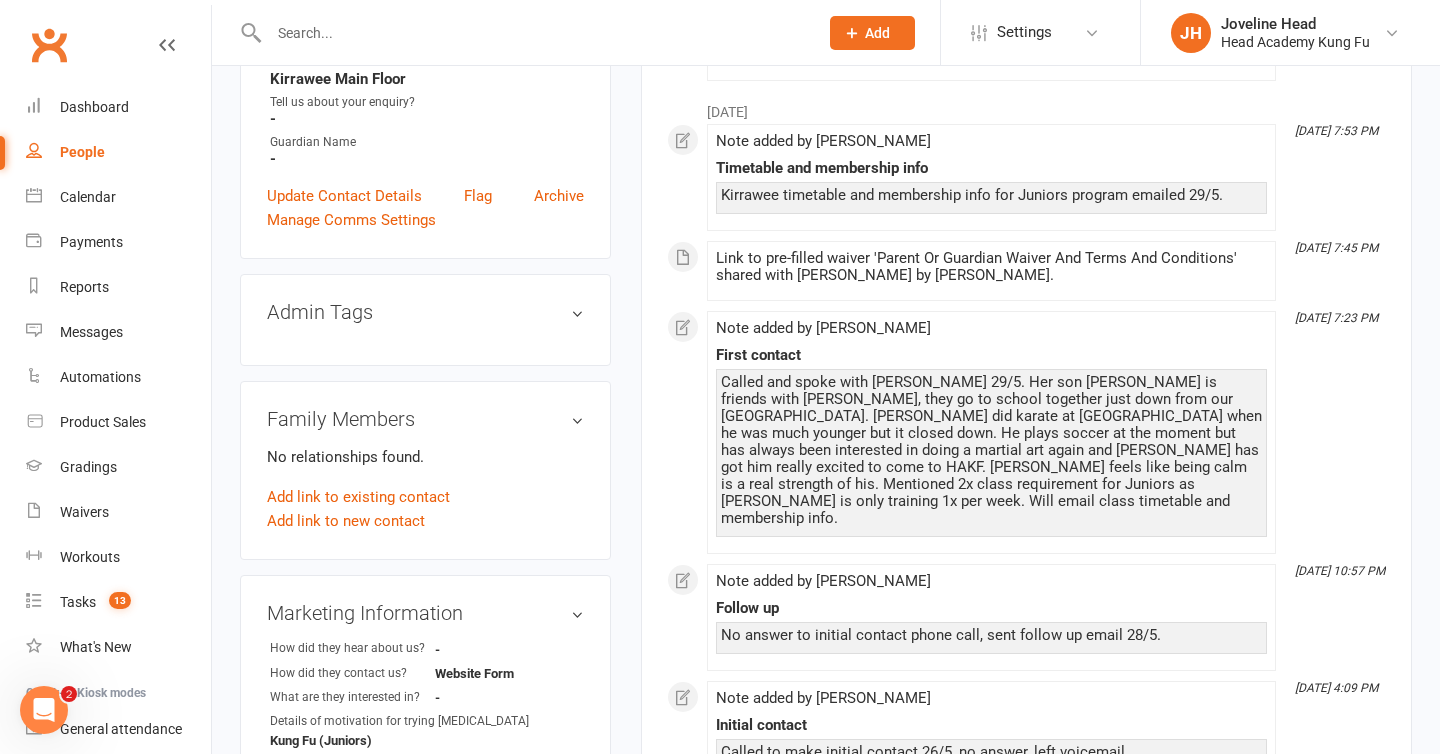 click on "Called and spoke with [PERSON_NAME] 29/5. Her son [PERSON_NAME] is friends with [PERSON_NAME], they go to school together just down from our [GEOGRAPHIC_DATA]. [PERSON_NAME] did karate at [GEOGRAPHIC_DATA] when he was much younger but it closed down. He plays soccer at the moment but has always been interested in doing a martial art again and [PERSON_NAME] has got him really excited to come to HAKF. [PERSON_NAME] feels like being calm is a real strength of his. Mentioned 2x class requirement for Juniors as [PERSON_NAME] is only training 1x per week. Will email class timetable and membership info." at bounding box center (991, 450) 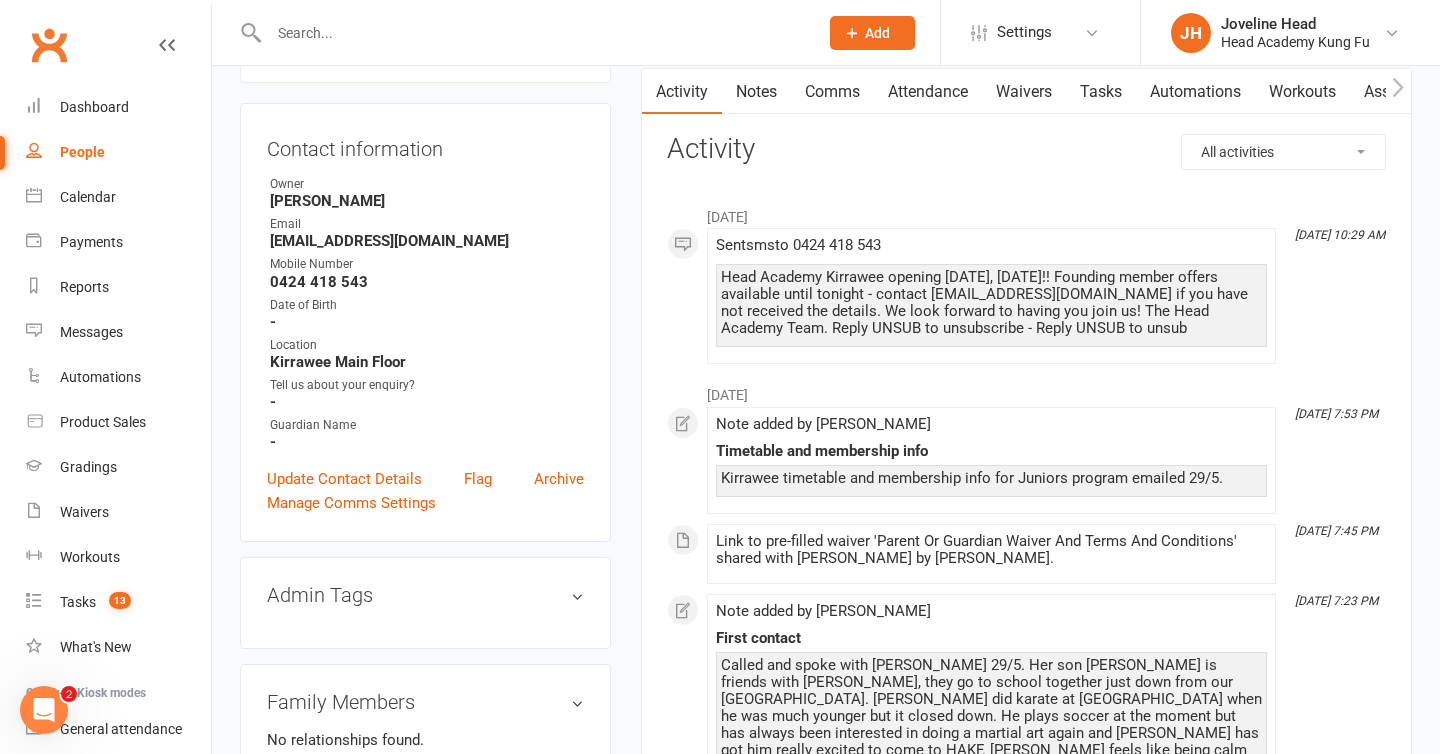scroll, scrollTop: 173, scrollLeft: 0, axis: vertical 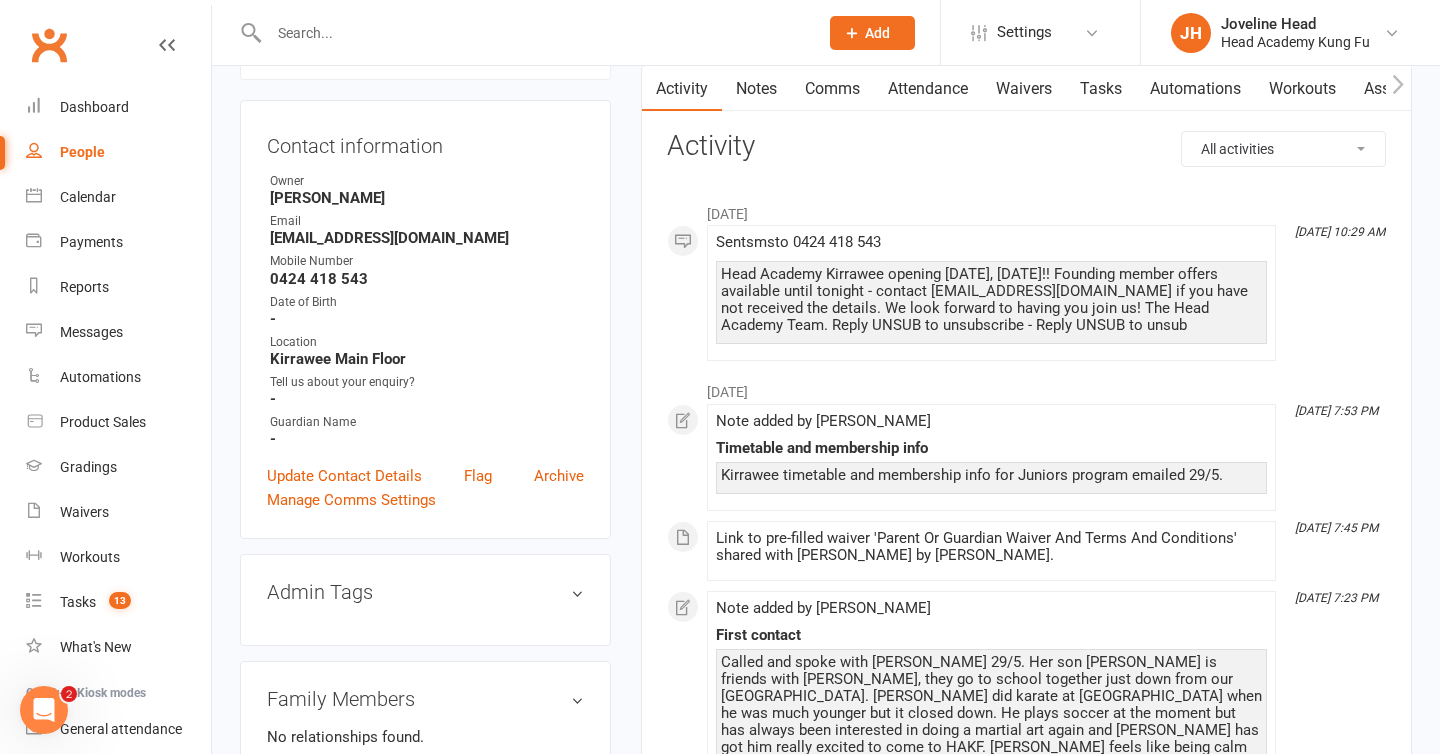 click on "Activity Notes Comms Attendance Waivers Tasks Automations Workouts Assessments
All activities Bookings / Attendances Communications Notes Failed SMSes Gradings Members Memberships Mobile App POS Sales Payments Credit Vouchers Prospects Reports Automations Tasks Waivers Workouts Kiosk Mode Consent Assessments Contact Flags Family Relationships Activity June [DATE] 10:29 AM   Sent  sms  to   [PHONE_NUMBER]   Head Academy Kirrawee opening [DATE], [DATE]!! Founding member offers available until tonight - contact [EMAIL_ADDRESS][DOMAIN_NAME] if you have not received the details. We look forward to having you join us! The Head Academy Team. Reply UNSUB to unsubscribe - Reply UNSUB to unsub May [DATE] 7:53 PM Note added by [PERSON_NAME]   Timetable and membership info Kirrawee timetable and membership info for Juniors program emailed 29/5. [DATE] 7:45 PM Link to pre-filled waiver 'Parent Or Guardian Waiver And Terms And Conditions' shared with [PERSON_NAME] by [PERSON_NAME].       Follow up" at bounding box center (1026, 616) 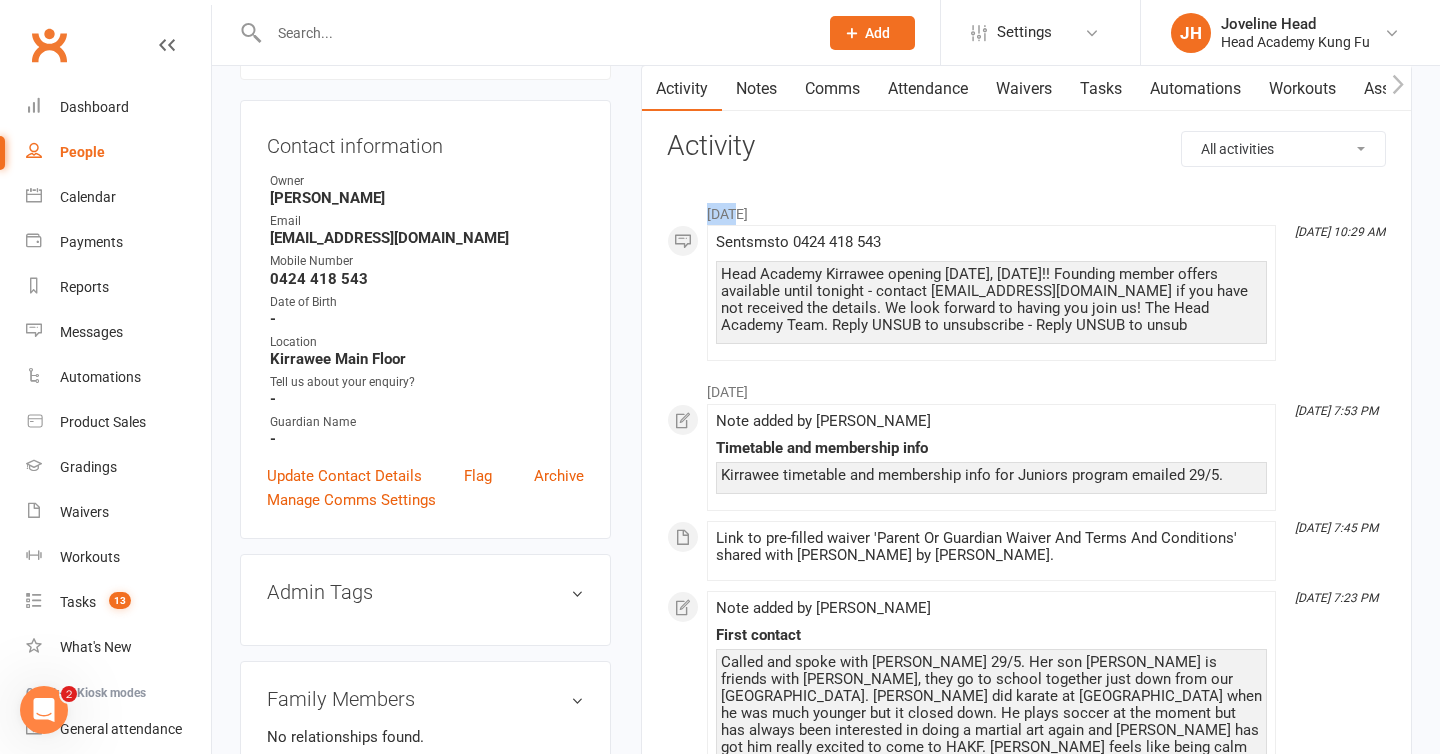 click on "Activity Notes Comms Attendance Waivers Tasks Automations Workouts Assessments
All activities Bookings / Attendances Communications Notes Failed SMSes Gradings Members Memberships Mobile App POS Sales Payments Credit Vouchers Prospects Reports Automations Tasks Waivers Workouts Kiosk Mode Consent Assessments Contact Flags Family Relationships Activity June [DATE] 10:29 AM   Sent  sms  to   [PHONE_NUMBER]   Head Academy Kirrawee opening [DATE], [DATE]!! Founding member offers available until tonight - contact [EMAIL_ADDRESS][DOMAIN_NAME] if you have not received the details. We look forward to having you join us! The Head Academy Team. Reply UNSUB to unsubscribe - Reply UNSUB to unsub May [DATE] 7:53 PM Note added by [PERSON_NAME]   Timetable and membership info Kirrawee timetable and membership info for Juniors program emailed 29/5. [DATE] 7:45 PM Link to pre-filled waiver 'Parent Or Guardian Waiver And Terms And Conditions' shared with [PERSON_NAME] by [PERSON_NAME].       Follow up" at bounding box center (1026, 616) 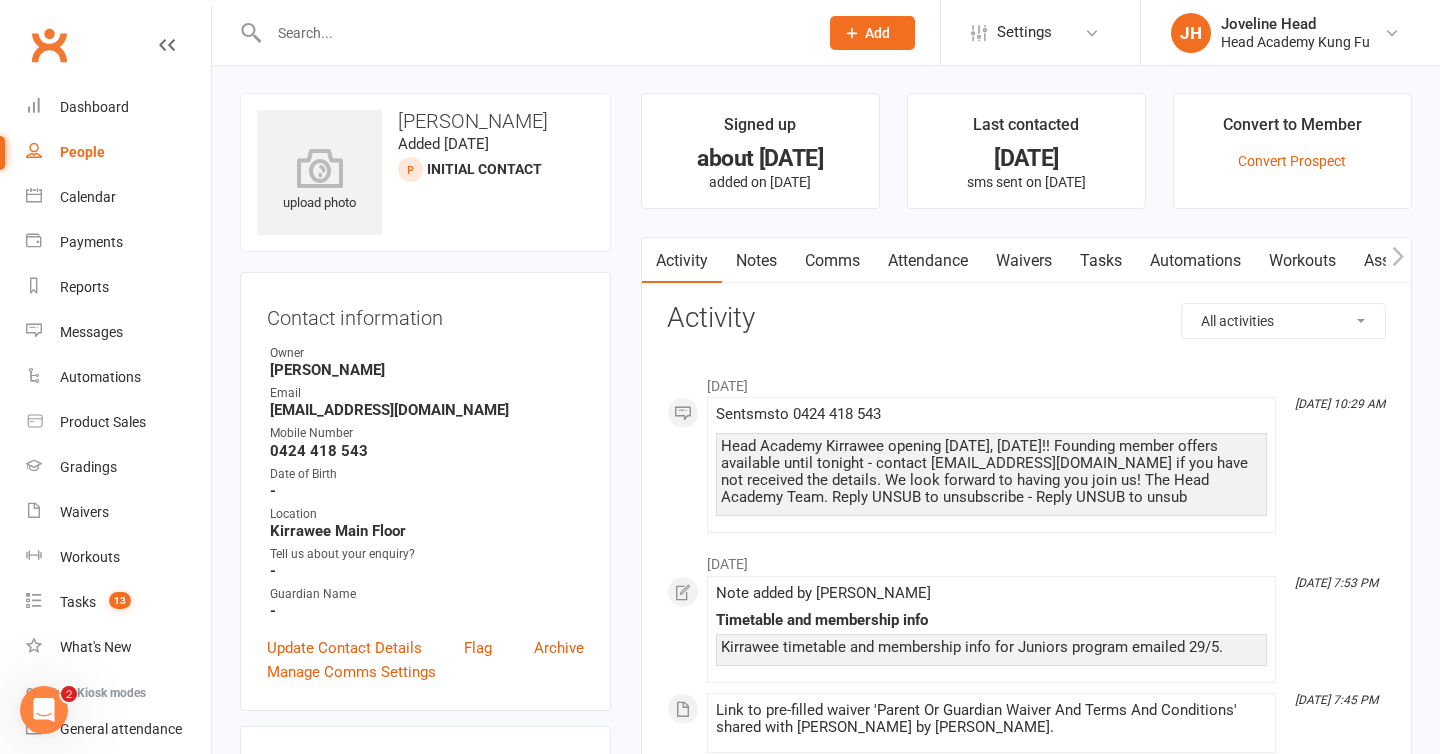 scroll, scrollTop: 4, scrollLeft: 0, axis: vertical 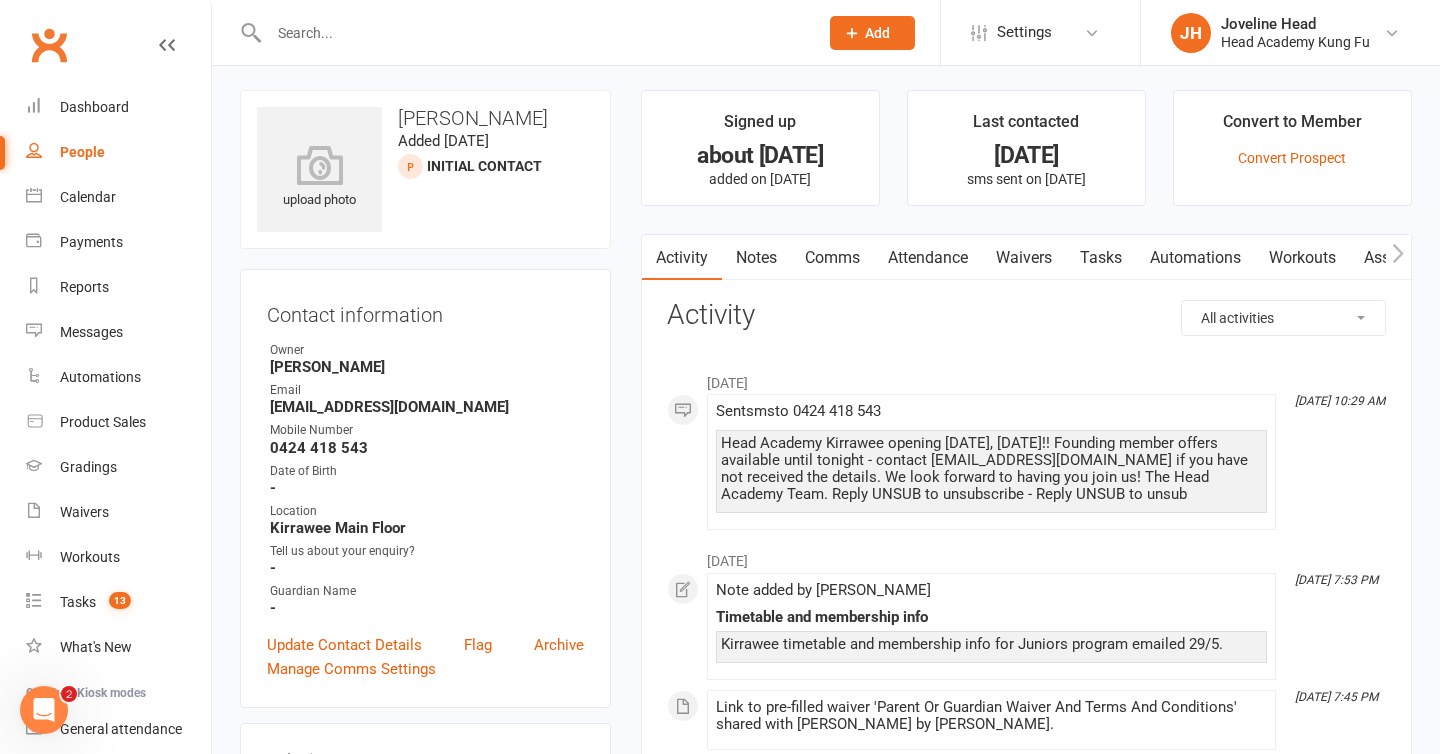 click on "Notes" at bounding box center [756, 258] 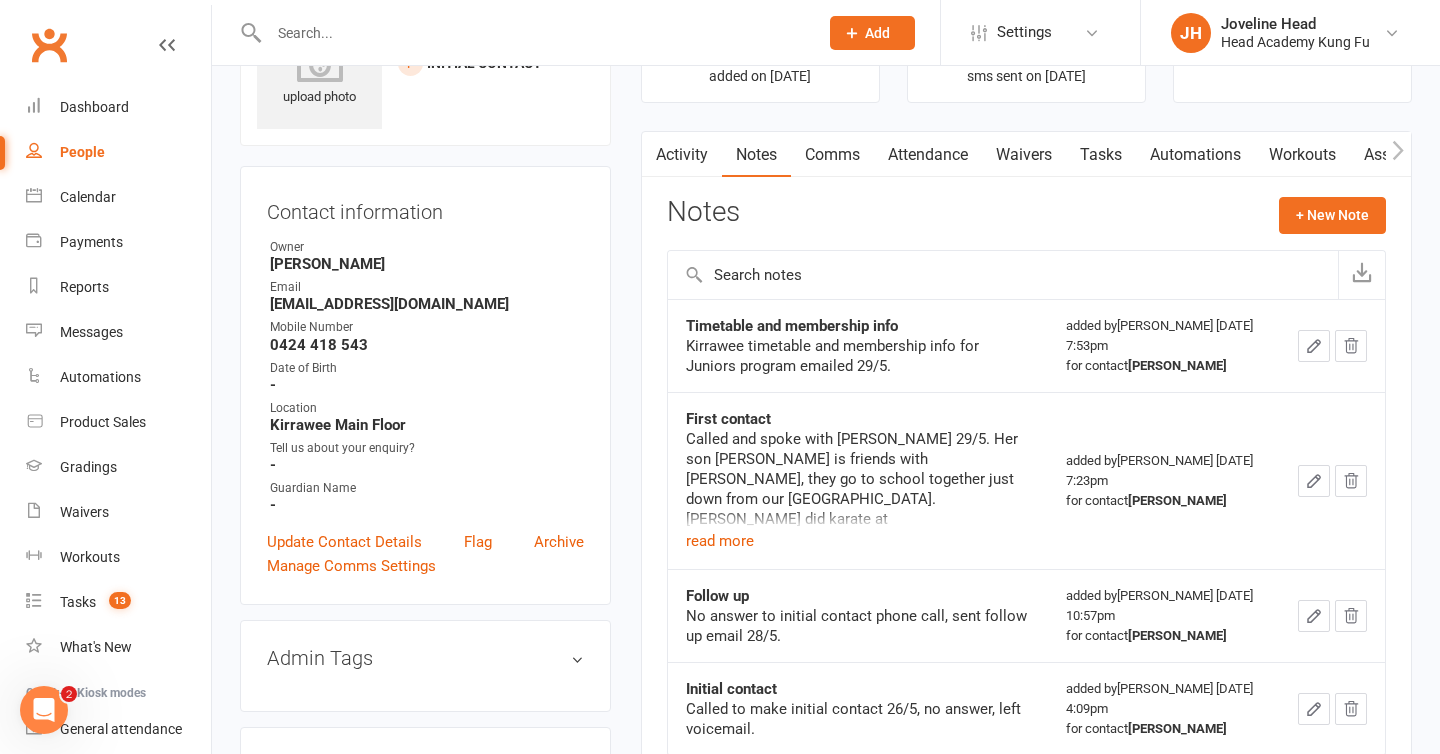 scroll, scrollTop: 110, scrollLeft: 0, axis: vertical 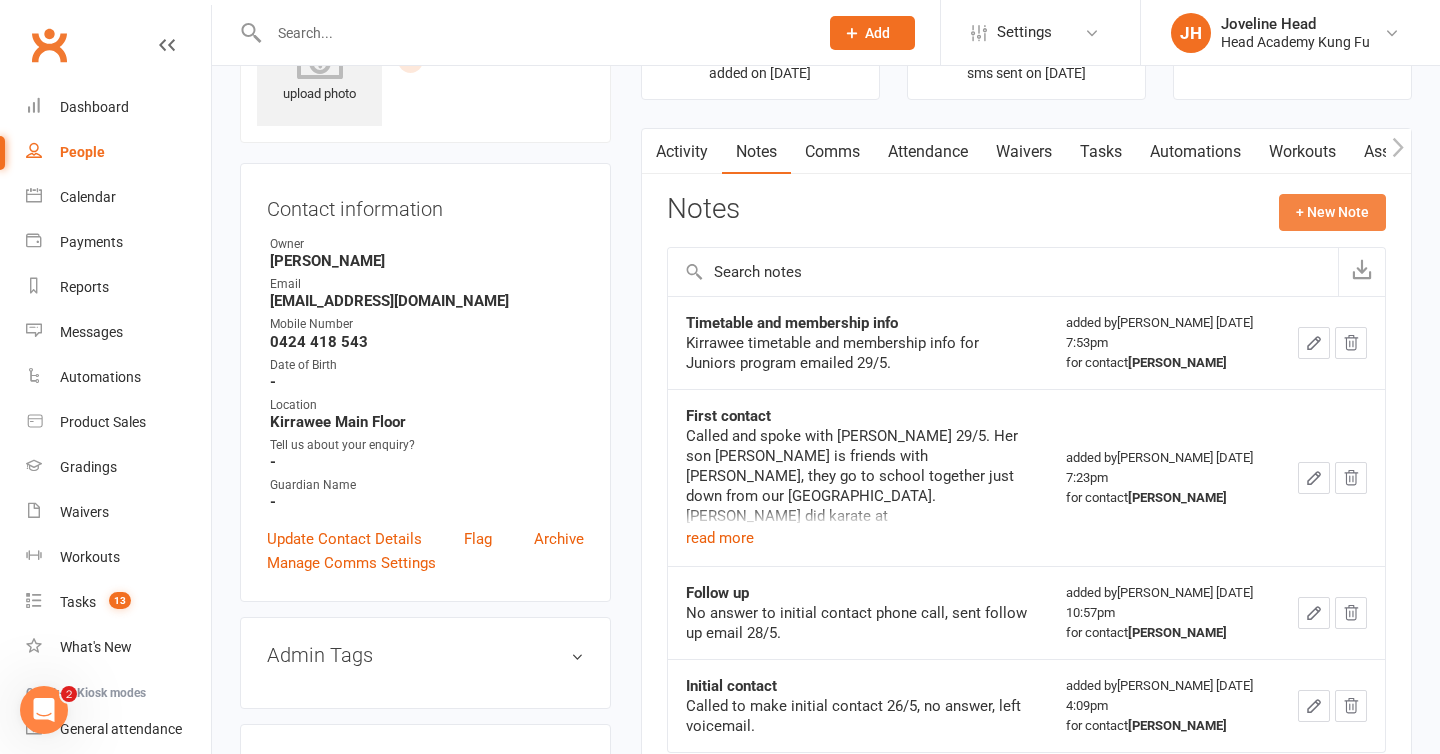 click on "+ New Note" at bounding box center [1332, 212] 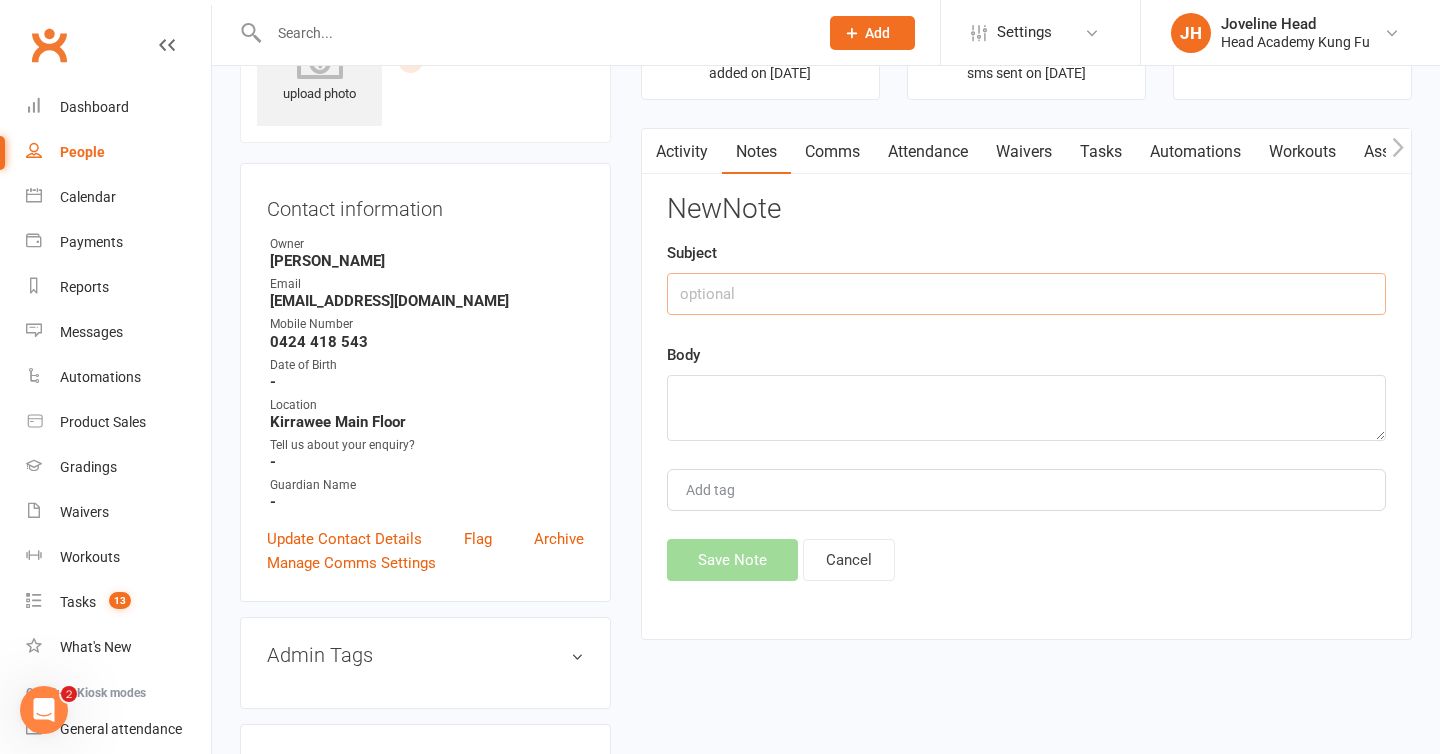 click at bounding box center [1026, 294] 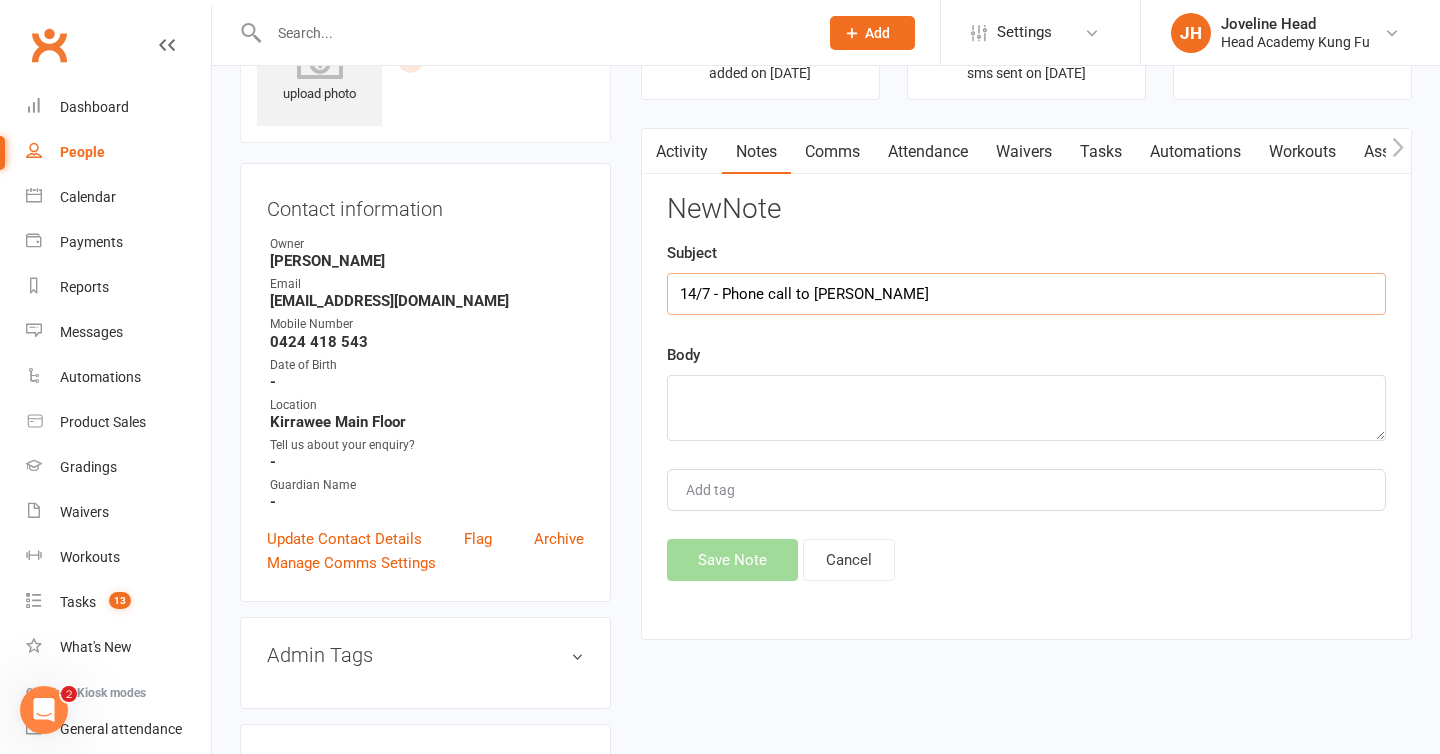 type on "14/7 - Phone call to [PERSON_NAME]" 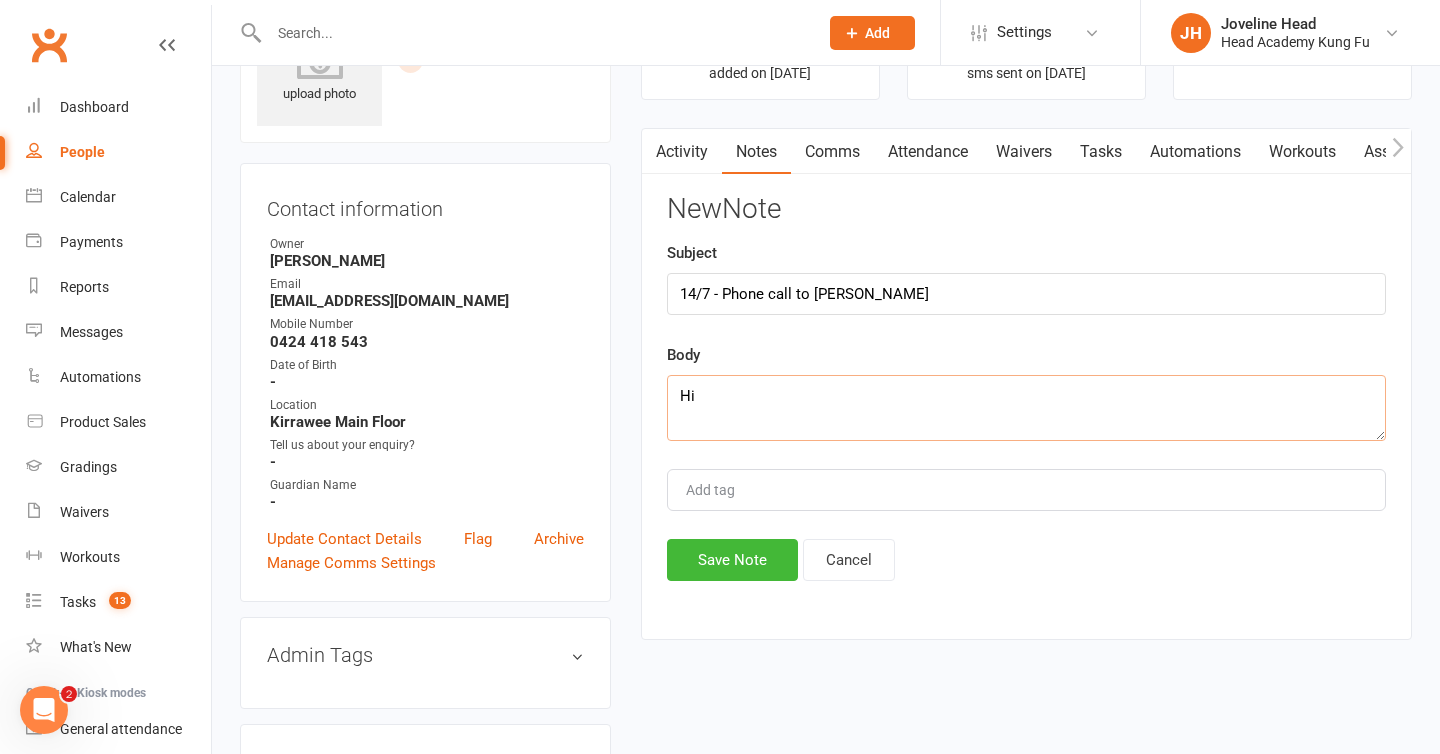 type on "H" 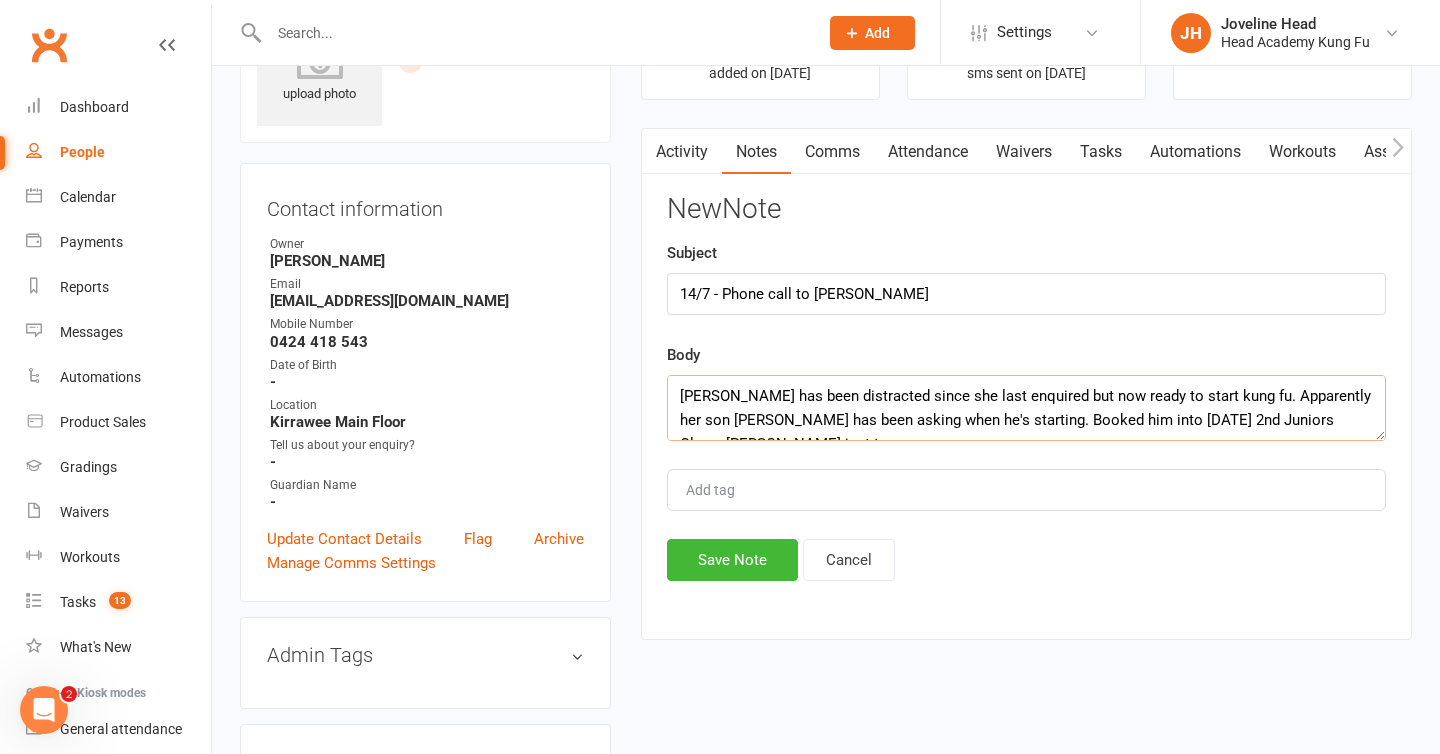 scroll, scrollTop: 12, scrollLeft: 0, axis: vertical 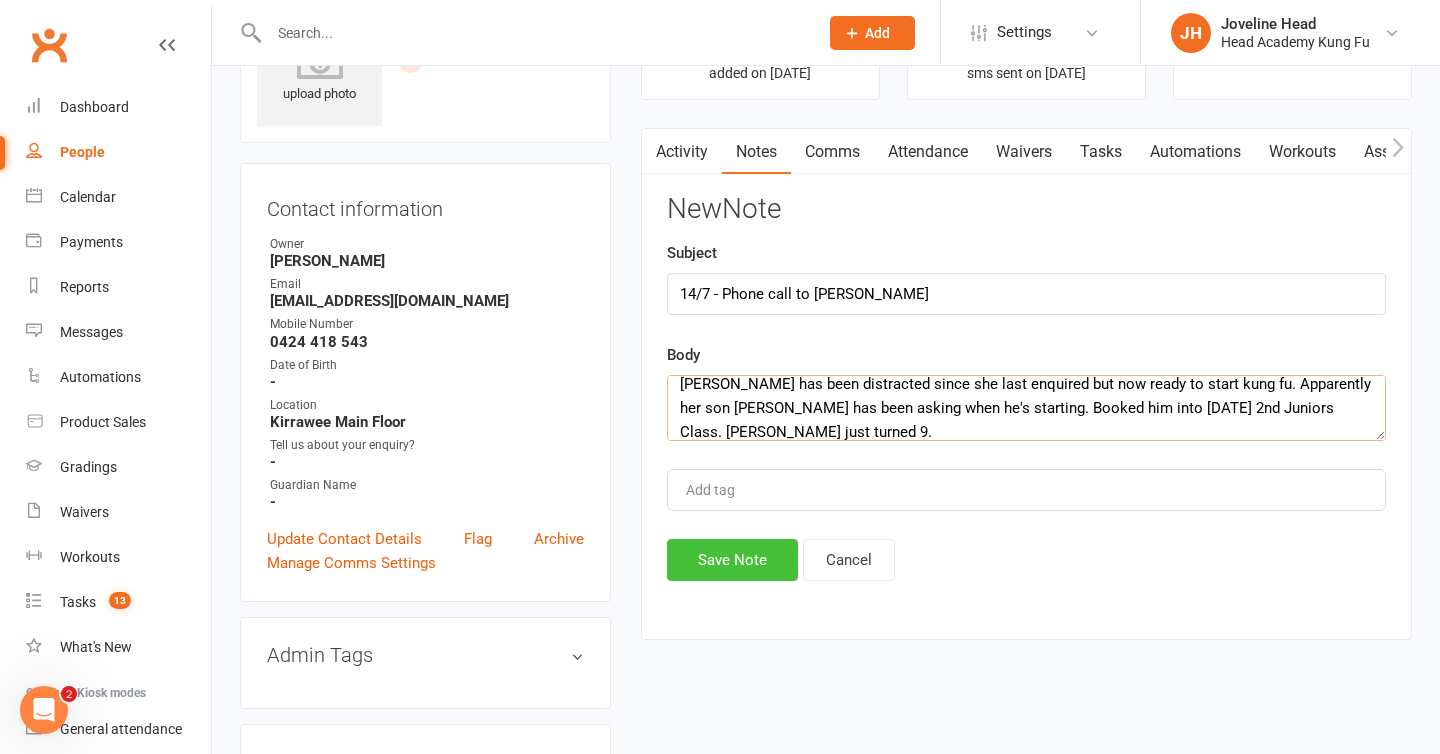 type on "[PERSON_NAME] has been distracted since she last enquired but now ready to start kung fu. Apparently her son [PERSON_NAME] has been asking when he's starting. Booked him into [DATE] 2nd Juniors Class. [PERSON_NAME] just turned 9." 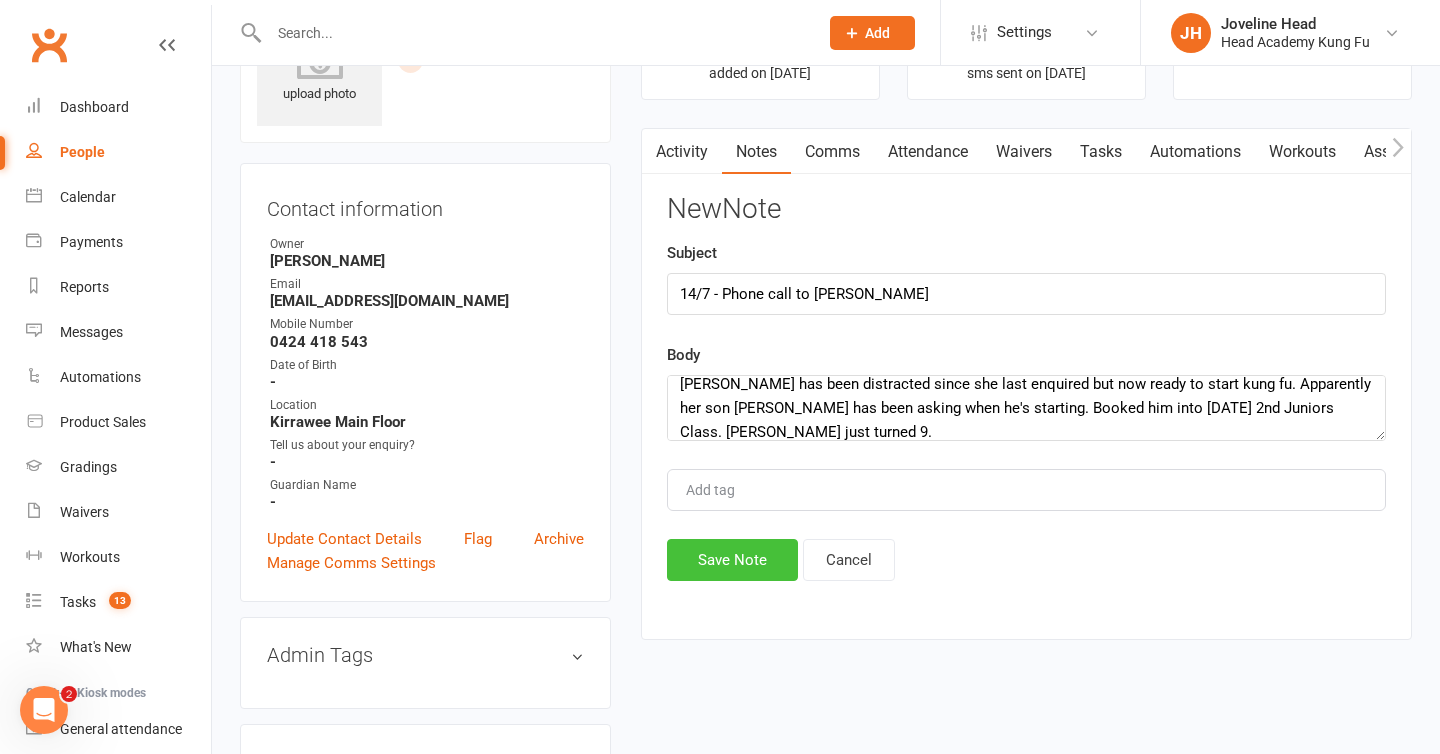 click on "Save Note" at bounding box center [732, 560] 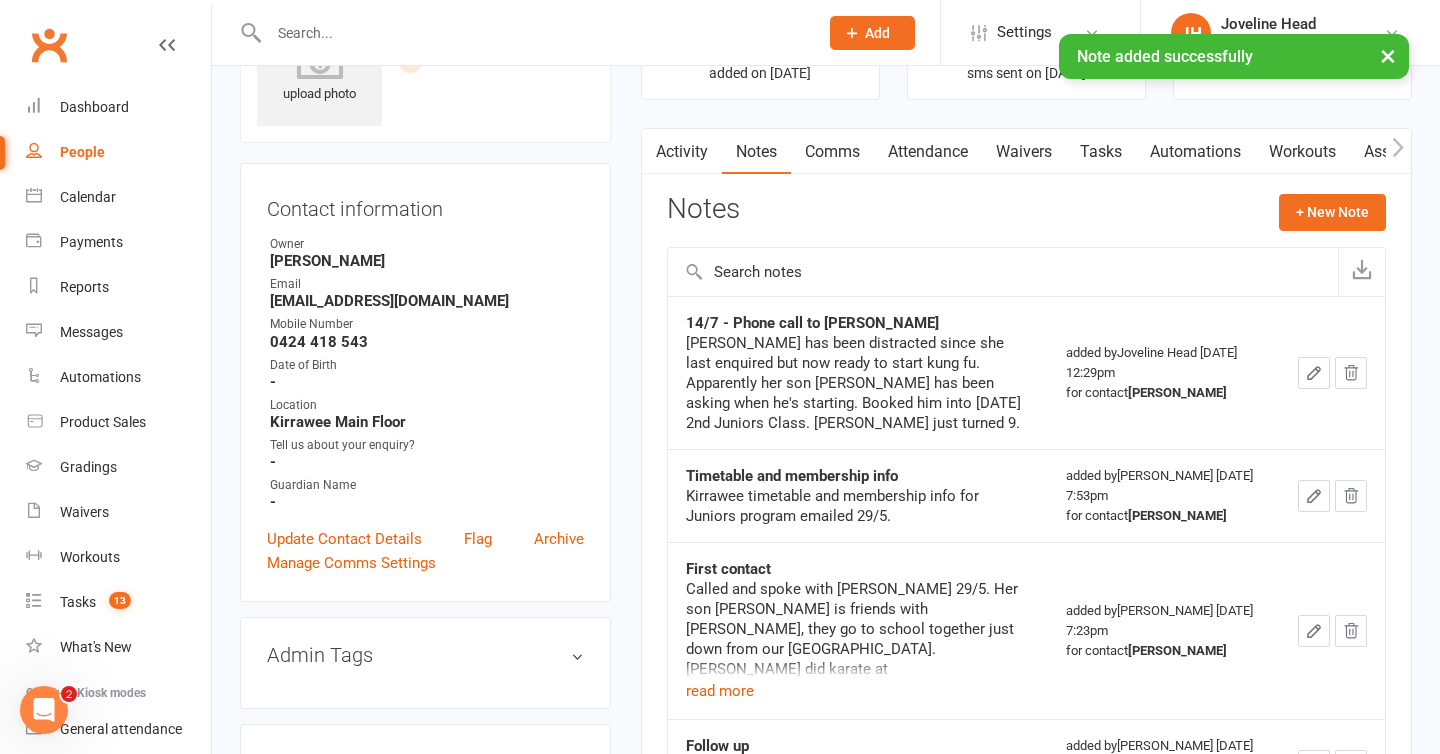 click on "×" at bounding box center (1388, 55) 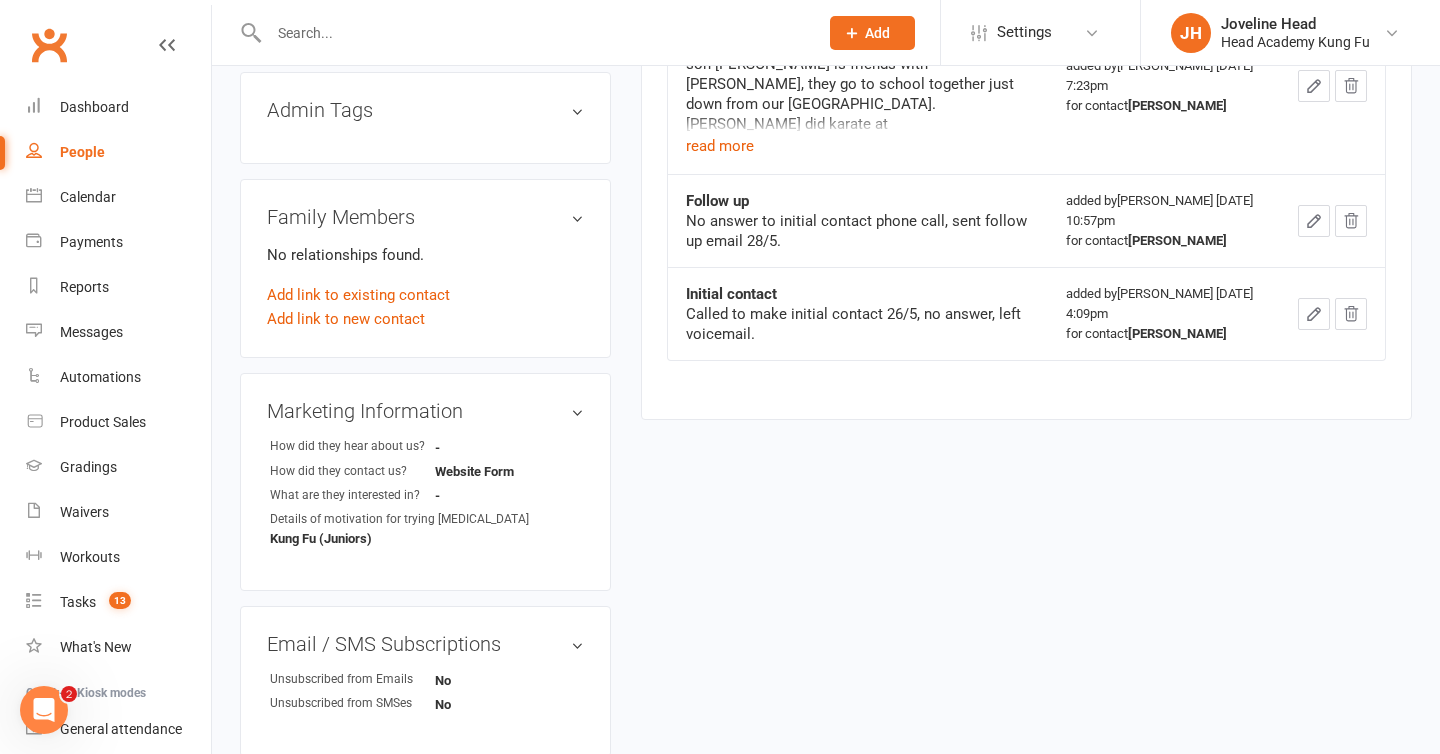 scroll, scrollTop: 653, scrollLeft: 0, axis: vertical 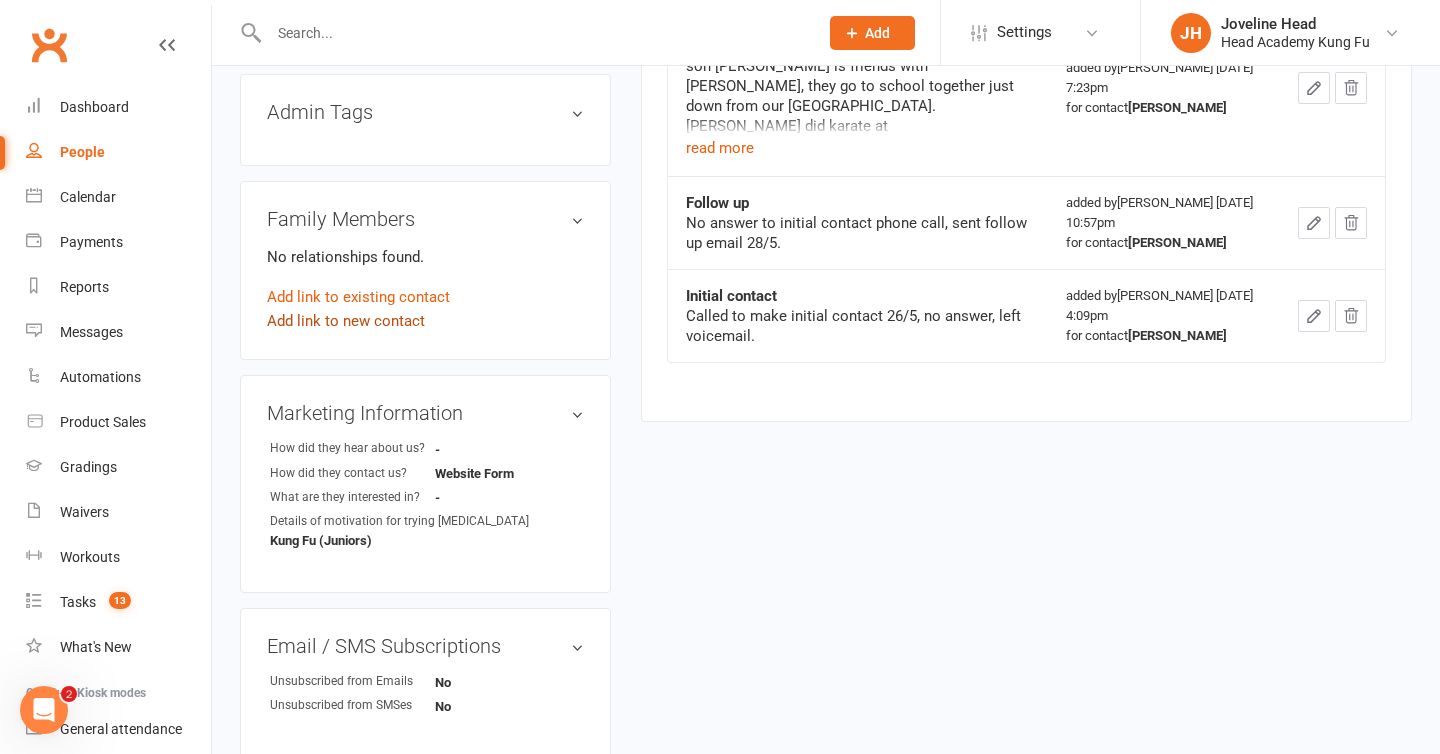 click on "Add link to new contact" at bounding box center (346, 321) 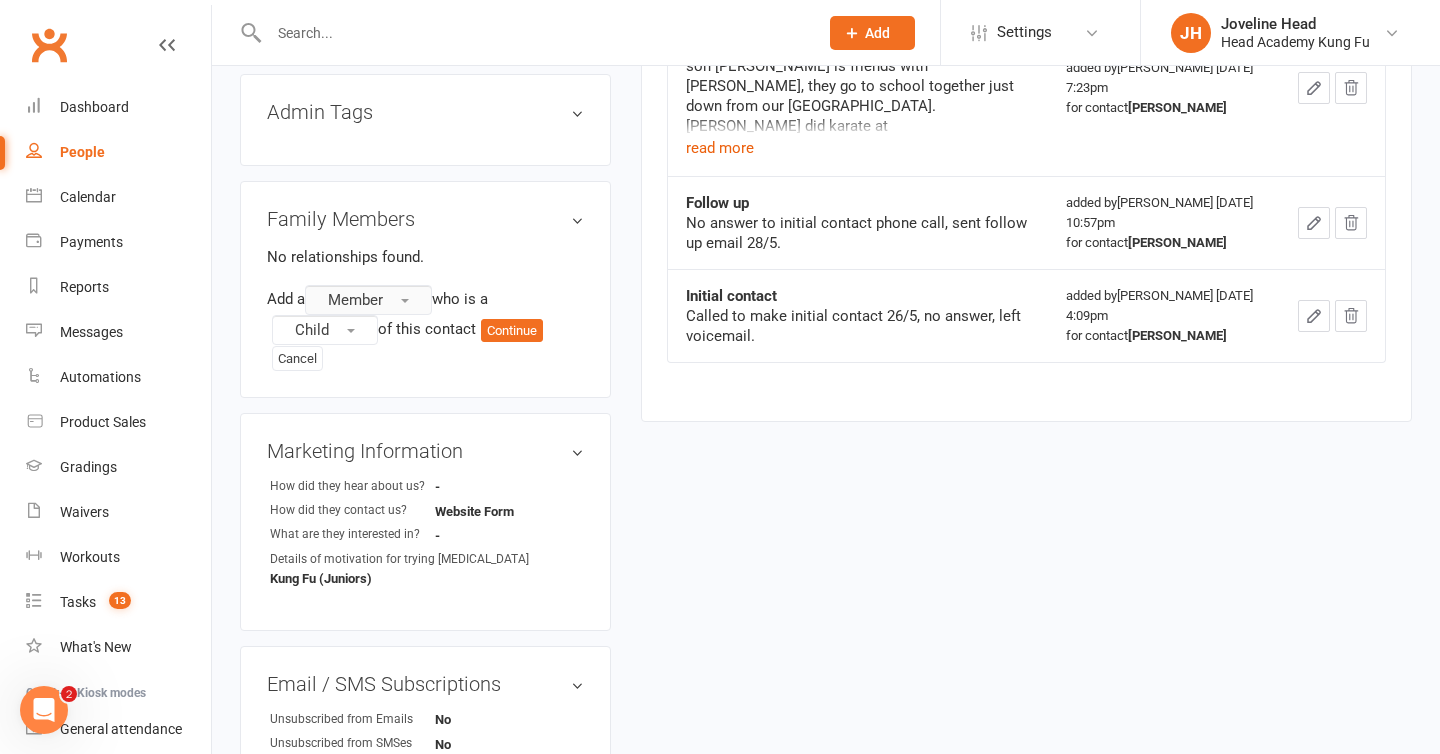click on "Member" at bounding box center (368, 300) 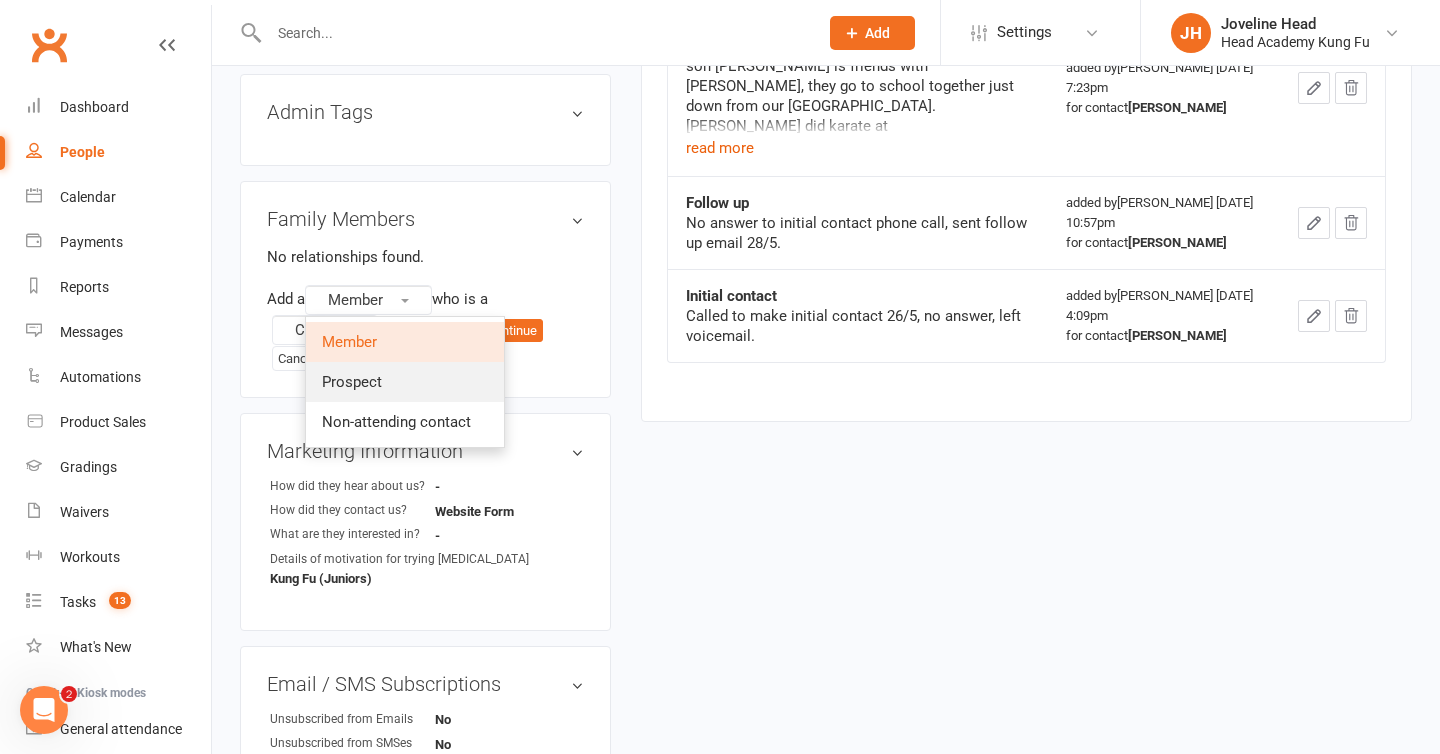 click on "Prospect" at bounding box center [352, 382] 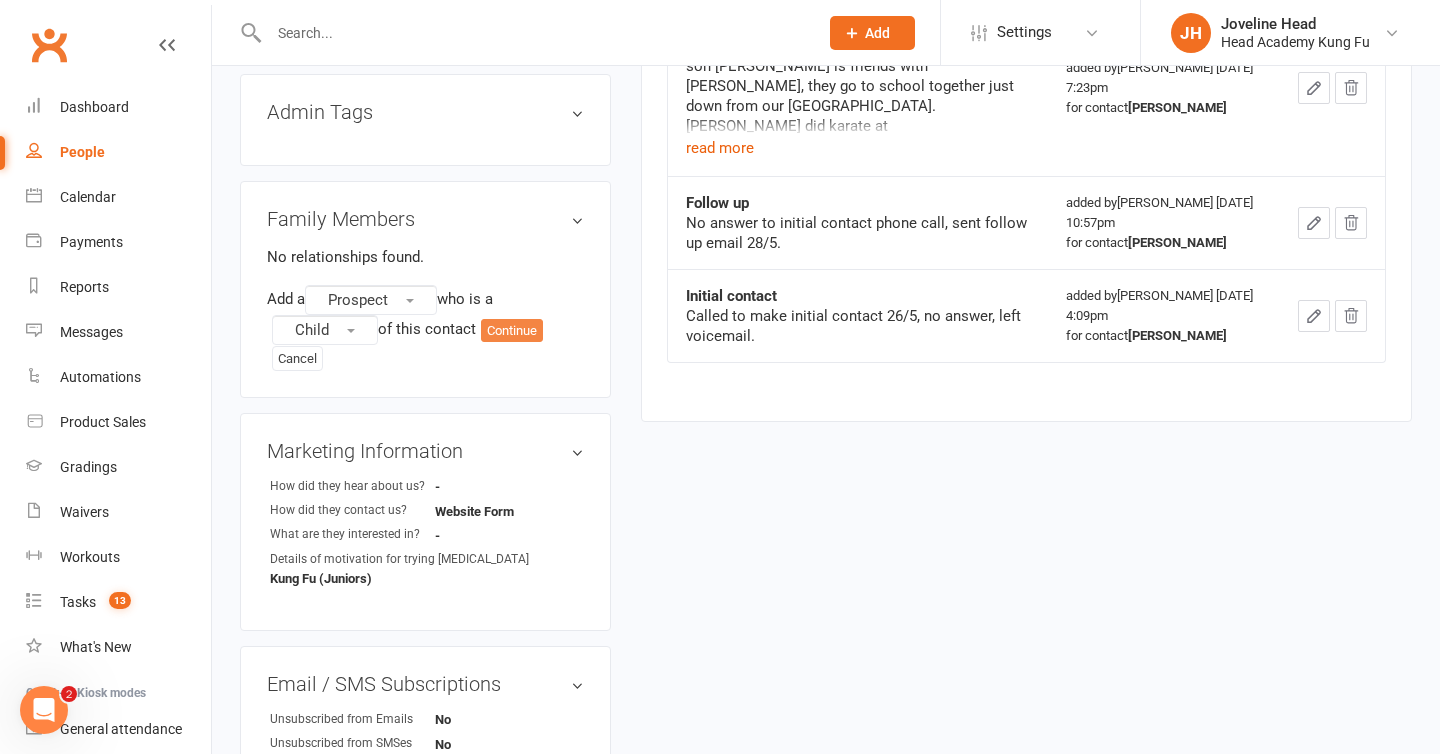 click on "Continue" at bounding box center [512, 331] 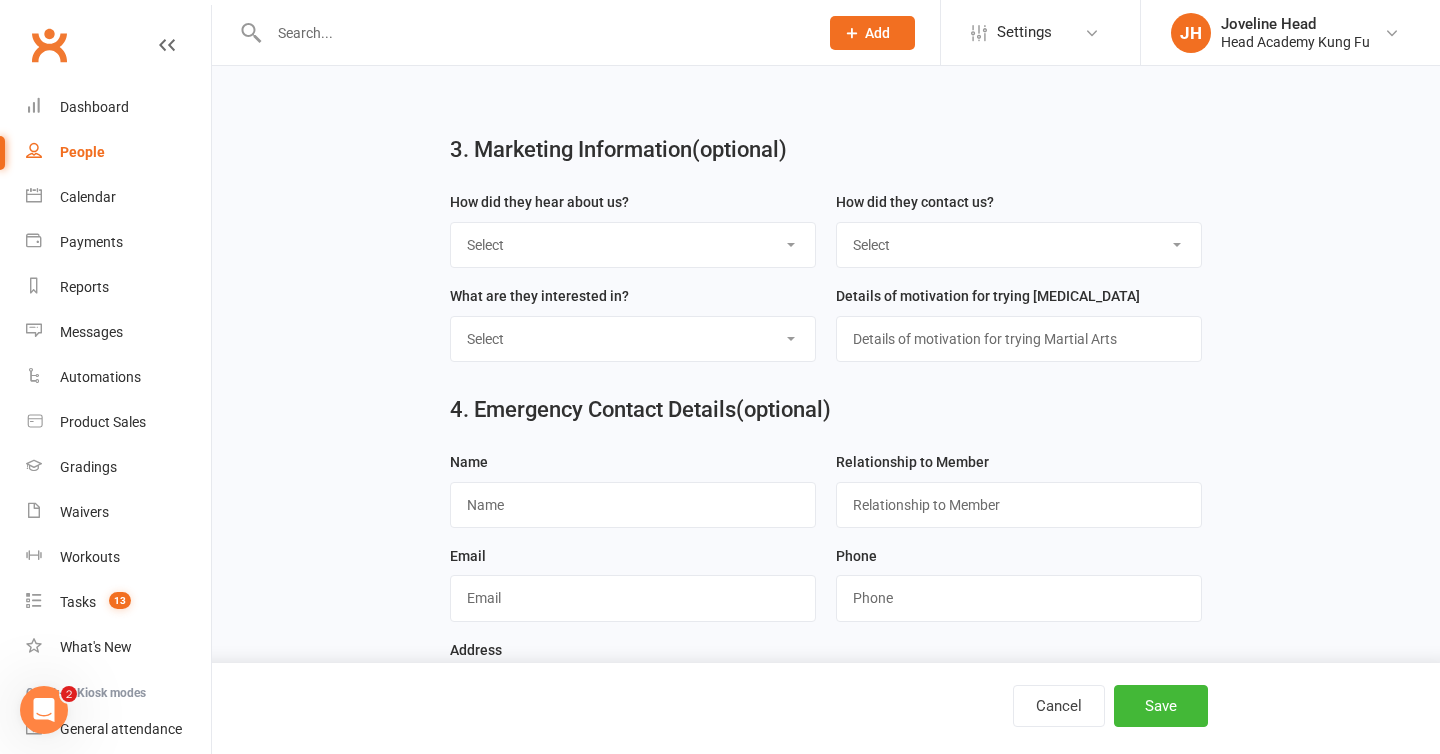 scroll, scrollTop: 0, scrollLeft: 0, axis: both 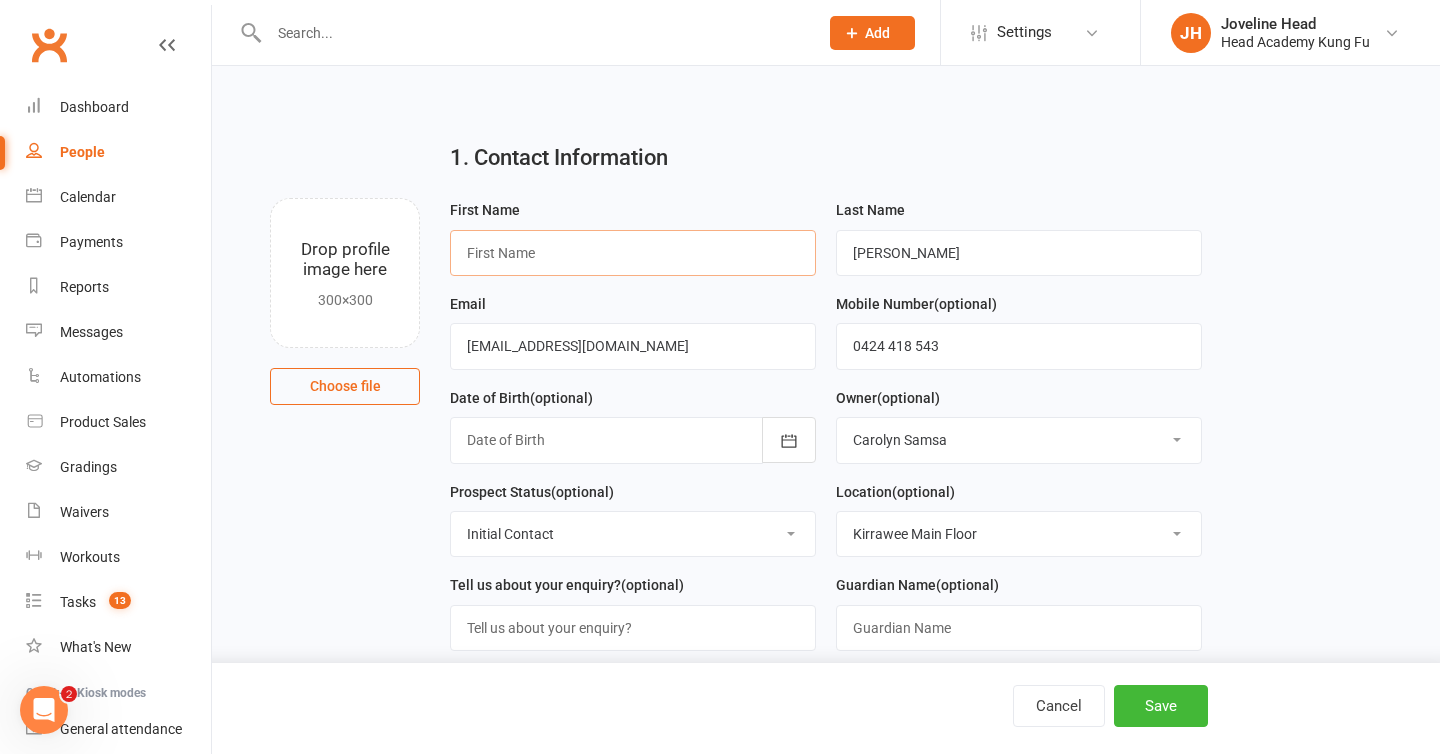 click at bounding box center [633, 253] 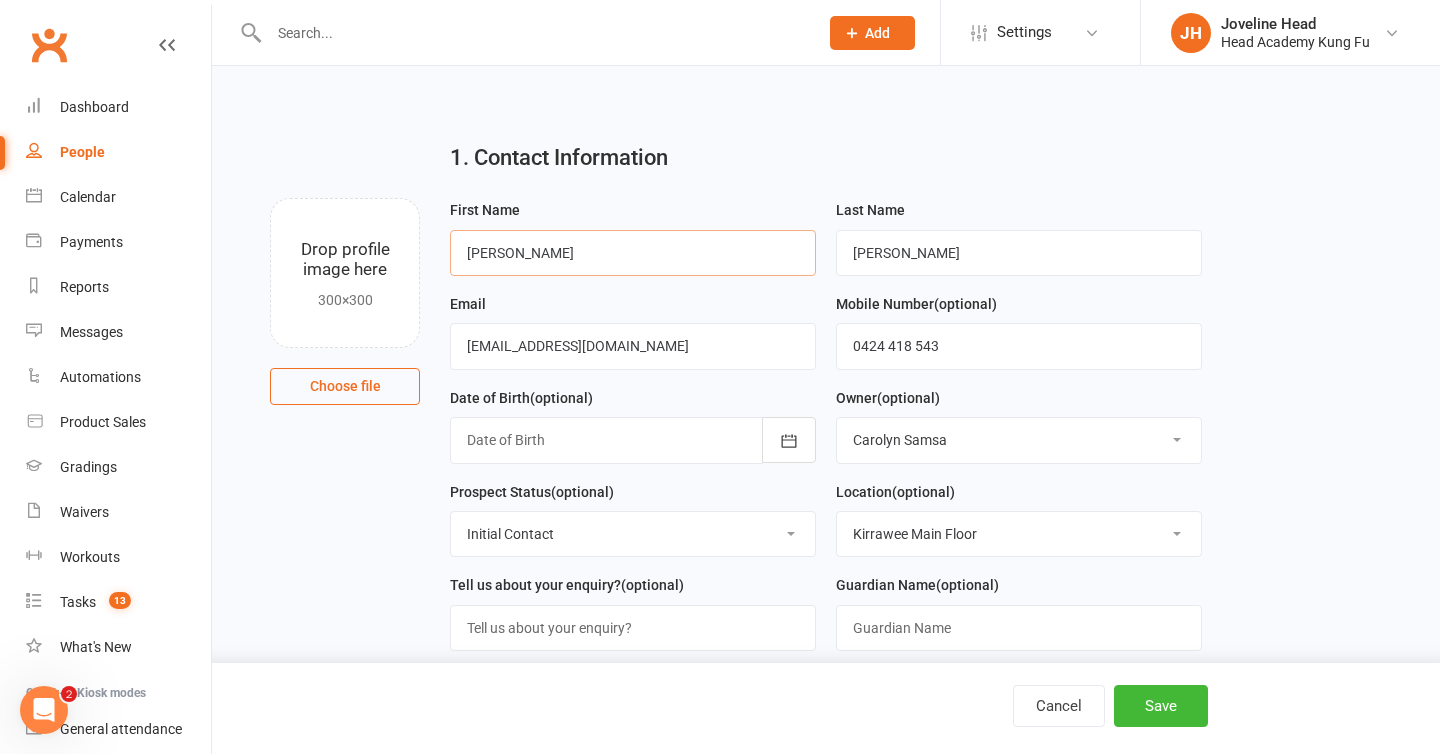 type on "[PERSON_NAME]" 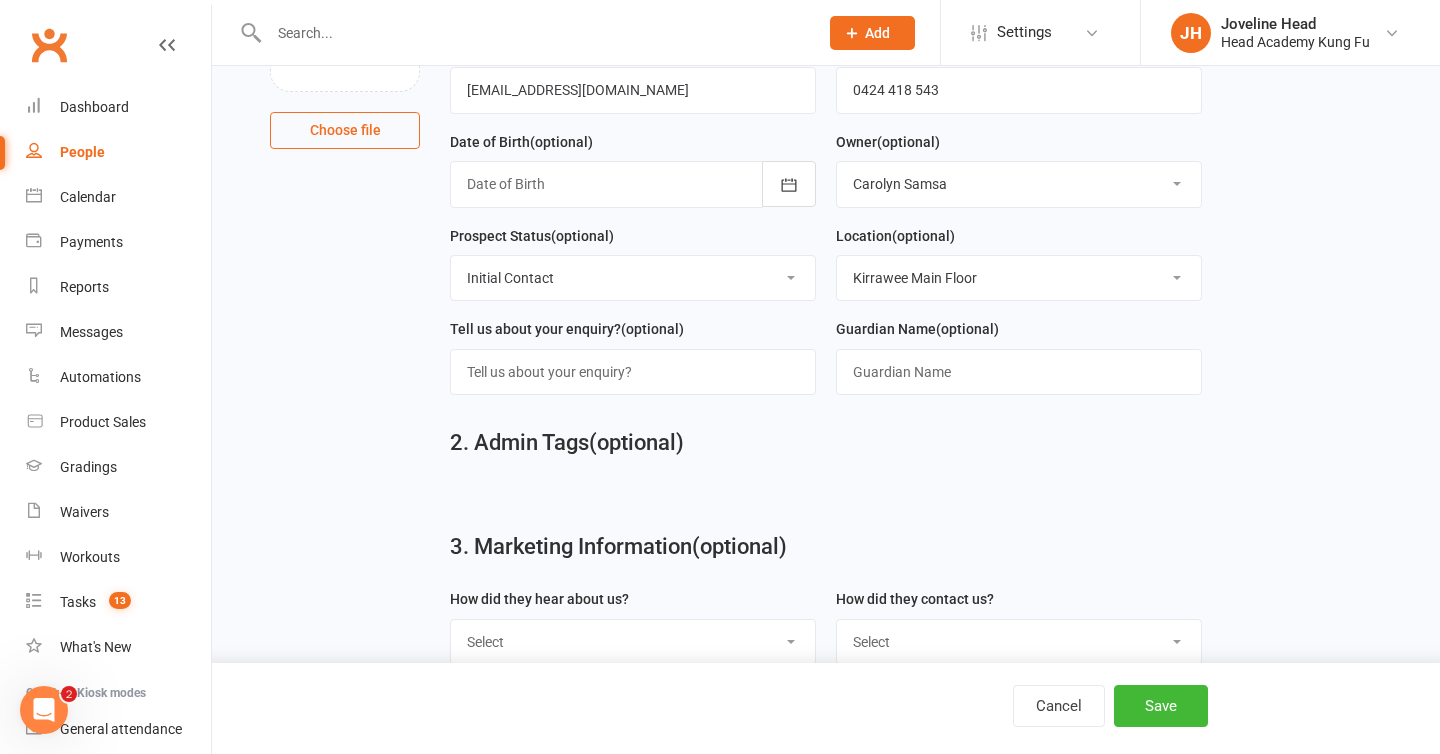 scroll, scrollTop: 262, scrollLeft: 0, axis: vertical 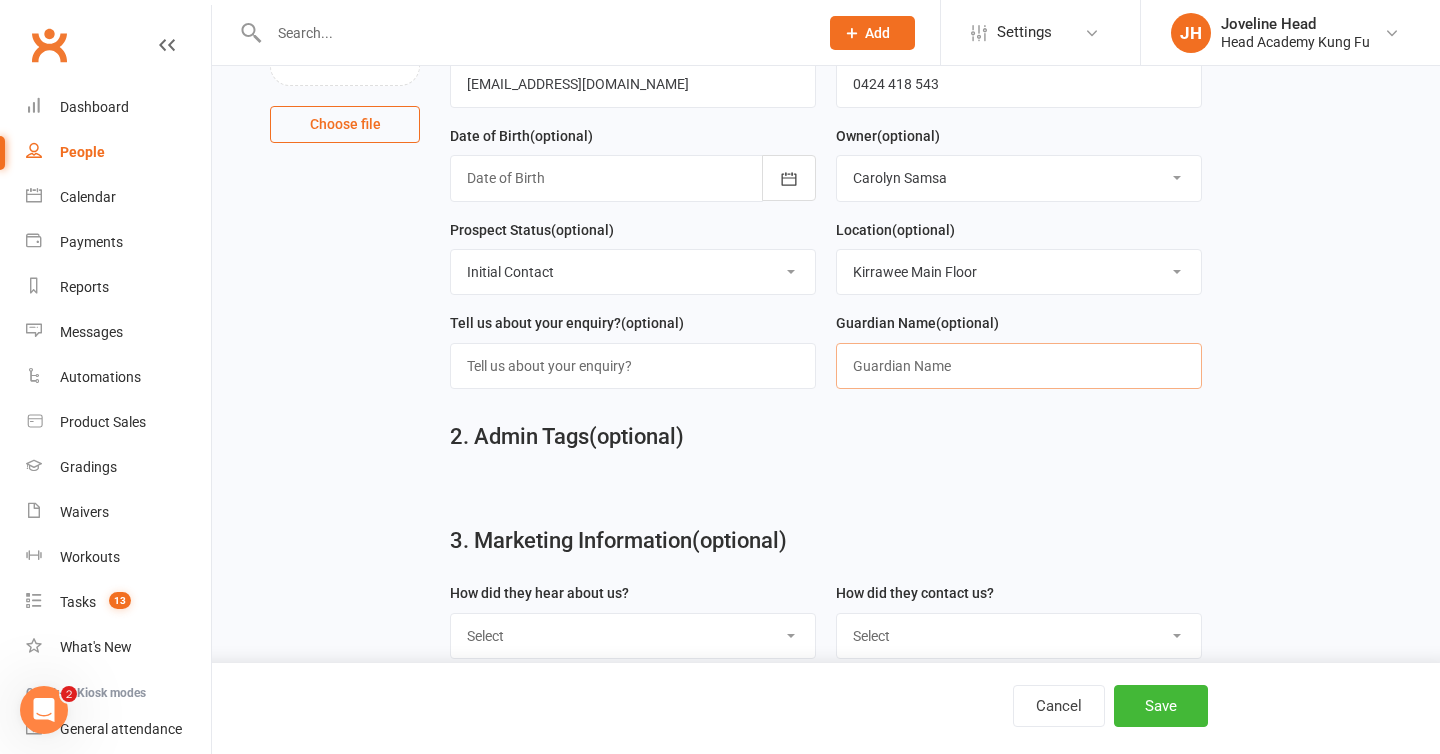 click at bounding box center [1019, 366] 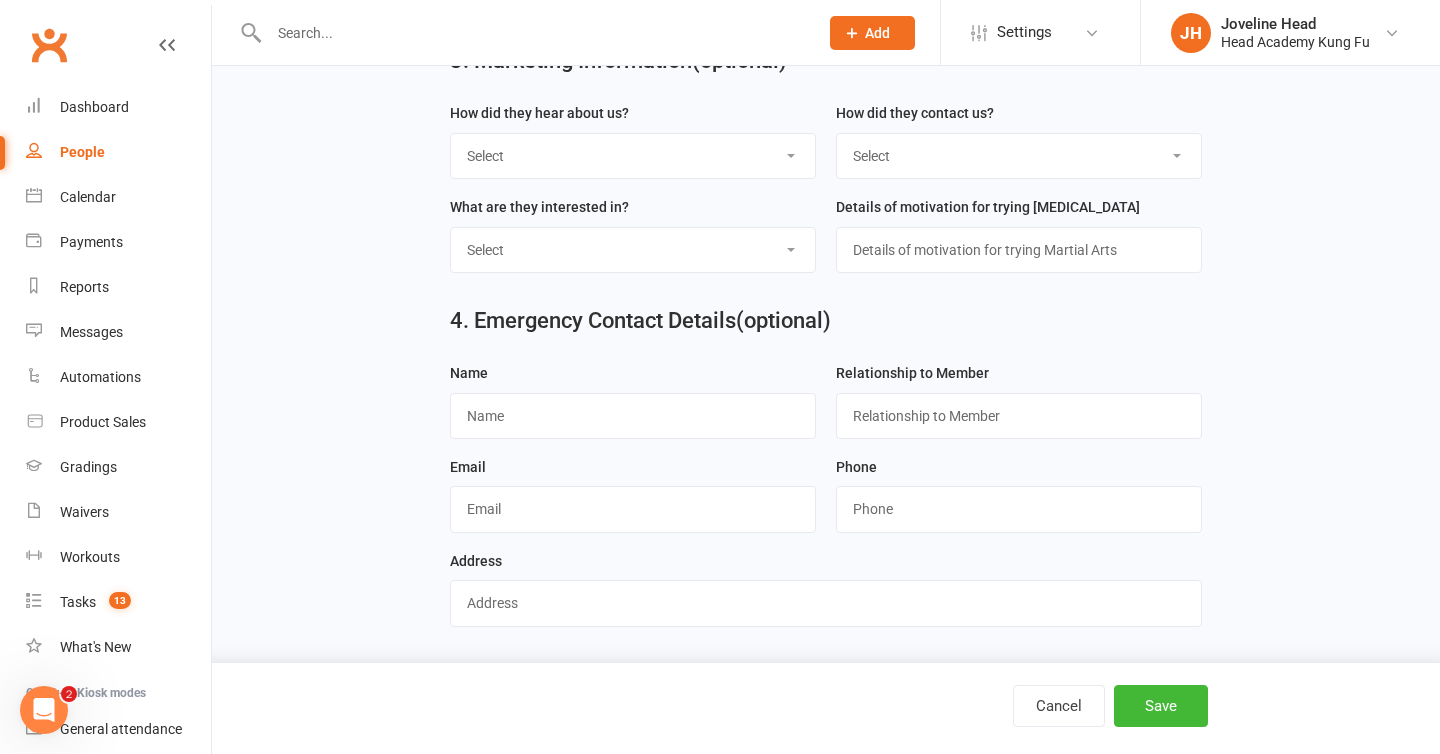 scroll, scrollTop: 744, scrollLeft: 0, axis: vertical 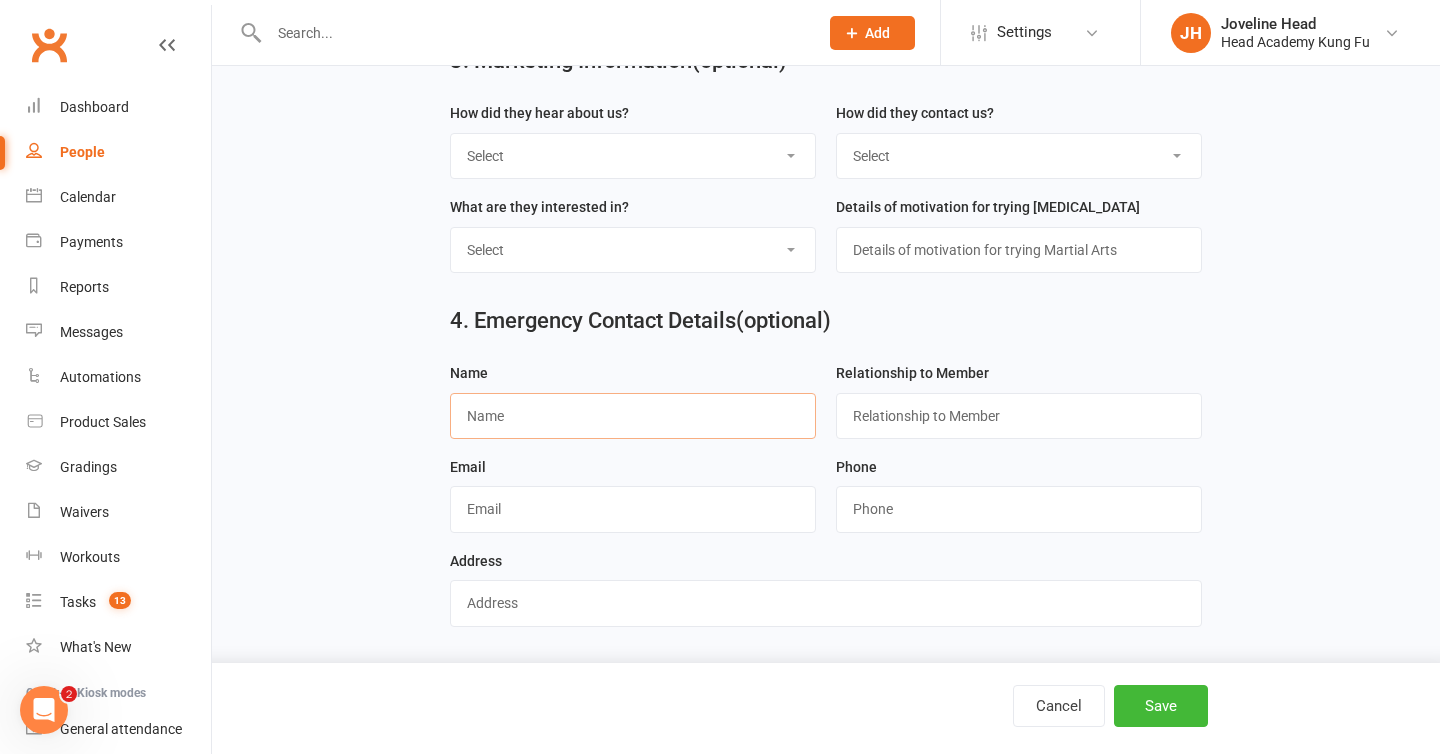 click at bounding box center [633, 416] 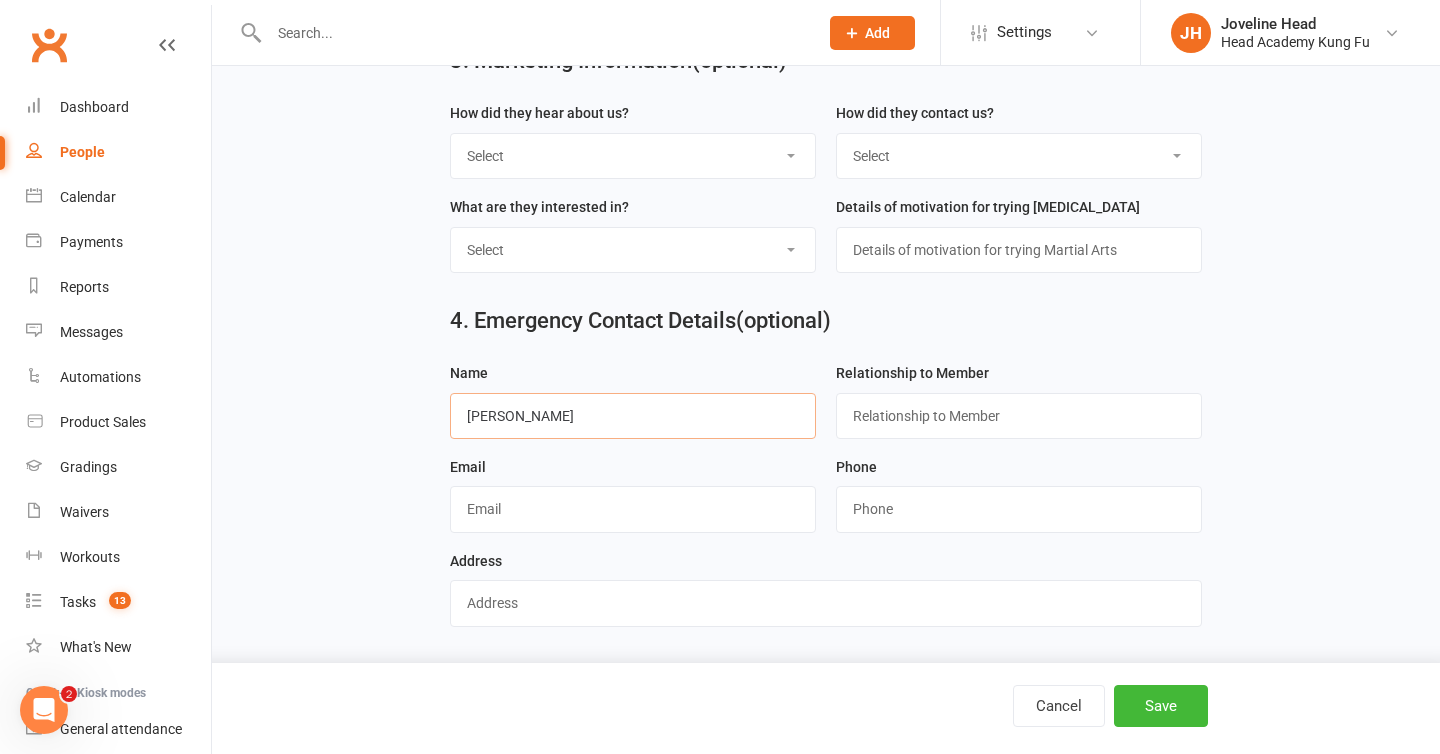 type on "[PERSON_NAME]" 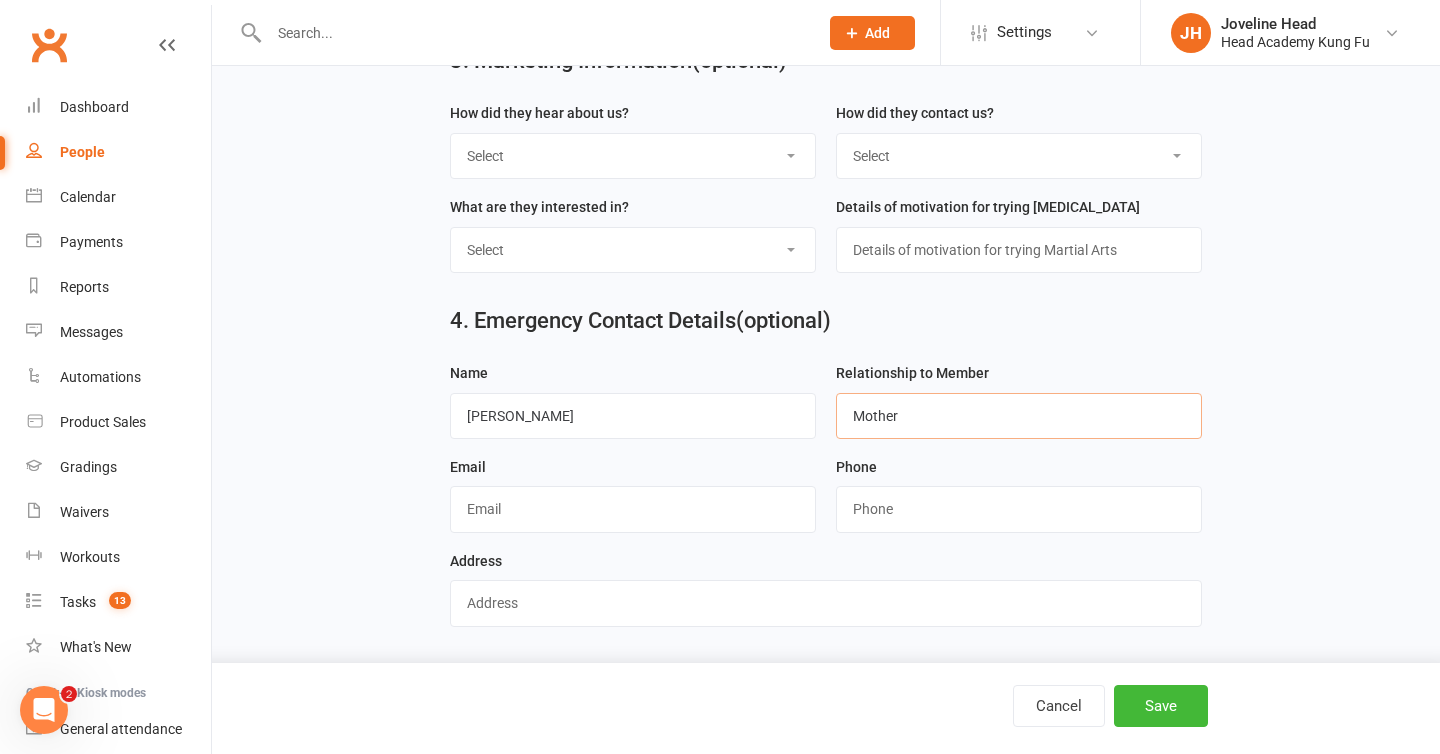 type on "Mother" 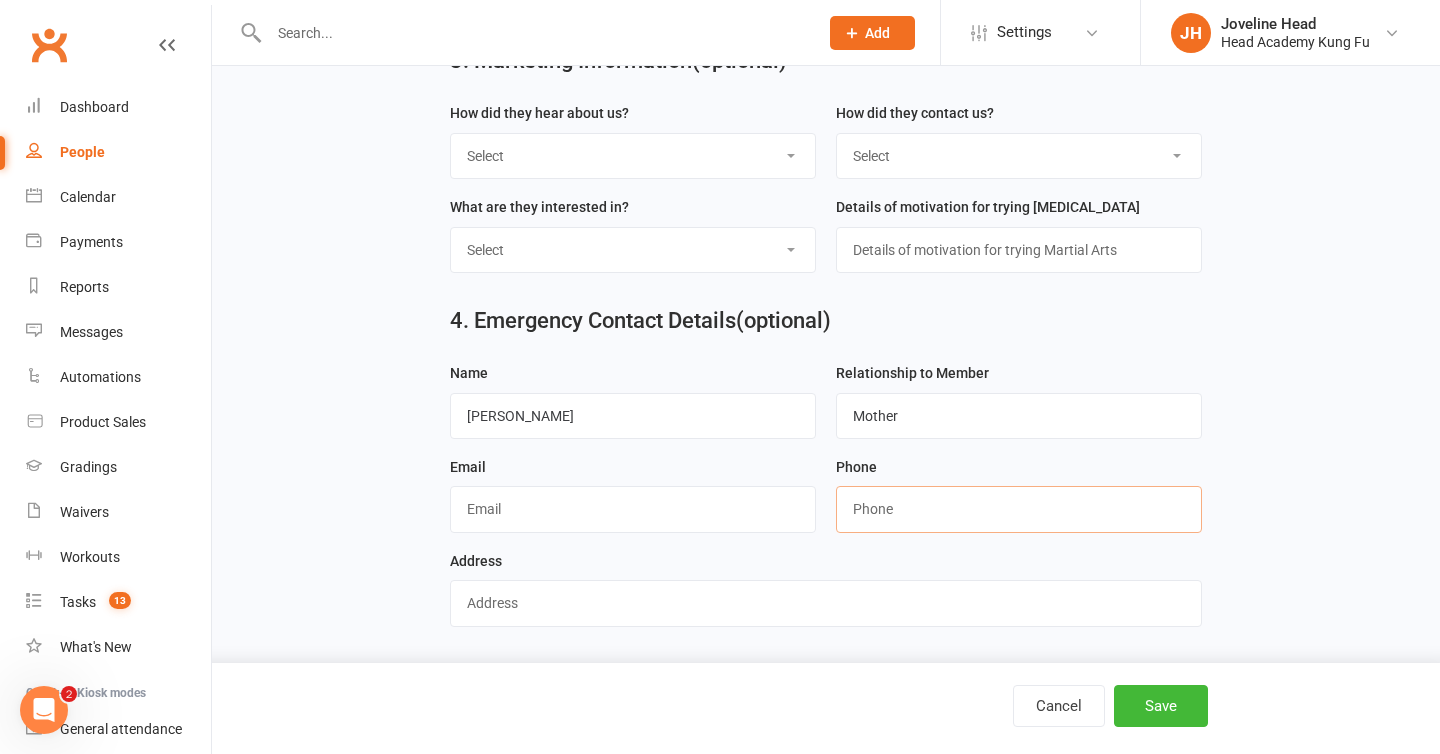 click at bounding box center [1019, 509] 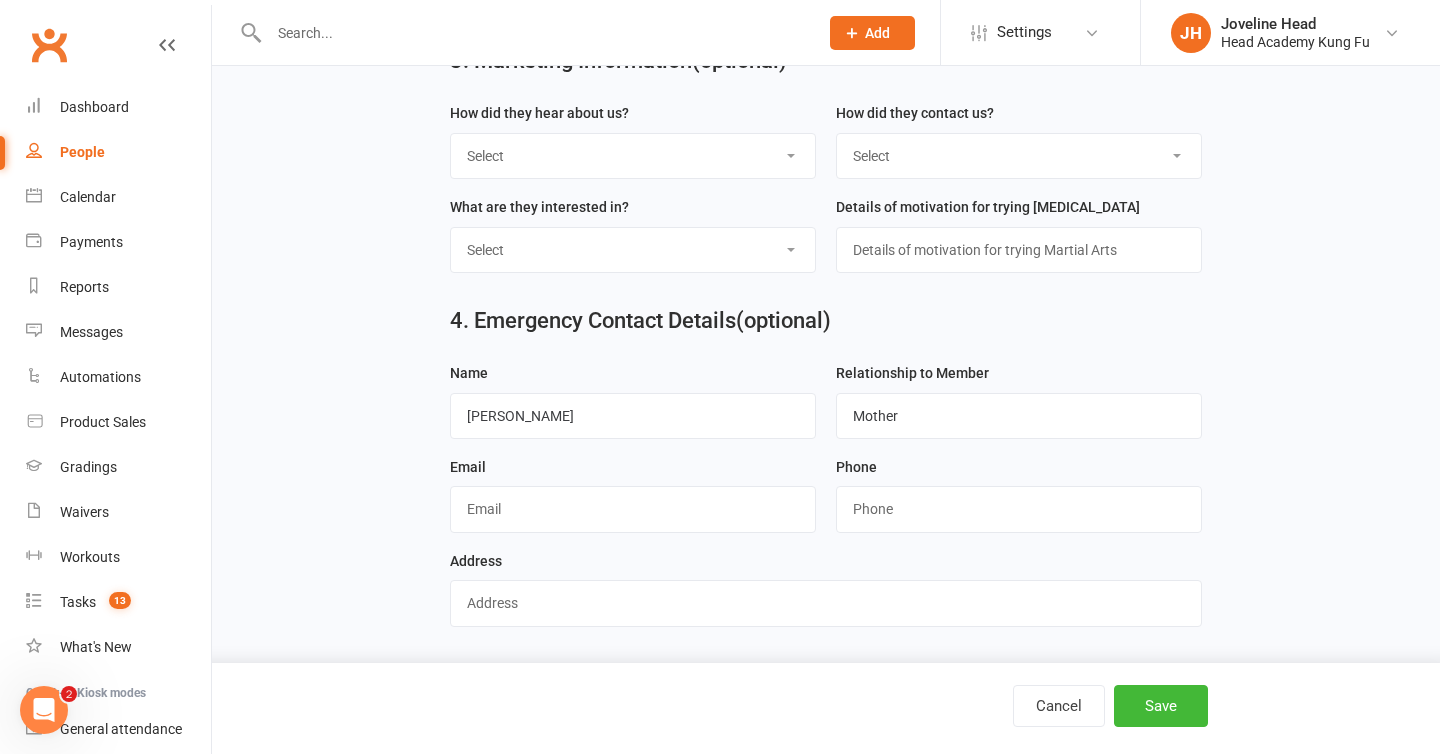 click on "1. Contact Information  Drop profile image here 300×300 Choose file
First Name  [PERSON_NAME]
Last Name  [PERSON_NAME]
Email  [EMAIL_ADDRESS][DOMAIN_NAME]
Mobile Number  (optional) [PHONE_NUMBER]
Date of Birth  (optional)
[DATE] - [DATE]
2021
2022
2023
2024
2025
2026
2027
2028
2029
2030
2031
2032
2033
2034
2035
2036
2037
2038
2039
2040
Owner  (optional) Select Owner [PERSON_NAME] Head Jun Liew Instructor Staff [PERSON_NAME] [PERSON_NAME] [PERSON_NAME] [PERSON_NAME] Admin Head Academy Joveline Head
Prospect Status  (optional) Select" at bounding box center [826, -17] 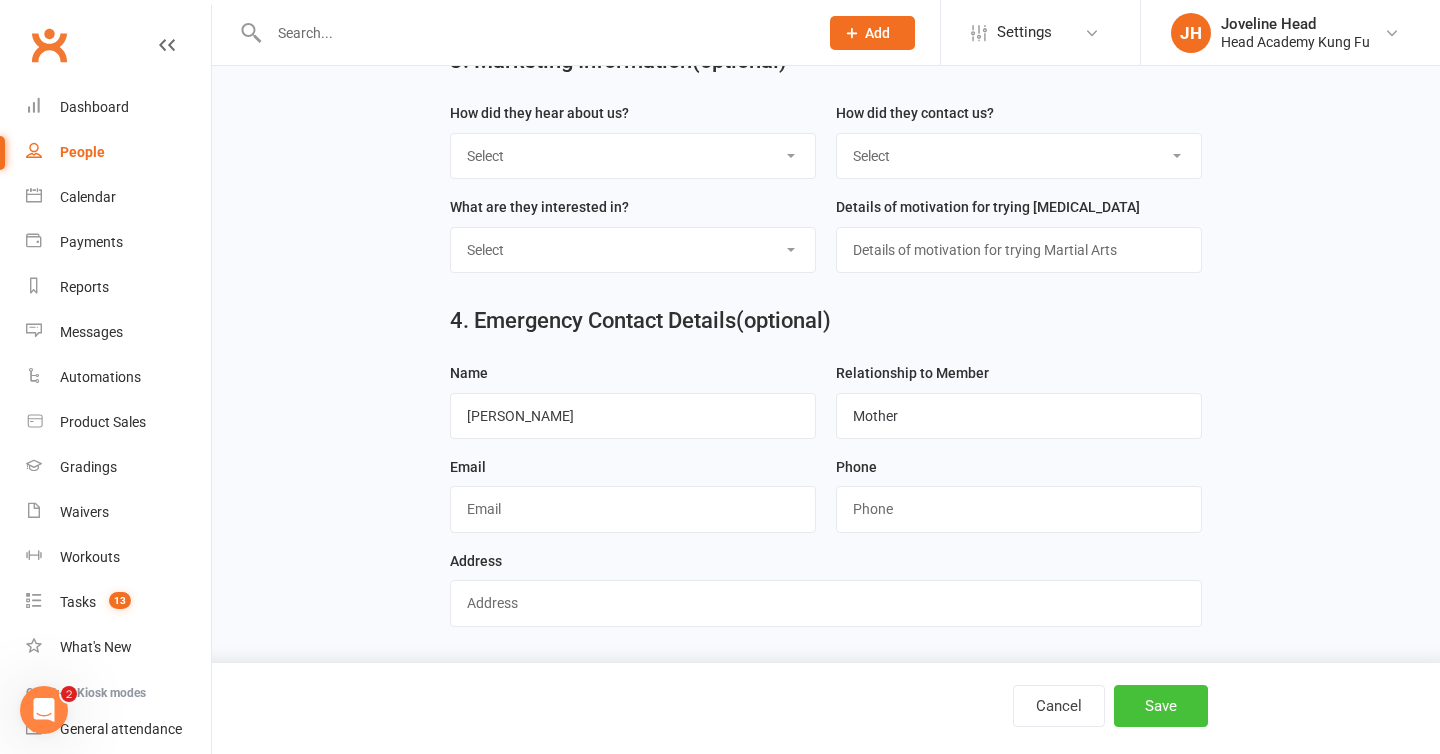 click on "Save" at bounding box center [1161, 706] 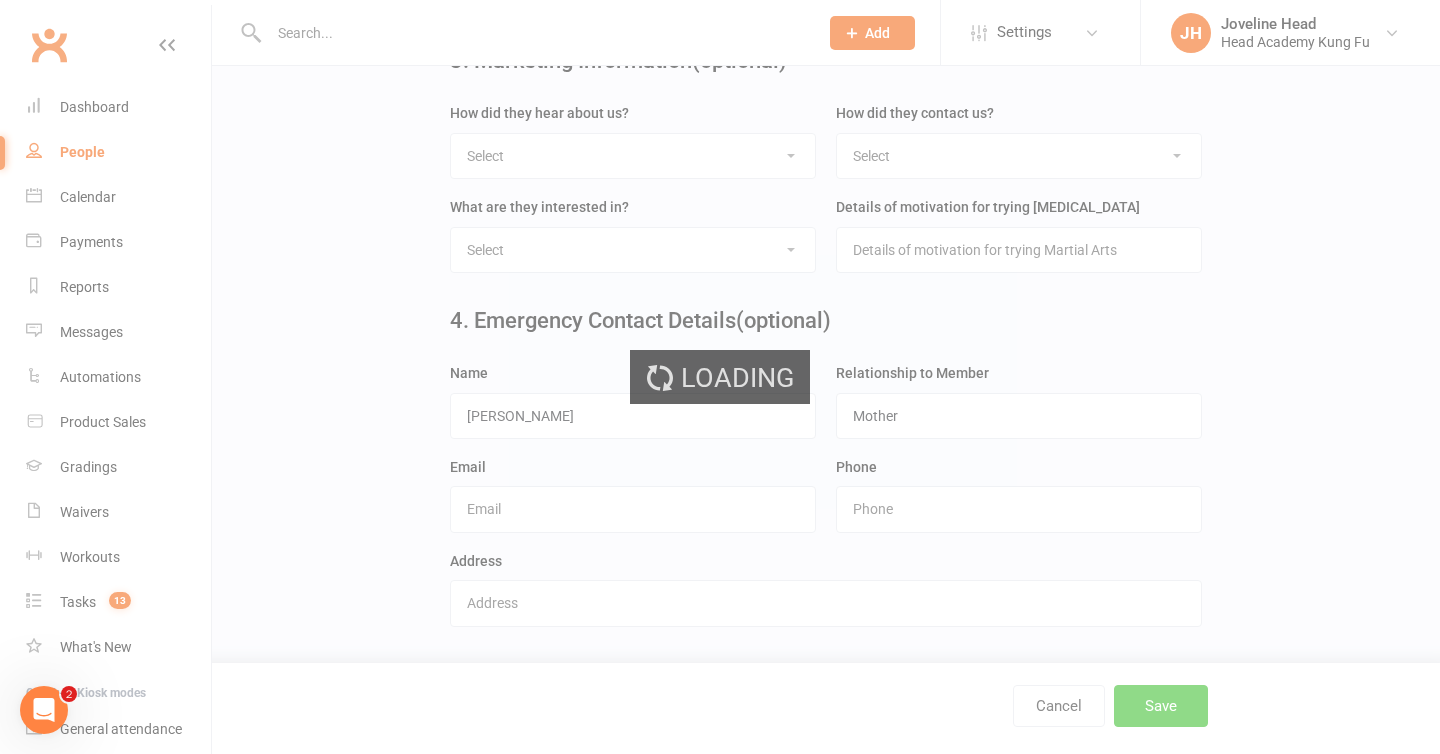 scroll, scrollTop: 0, scrollLeft: 0, axis: both 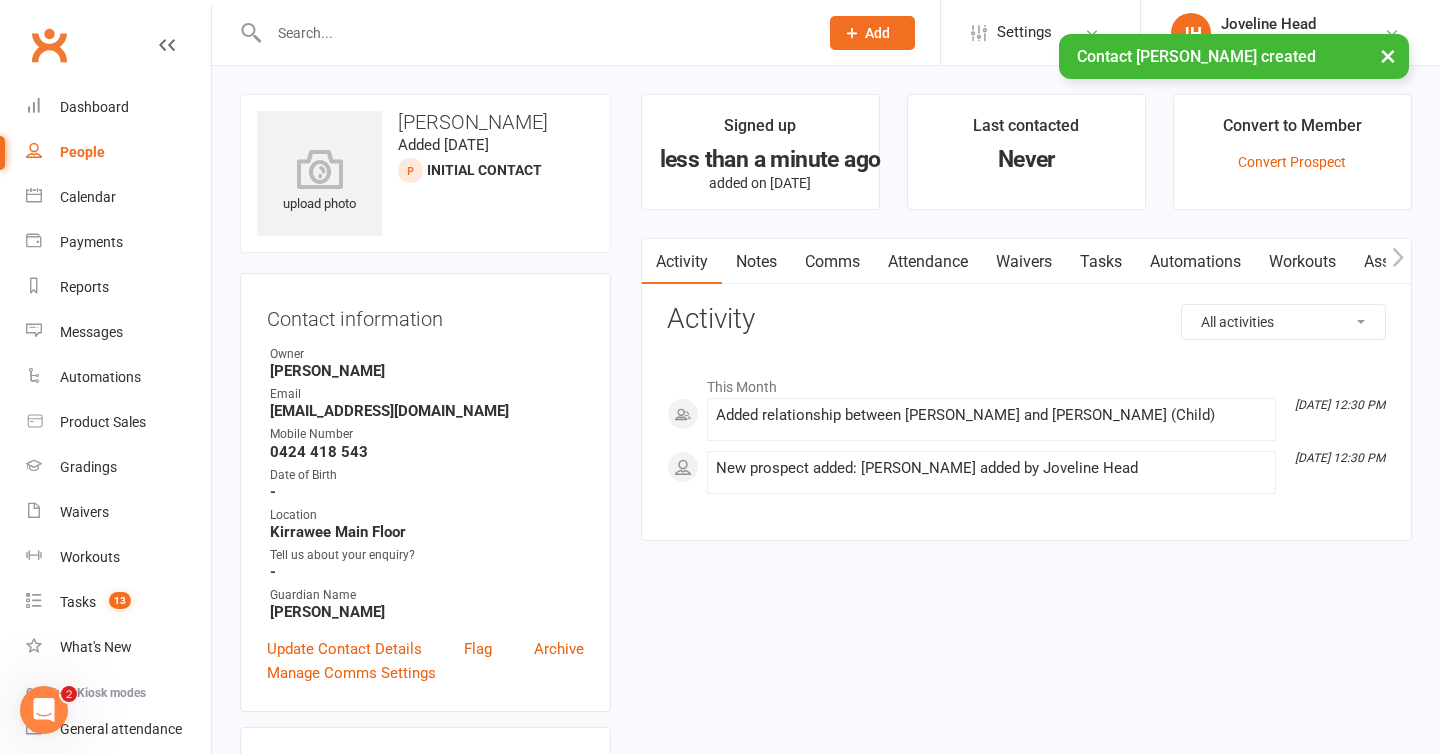 click on "×" at bounding box center (1388, 55) 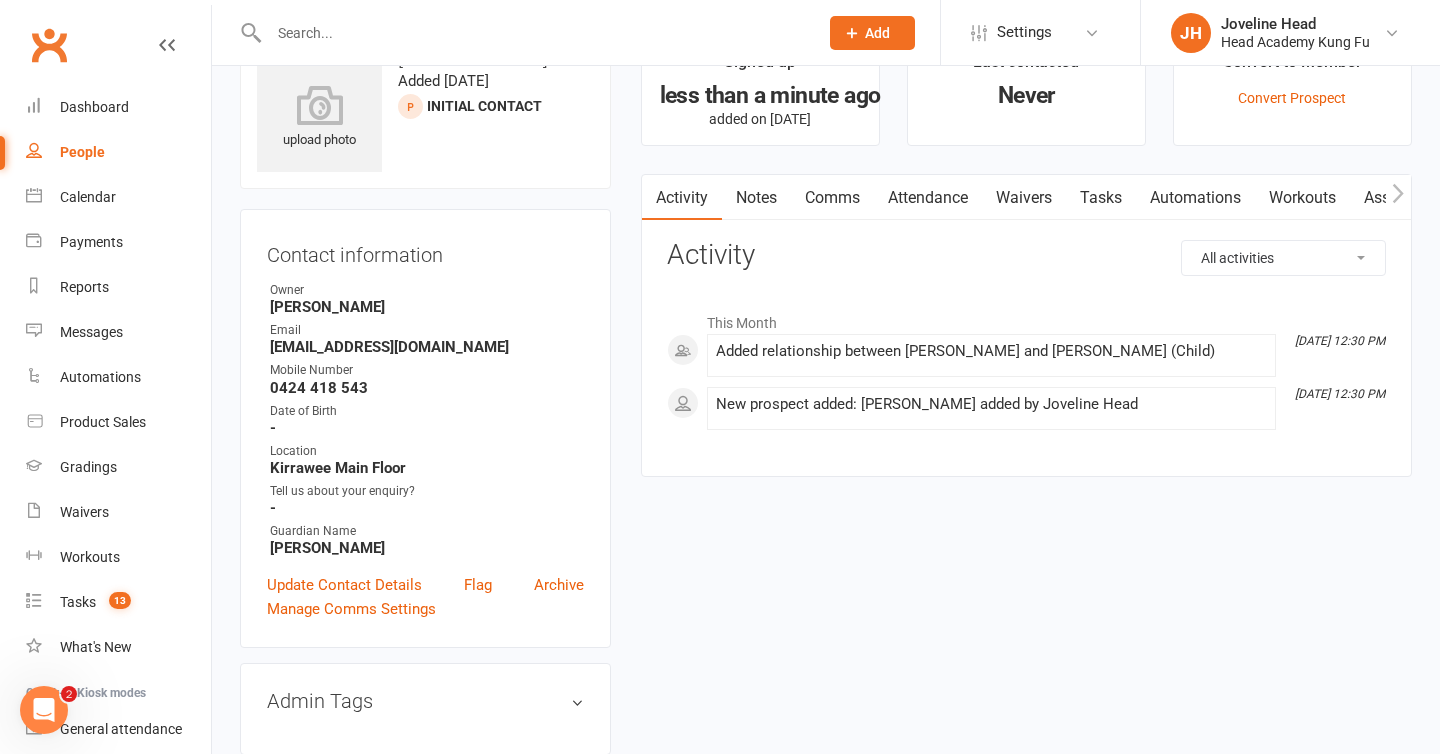 scroll, scrollTop: 65, scrollLeft: 0, axis: vertical 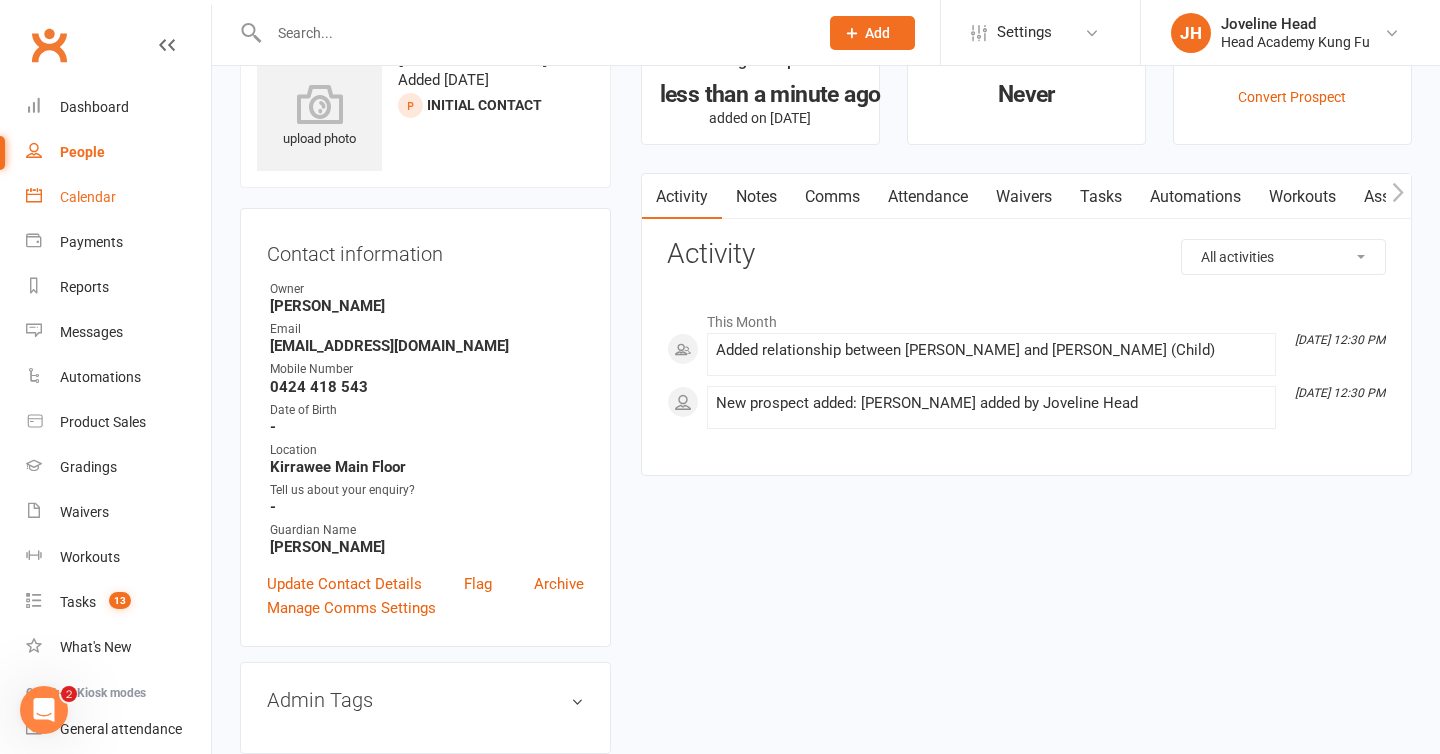 click on "Calendar" at bounding box center (118, 197) 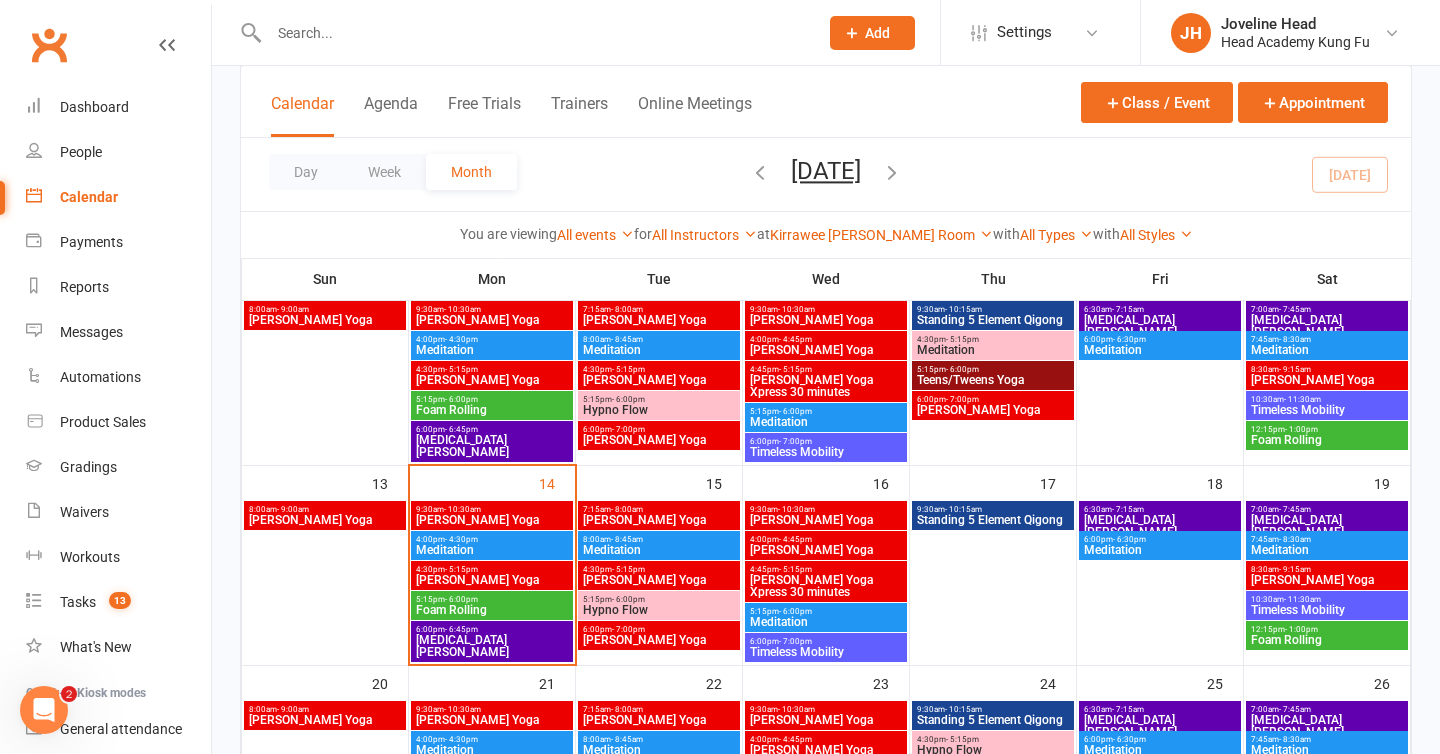 scroll, scrollTop: 359, scrollLeft: 0, axis: vertical 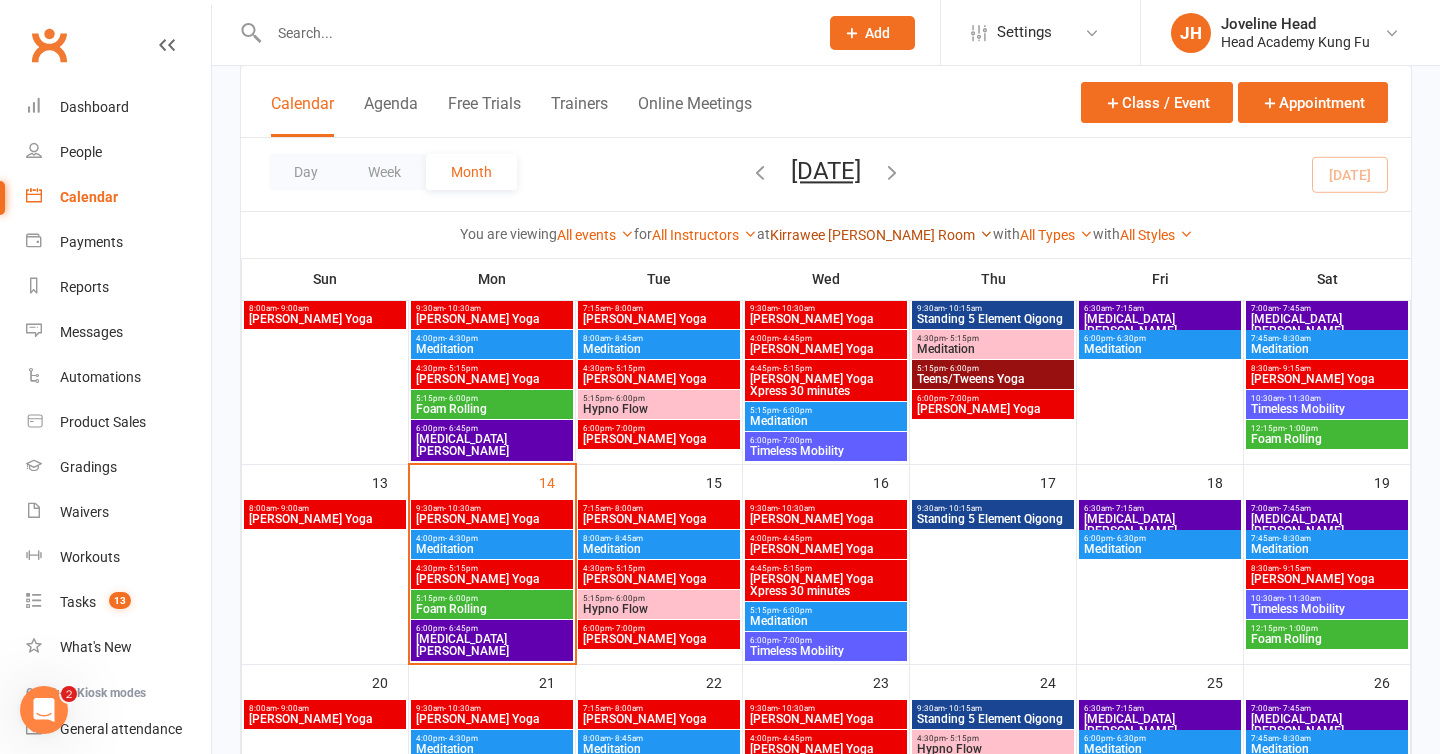 click on "Kirrawee [PERSON_NAME] Room" at bounding box center [881, 235] 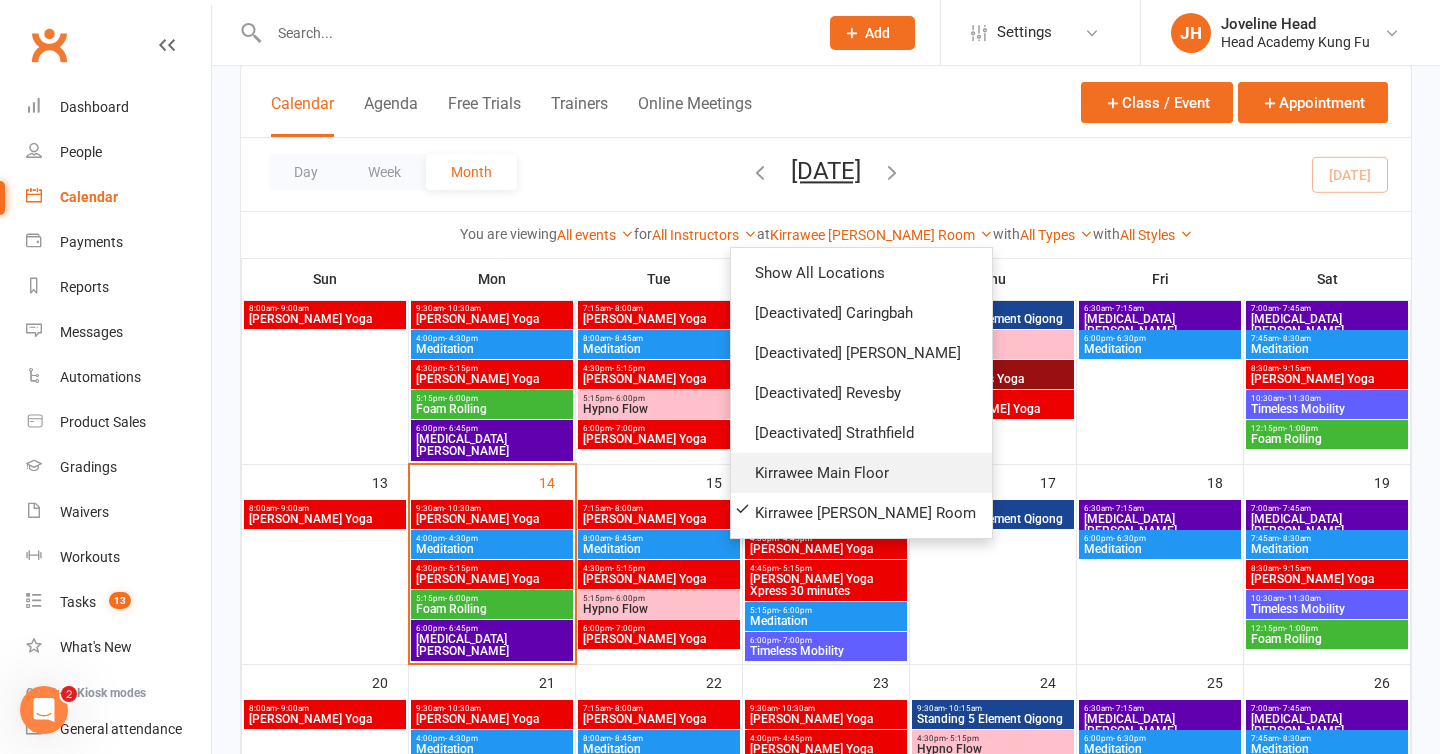 click on "Kirrawee Main Floor" at bounding box center [861, 473] 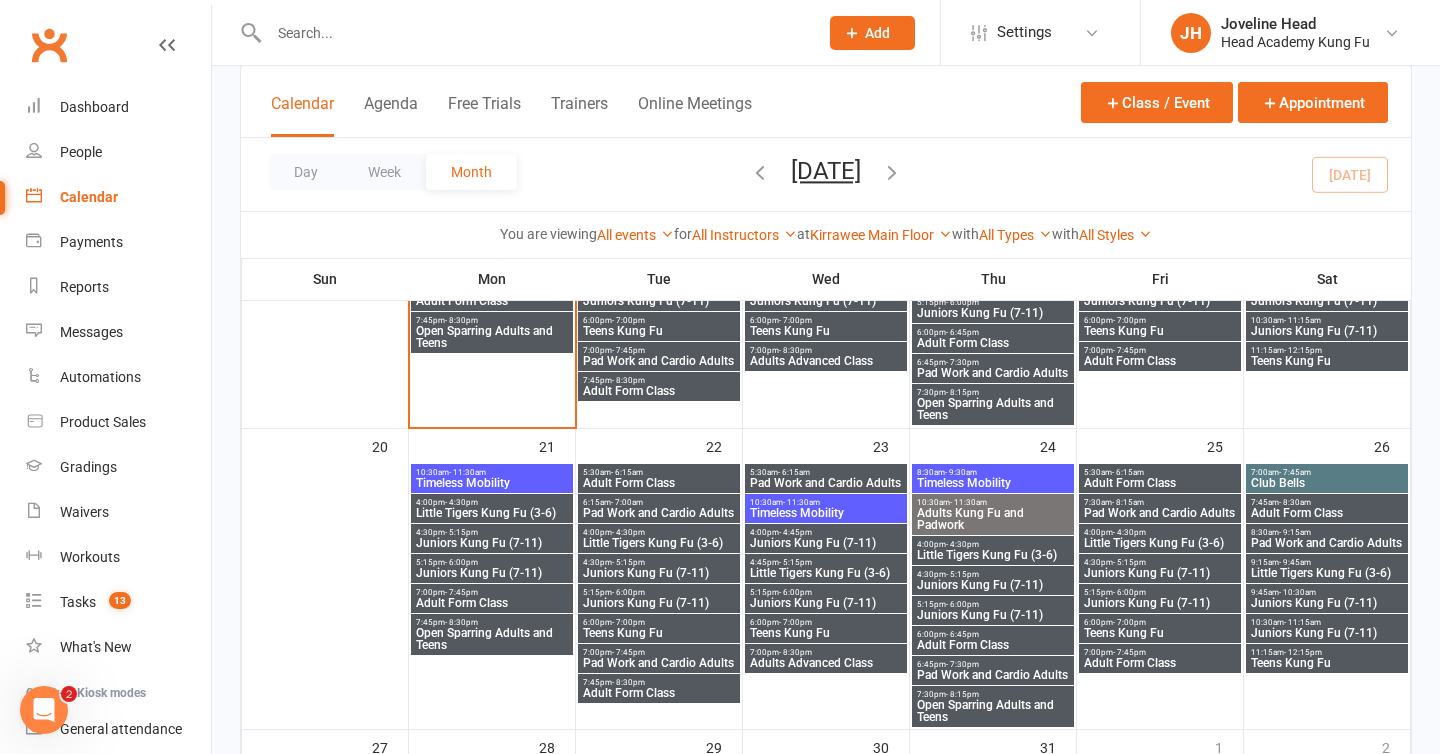 scroll, scrollTop: 959, scrollLeft: 0, axis: vertical 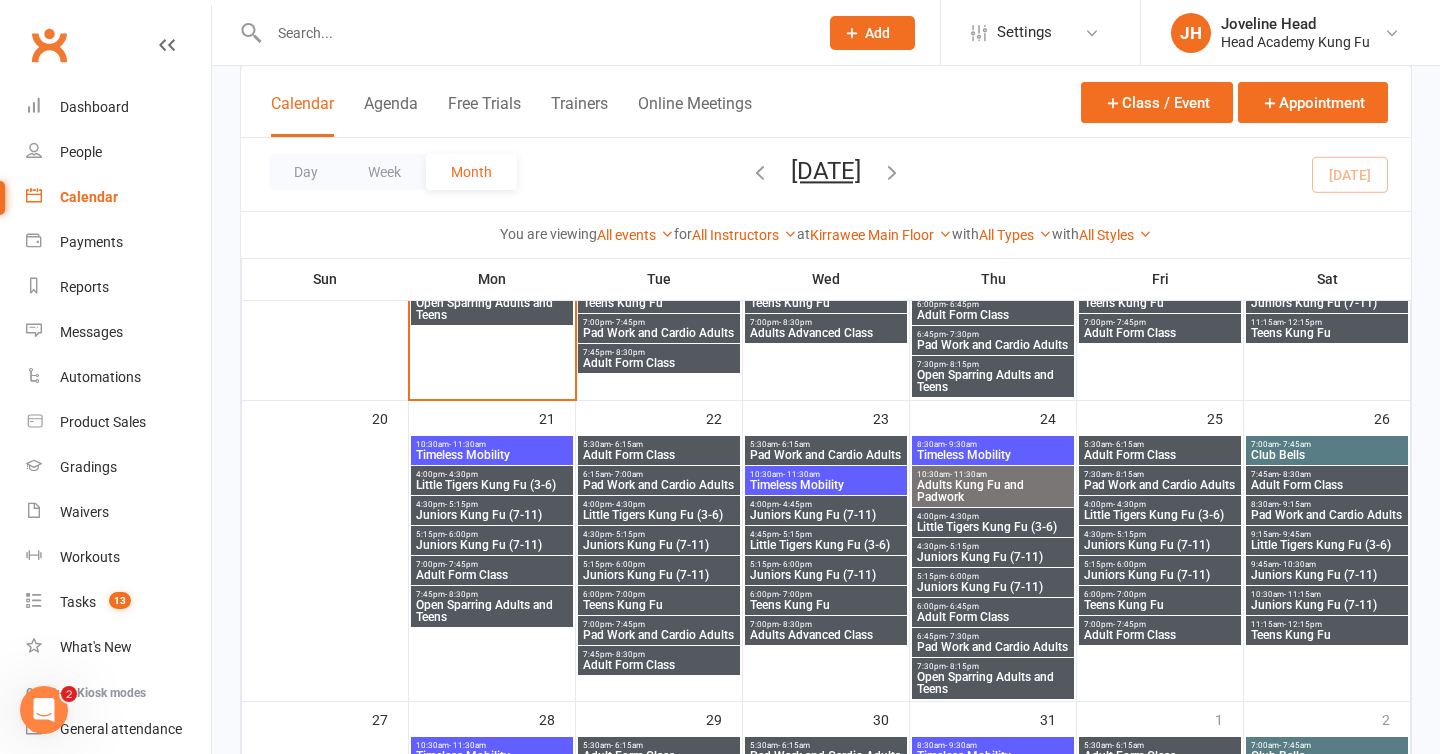 click on "5:15pm  - 6:00pm" at bounding box center (492, 534) 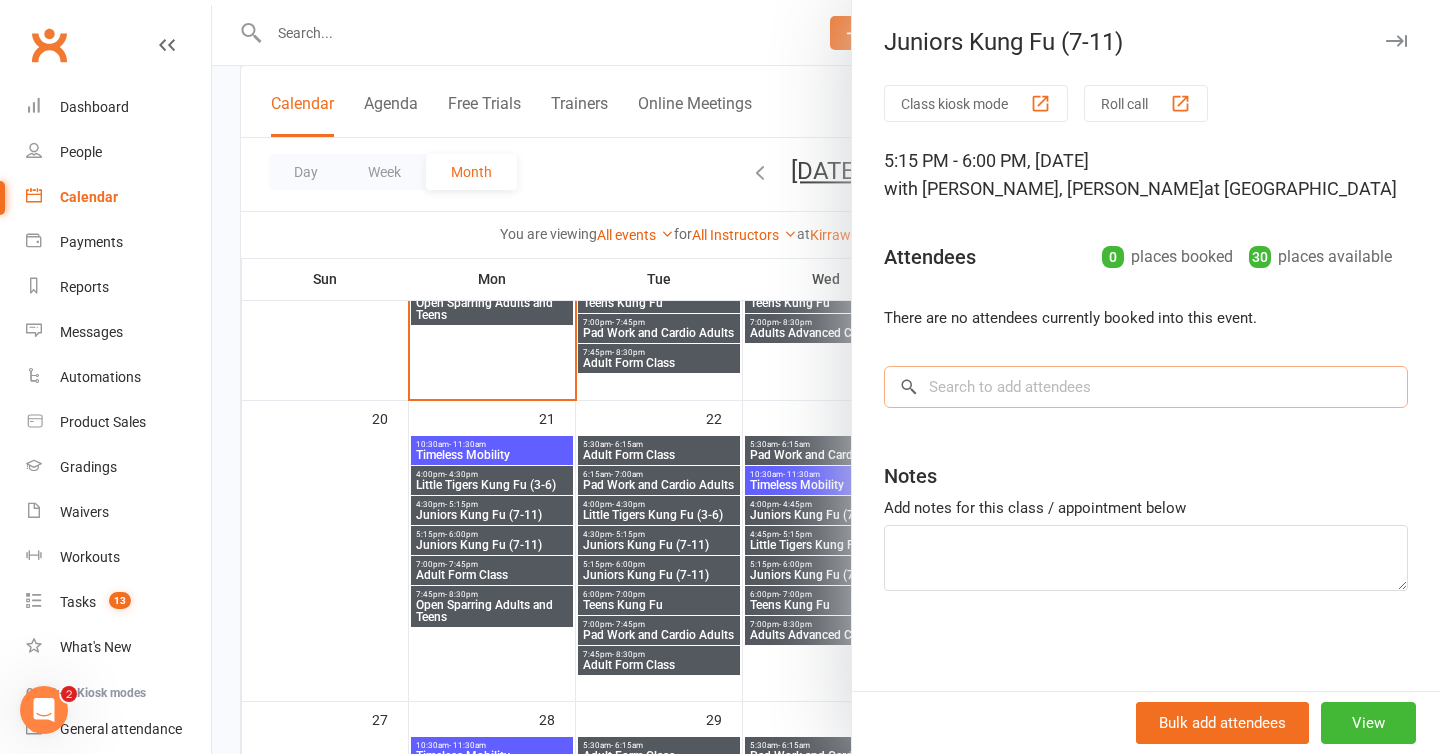 click at bounding box center (1146, 387) 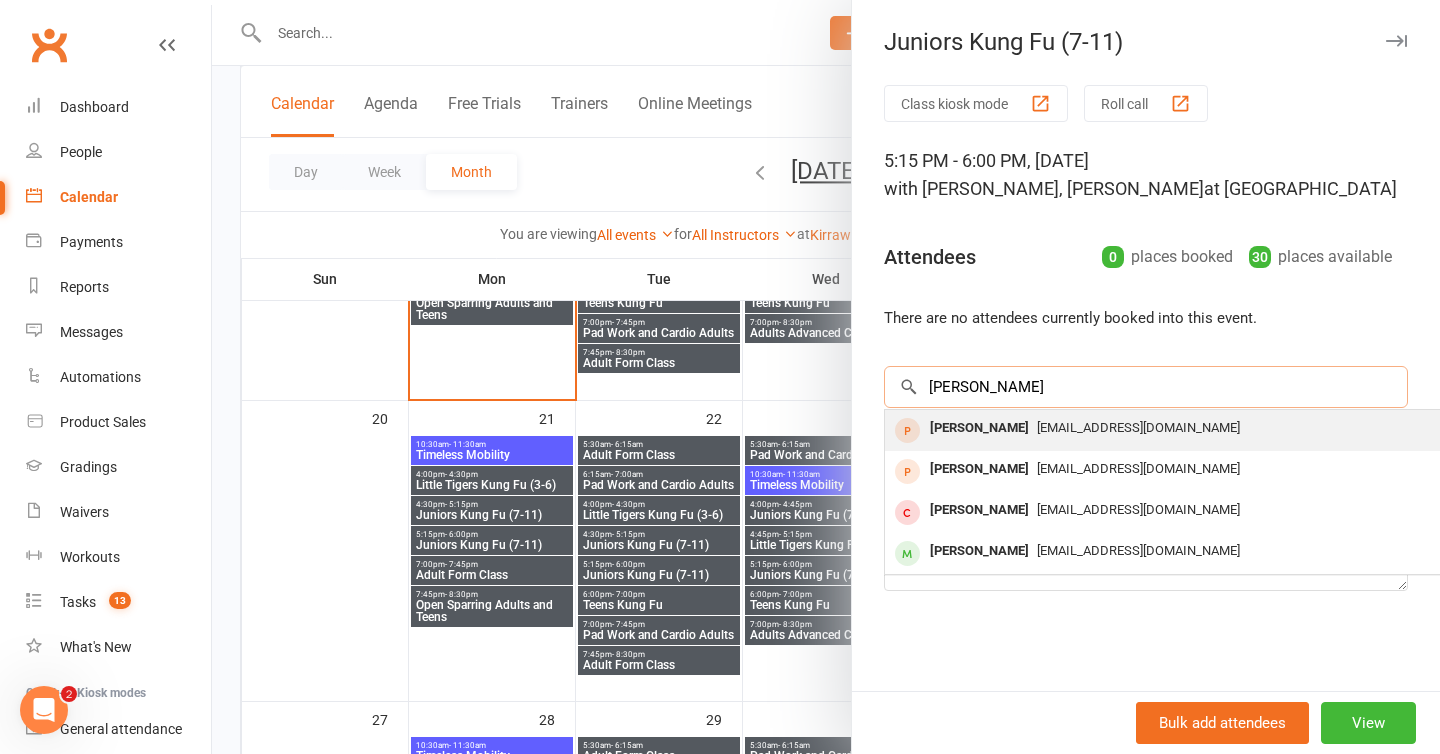 type on "[PERSON_NAME]" 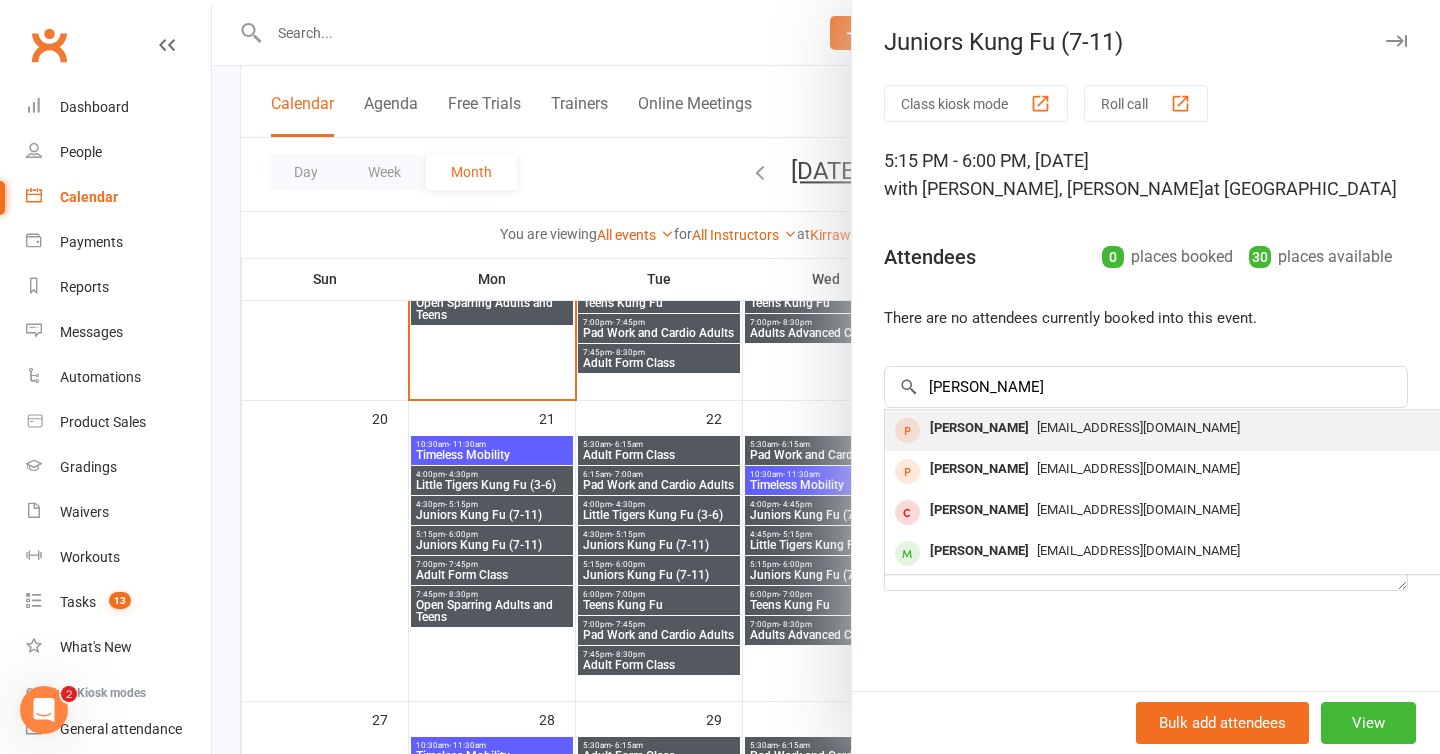 click on "[PERSON_NAME]" at bounding box center (979, 428) 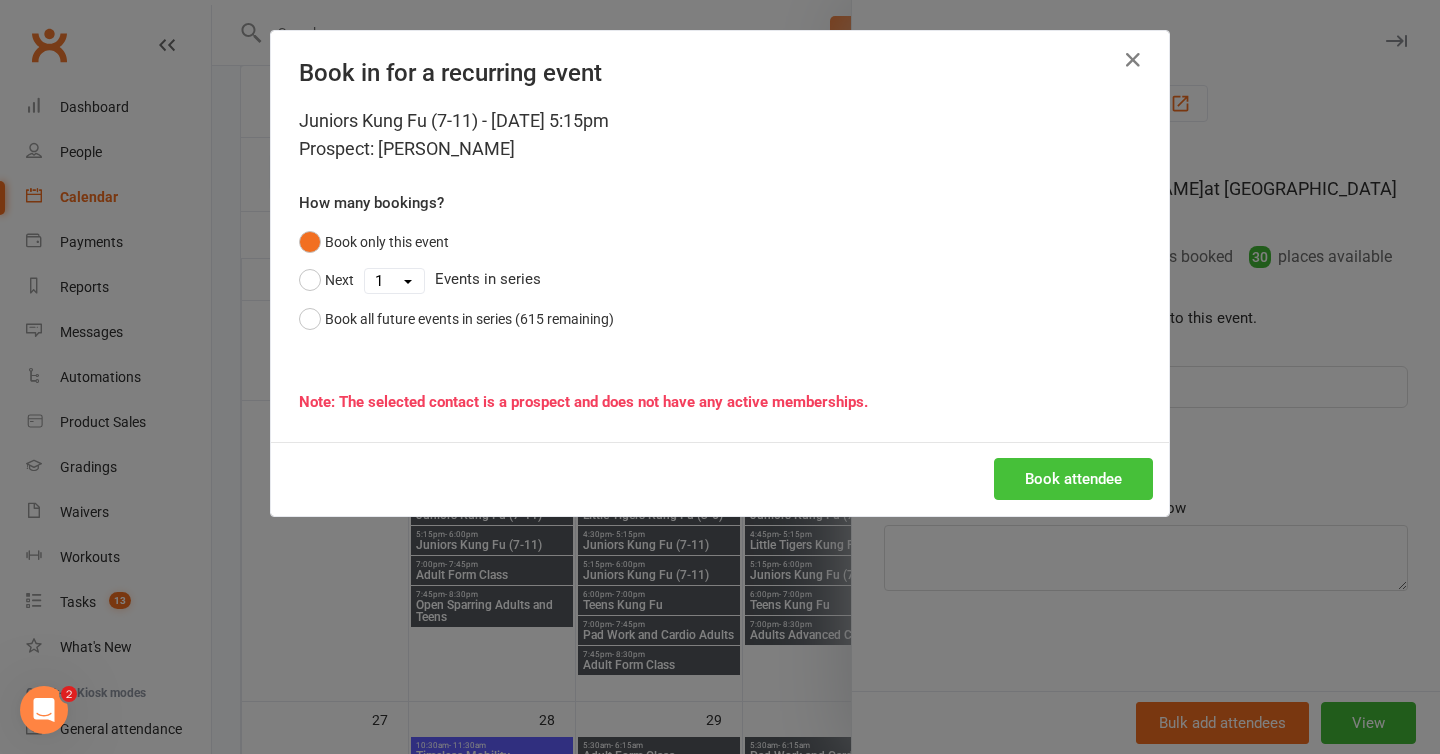 click on "Book attendee" at bounding box center (1073, 479) 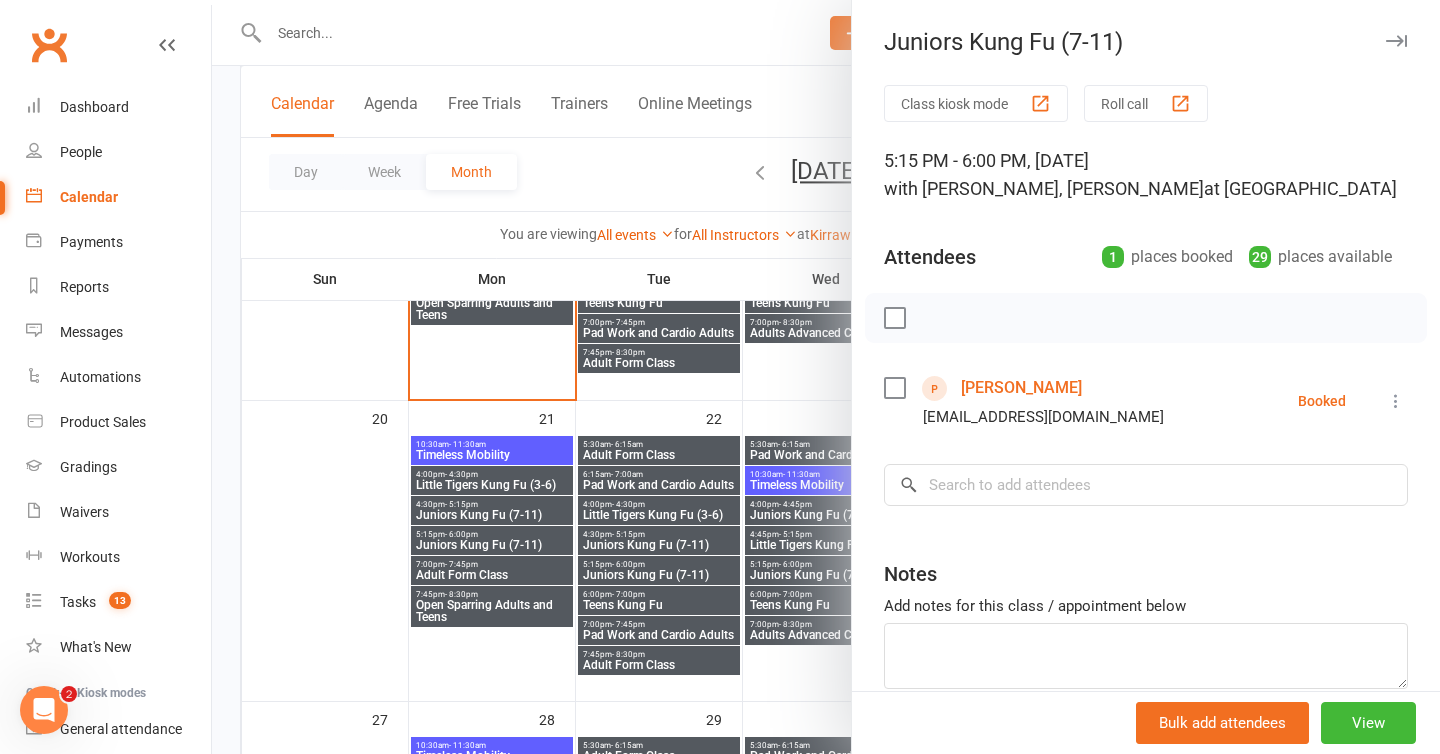 click at bounding box center [826, 377] 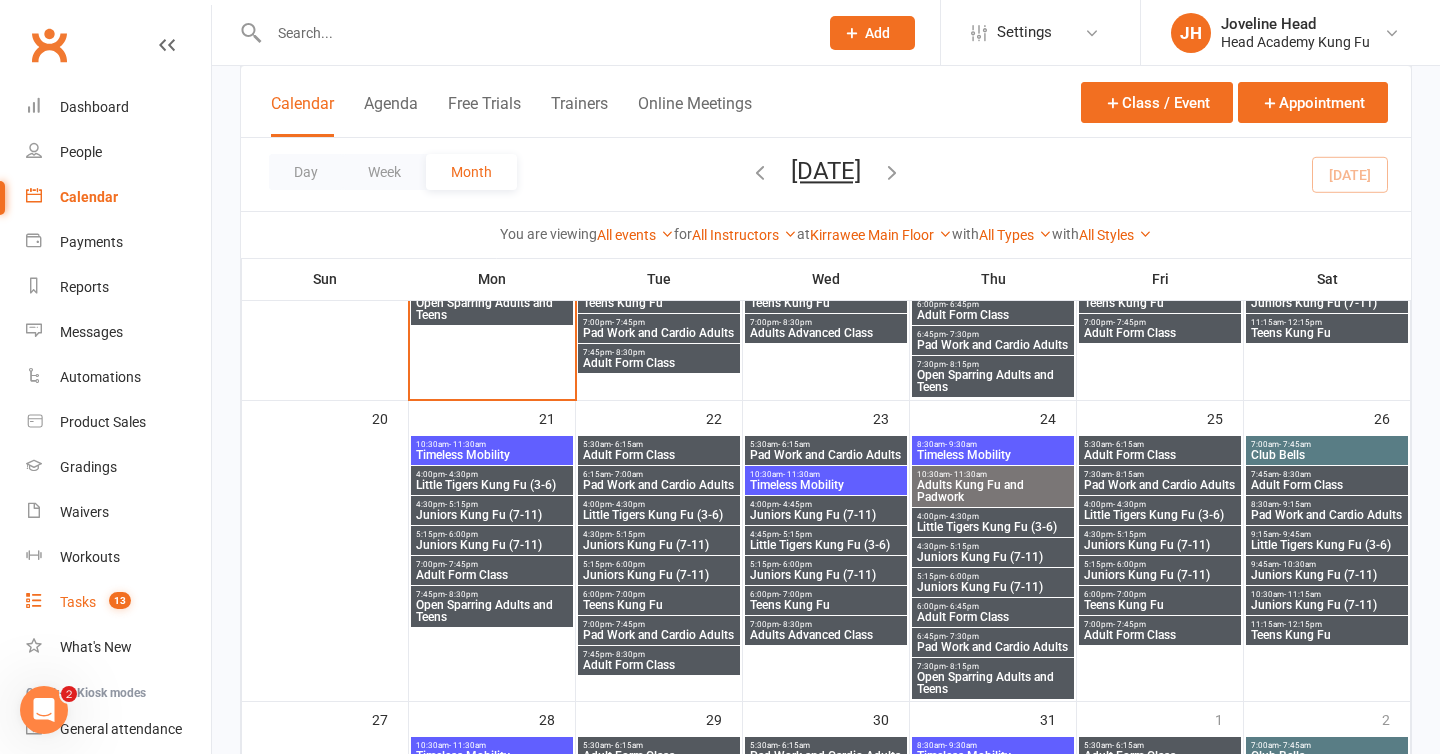 click on "Tasks" at bounding box center (78, 602) 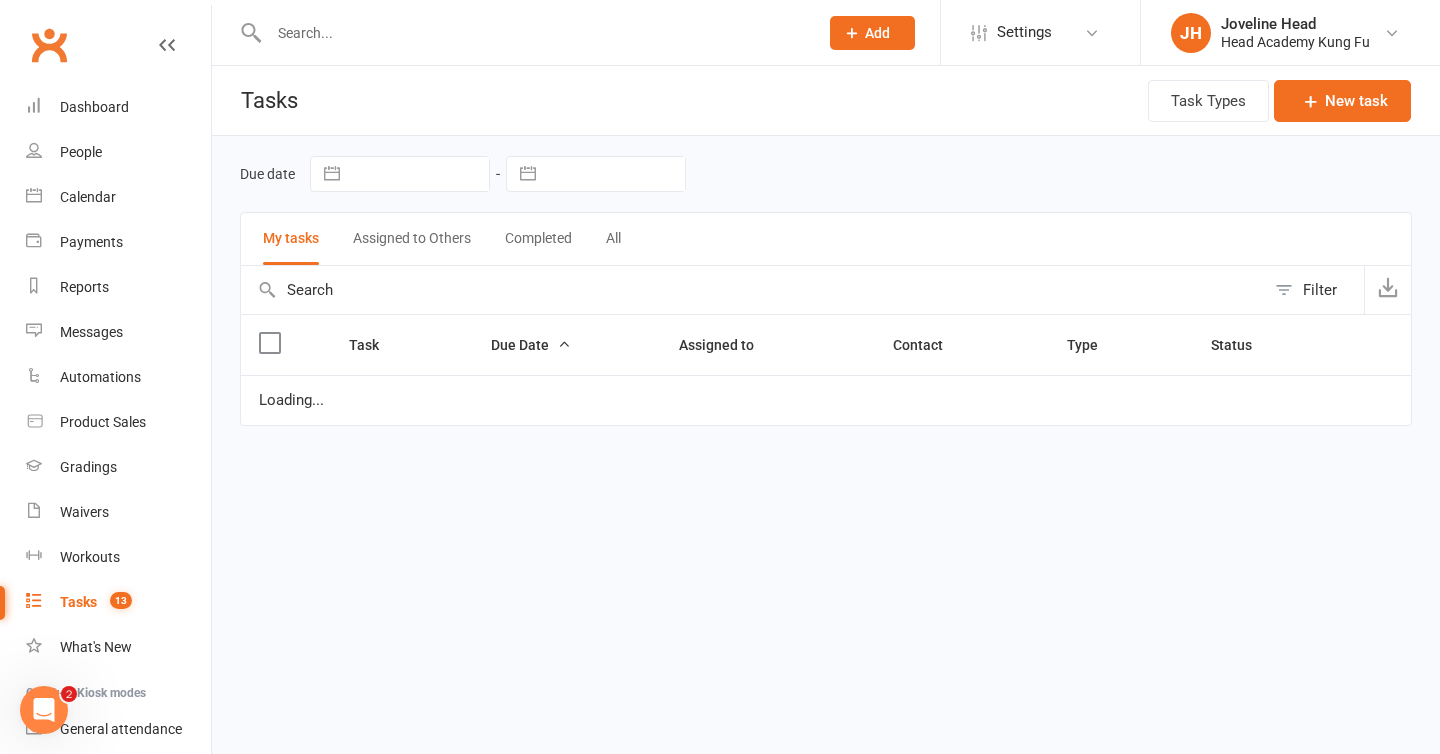 scroll, scrollTop: 0, scrollLeft: 0, axis: both 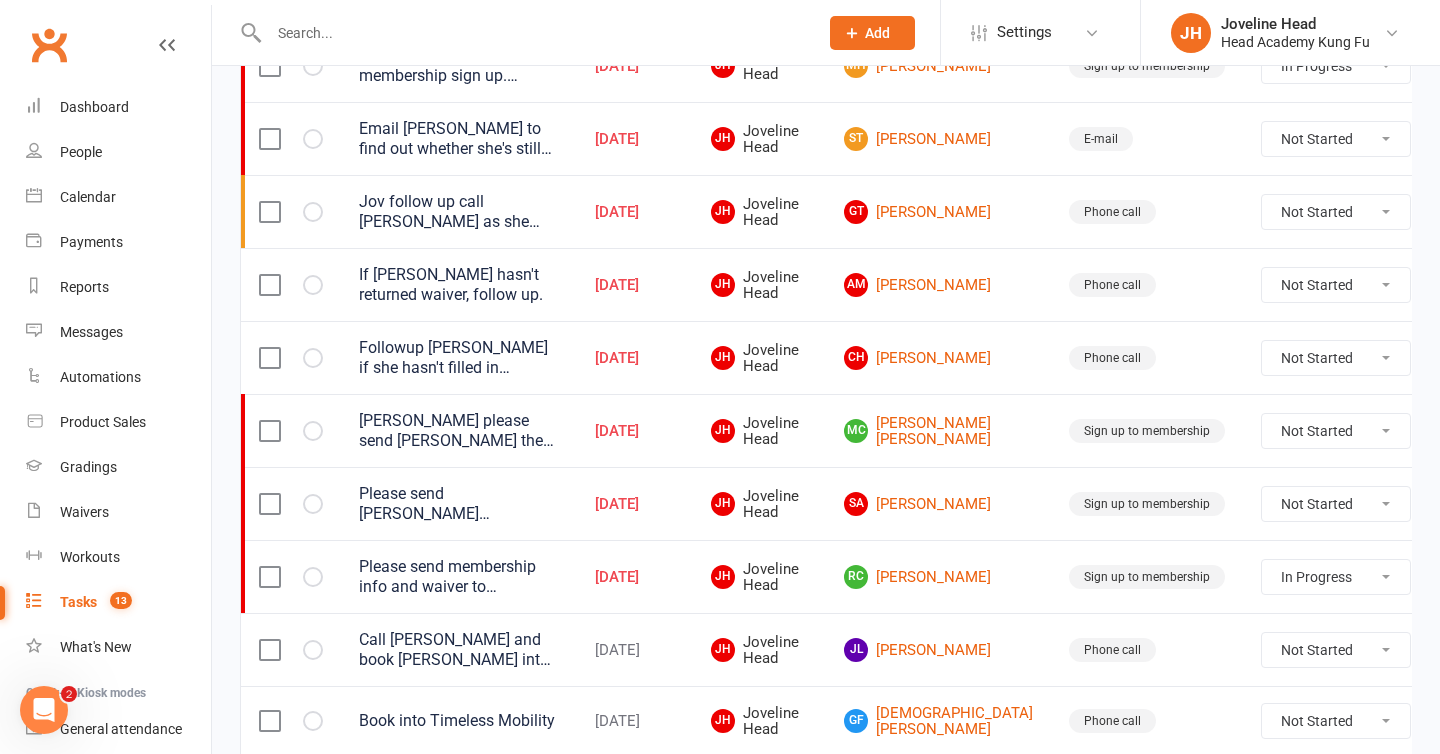 click on "Not Started In Progress Waiting Complete" at bounding box center [1336, 431] 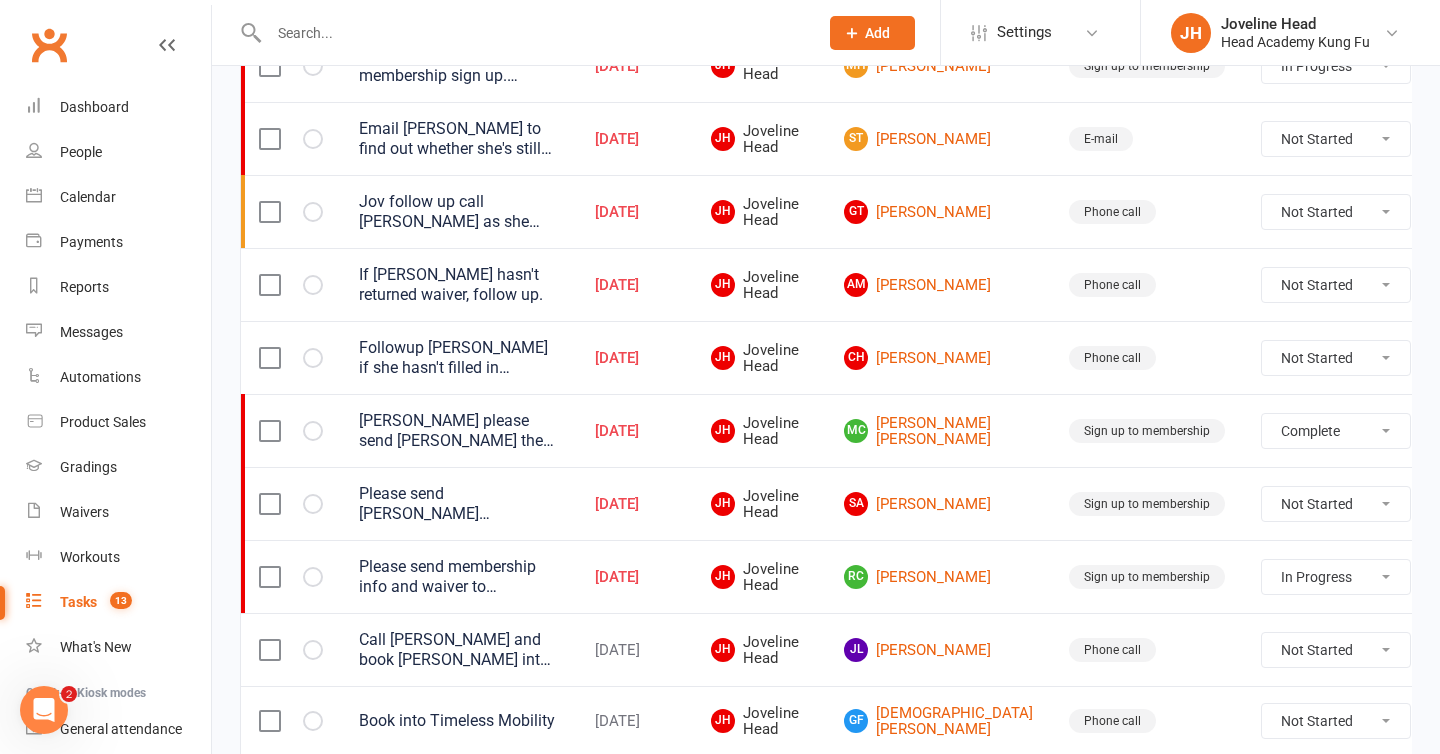 select on "unstarted" 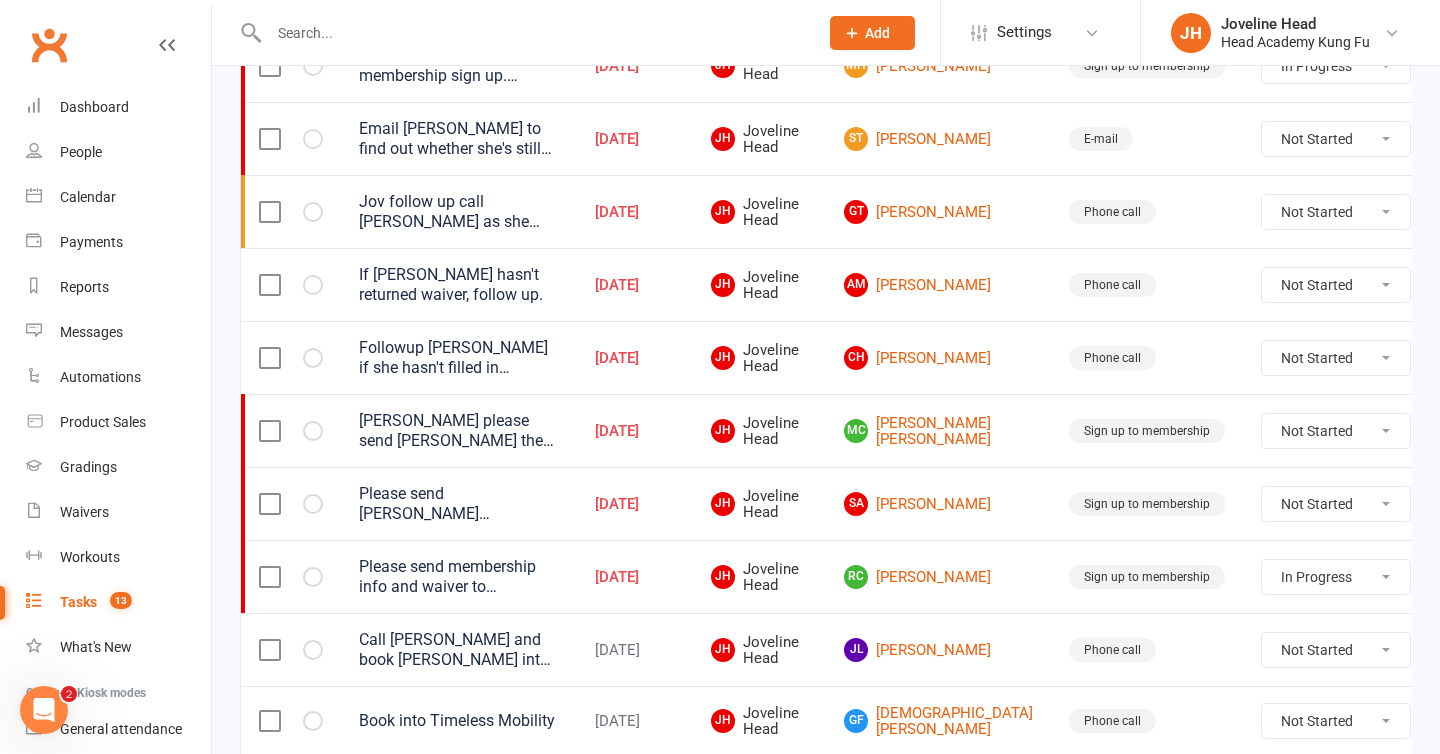 select on "started" 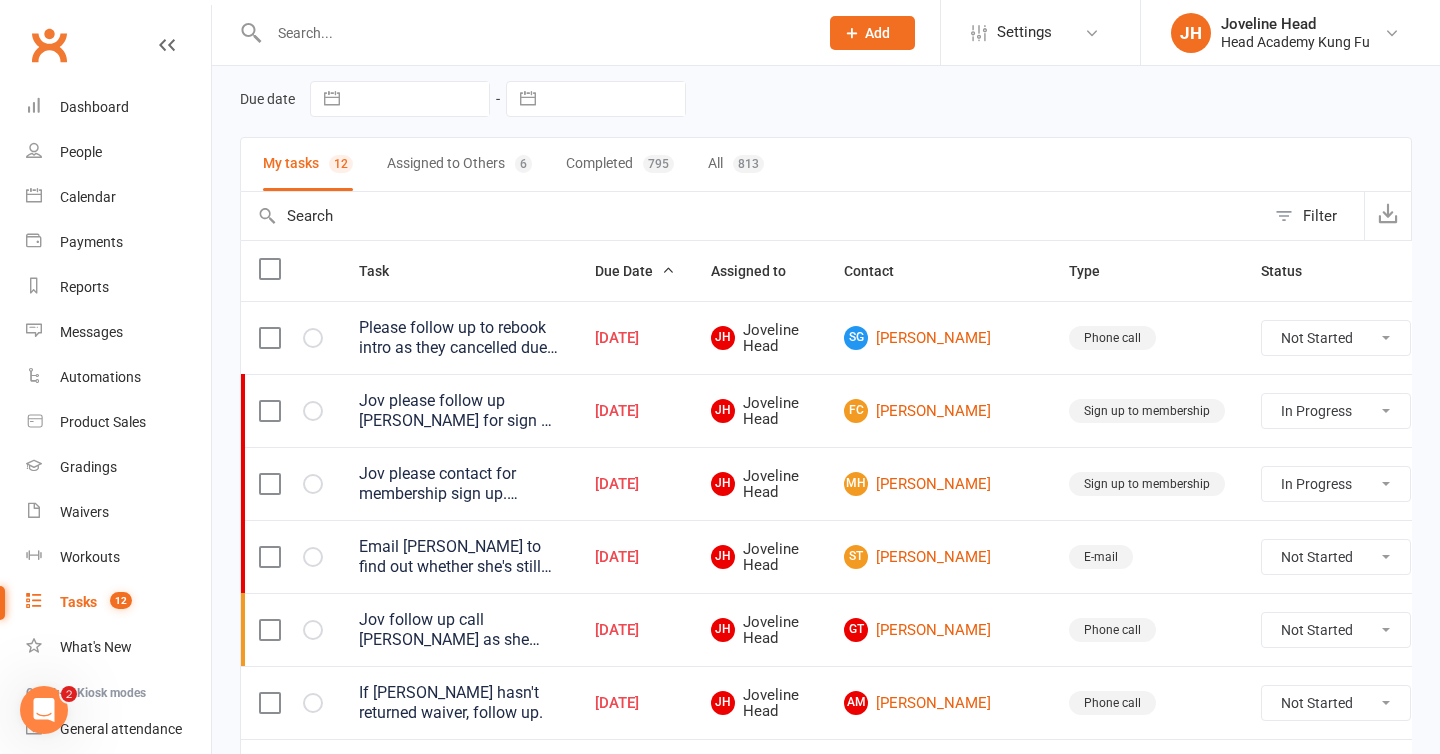 scroll, scrollTop: 59, scrollLeft: 0, axis: vertical 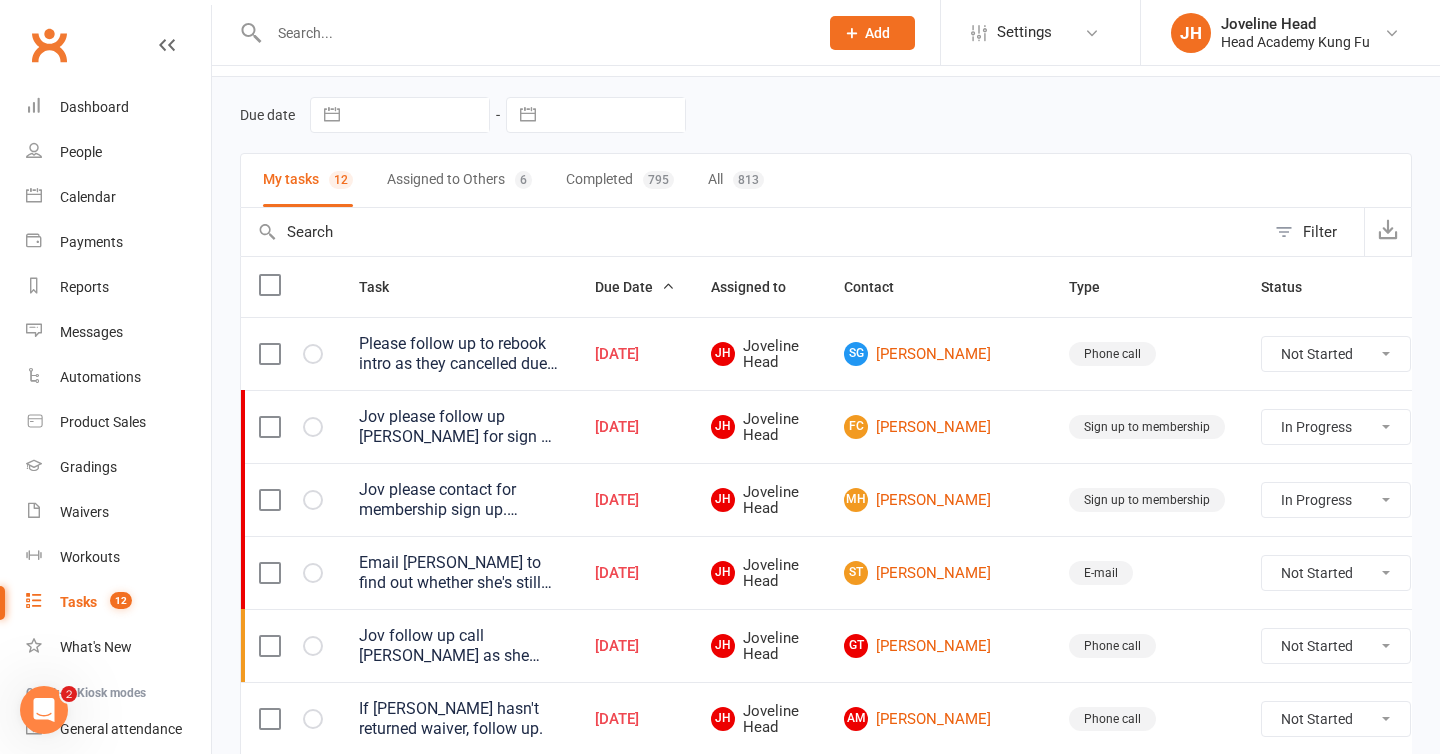 click on "Due date Navigate forward to interact with the calendar and select a date. Press the question mark key to get the keyboard shortcuts for changing dates. Navigate forward to interact with the calendar and select a date. Press the question mark key to get the keyboard shortcuts for changing dates. My tasks 12 Assigned to Others 6 Completed 795 All 813 Filter Task Due Date Assigned to Contact Type Status Please follow up to rebook intro as they cancelled due to work. [DATE] JH Joveline Head SG [PERSON_NAME] Phone call Not Started In Progress Waiting Complete Jov please follow up [PERSON_NAME] for sign up to membership asap. trial finished. [DATE] JH Joveline Head FC [PERSON_NAME] Sign up to membership Not Started In Progress Waiting Complete Jov please contact for membership sign up. [PERSON_NAME] has already sent 10 class pass waiver [DATE] JH Joveline Head MH [PERSON_NAME] Sign up to membership Not Started In Progress Waiting Complete [DATE] JH Joveline Head ST [PERSON_NAME] E-mail Not Started In Progress -" at bounding box center [826, 661] 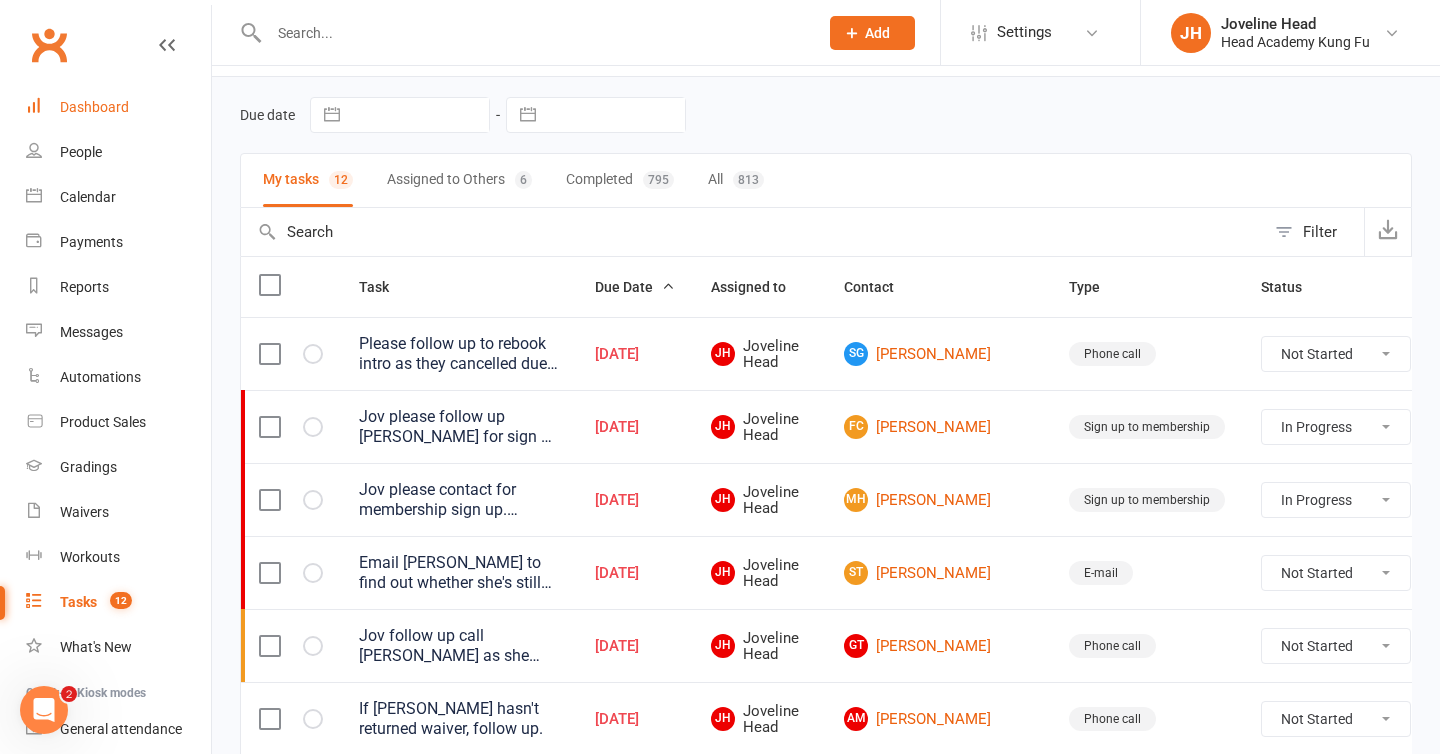click on "Dashboard" at bounding box center (118, 107) 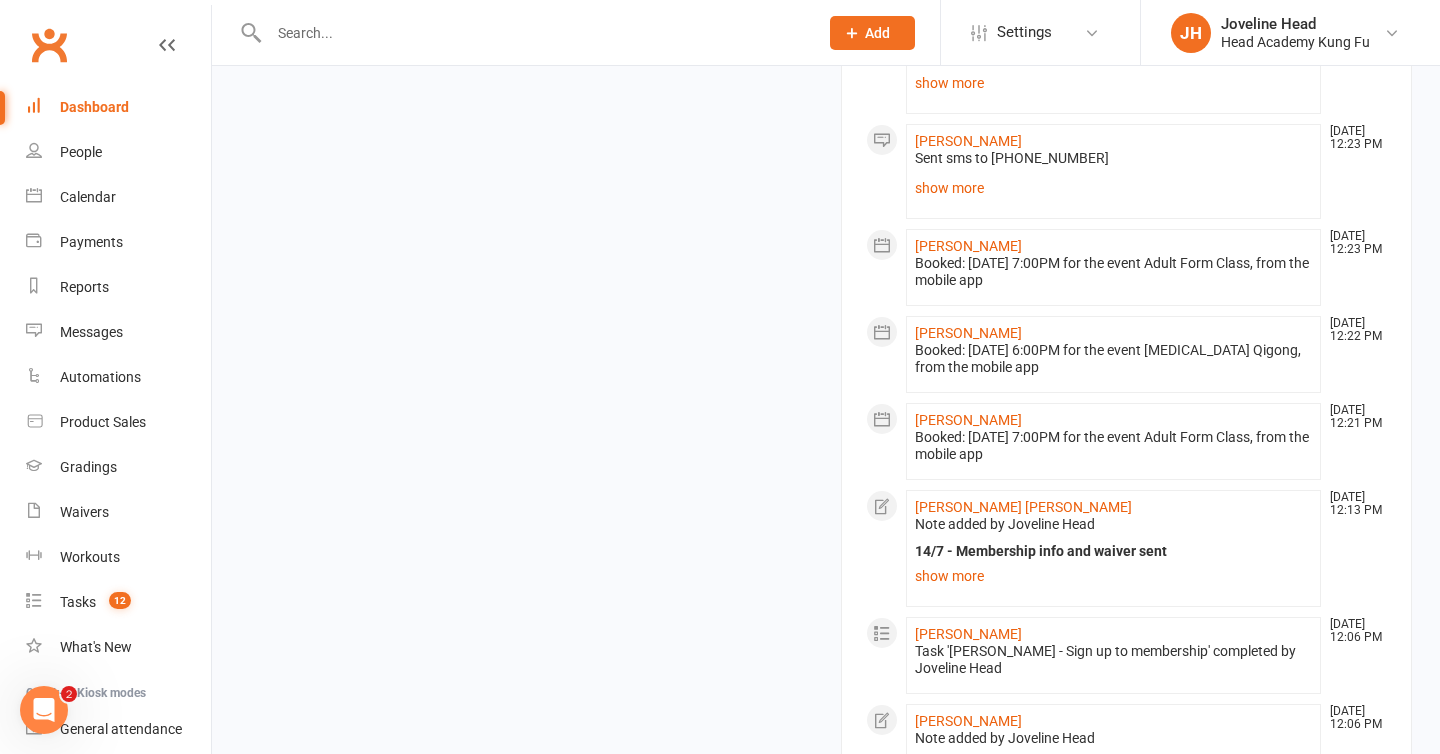 scroll, scrollTop: 1797, scrollLeft: 0, axis: vertical 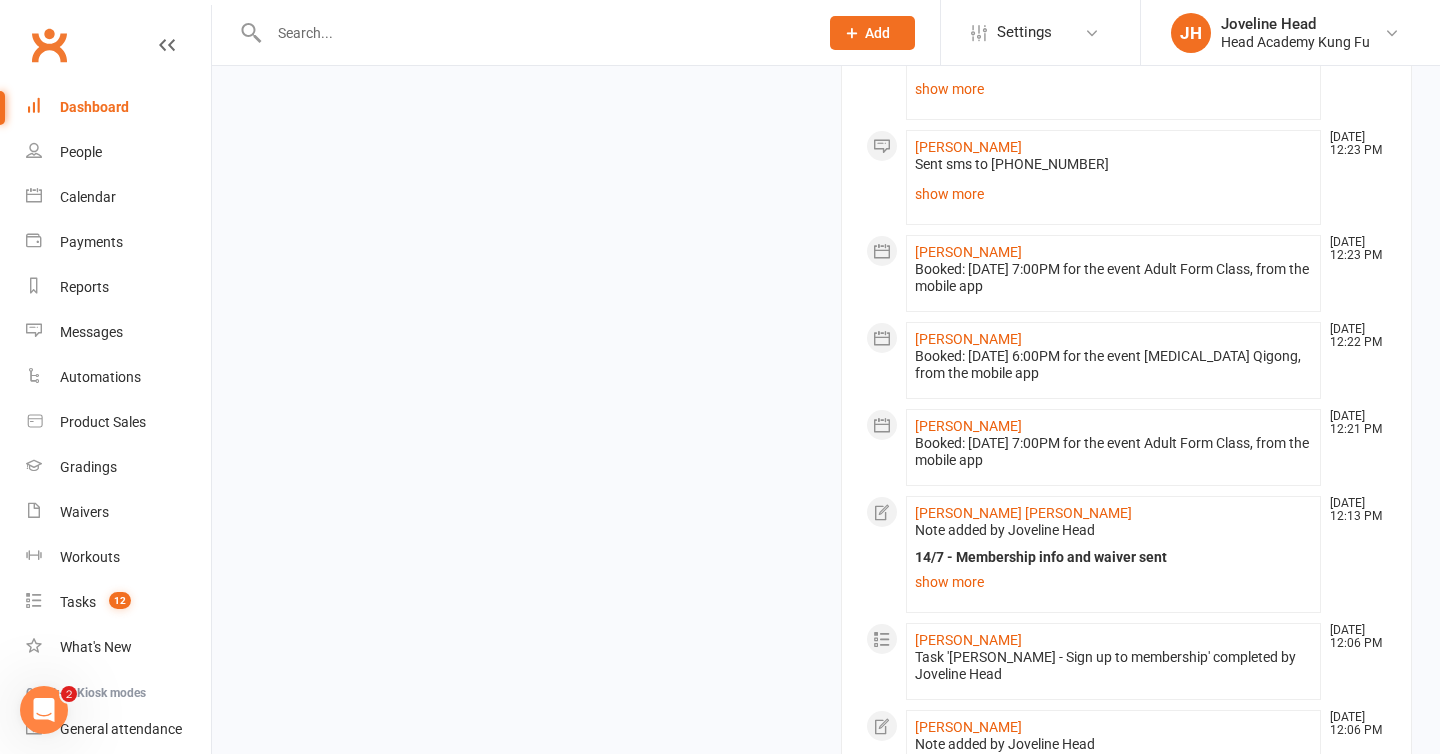 click on "Clubworx" at bounding box center [105, 57] 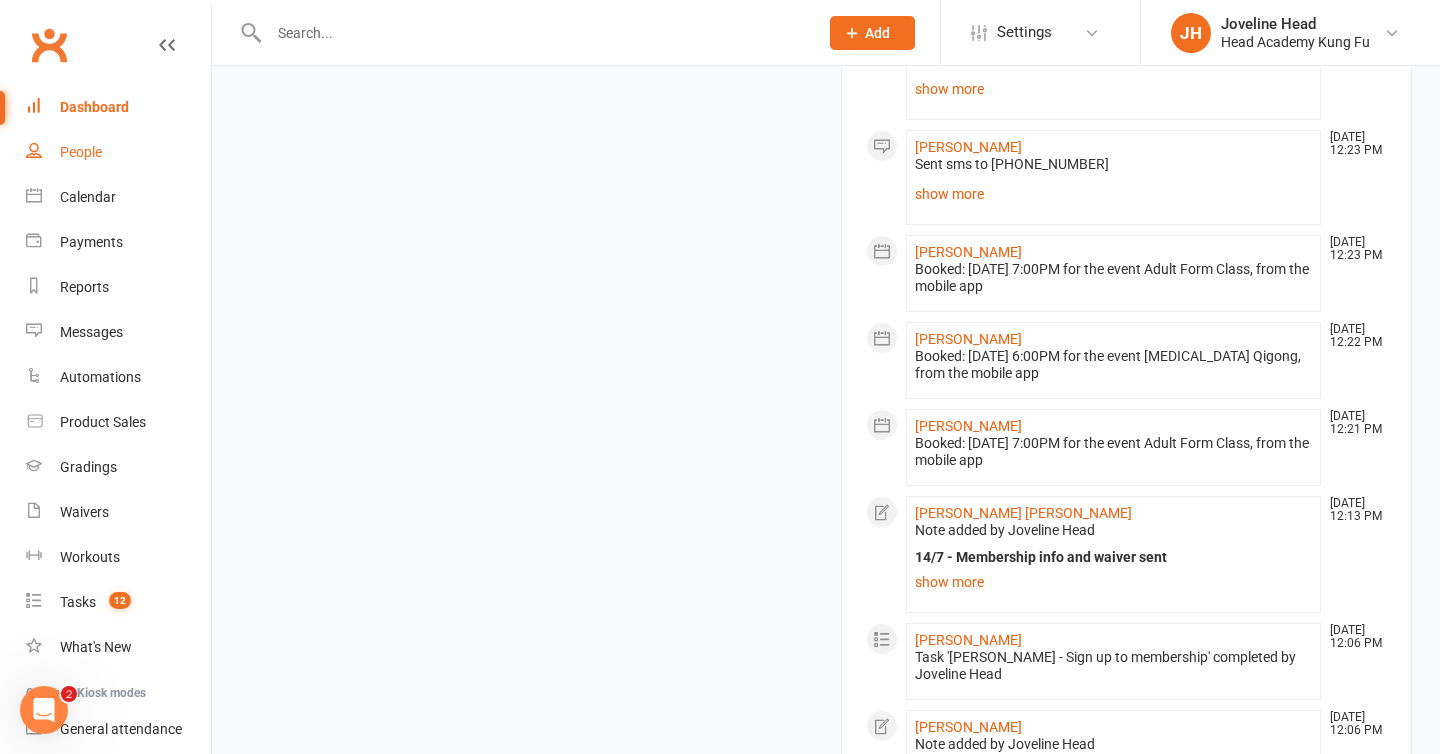 click on "People" at bounding box center [118, 152] 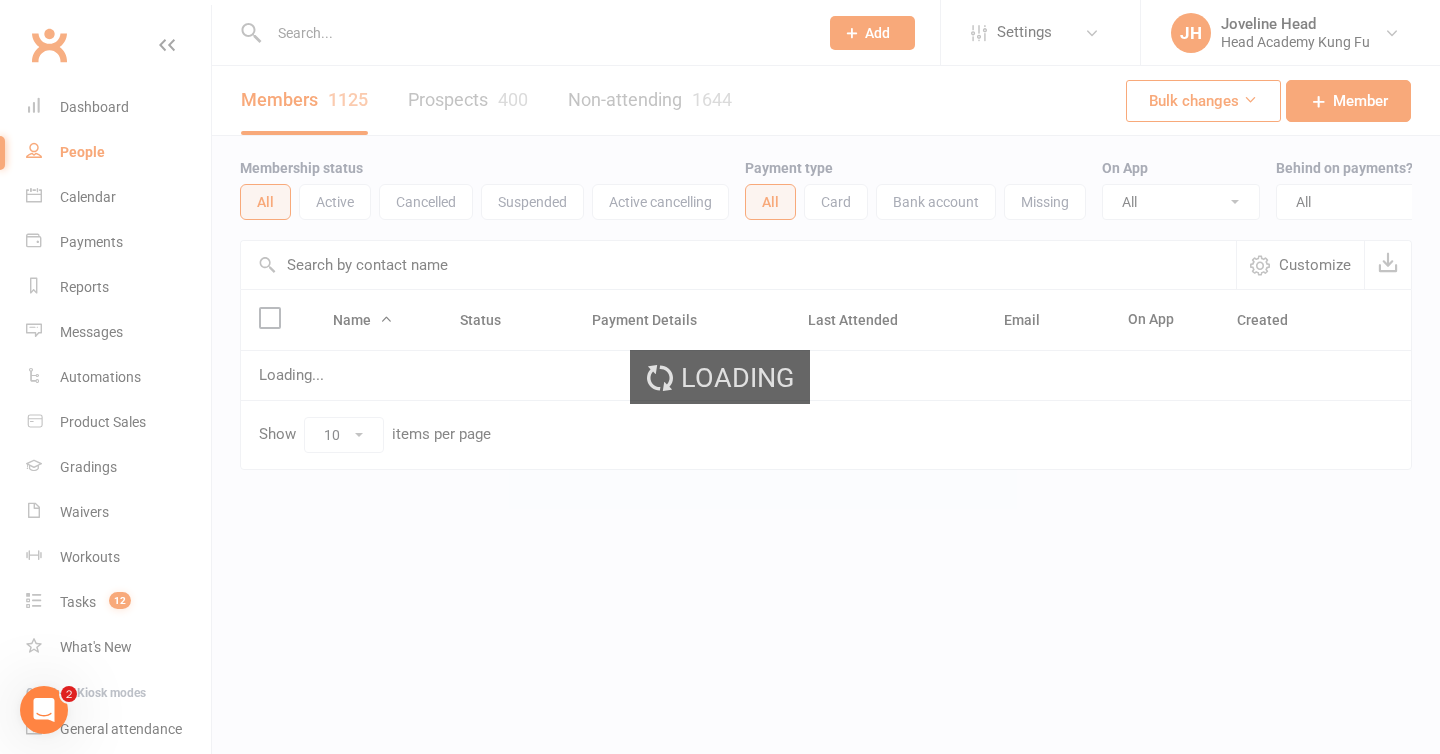 click on "Loading" at bounding box center [720, 377] 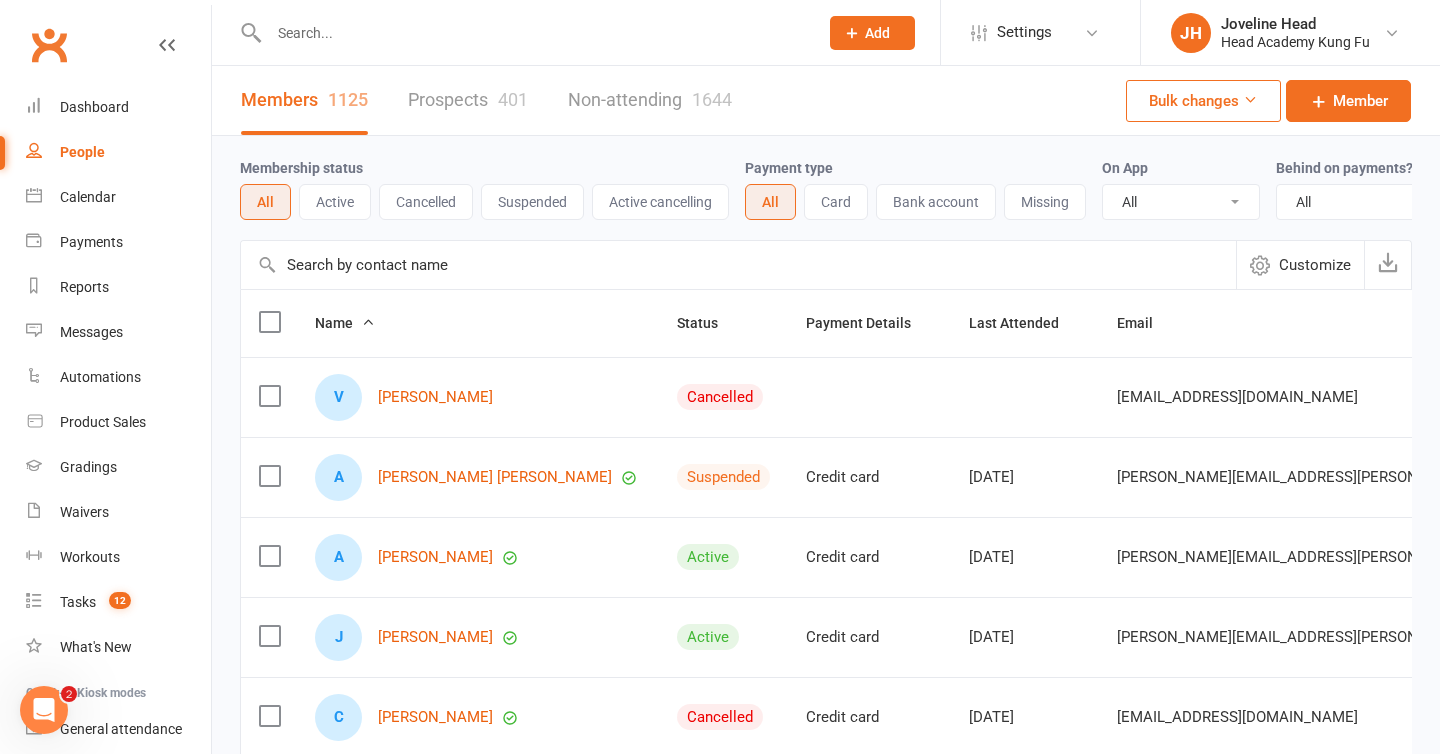 click at bounding box center [533, 33] 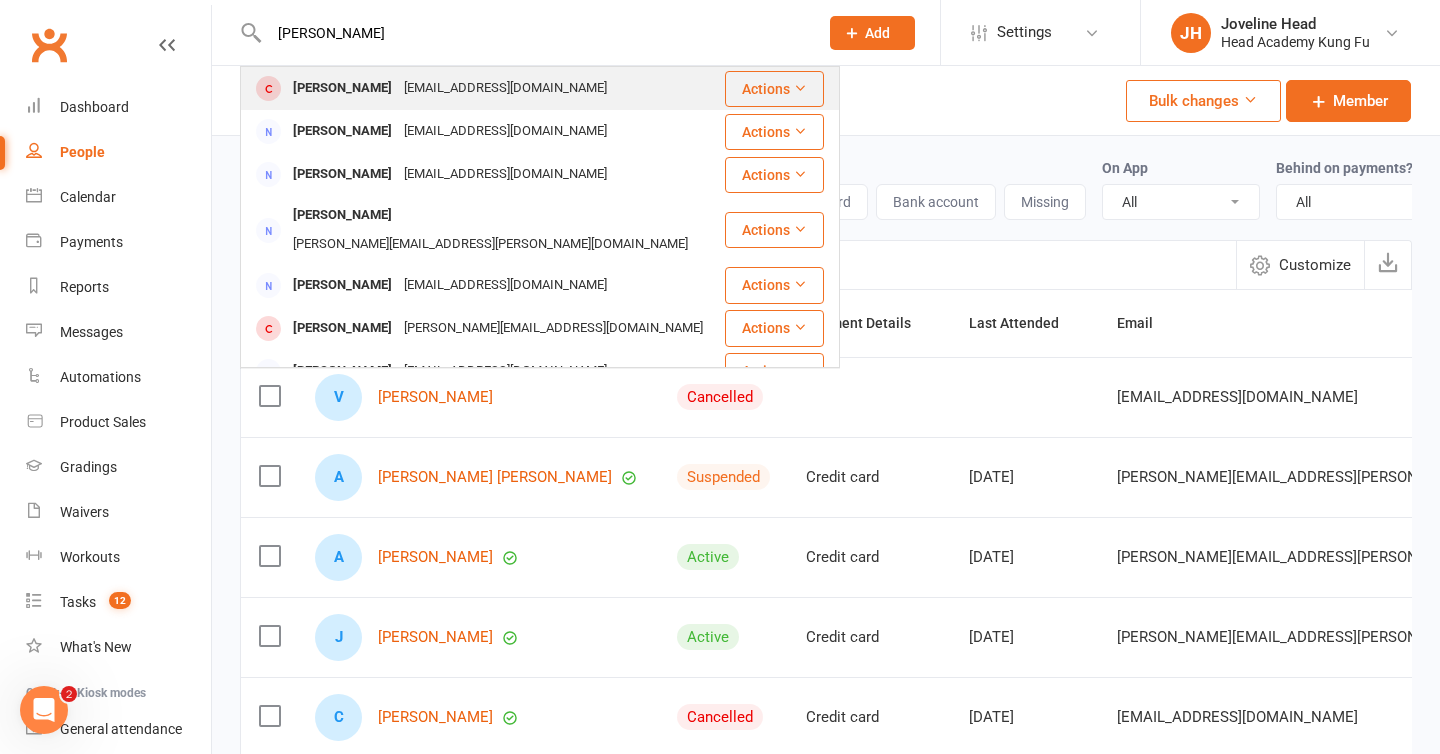 type on "[PERSON_NAME]" 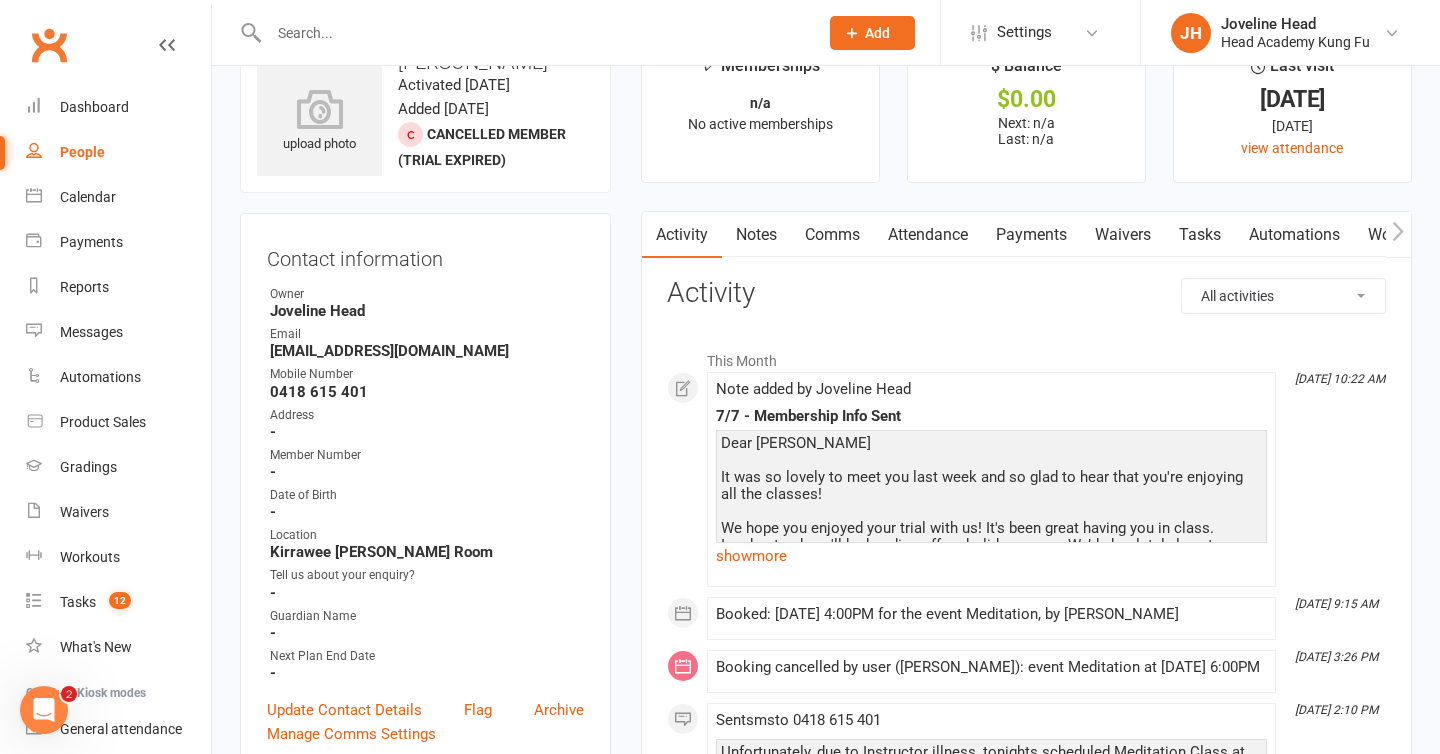 scroll, scrollTop: 62, scrollLeft: 0, axis: vertical 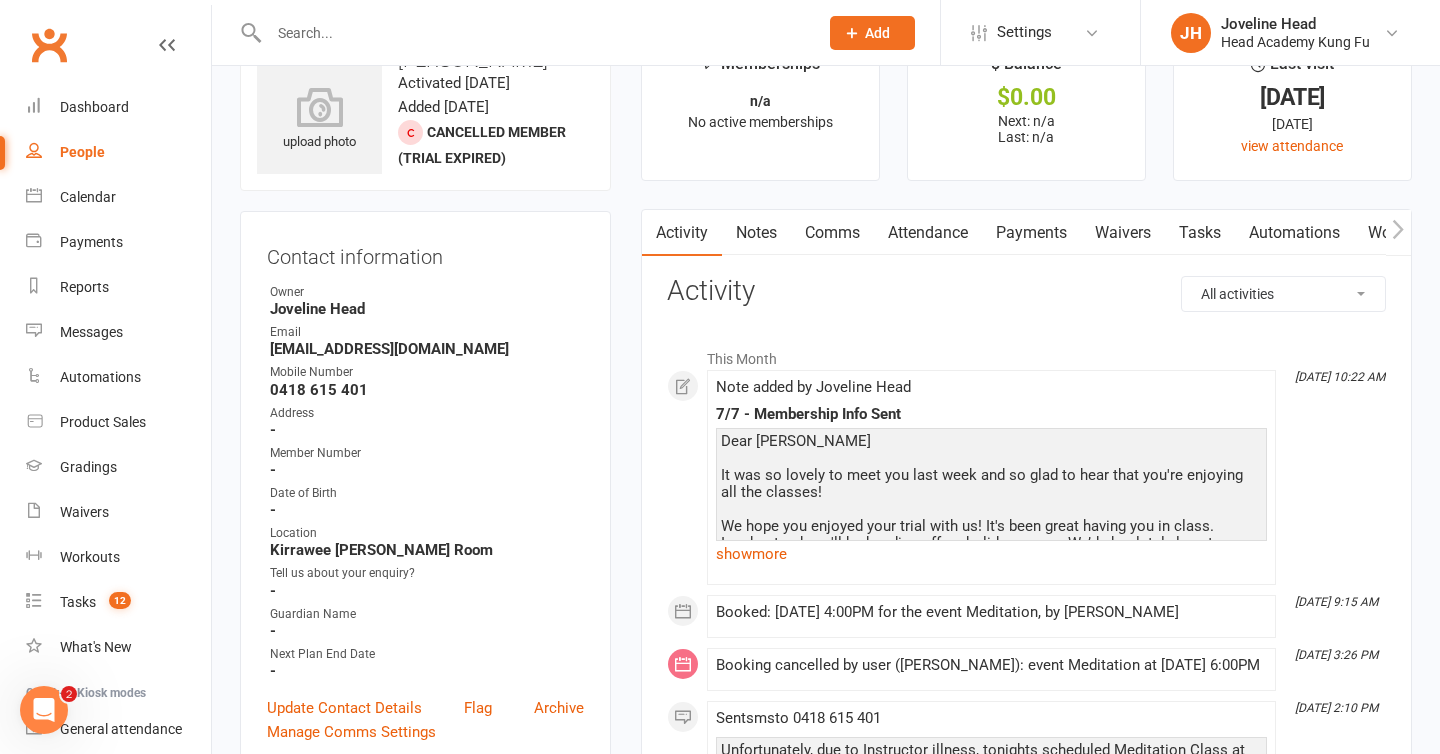 click on "Notes" at bounding box center [756, 233] 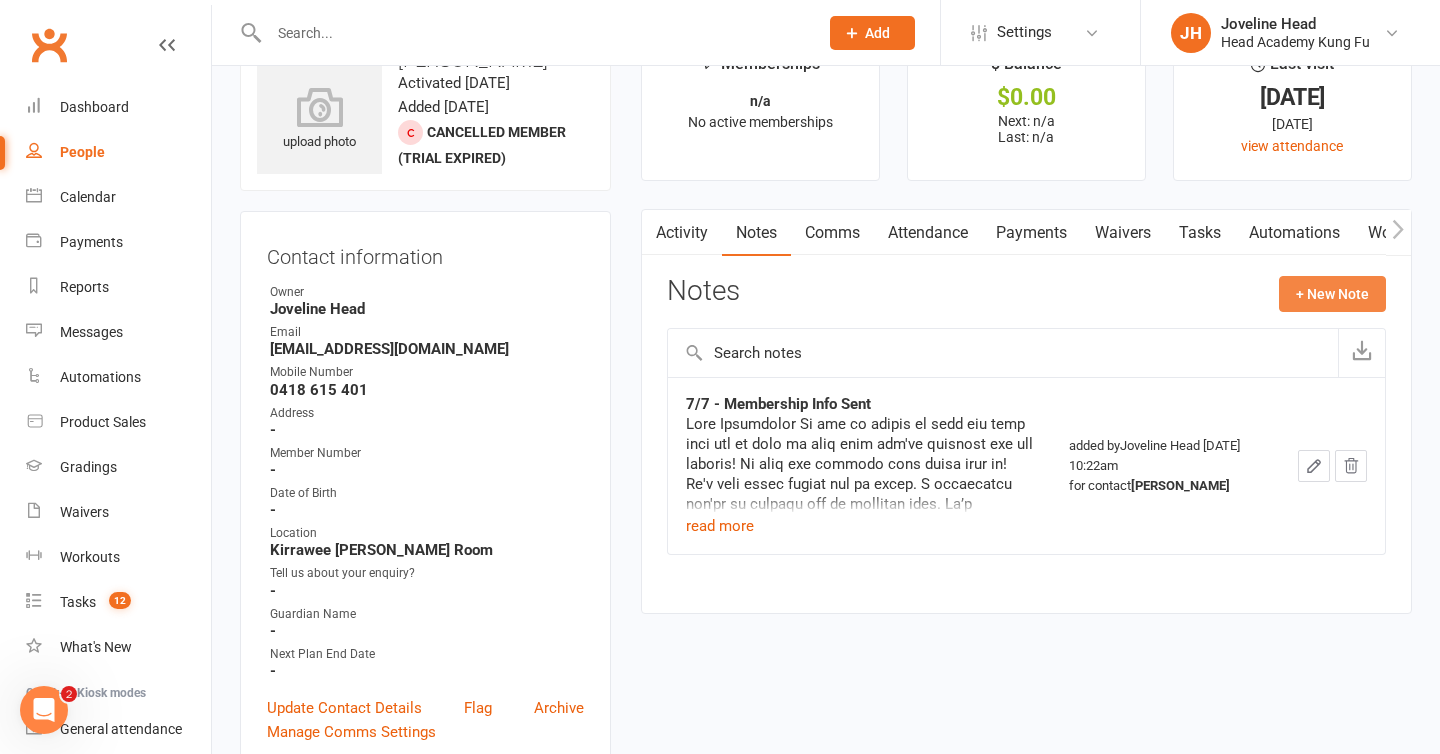 click on "+ New Note" at bounding box center (1332, 294) 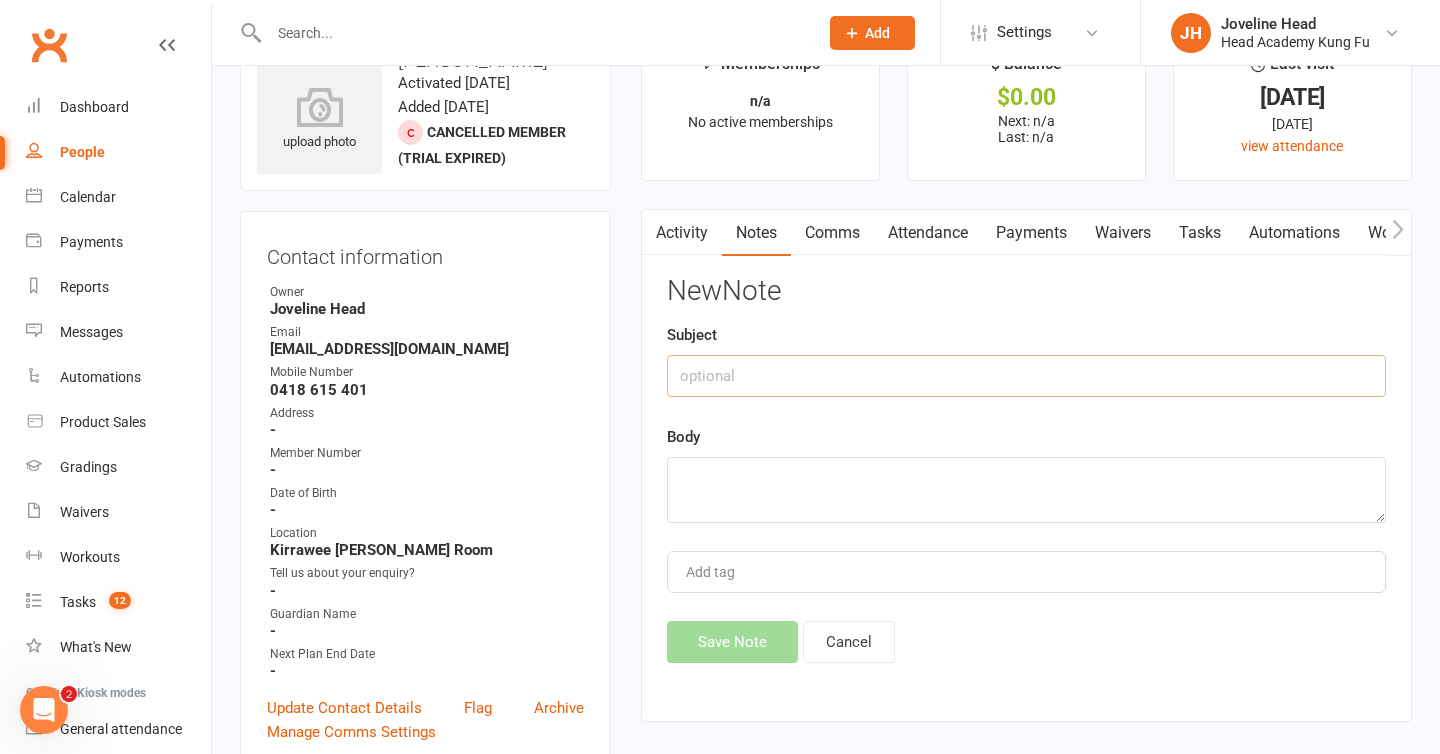 click at bounding box center [1026, 376] 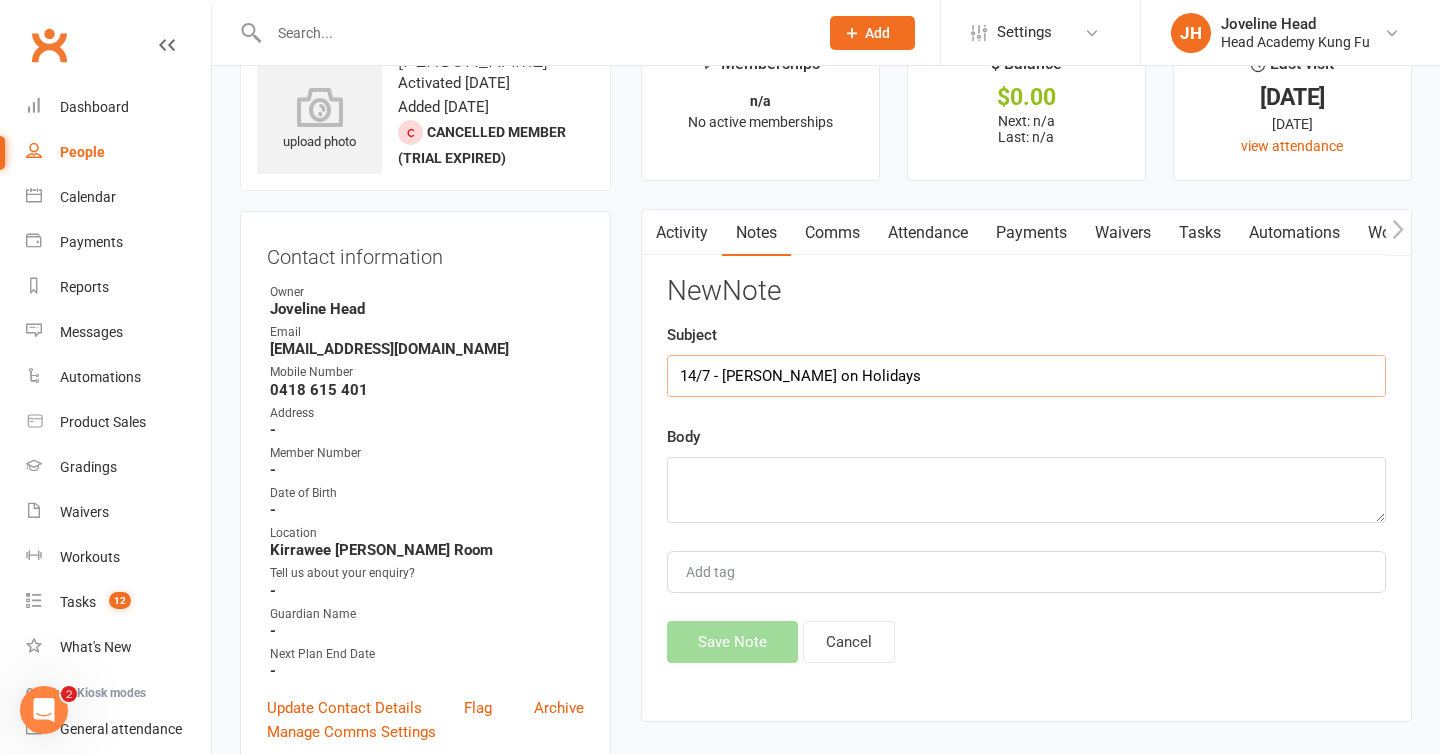 type on "14/7 - [PERSON_NAME] on Holidays" 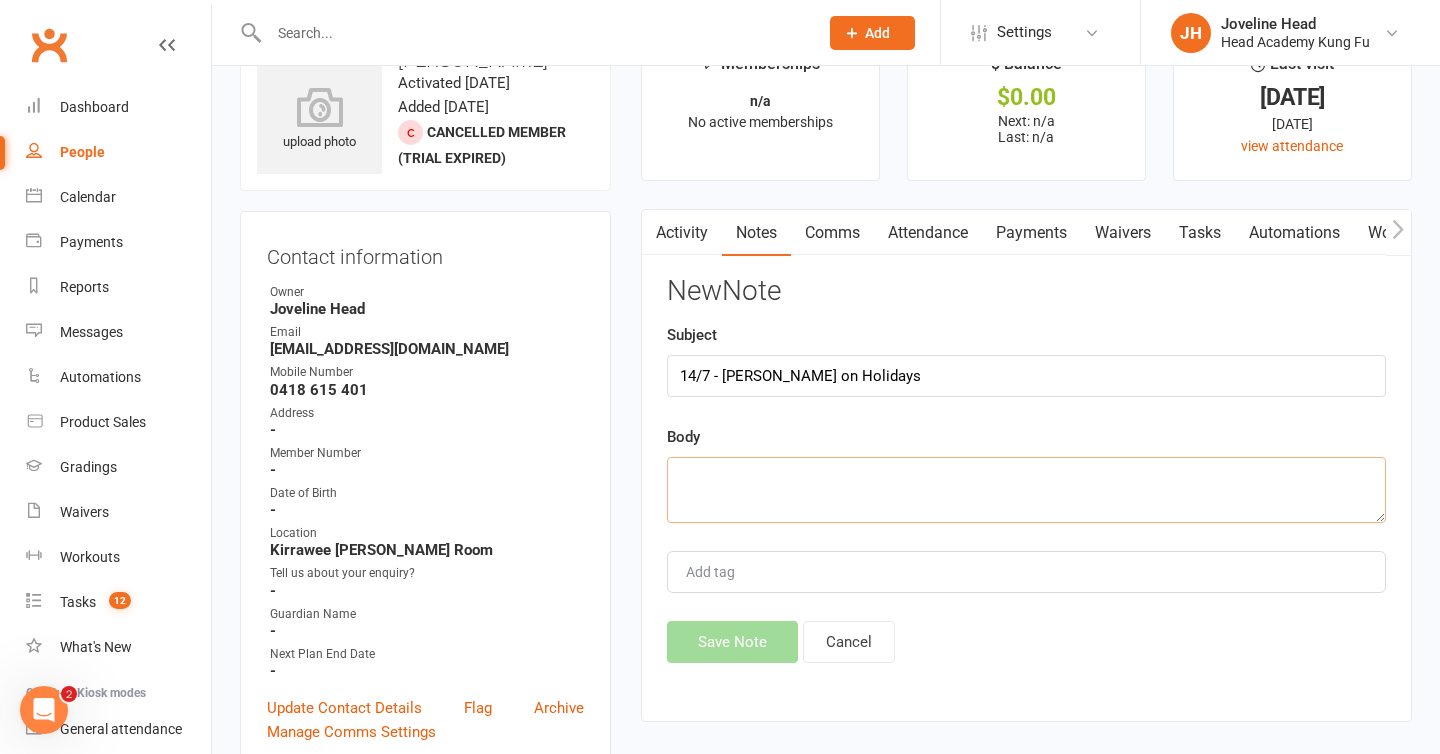paste on "[PERSON_NAME]
[DATE] 4:11 PM ([DATE])
to me
Hi Joveline
Thank you for your email, and information. I think the 10 class pass would suit me best , if I can use those for the different classes to start off with. I will be in contact when I get back from my travels which will be early September
Regards [PERSON_NAME]" 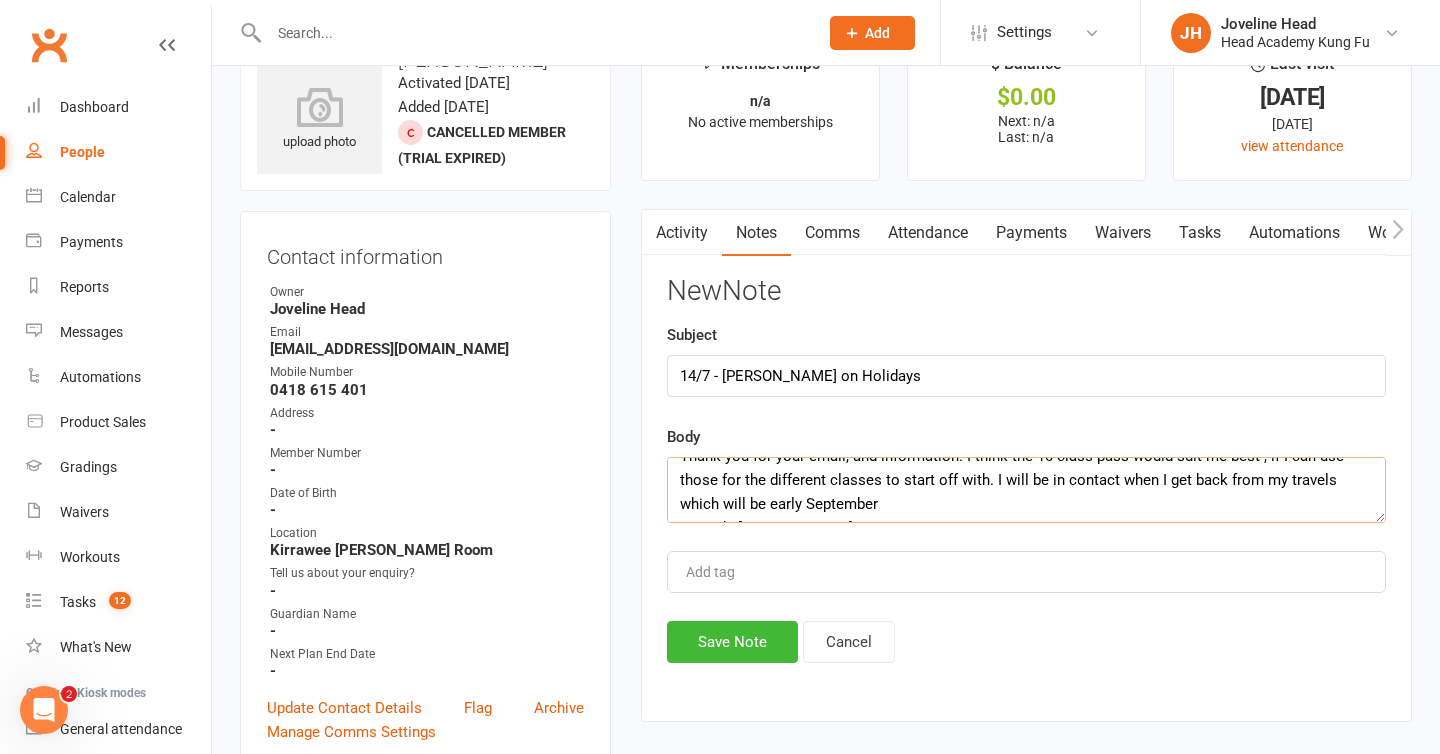 scroll, scrollTop: 154, scrollLeft: 0, axis: vertical 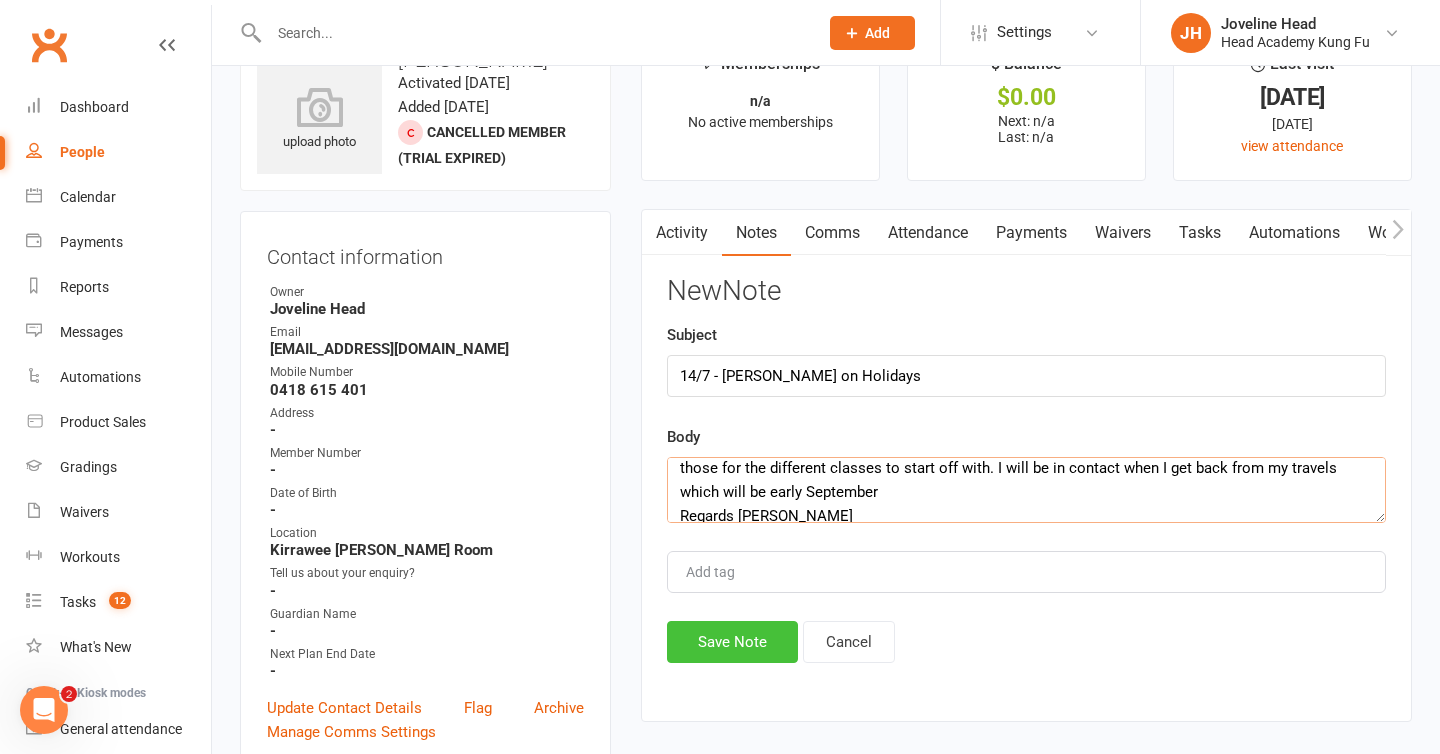 type on "[PERSON_NAME]
[DATE] 4:11 PM ([DATE])
to me
Hi Joveline
Thank you for your email, and information. I think the 10 class pass would suit me best , if I can use those for the different classes to start off with. I will be in contact when I get back from my travels which will be early September
Regards [PERSON_NAME]" 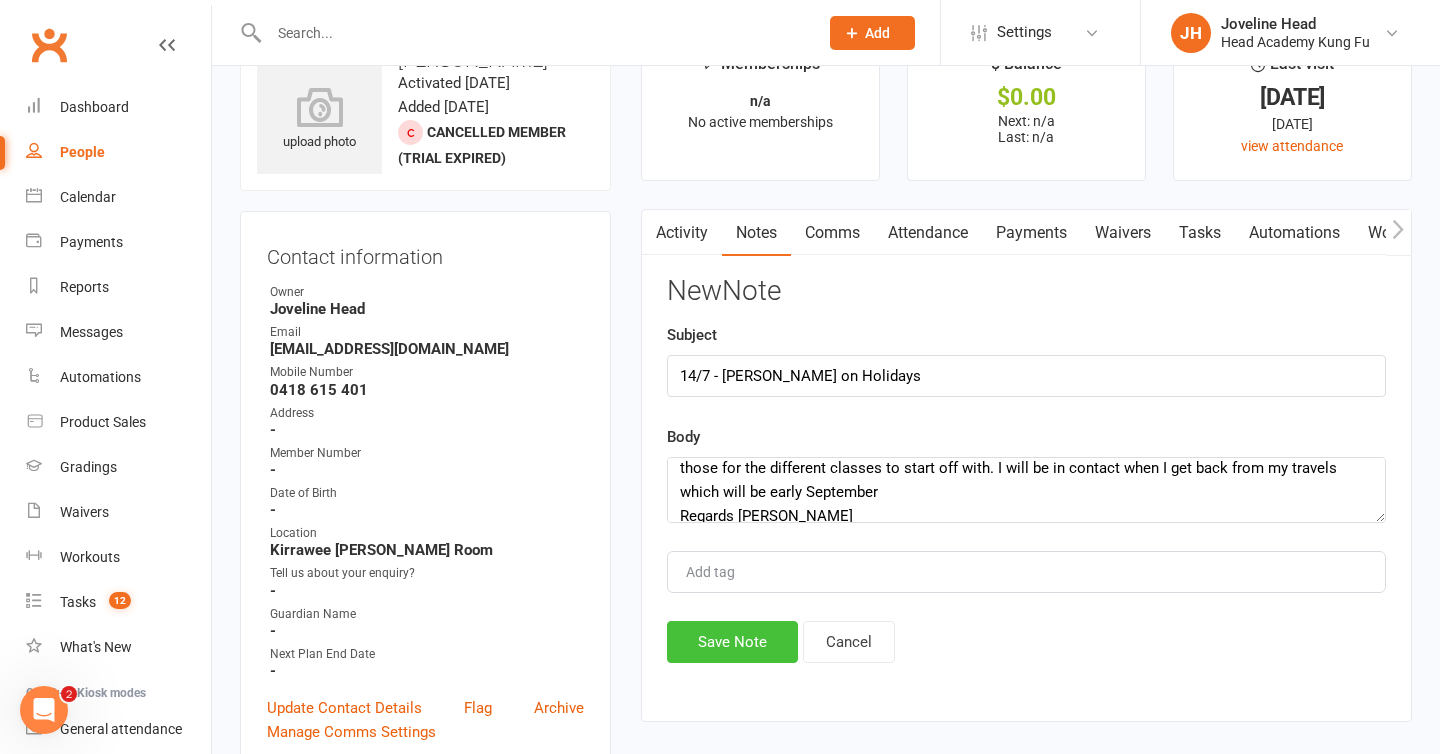 click on "Save Note" at bounding box center (732, 642) 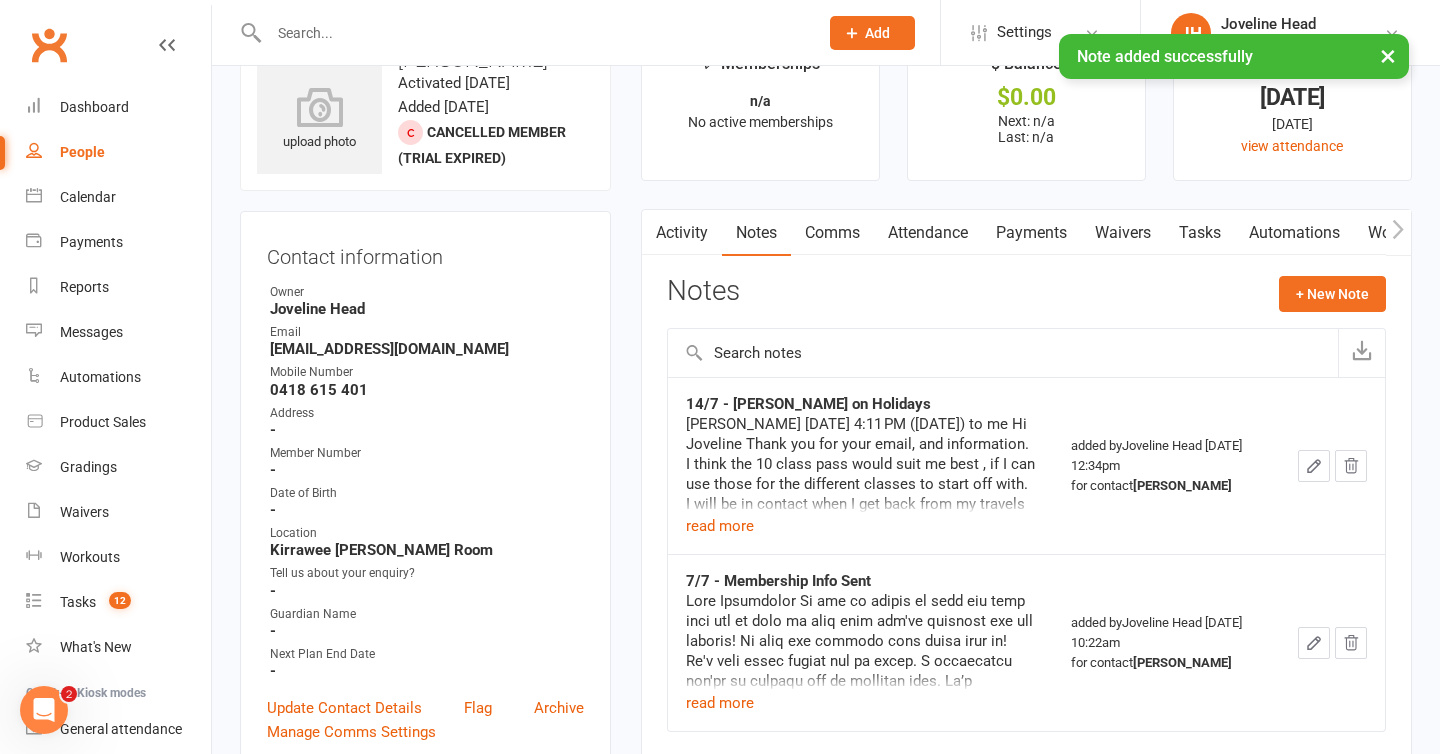 click on "Tasks" at bounding box center [1200, 233] 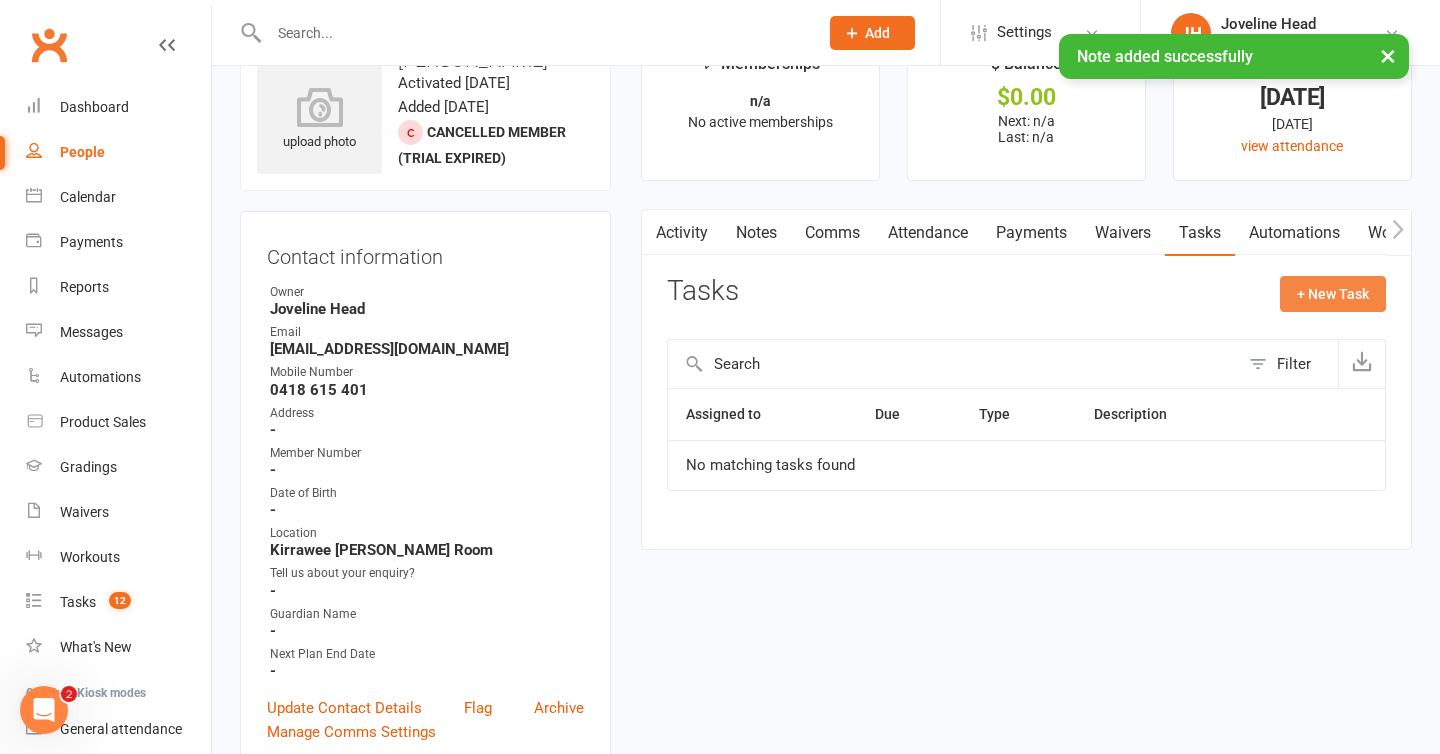 click on "+ New Task" at bounding box center [1333, 294] 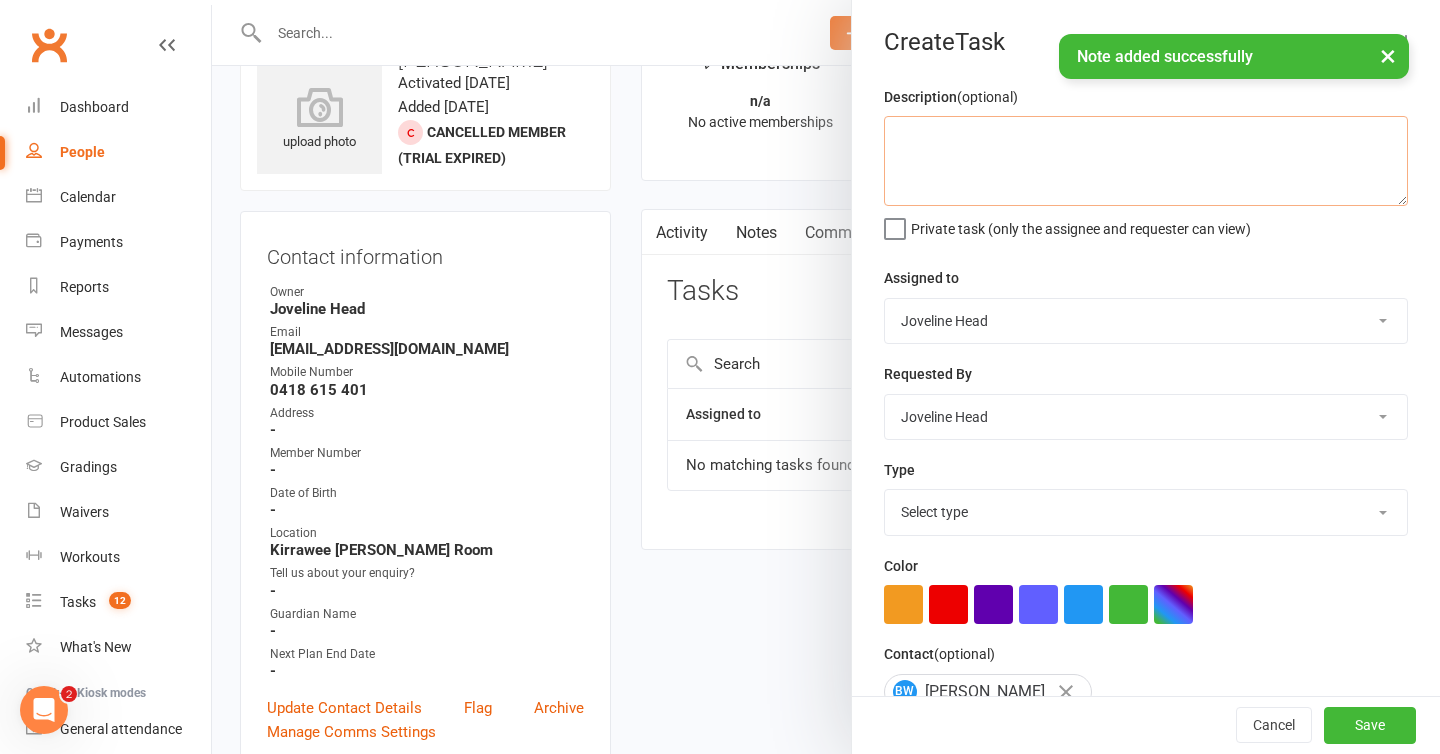 click at bounding box center (1146, 161) 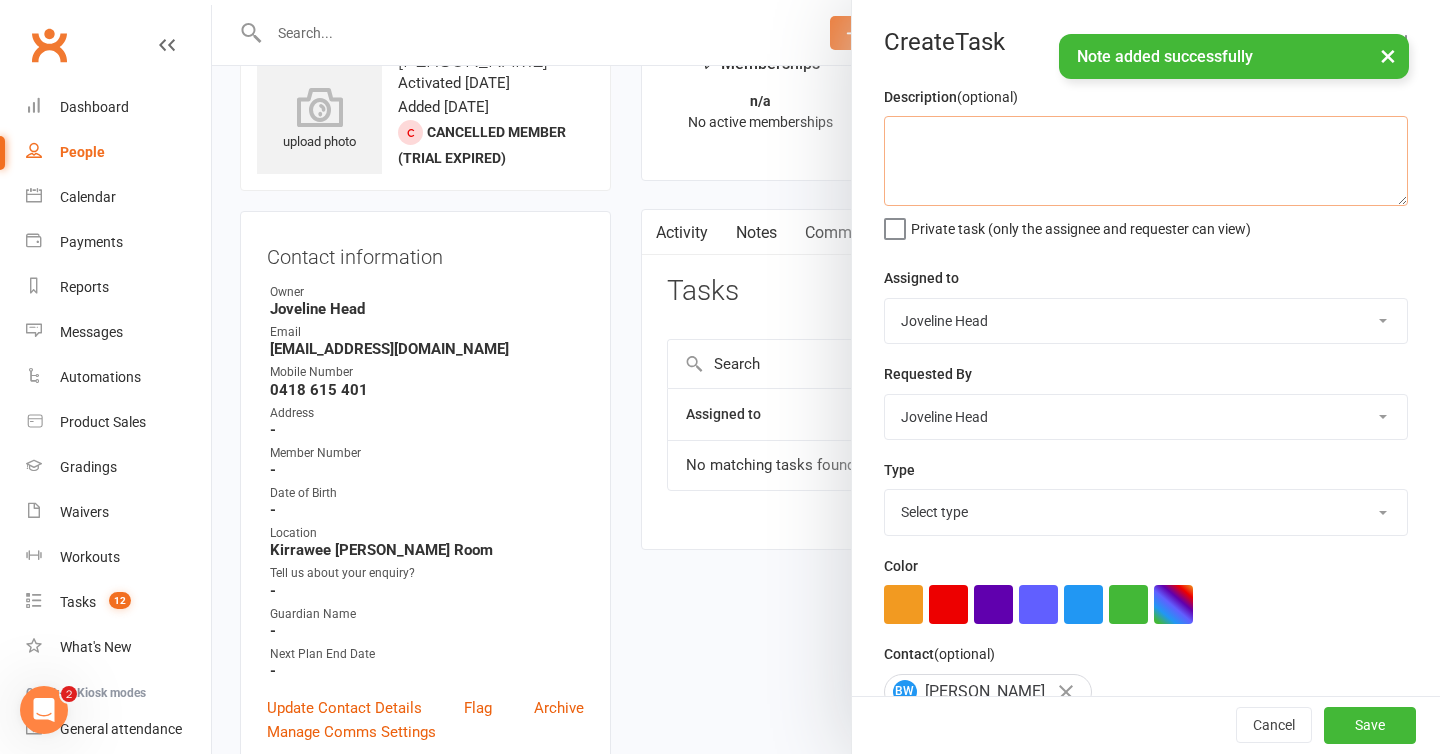 type on "a" 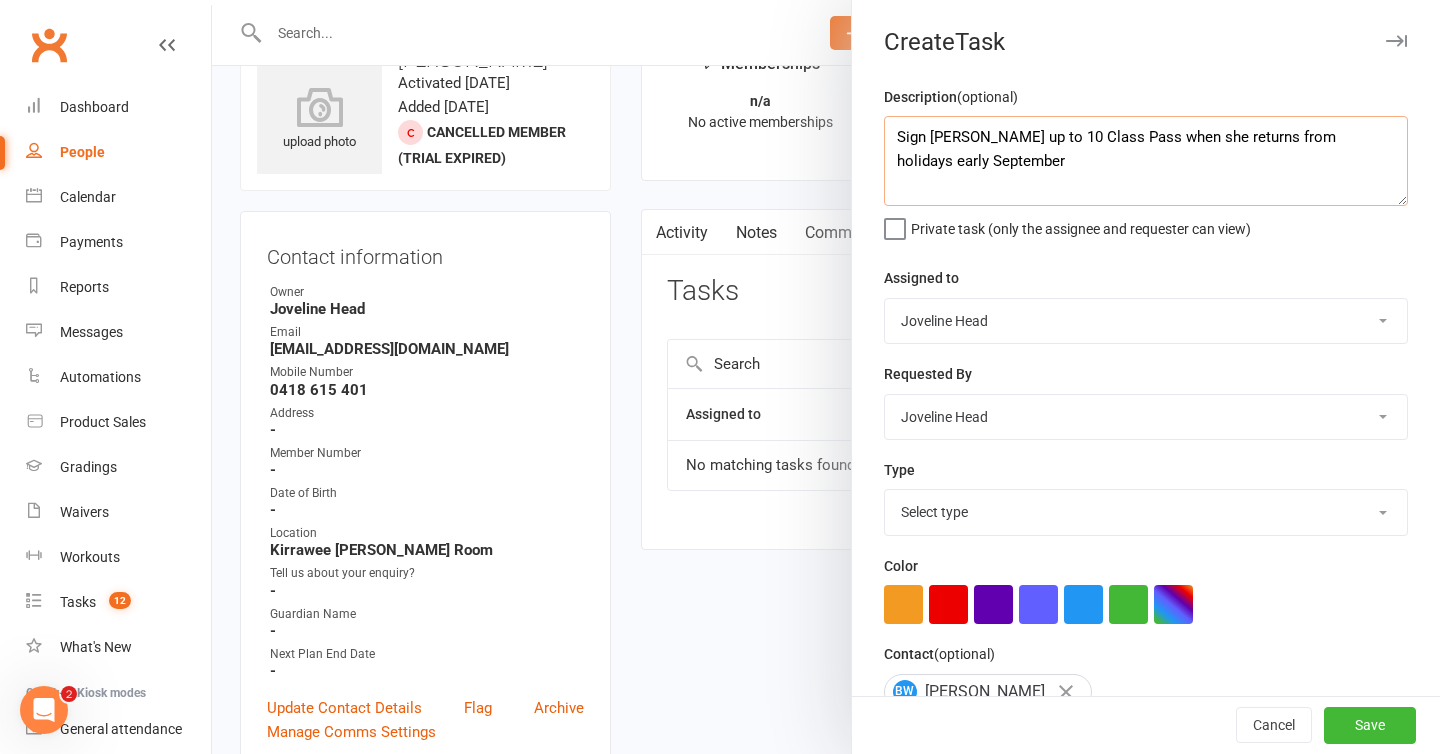 type on "Sign [PERSON_NAME] up to 10 Class Pass when she returns from holidays early September" 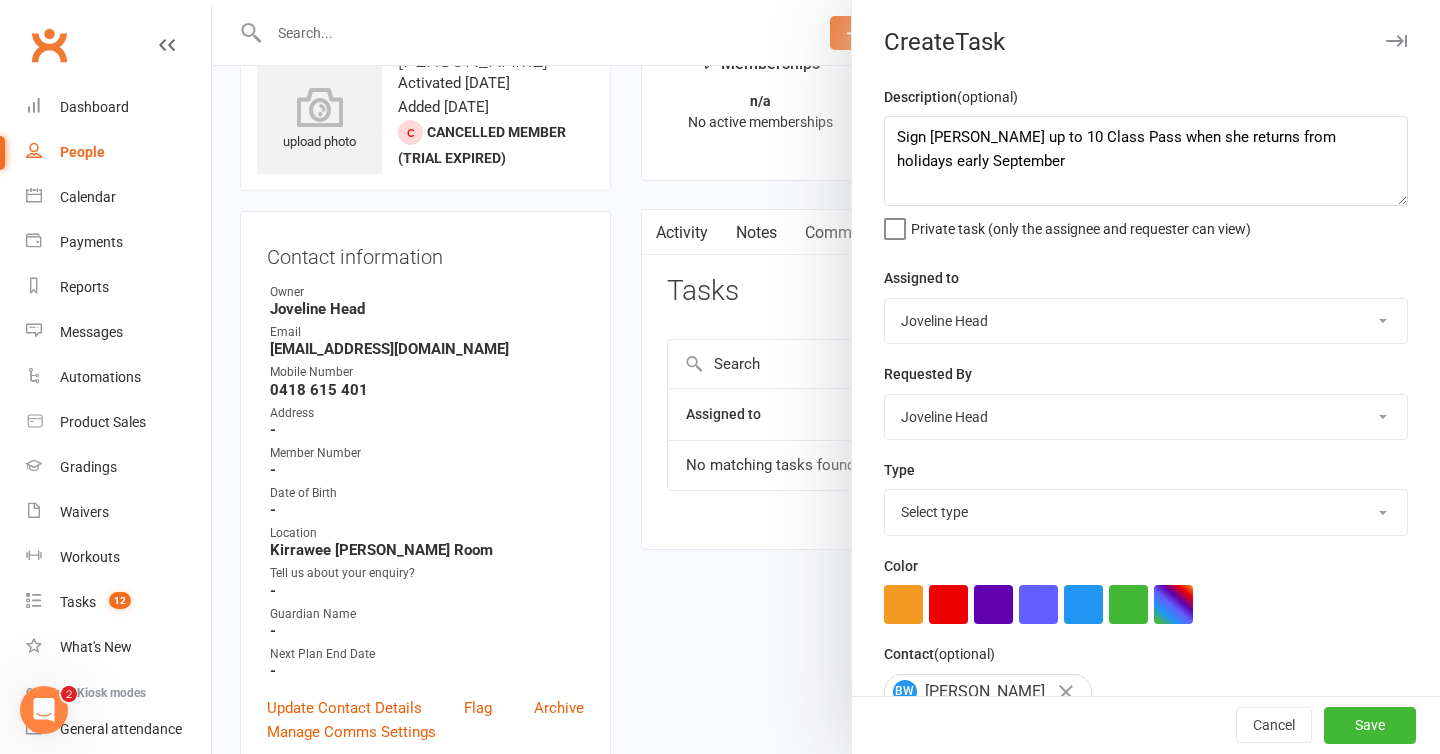 click on "Select type E-mail Intro class notice Meeting Phone call Sign up to membership System Add new task type" at bounding box center [1146, 512] 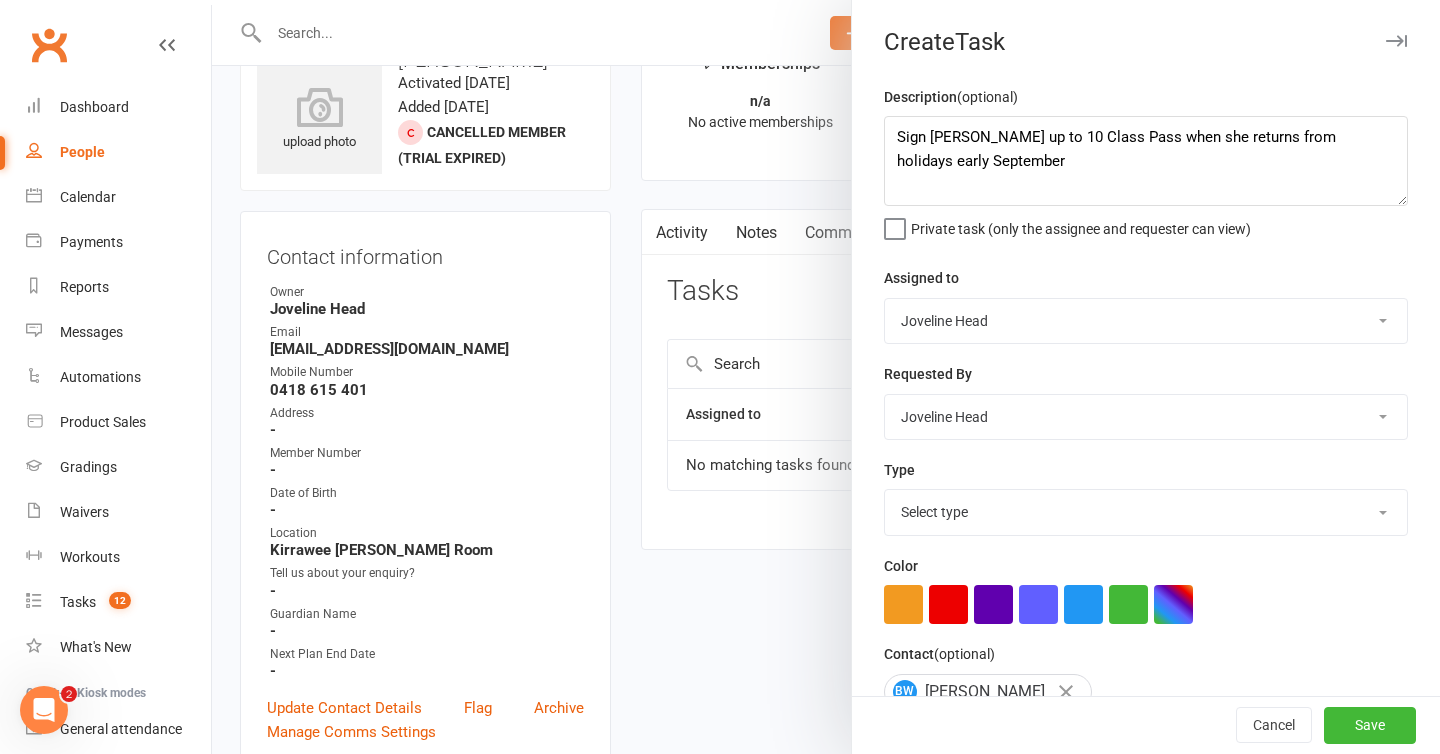 select on "14820" 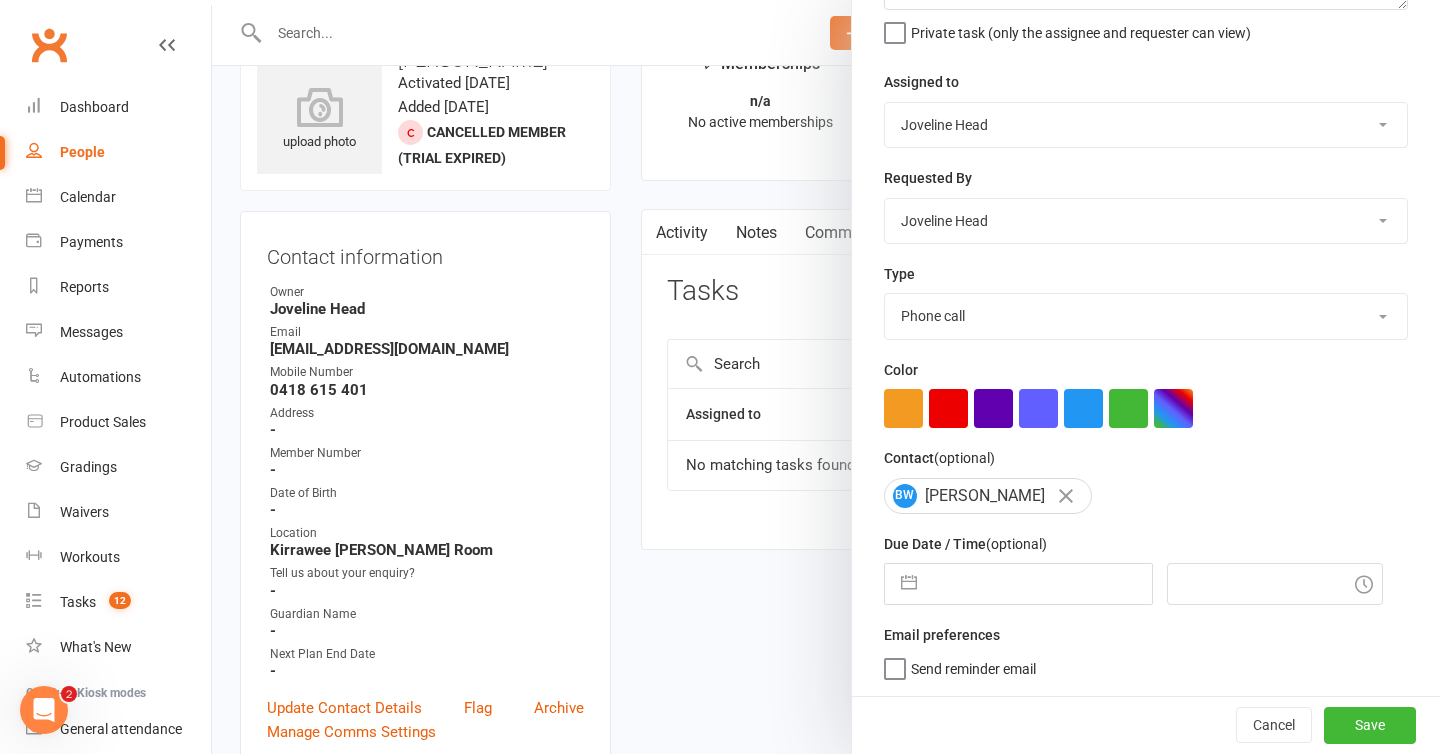 scroll, scrollTop: 200, scrollLeft: 0, axis: vertical 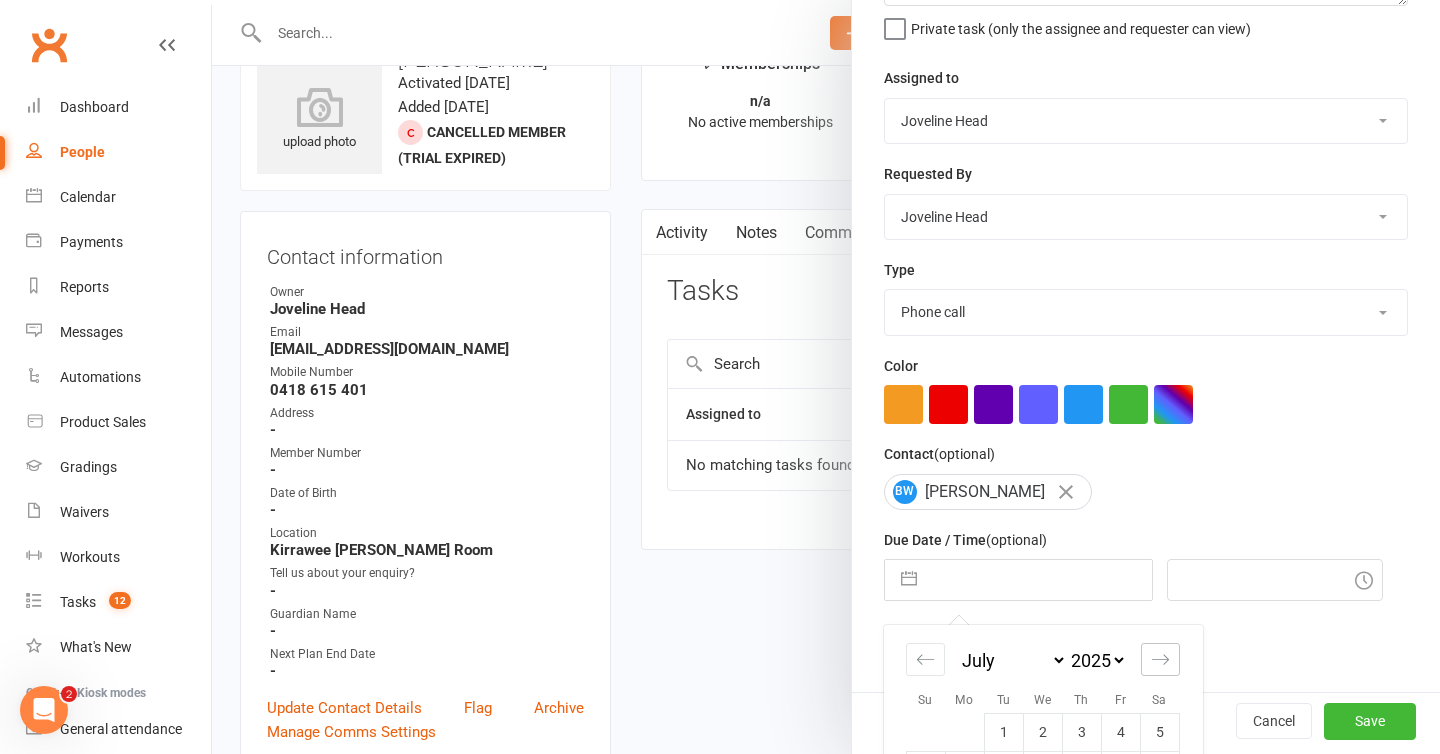 click 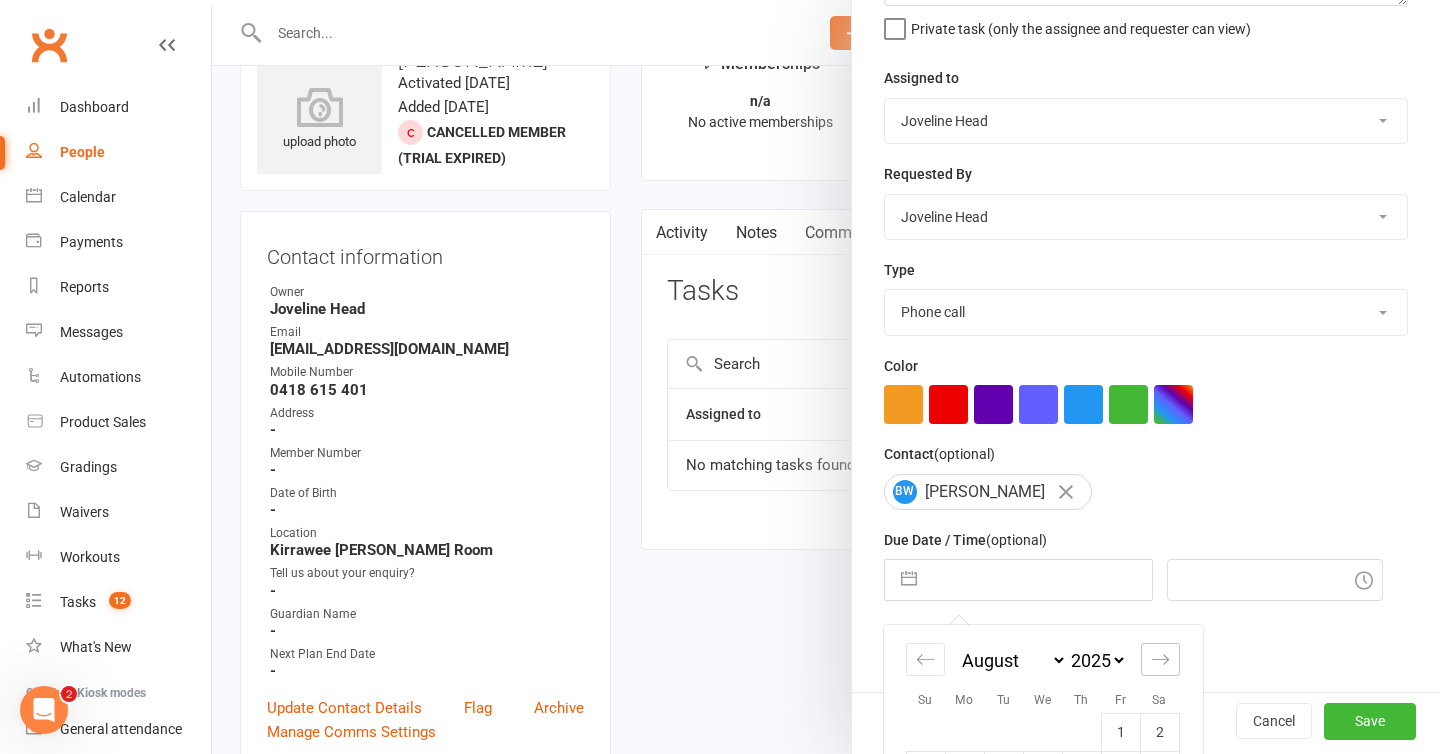 click 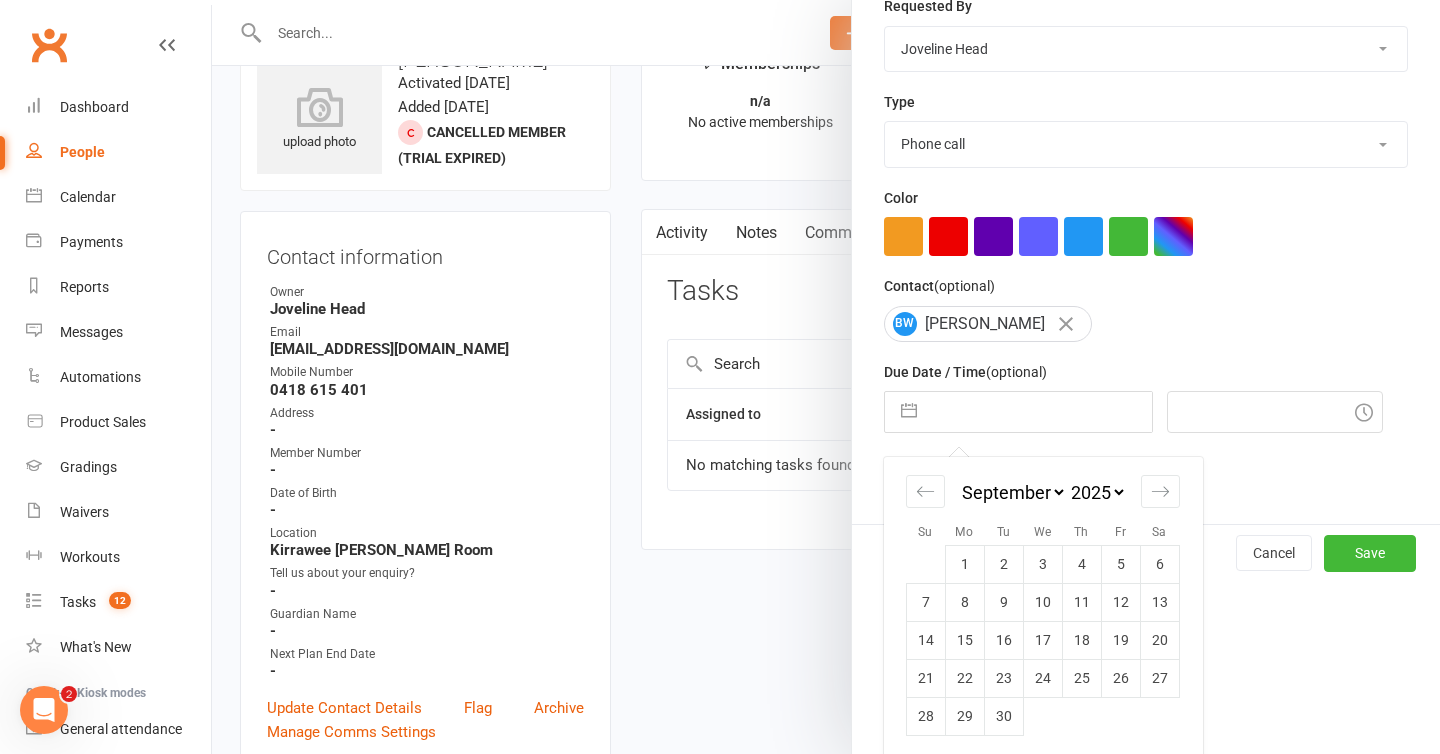 scroll, scrollTop: 376, scrollLeft: 0, axis: vertical 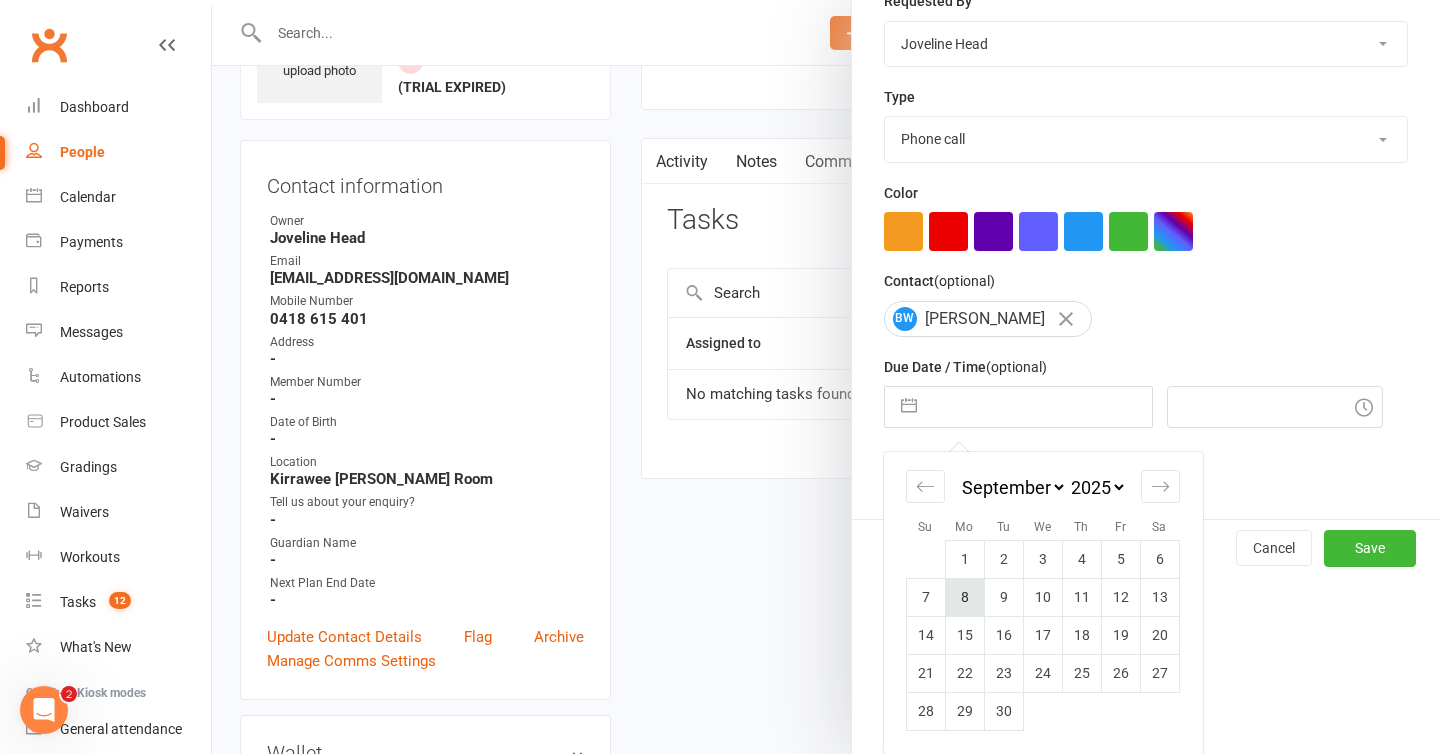 click on "8" at bounding box center [964, 597] 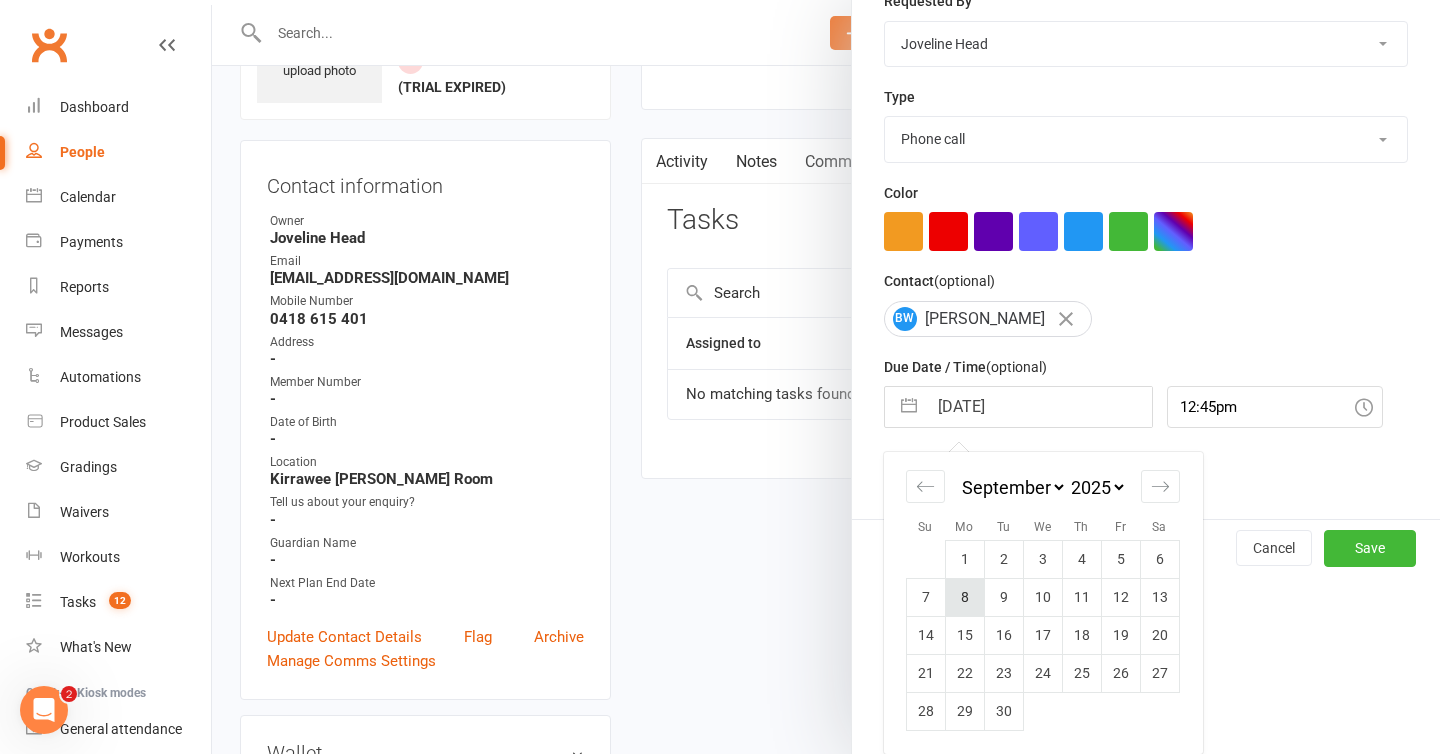 scroll, scrollTop: 200, scrollLeft: 0, axis: vertical 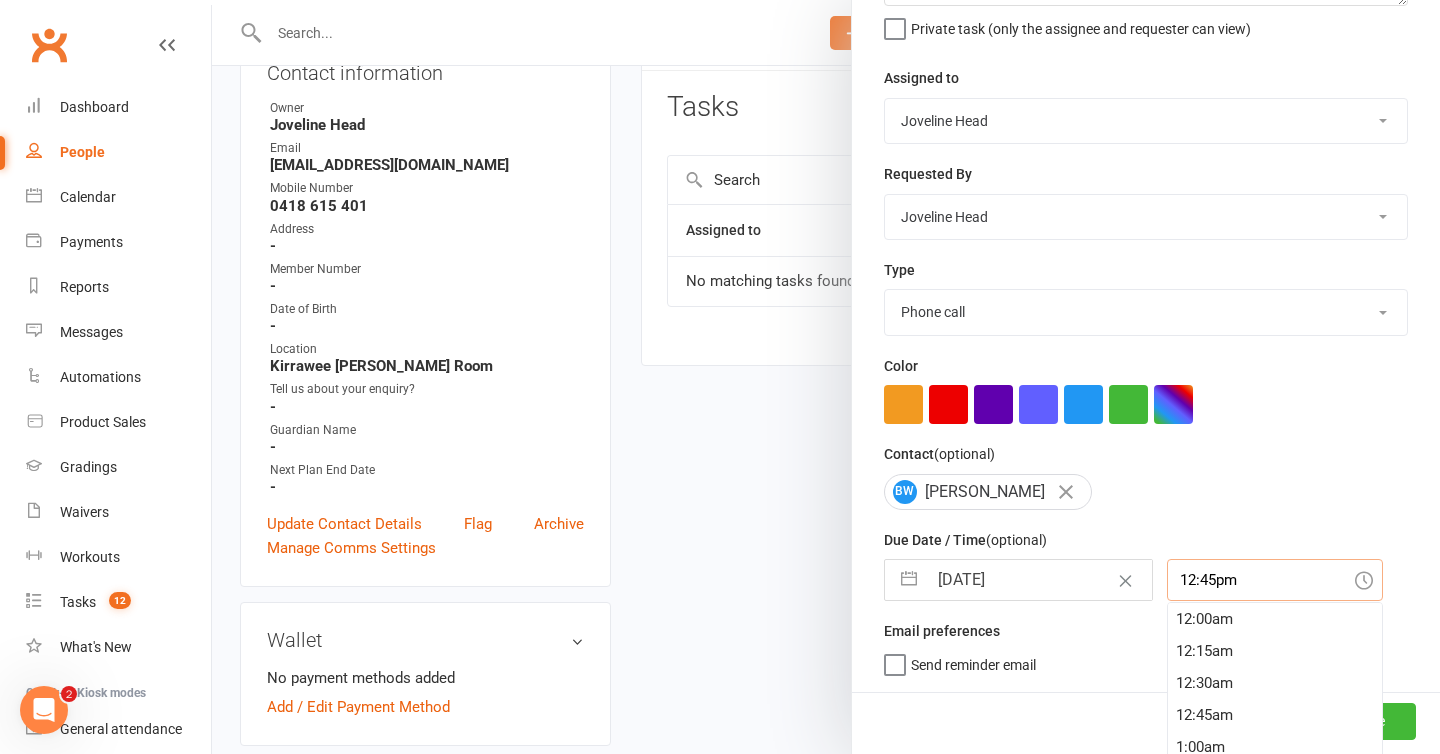click on "12:45pm 12:00am 12:15am 12:30am 12:45am 1:00am 1:15am 1:30am 1:45am 2:00am 2:15am 2:30am 2:45am 3:00am 3:15am 3:30am 3:45am 4:00am 4:15am 4:30am 4:45am 5:00am 5:15am 5:30am 5:45am 6:00am 6:15am 6:30am 6:45am 7:00am 7:15am 7:30am 7:45am 8:00am 8:15am 8:30am 8:45am 9:00am 9:15am 9:30am 9:45am 10:00am 10:15am 10:30am 10:45am 11:00am 11:15am 11:30am 11:45am 12:00pm 12:15pm 12:30pm 12:45pm 1:00pm 1:15pm 1:30pm 1:45pm 2:00pm 2:15pm 2:30pm 2:45pm 3:00pm 3:15pm 3:30pm 3:45pm 4:00pm 4:15pm 4:30pm 4:45pm 5:00pm 5:15pm 5:30pm 5:45pm 6:00pm 6:15pm 6:30pm 6:45pm 7:00pm 7:15pm 7:30pm 7:45pm 8:00pm 8:15pm 8:30pm 8:45pm 9:00pm 9:15pm 9:30pm 9:45pm 10:00pm 10:15pm 10:30pm 10:45pm 11:00pm 11:15pm 11:30pm 11:45pm" at bounding box center (1275, 580) 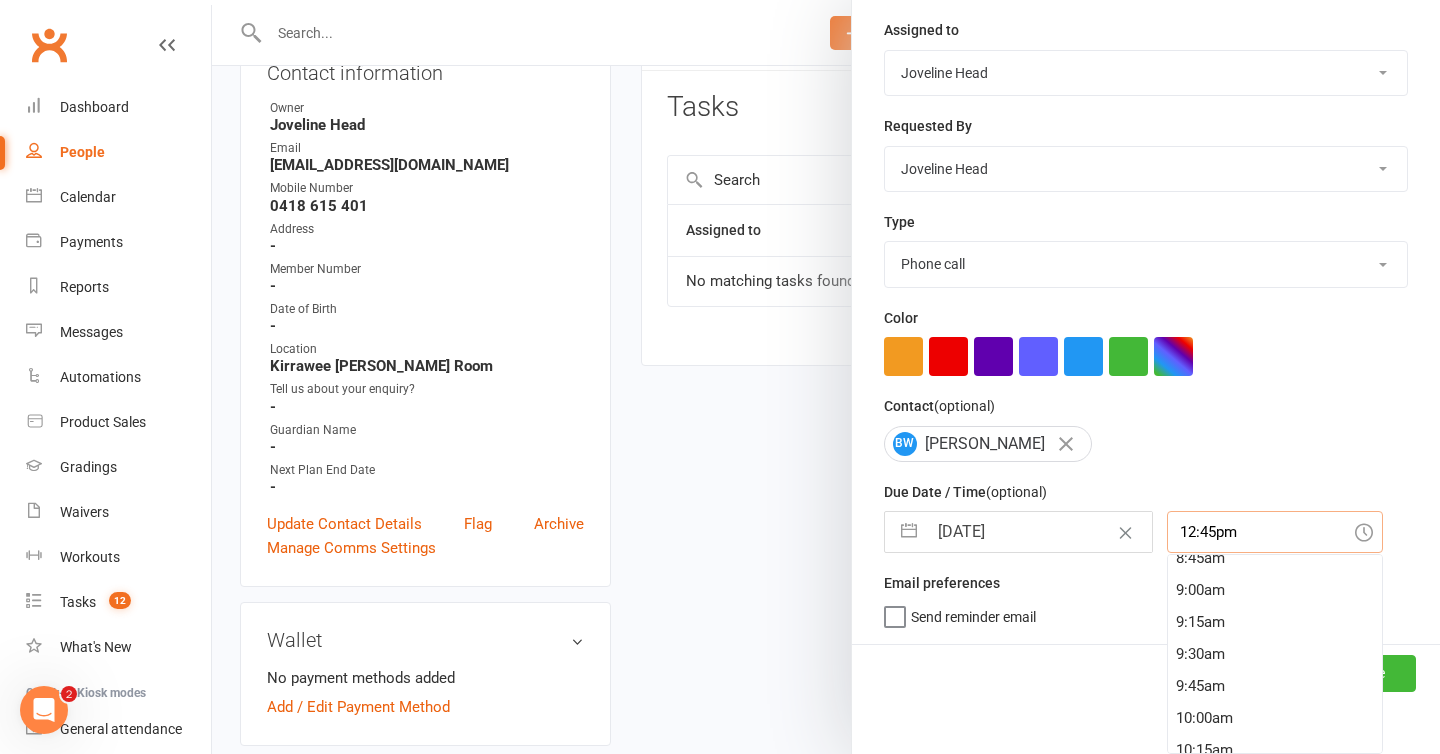 scroll, scrollTop: 1136, scrollLeft: 0, axis: vertical 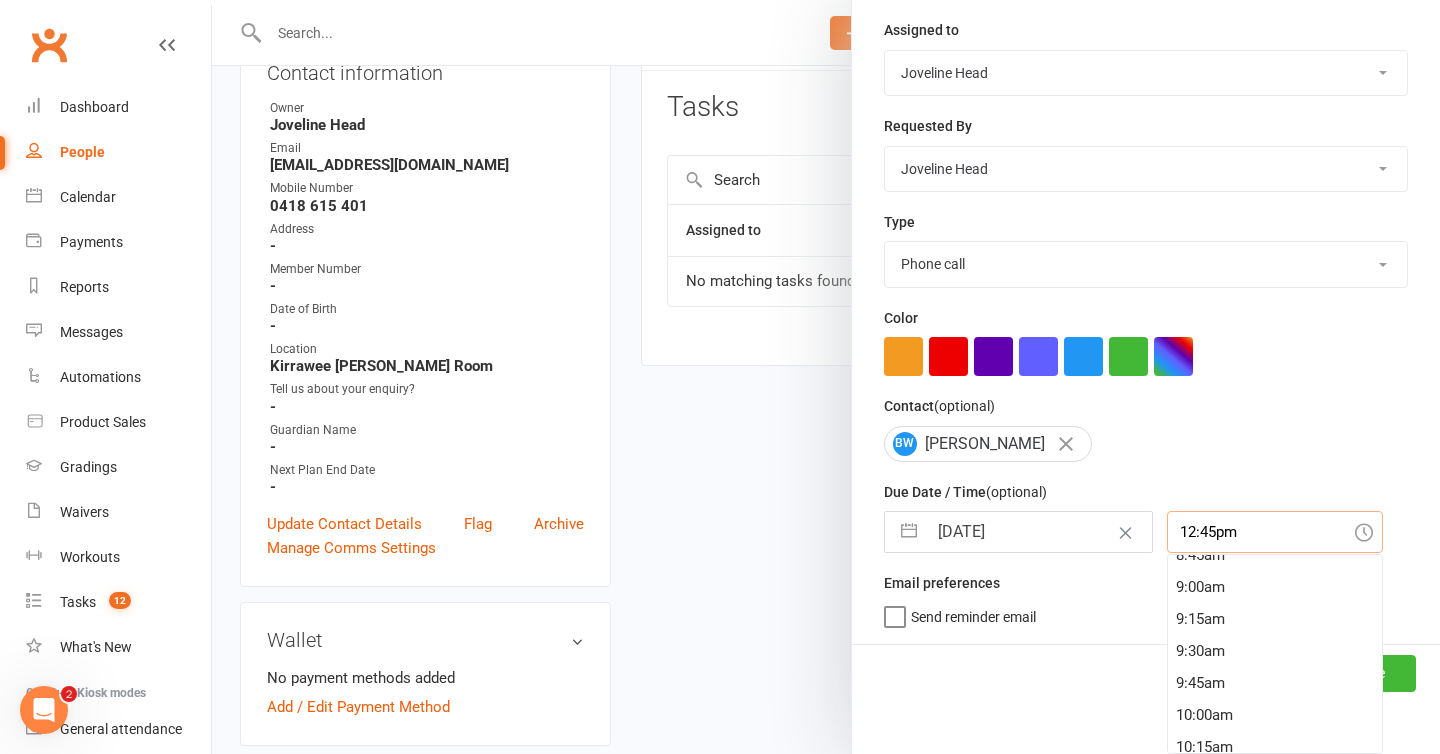 click on "9:00am" at bounding box center (1275, 587) 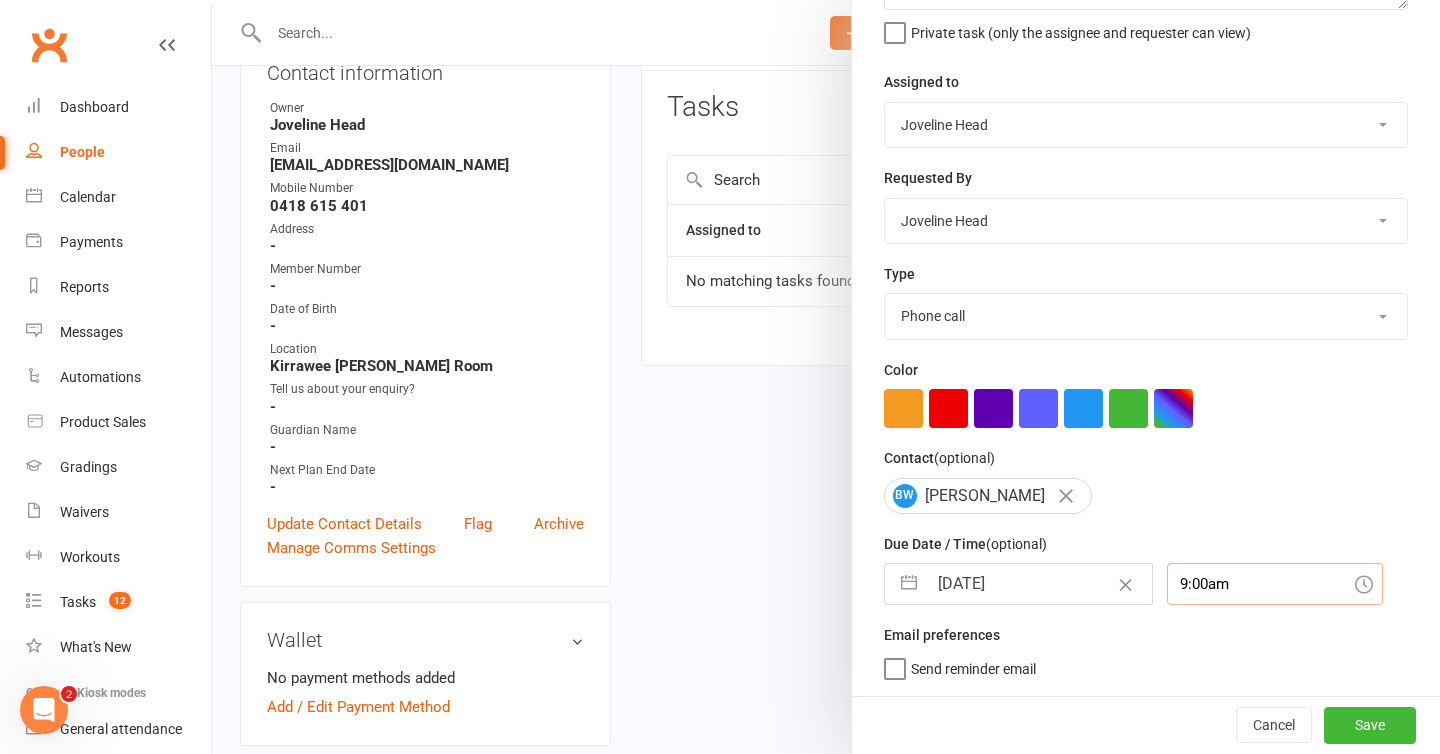 scroll, scrollTop: 200, scrollLeft: 0, axis: vertical 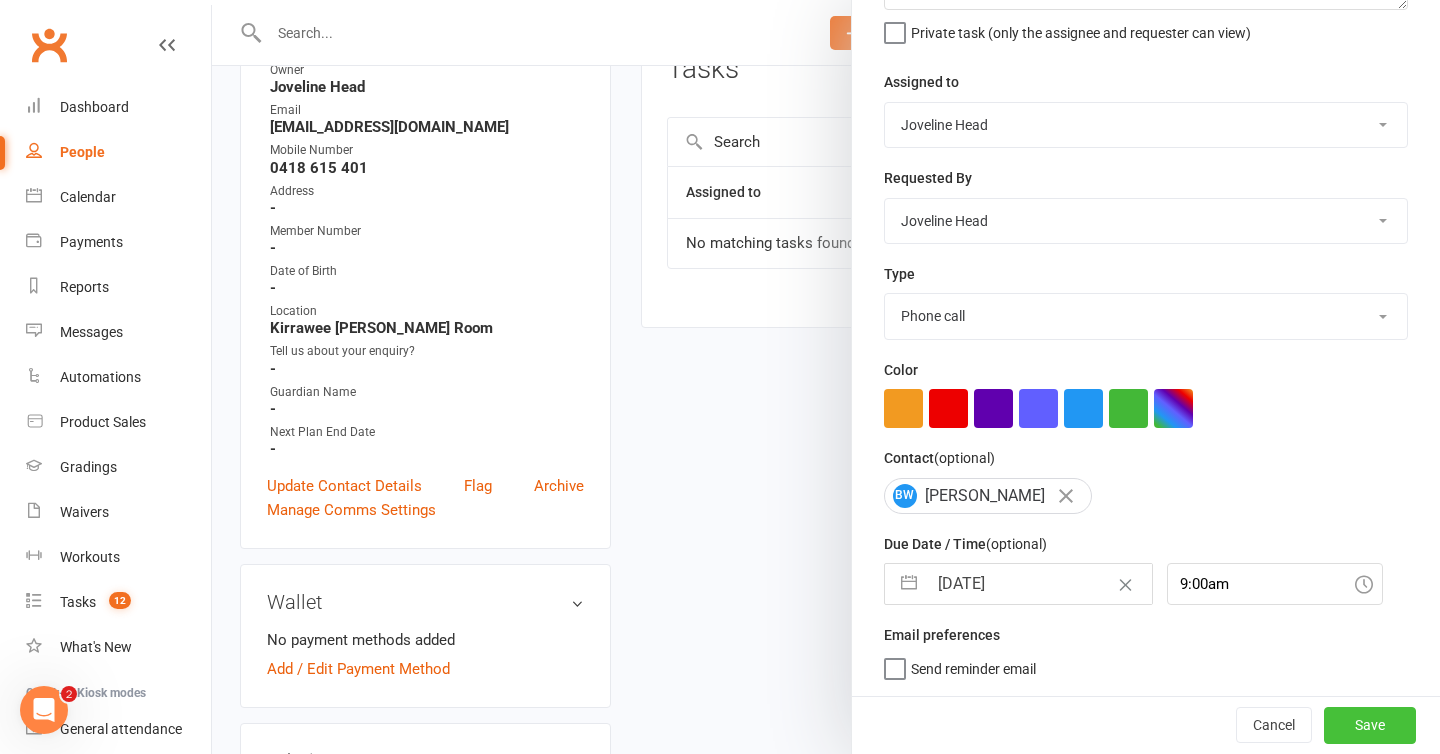 click on "Save" at bounding box center [1370, 725] 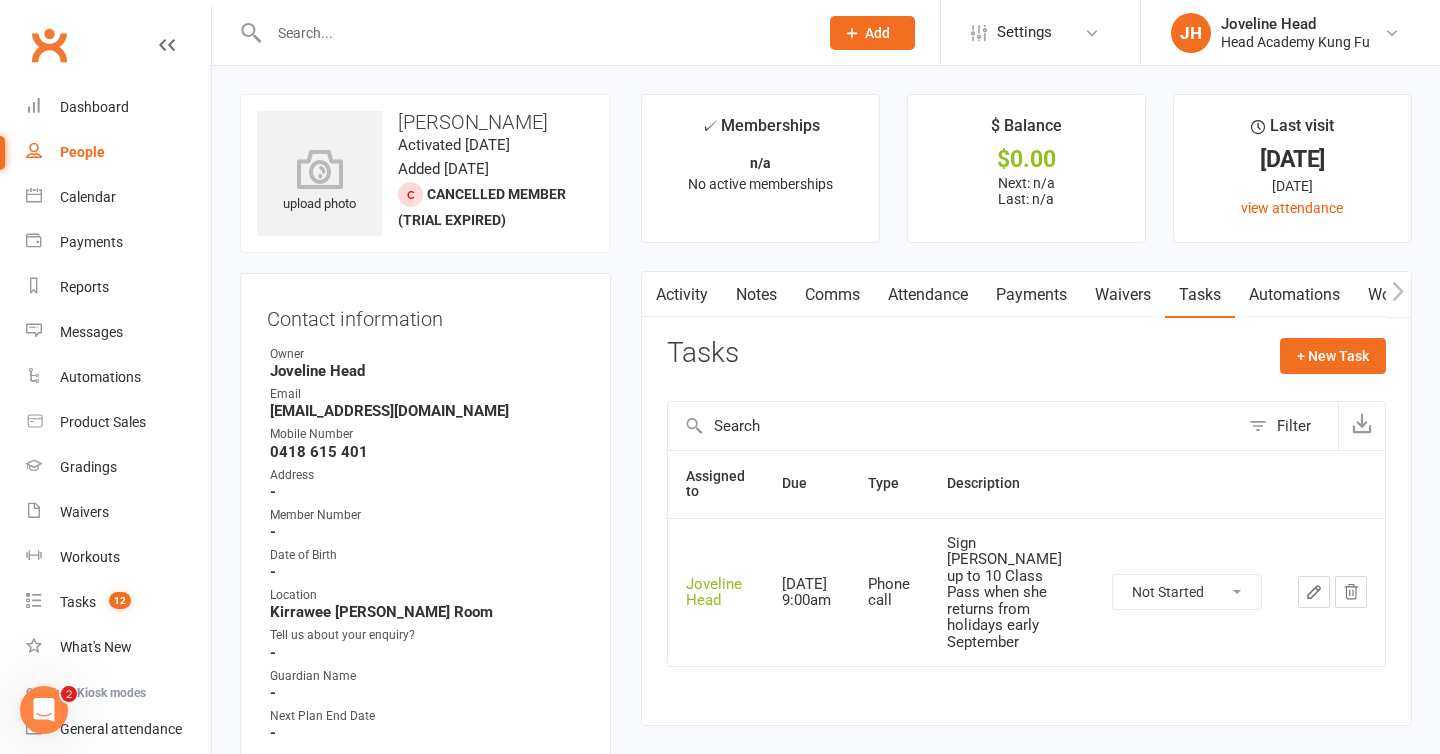 scroll, scrollTop: 3, scrollLeft: 0, axis: vertical 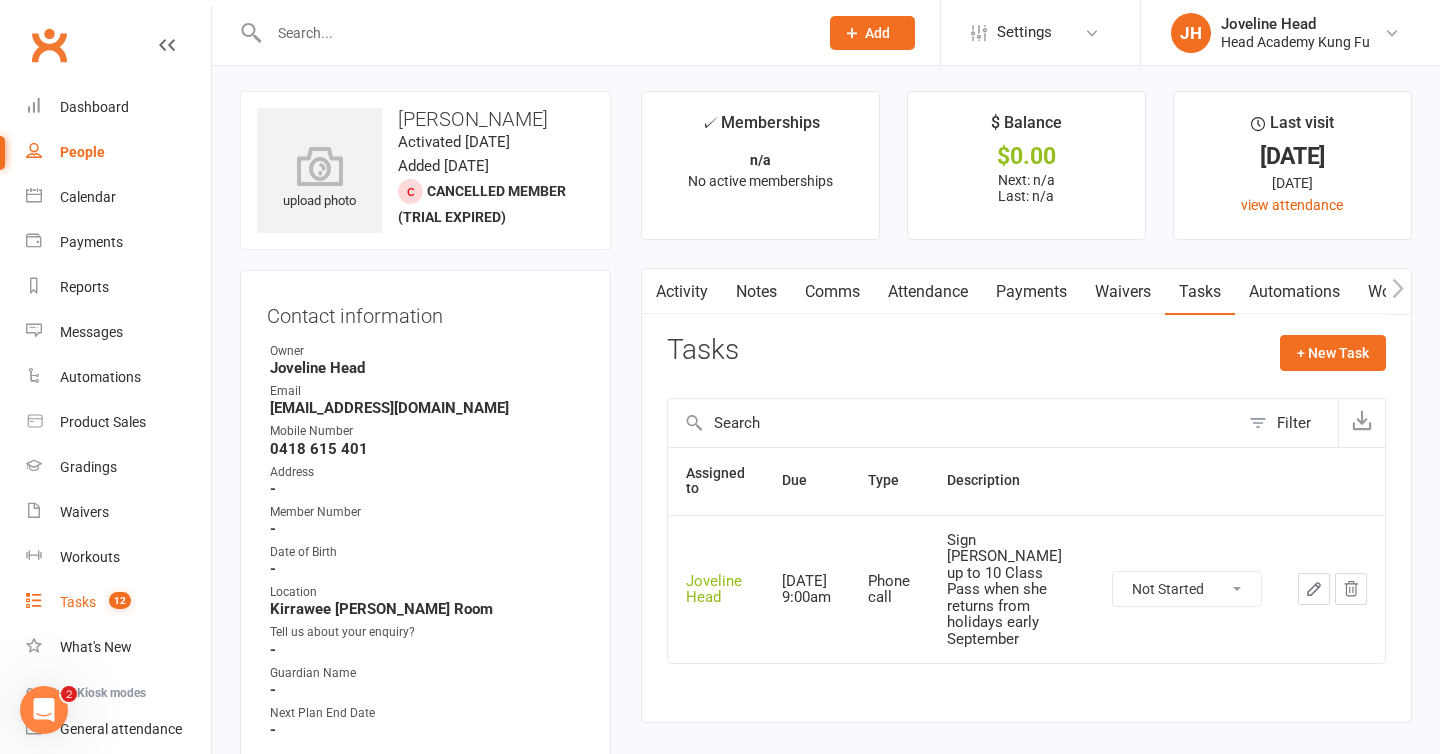 click on "Tasks" at bounding box center (78, 602) 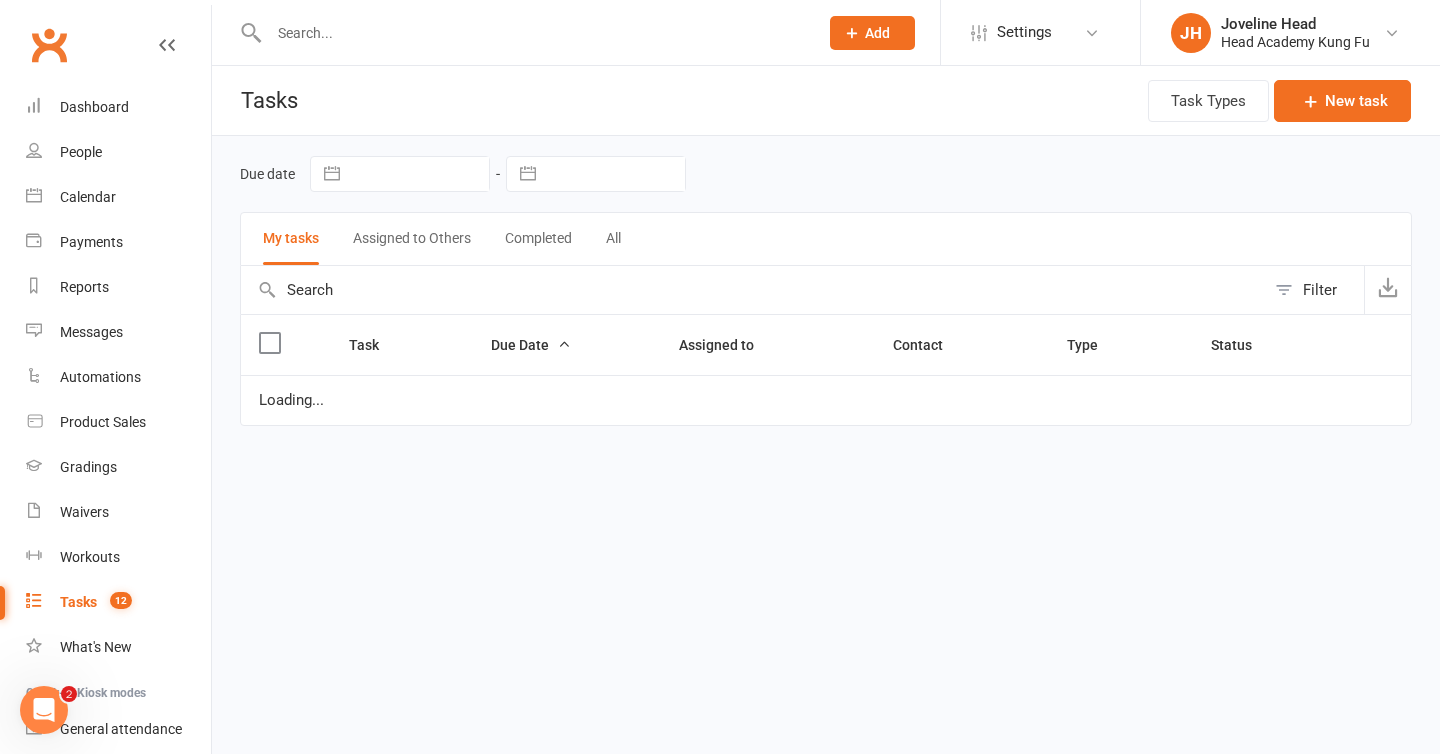 scroll, scrollTop: 0, scrollLeft: 0, axis: both 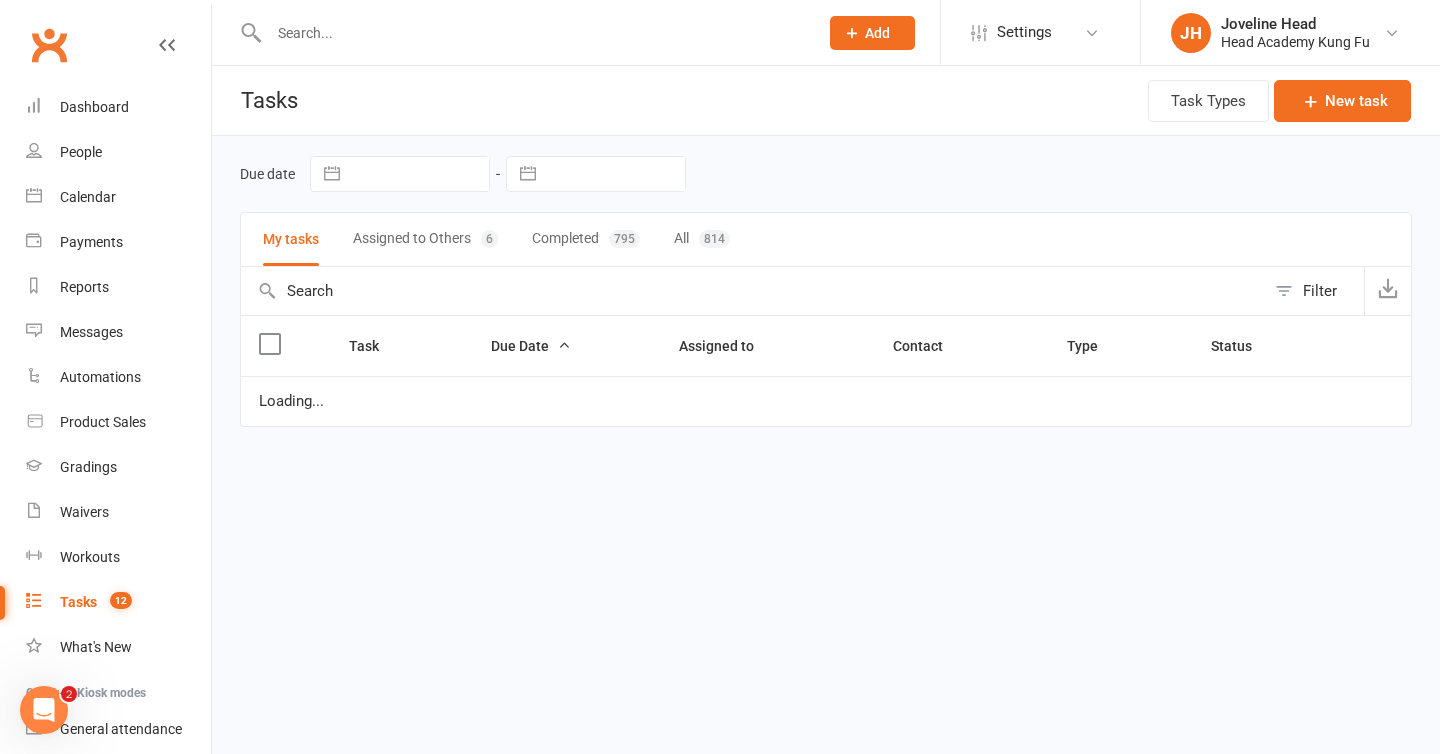 select on "started" 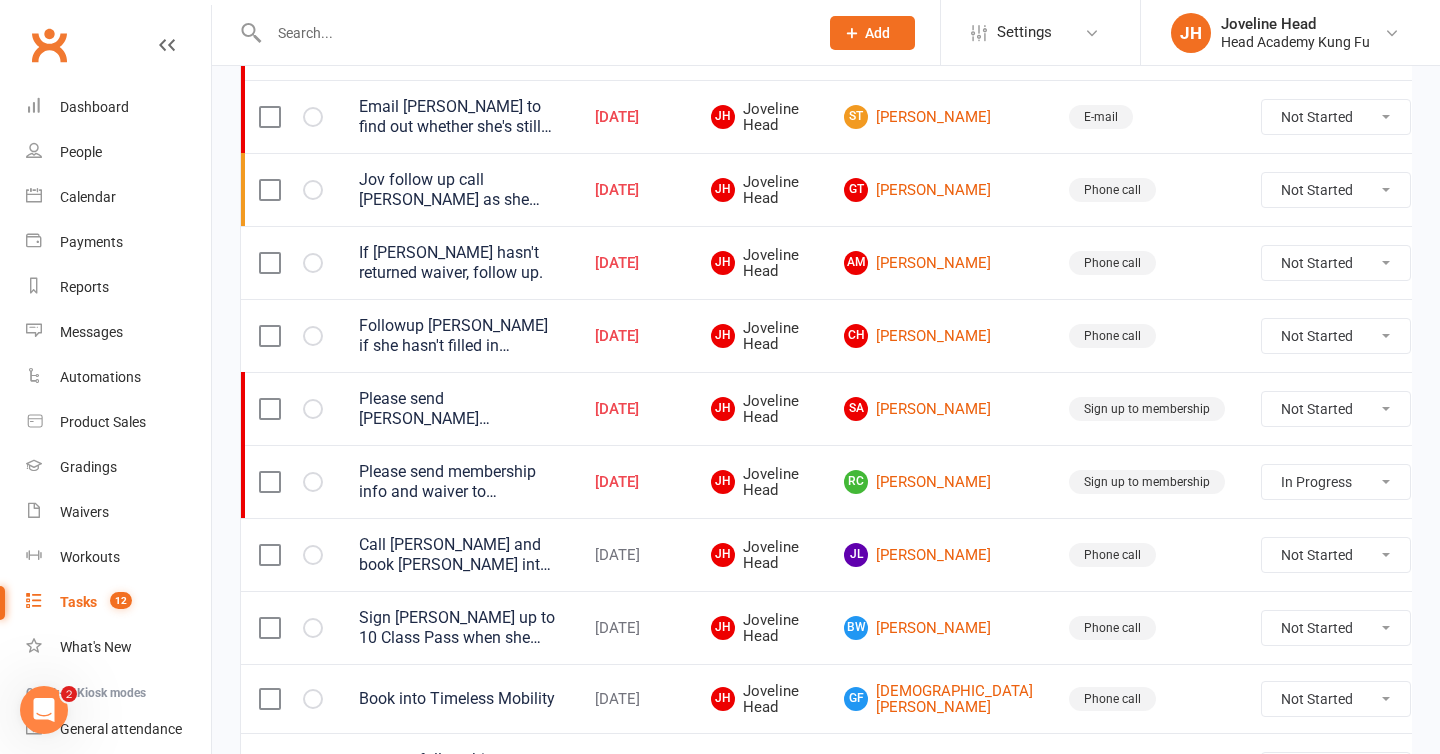 scroll, scrollTop: 516, scrollLeft: 0, axis: vertical 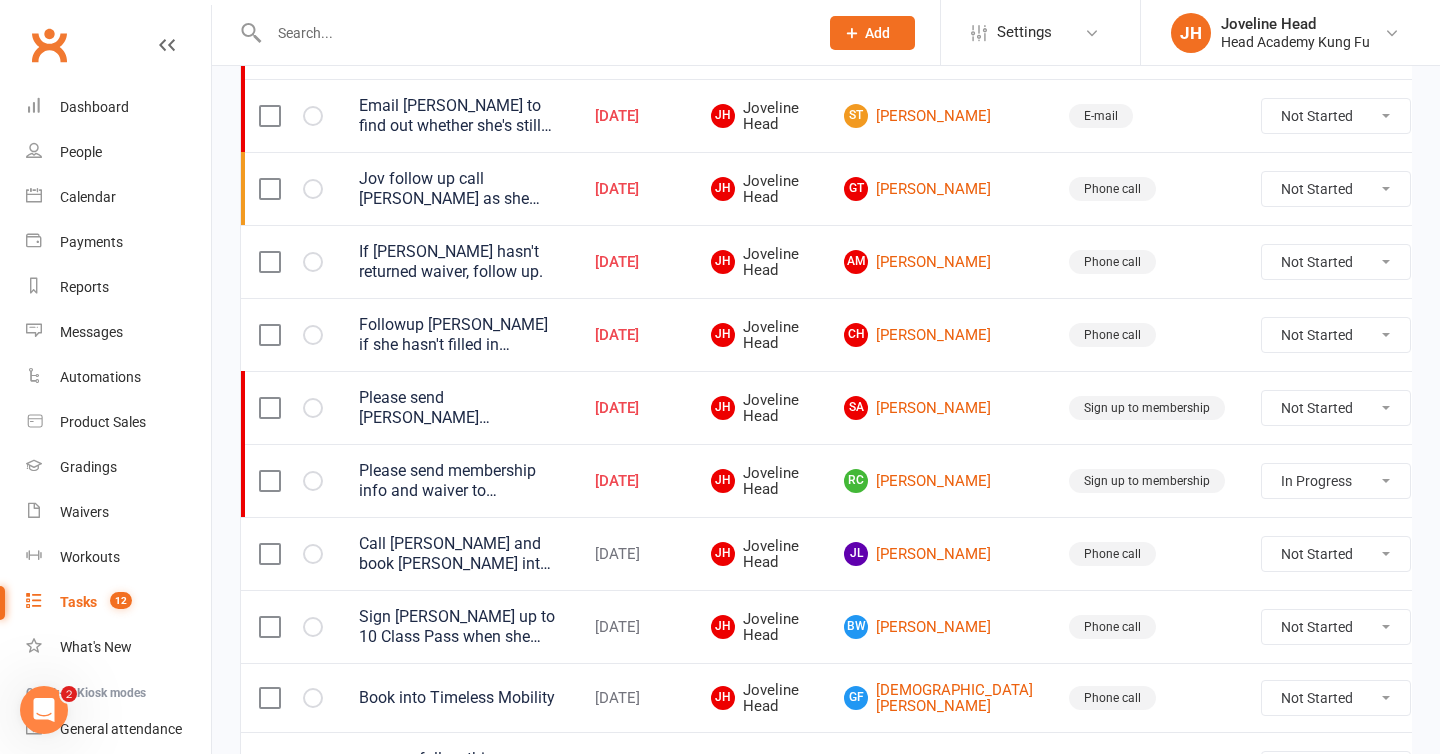 click on "AM [PERSON_NAME]" at bounding box center (938, 261) 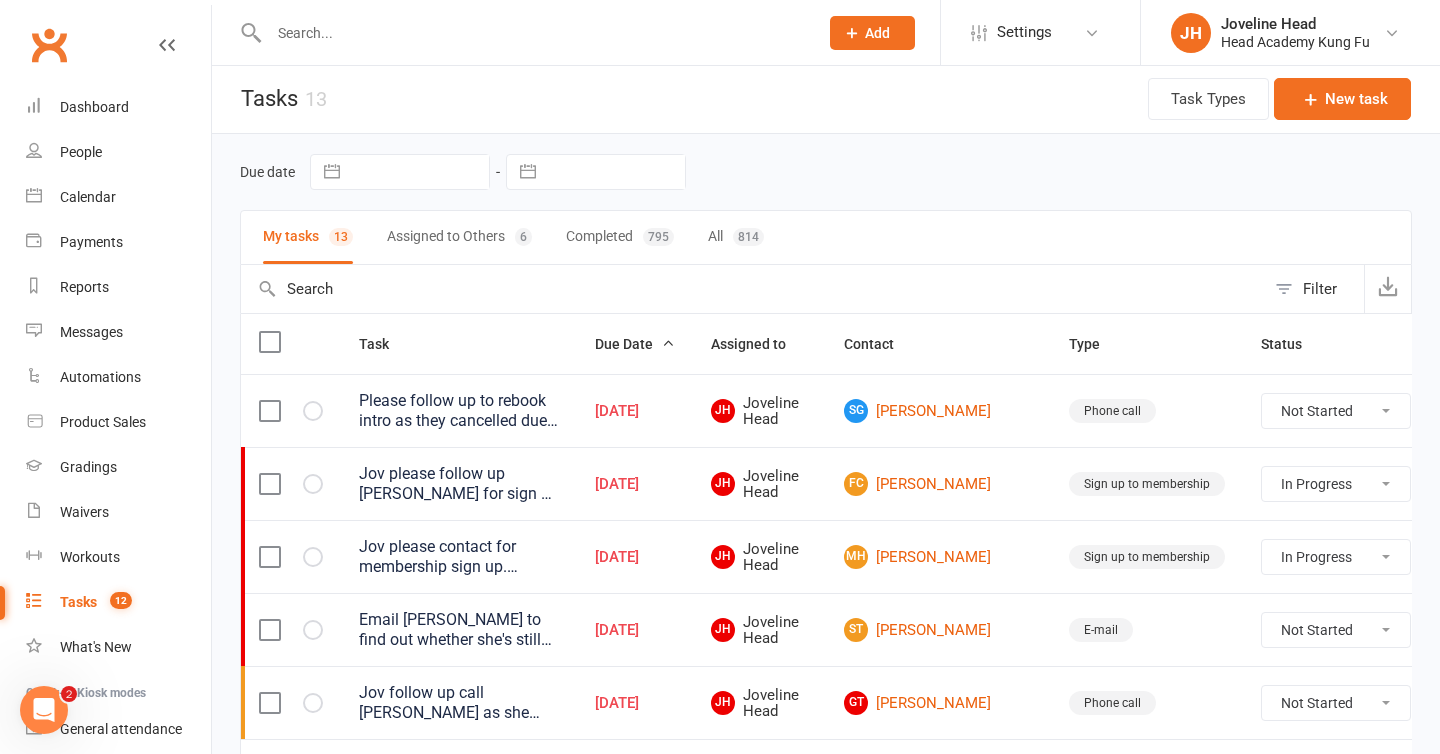 scroll, scrollTop: 0, scrollLeft: 0, axis: both 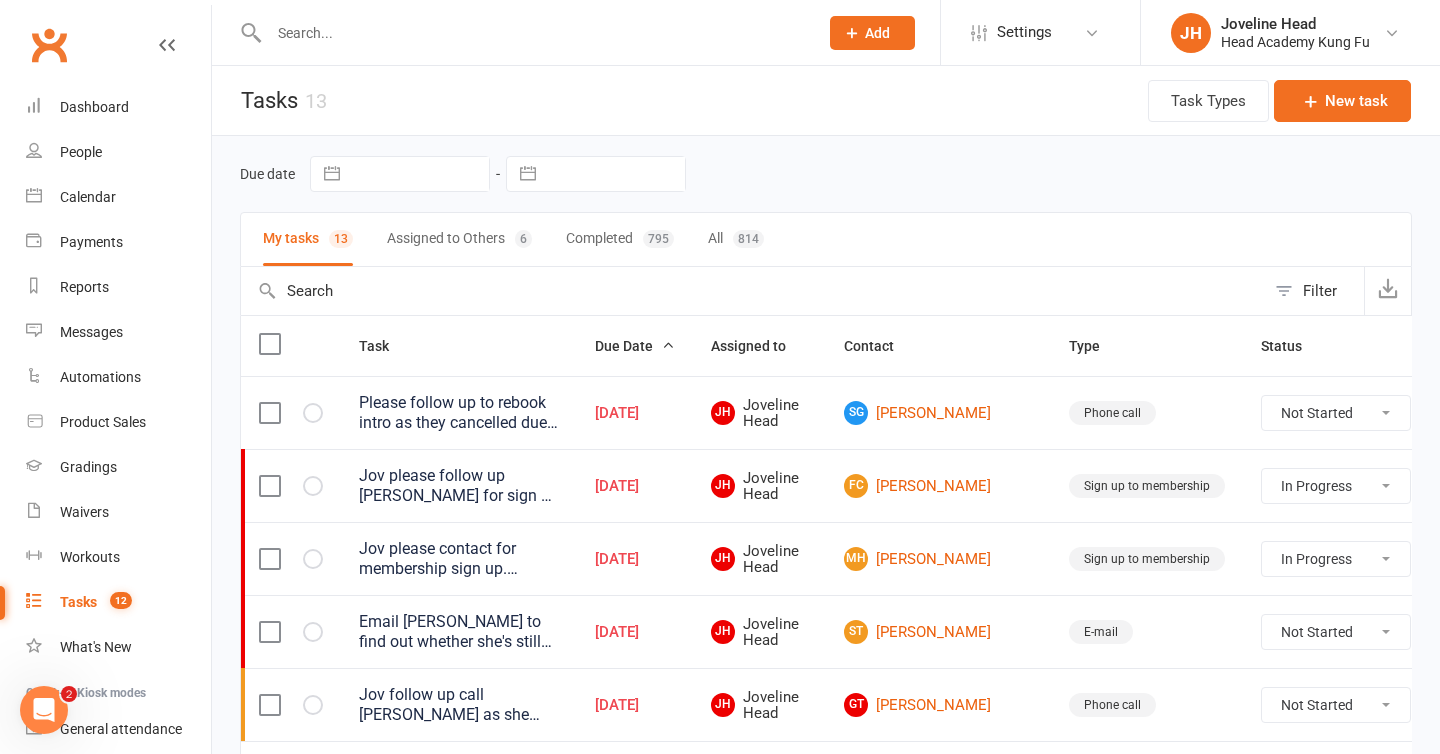 click on "Completed 795" at bounding box center [620, 239] 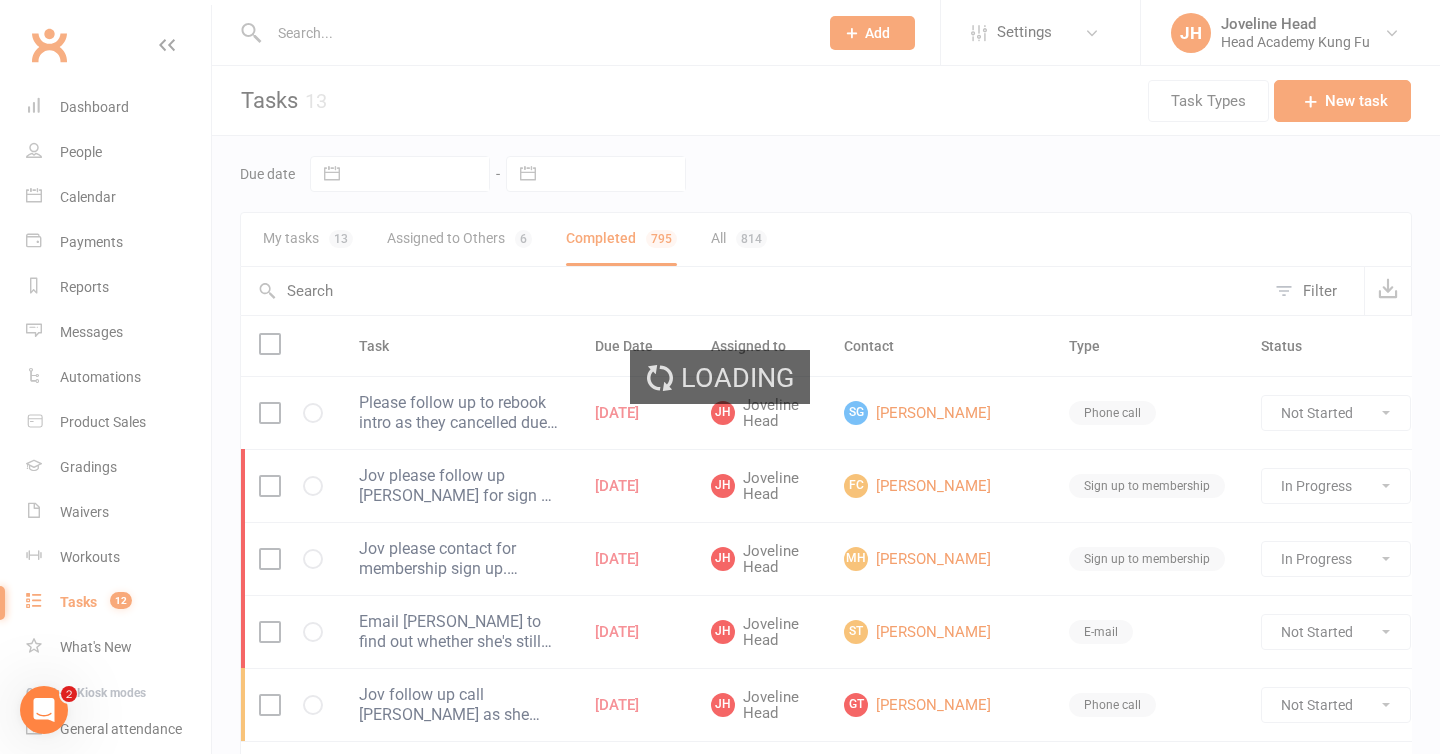 select on "started" 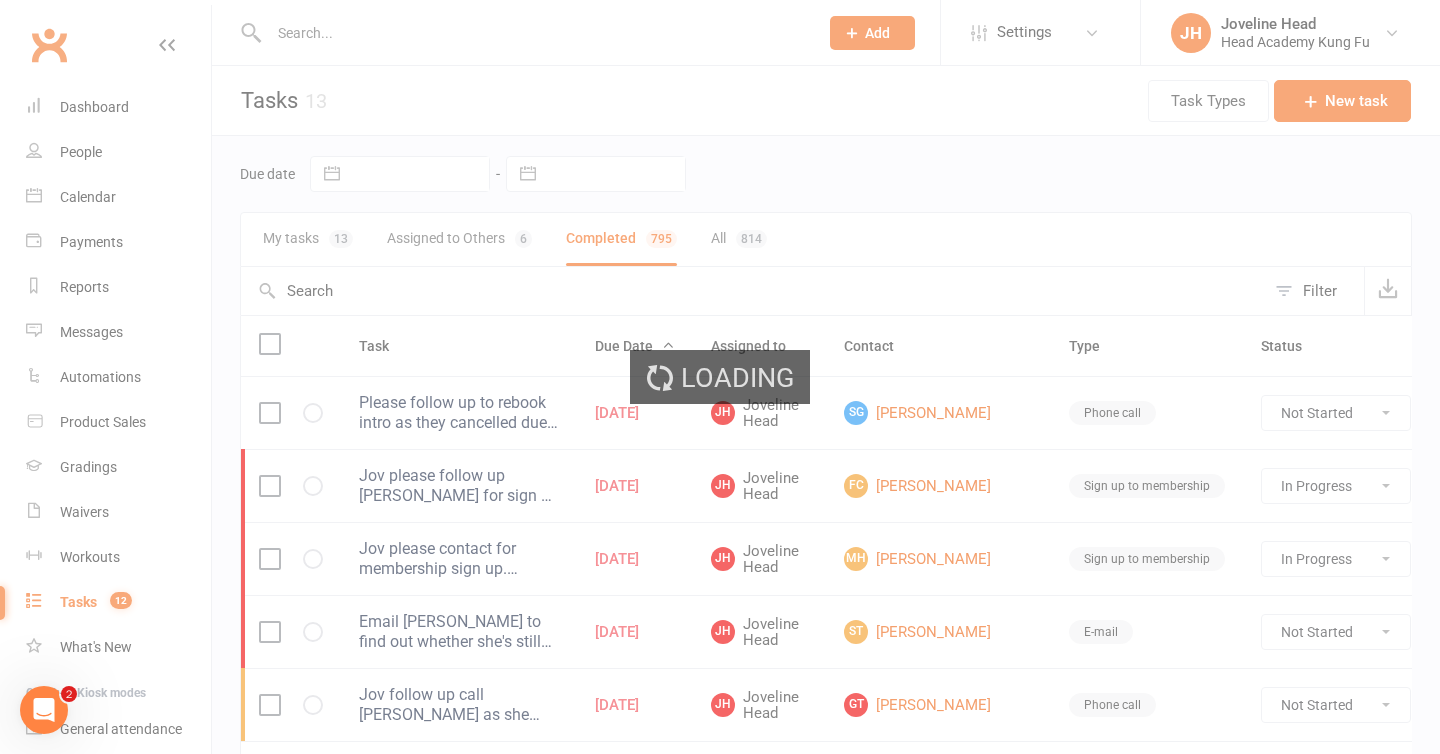select on "finished" 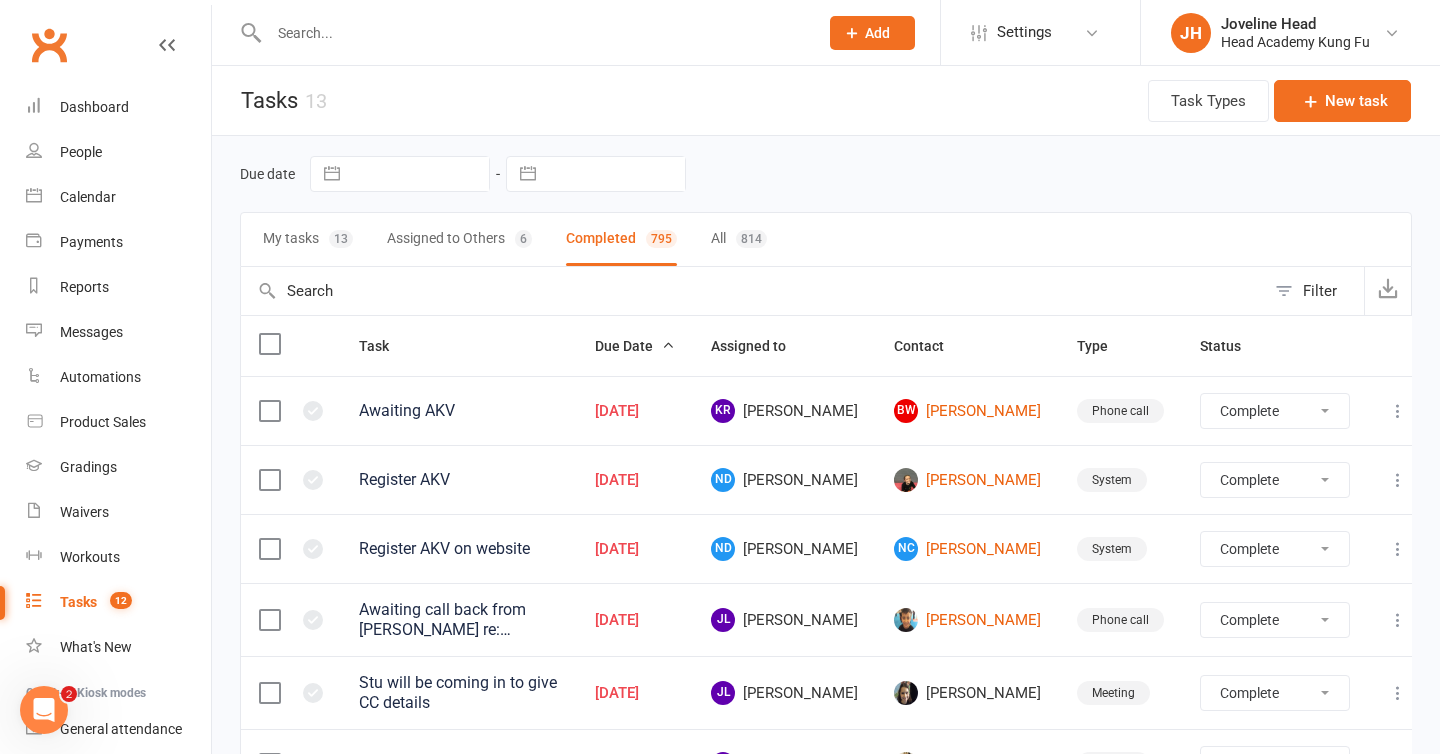 click on "Due Date" at bounding box center [635, 346] 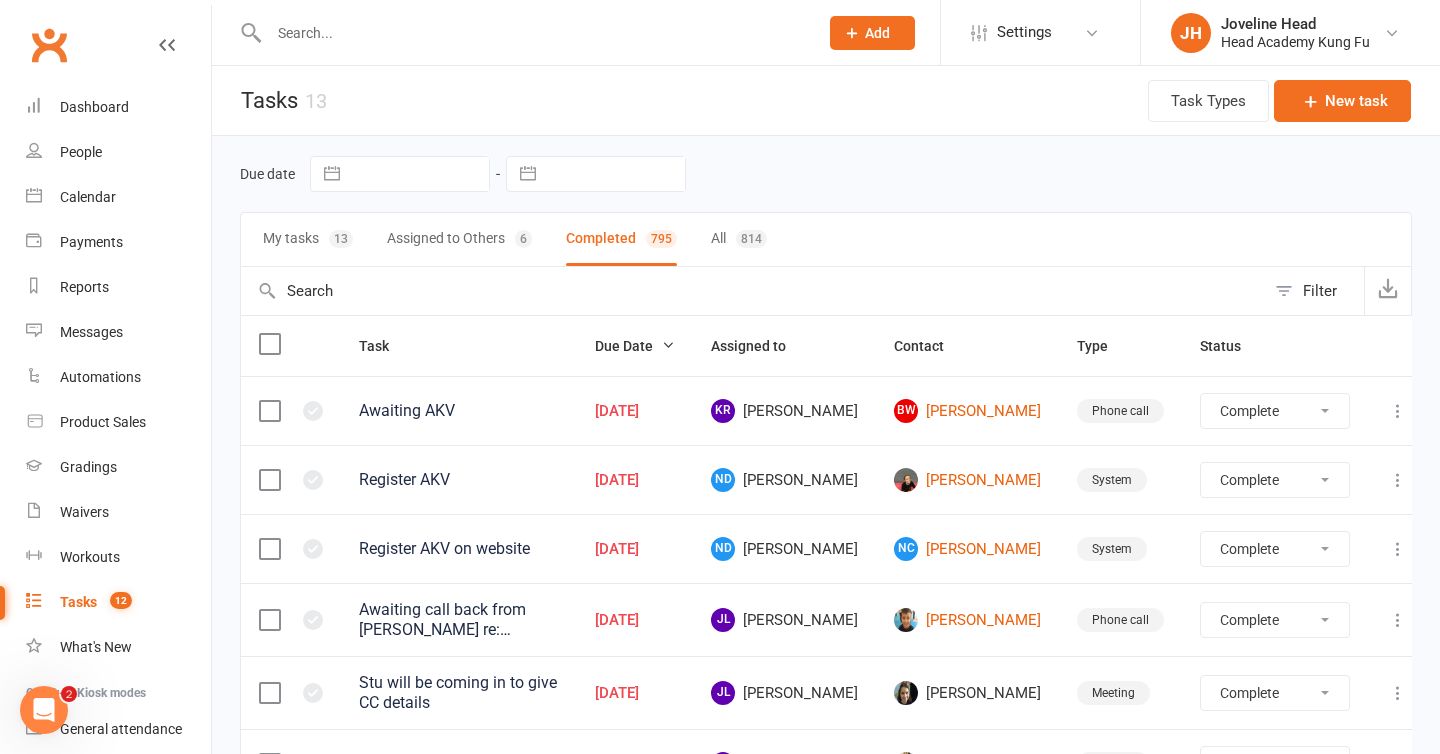 select on "finished" 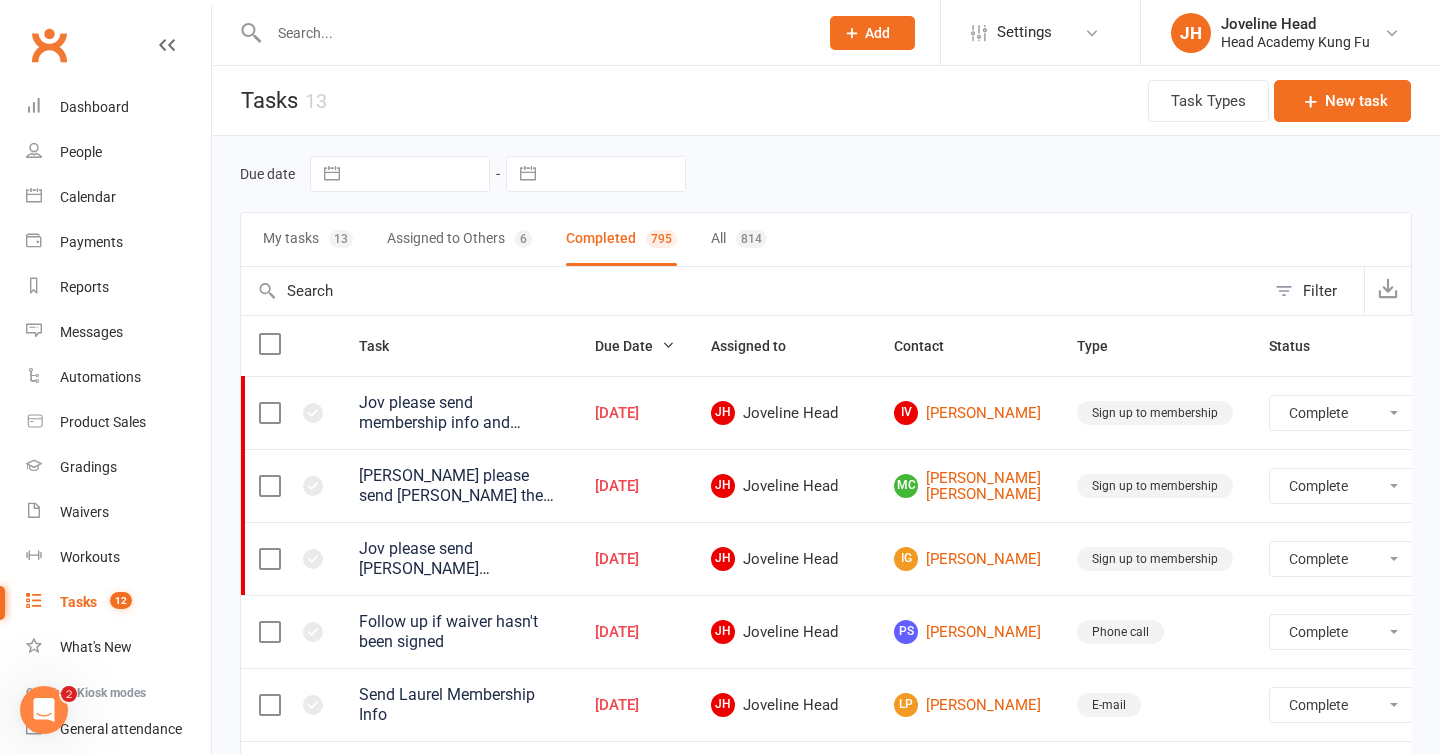 click on "Task" at bounding box center [459, 346] 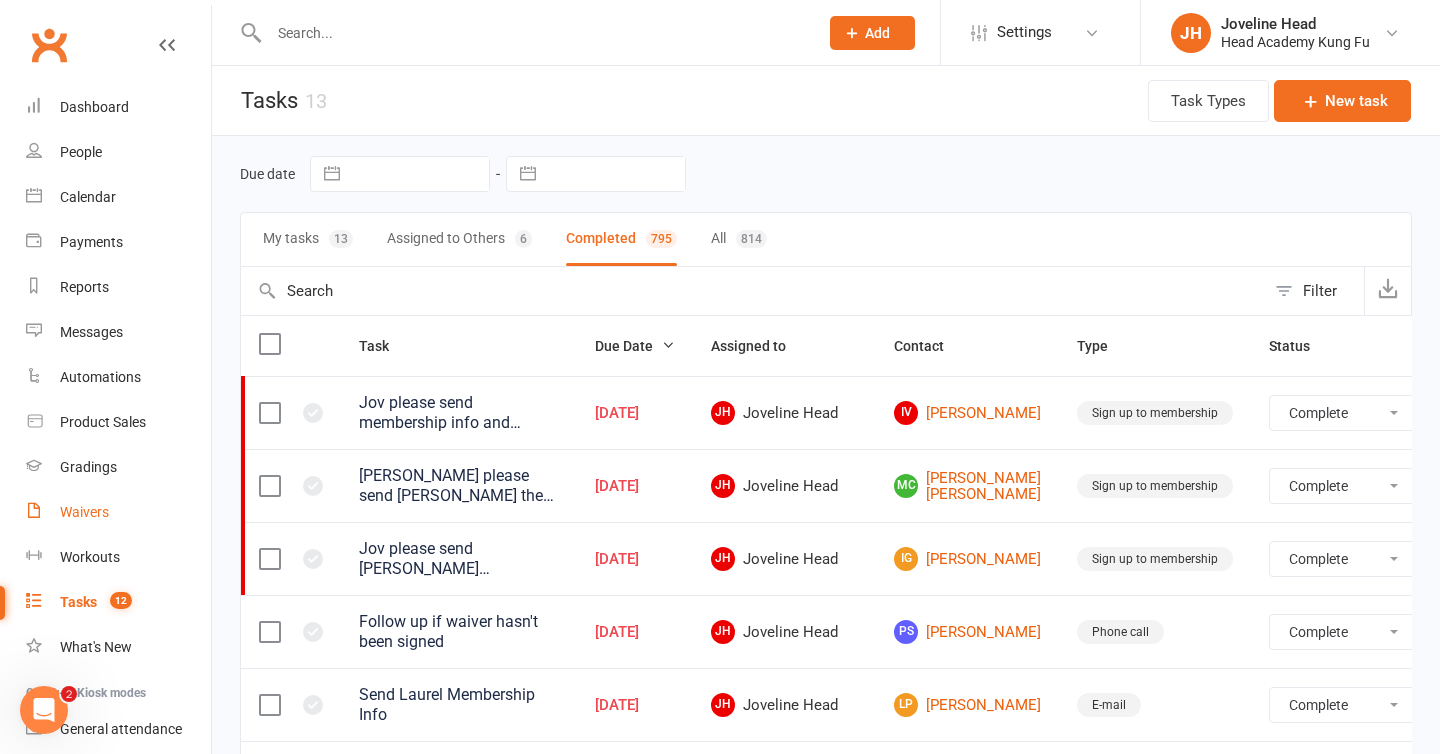click on "Waivers" at bounding box center [84, 512] 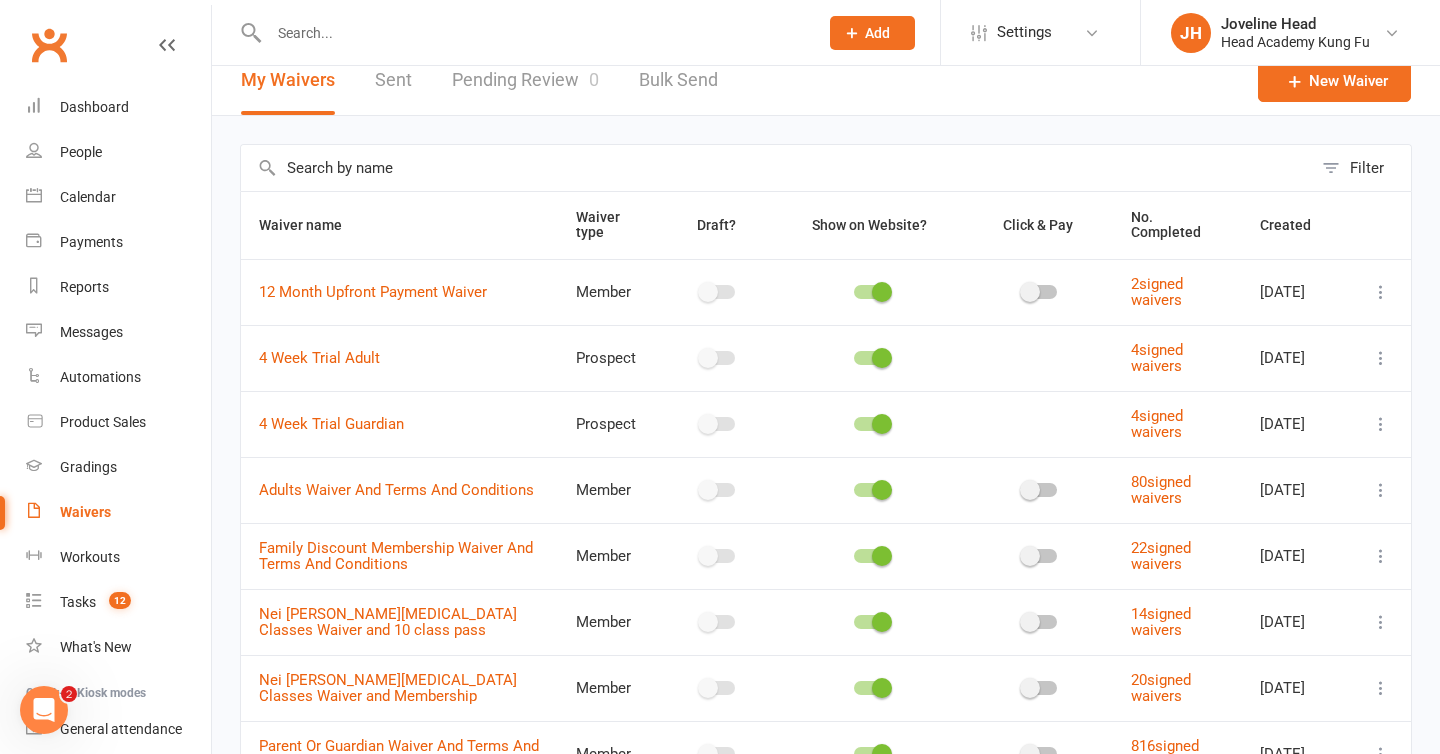 scroll, scrollTop: 17, scrollLeft: 0, axis: vertical 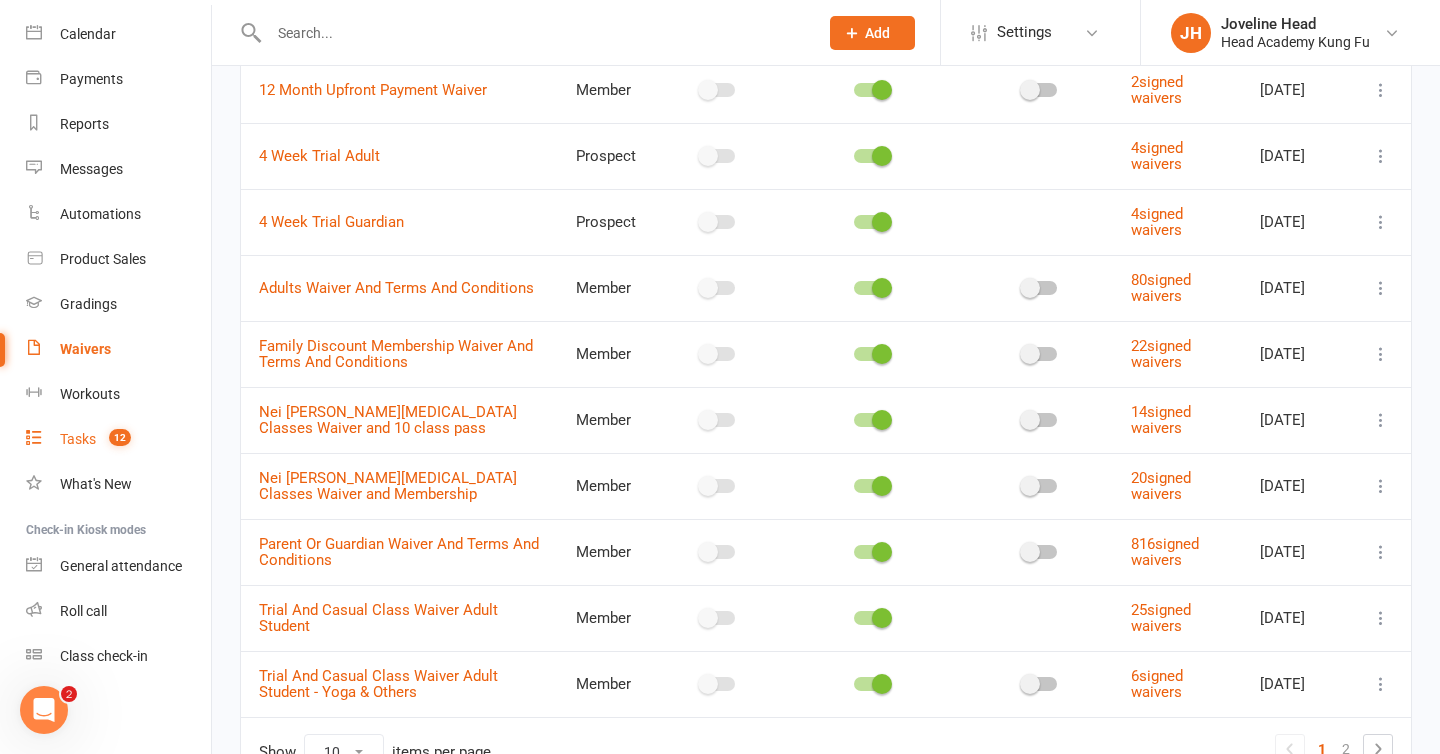 click on "Tasks" at bounding box center [78, 439] 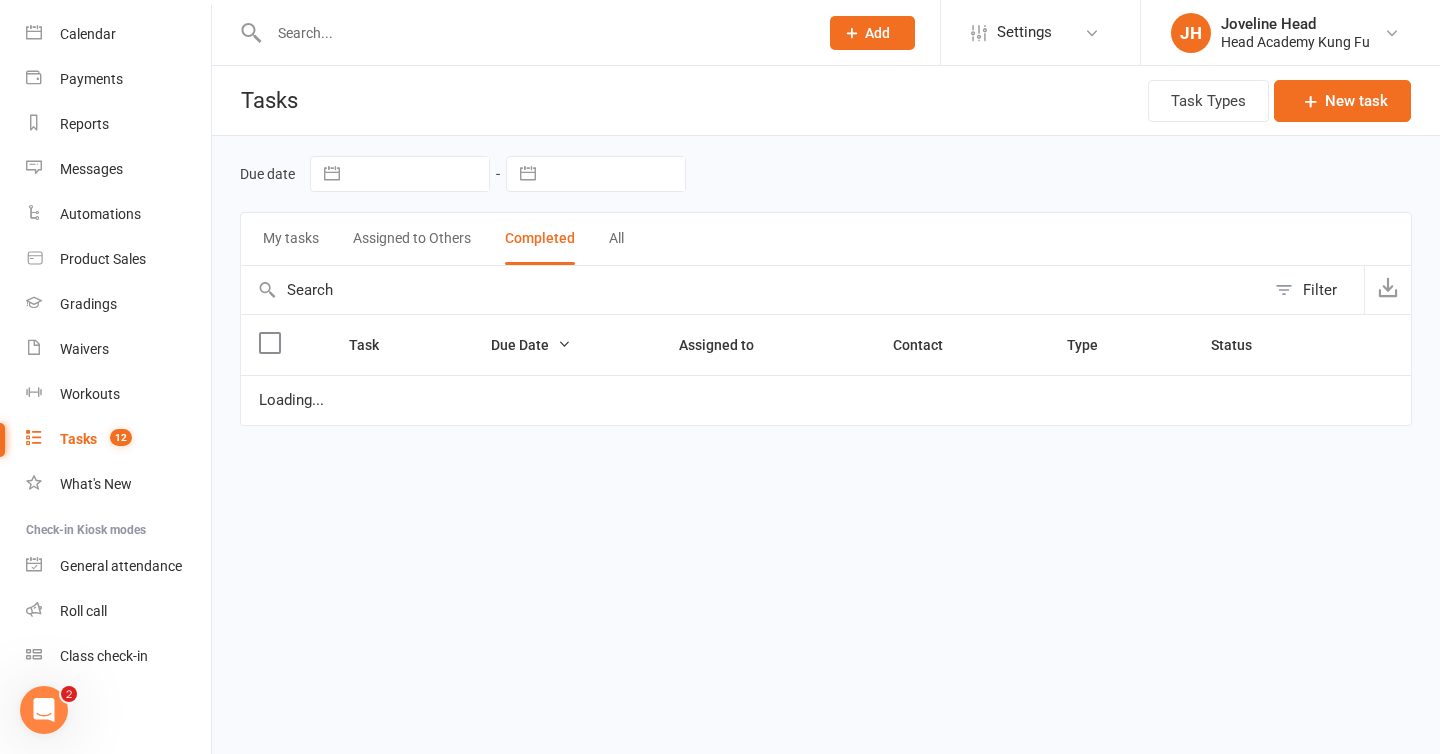 scroll, scrollTop: 0, scrollLeft: 0, axis: both 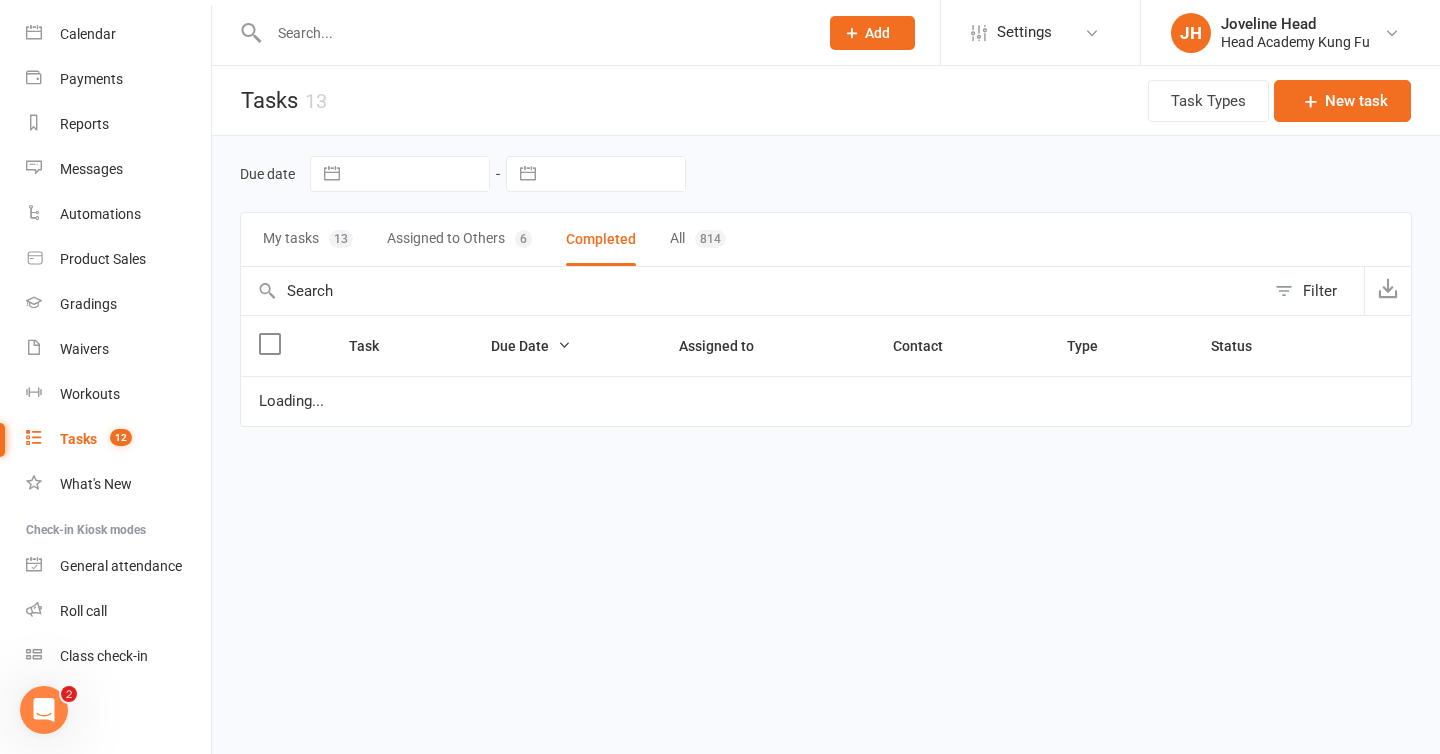 type 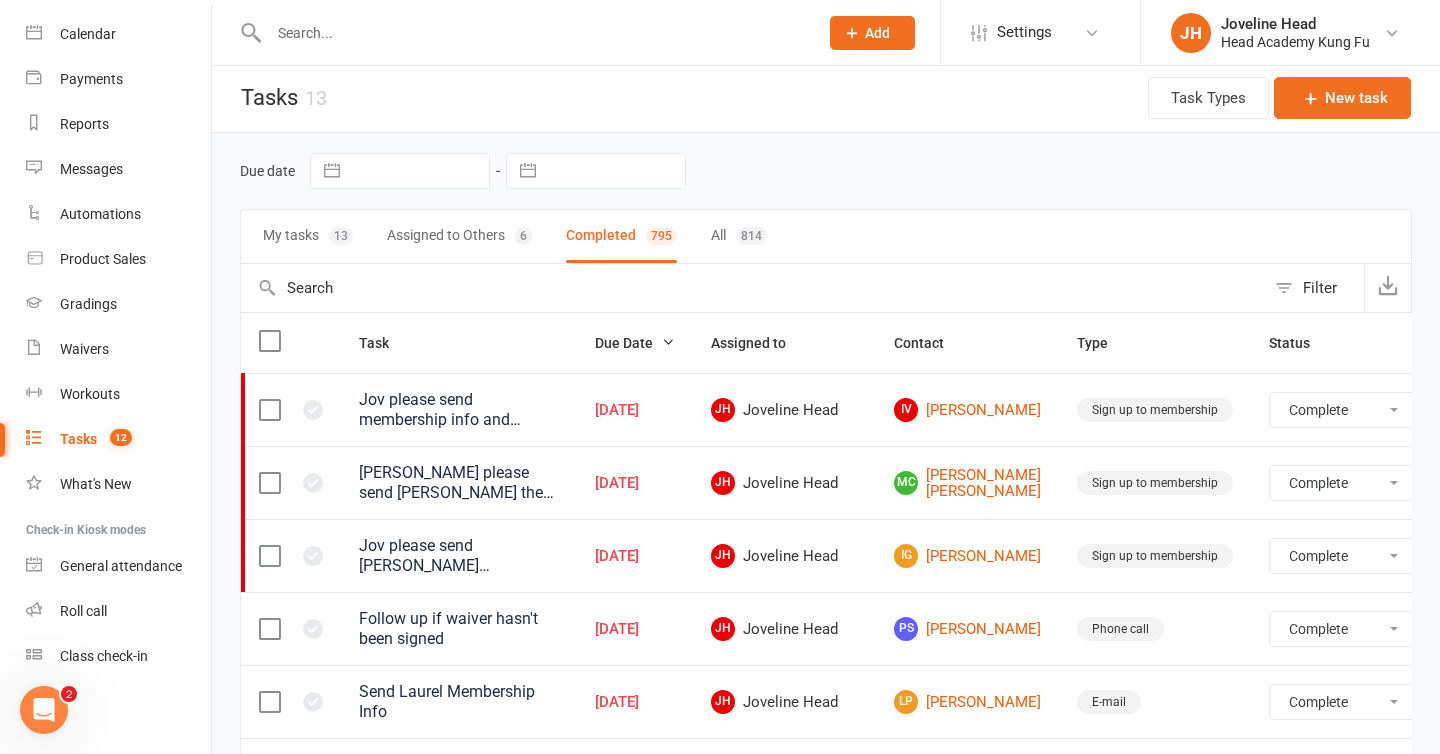 scroll, scrollTop: 1, scrollLeft: 0, axis: vertical 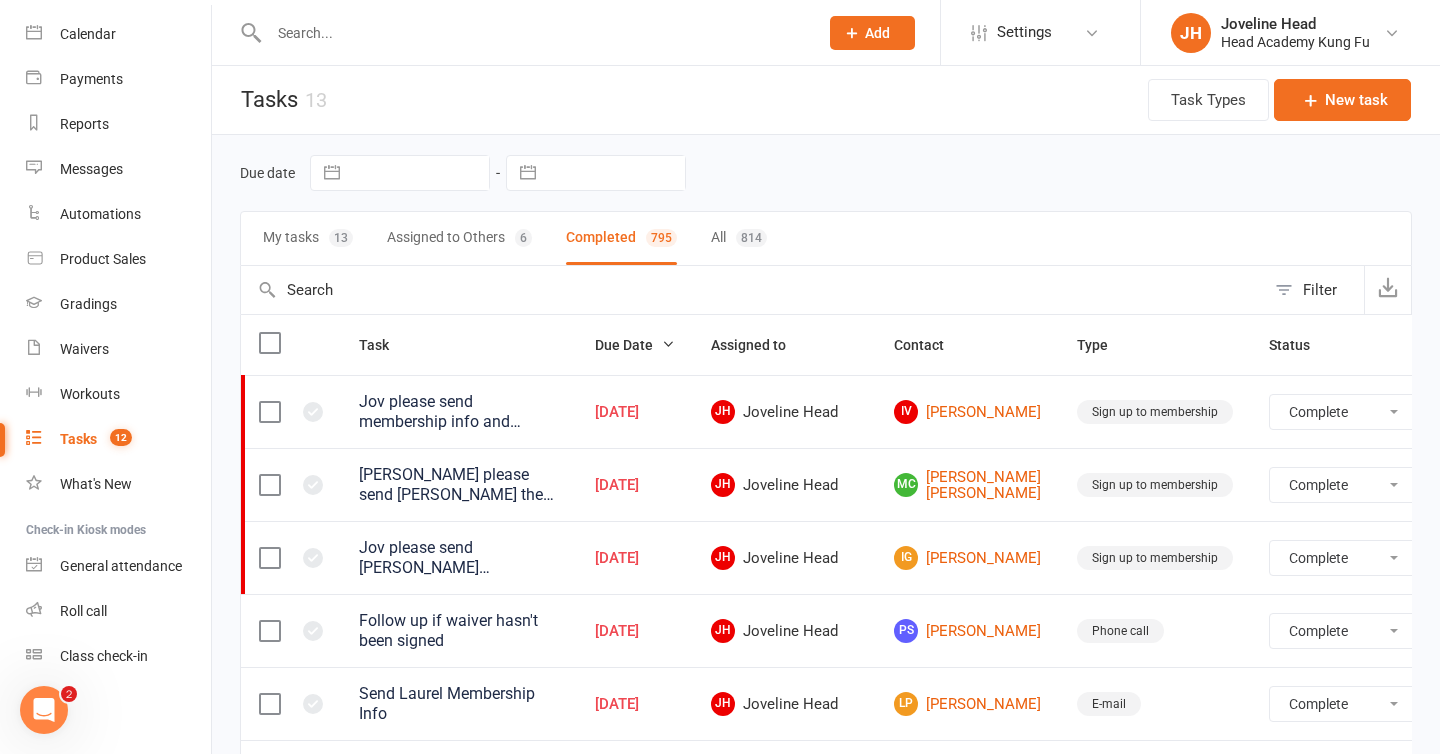 click on "My tasks 13" at bounding box center (308, 238) 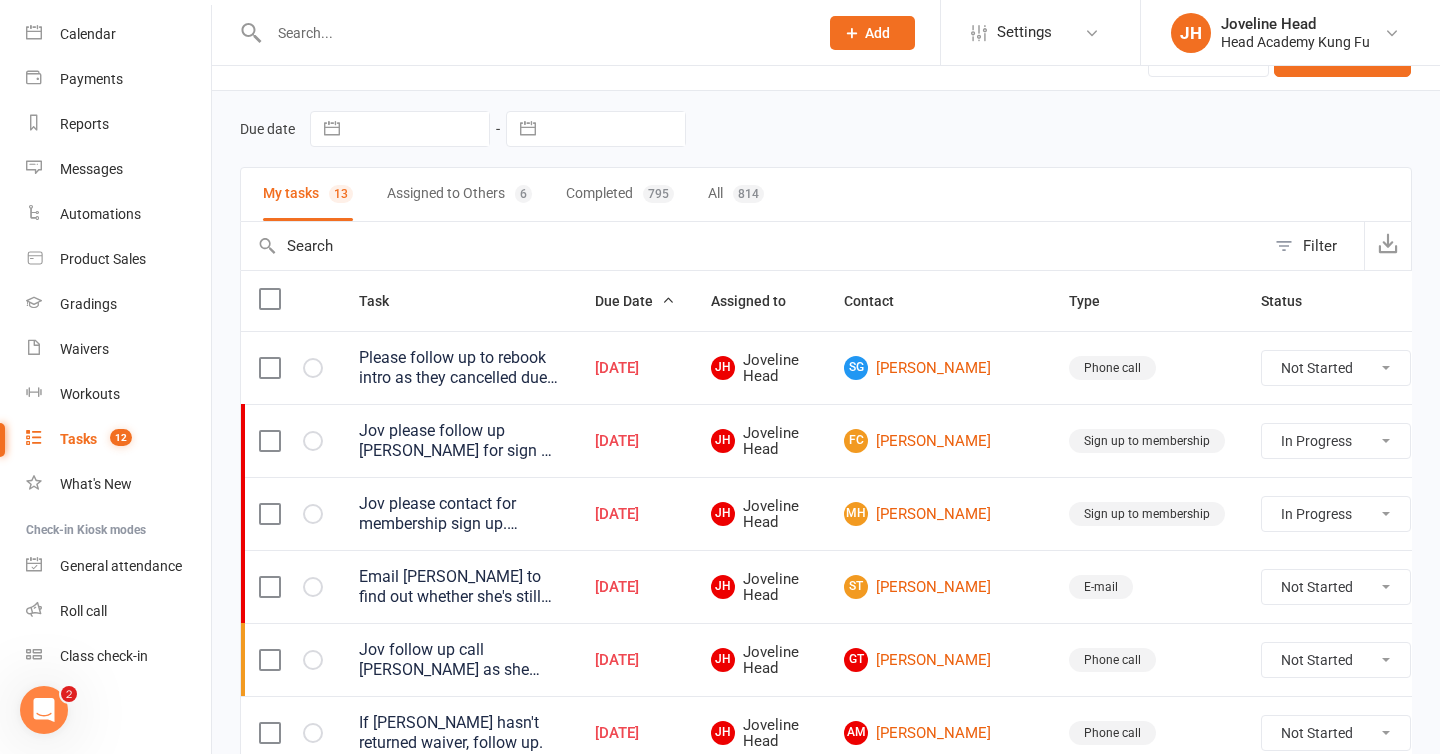 scroll, scrollTop: 42, scrollLeft: 0, axis: vertical 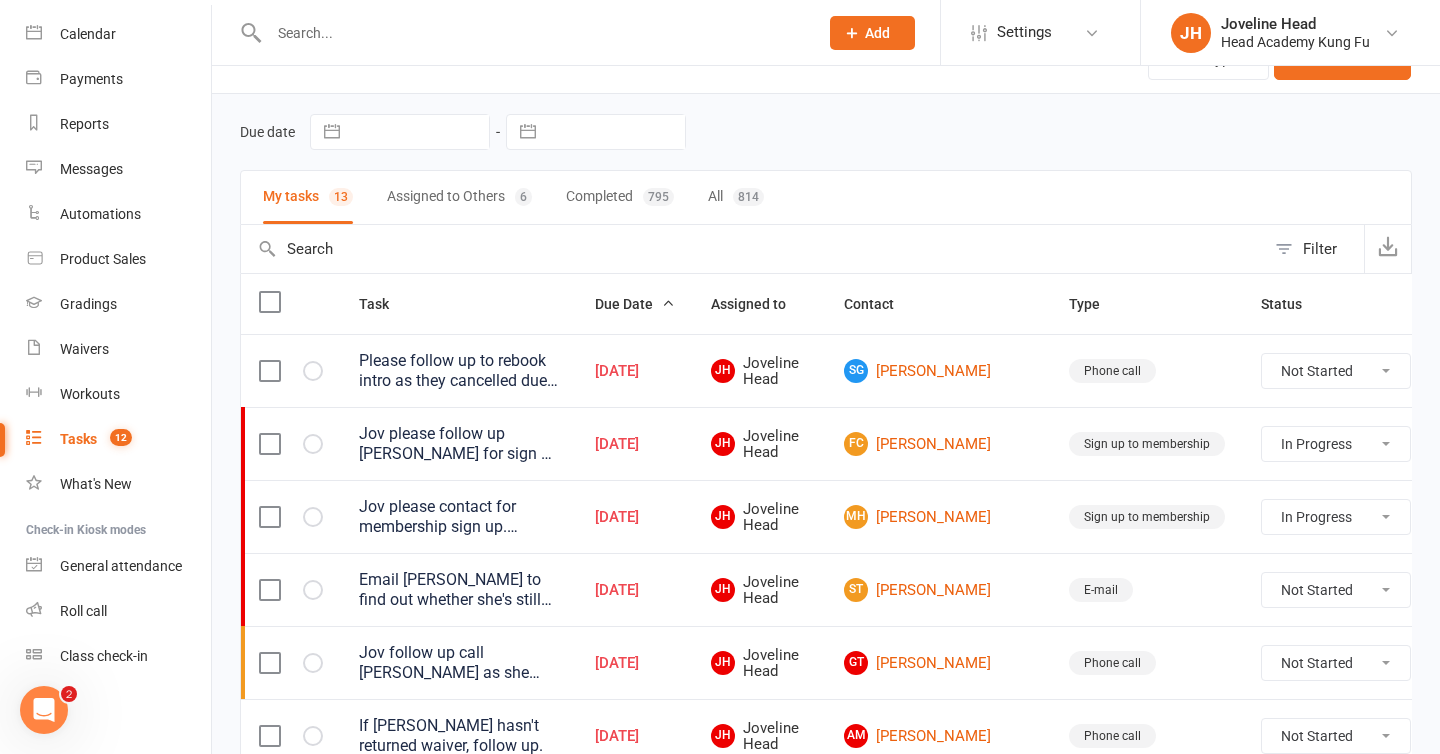 click on "My tasks 13 Assigned to Others 6 Completed 795 All 814" at bounding box center [826, 197] 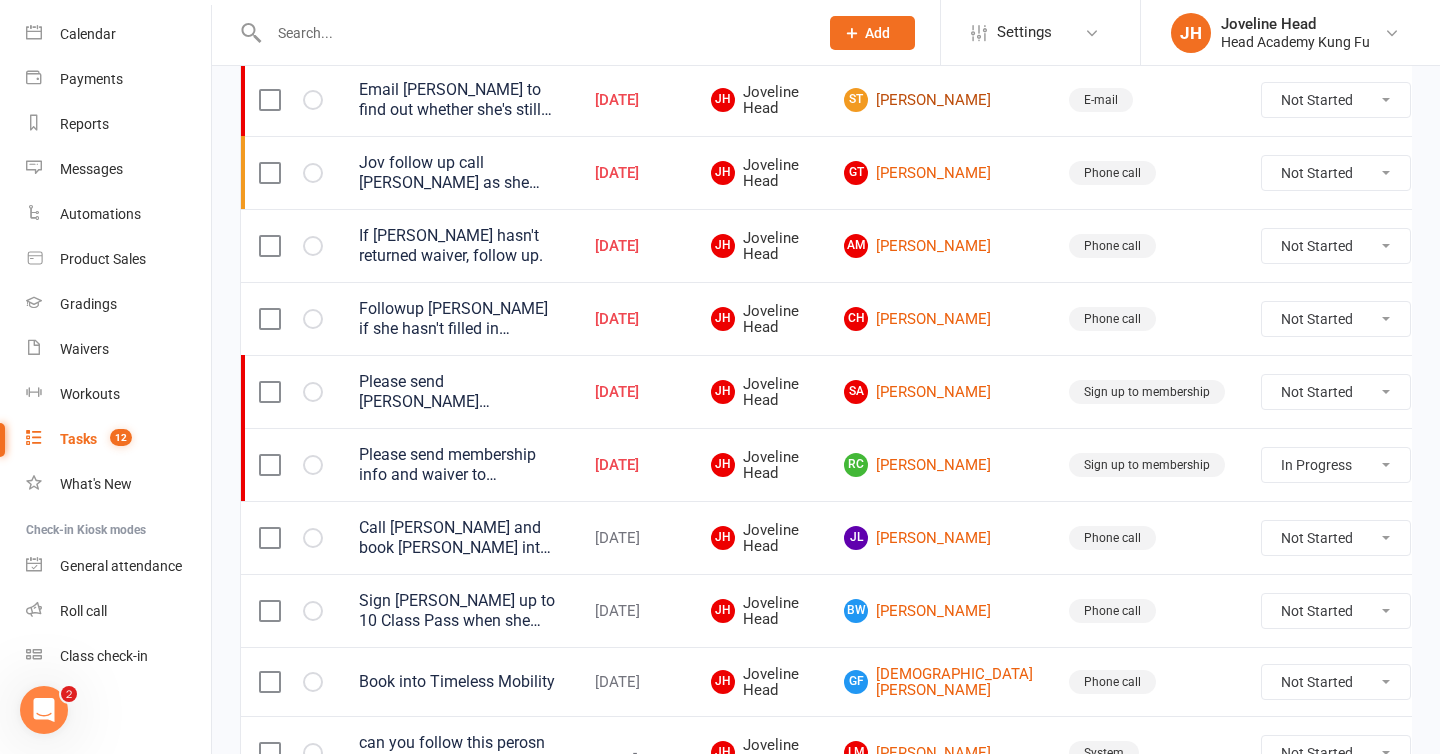 scroll, scrollTop: 533, scrollLeft: 0, axis: vertical 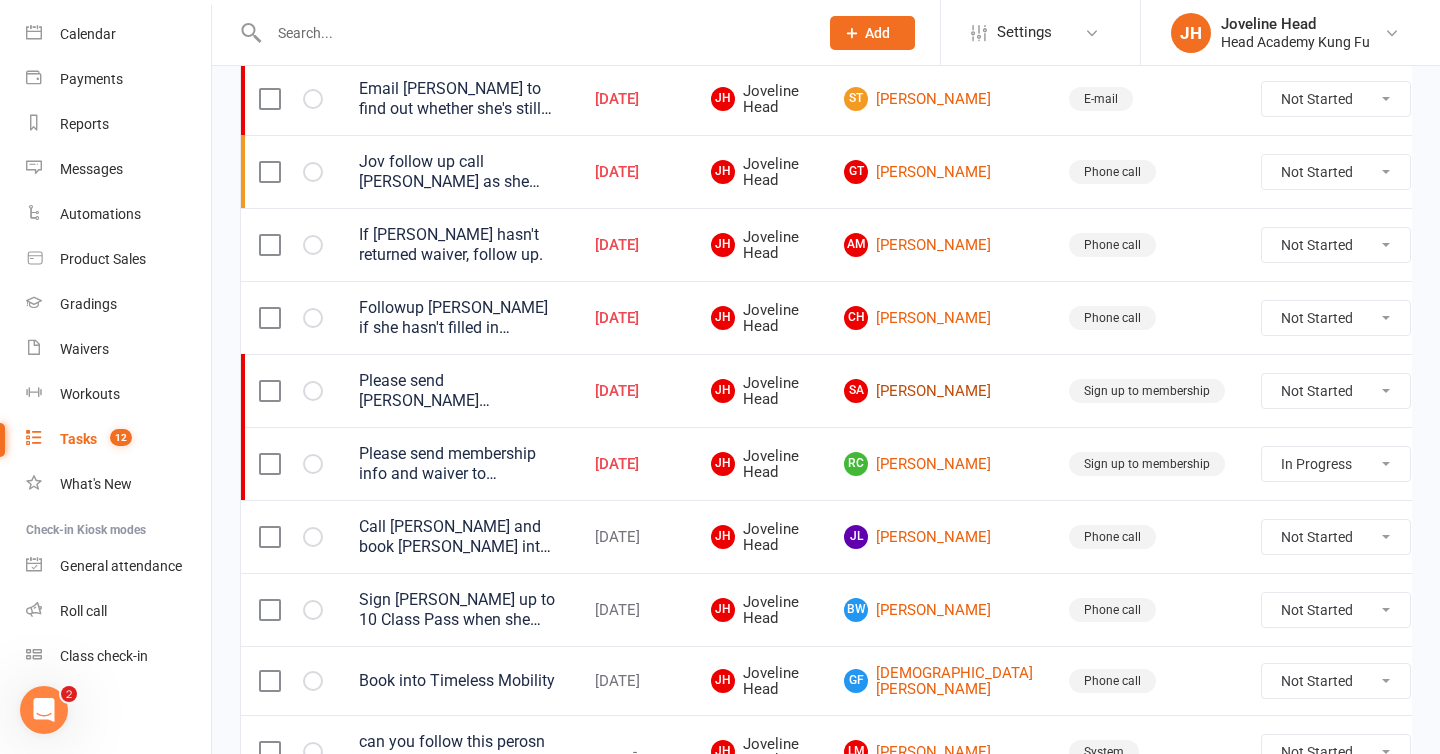 click on "SA [PERSON_NAME]" at bounding box center [938, 391] 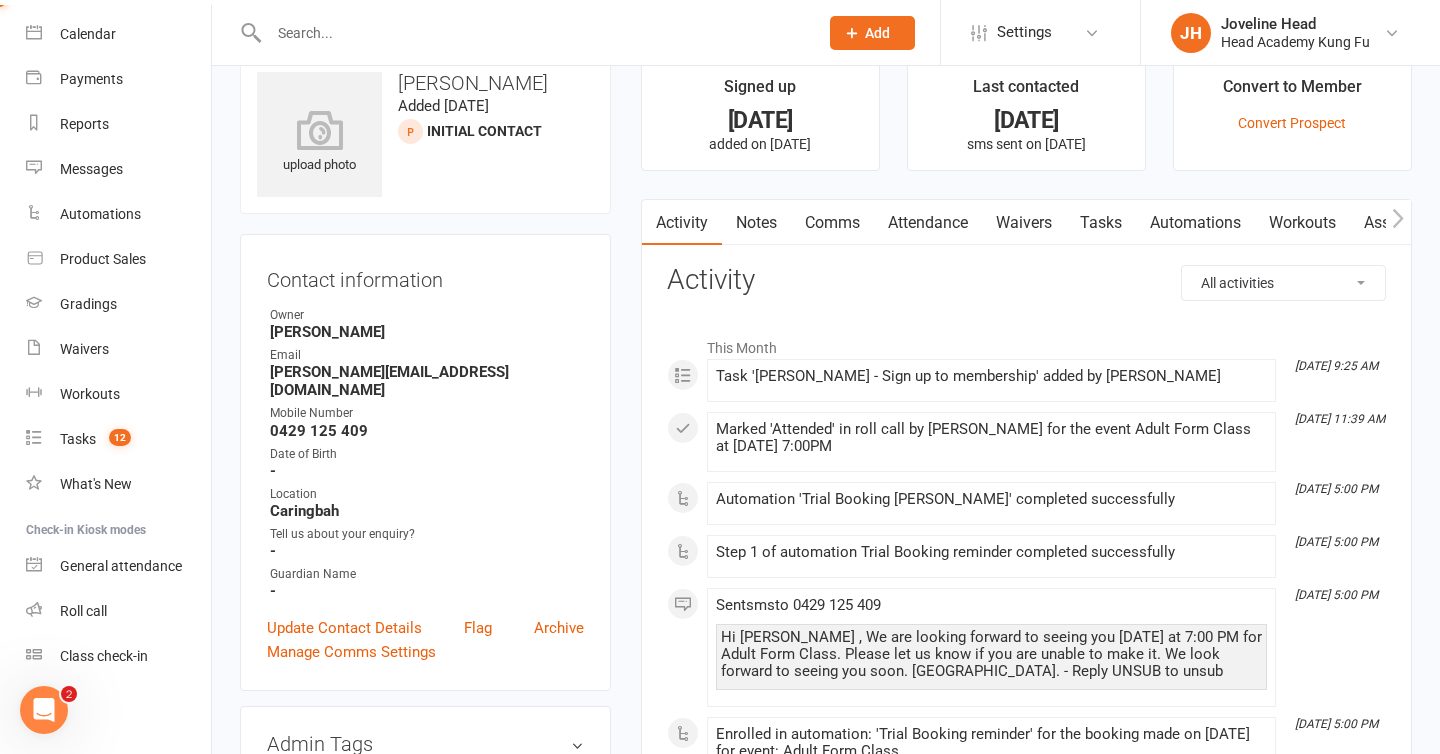 scroll, scrollTop: 43, scrollLeft: 0, axis: vertical 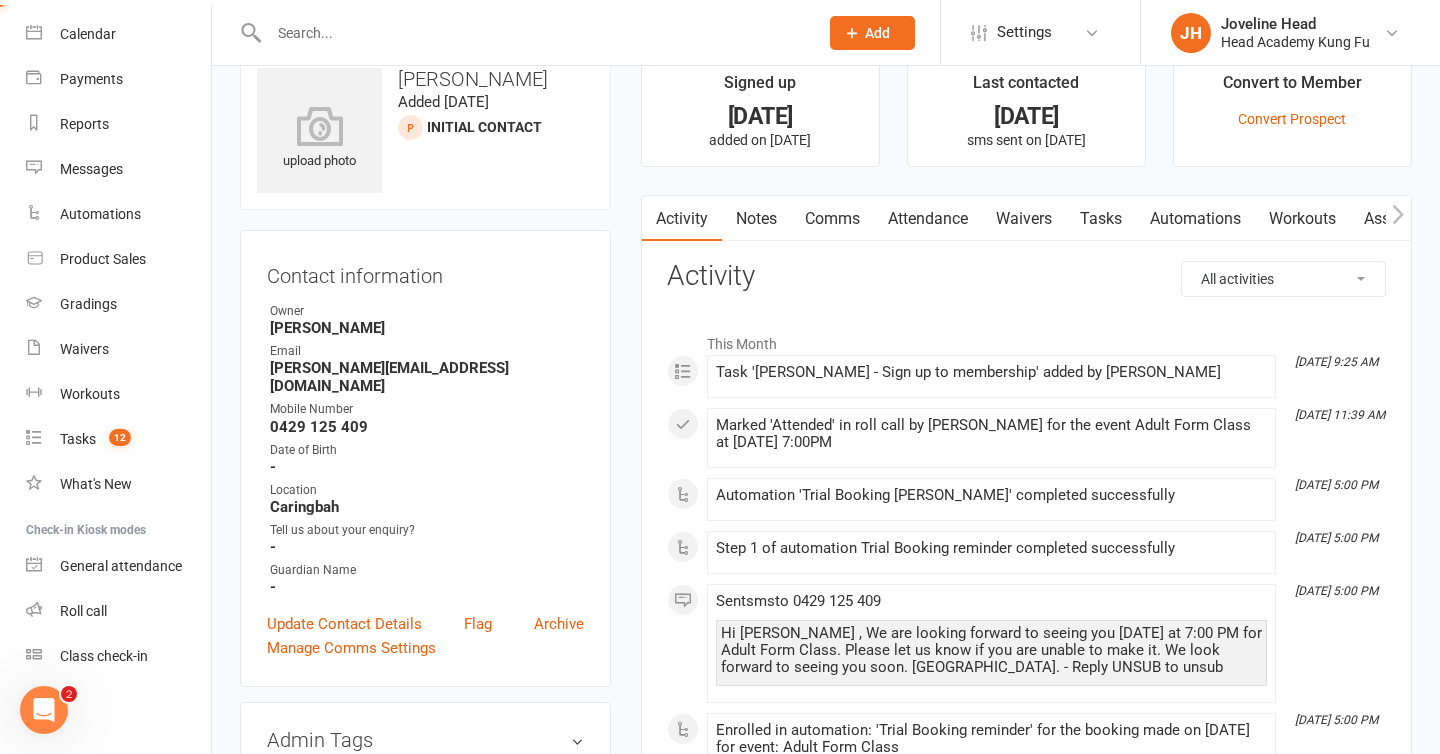 click at bounding box center (533, 33) 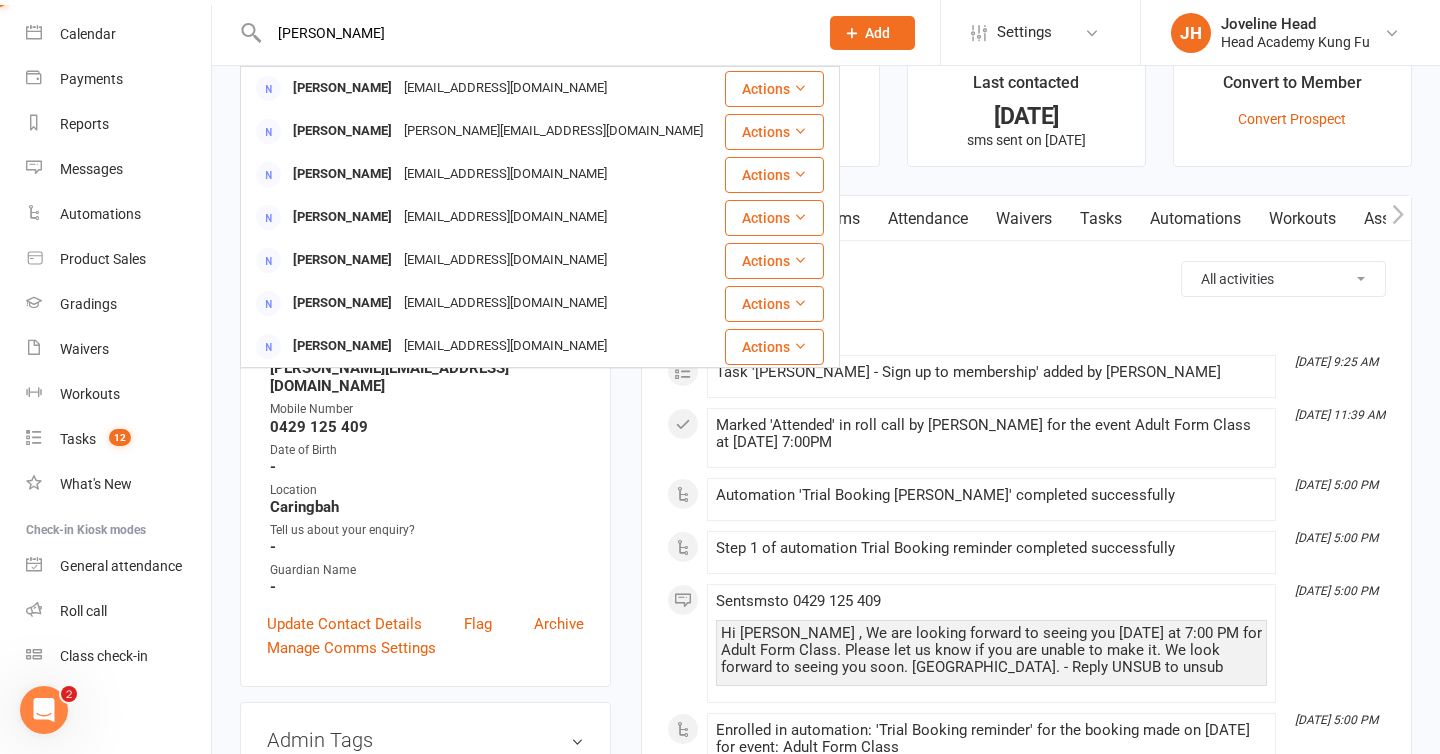 click on "[PERSON_NAME]" at bounding box center (533, 33) 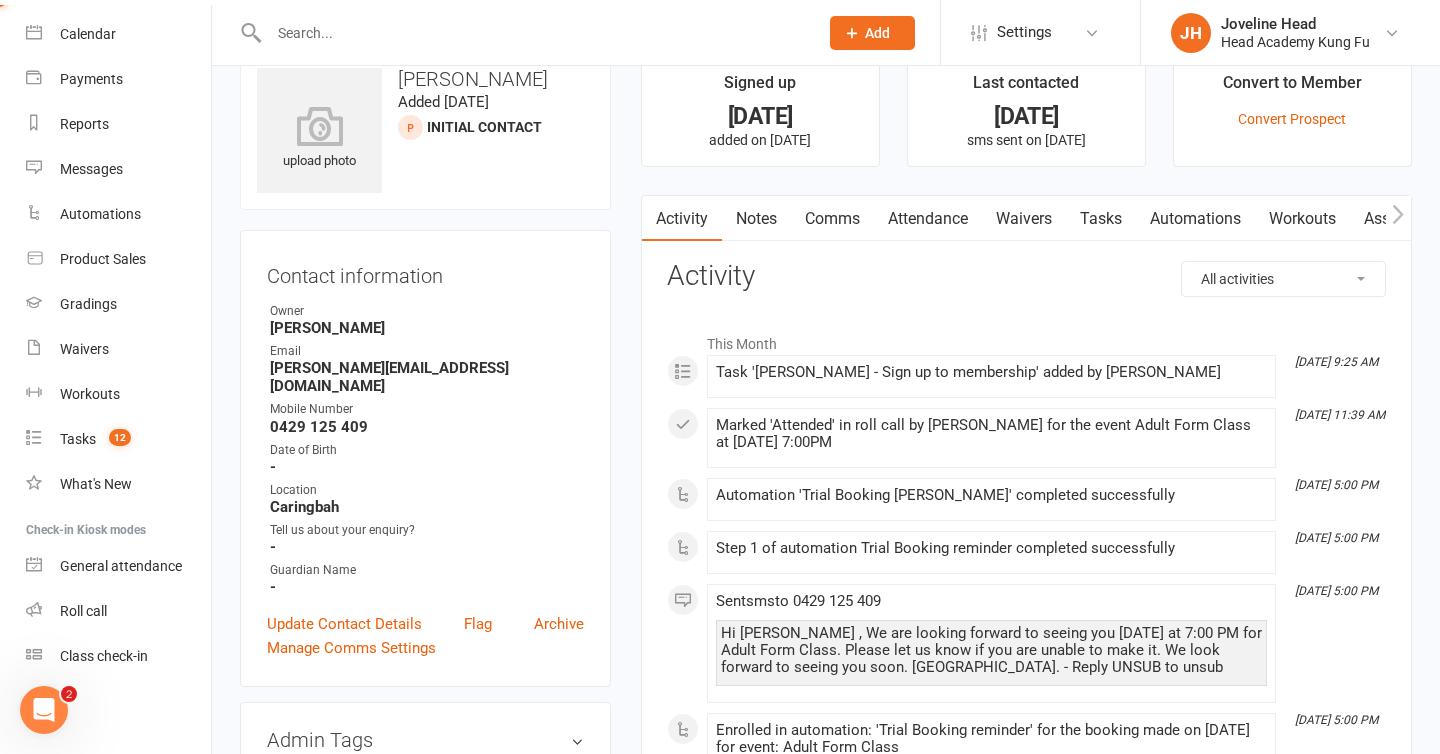 click at bounding box center [533, 33] 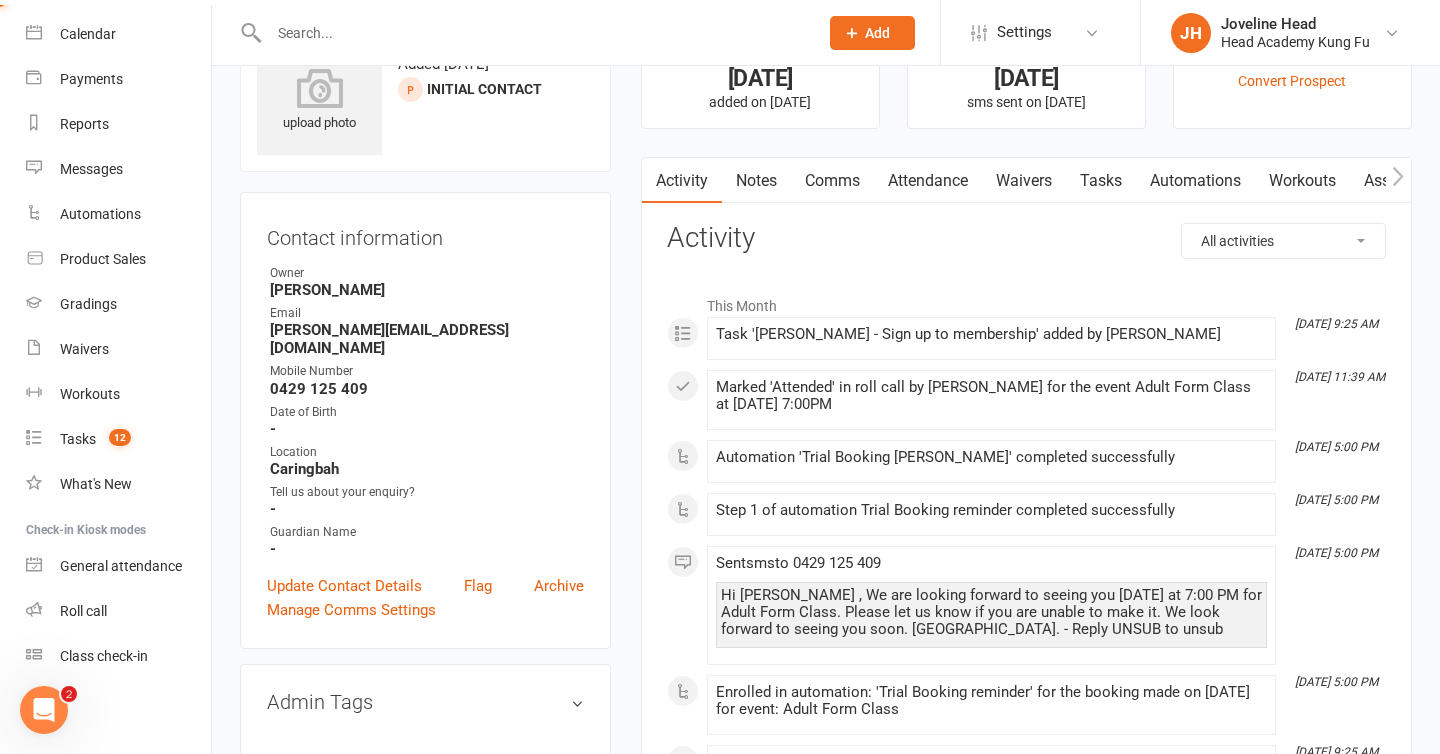 scroll, scrollTop: 0, scrollLeft: 0, axis: both 